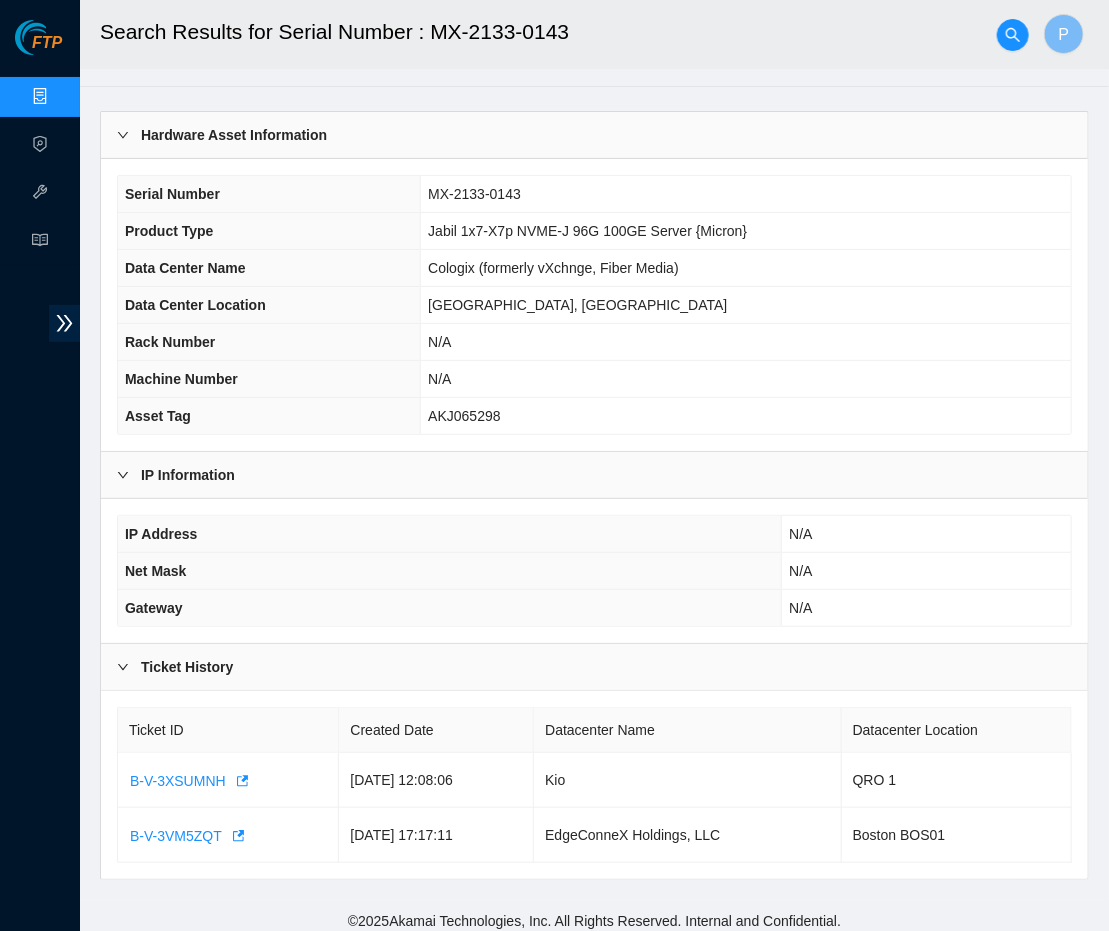 scroll, scrollTop: 50, scrollLeft: 0, axis: vertical 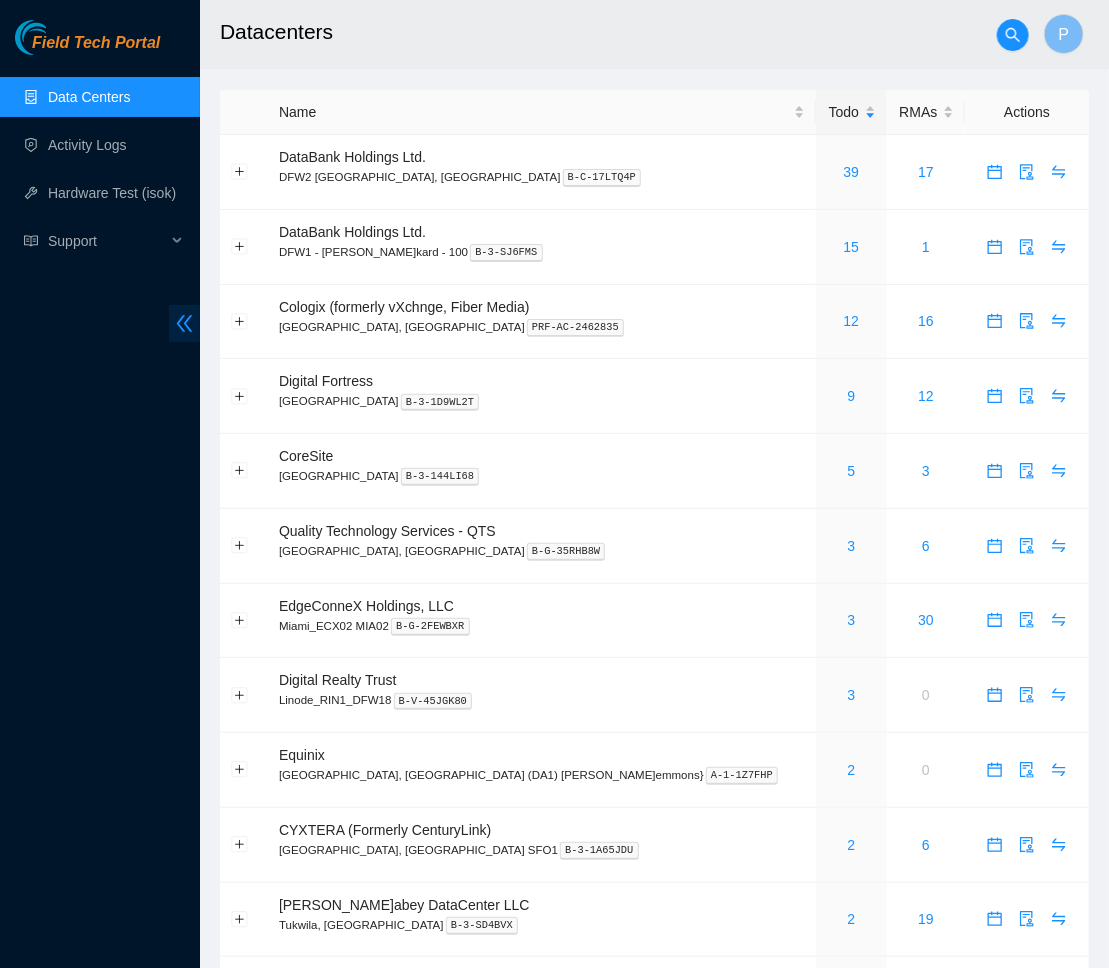 click 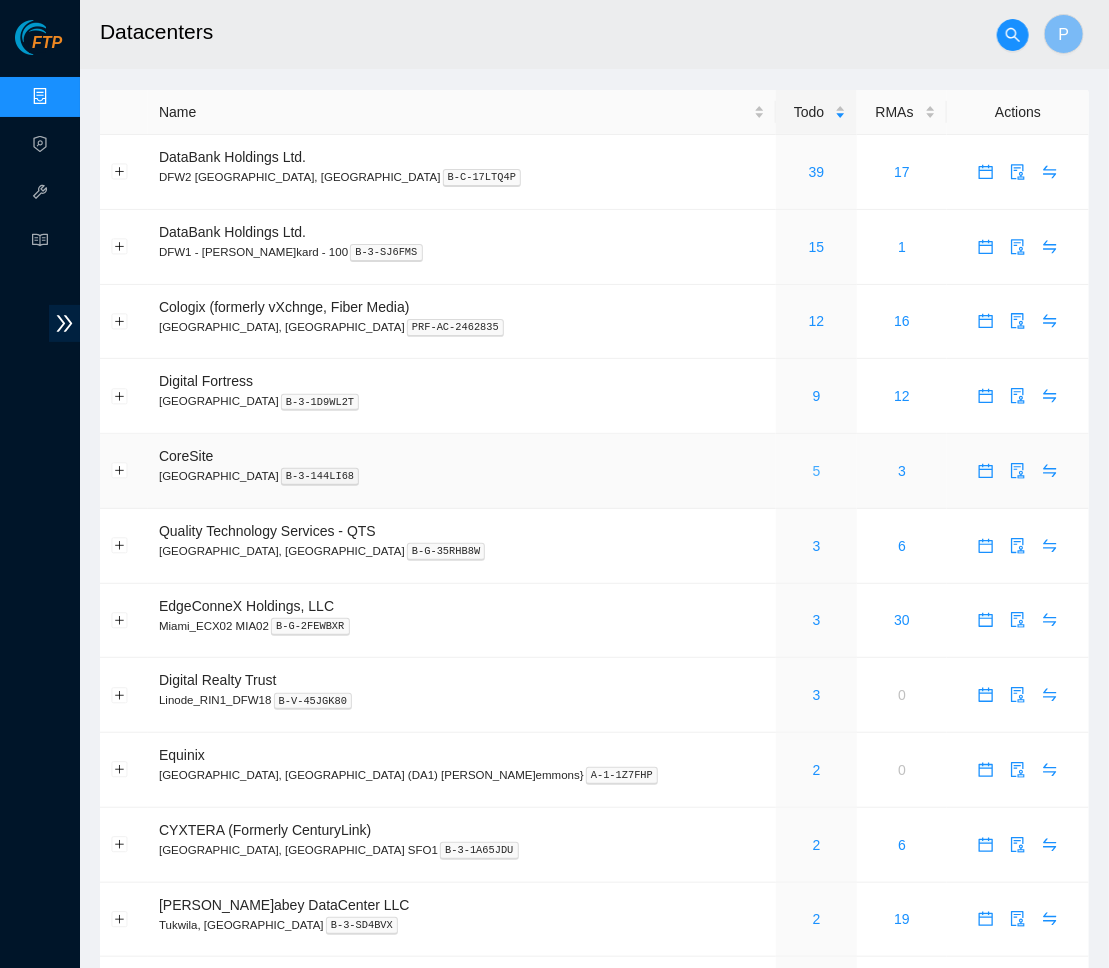 click on "5" at bounding box center (817, 471) 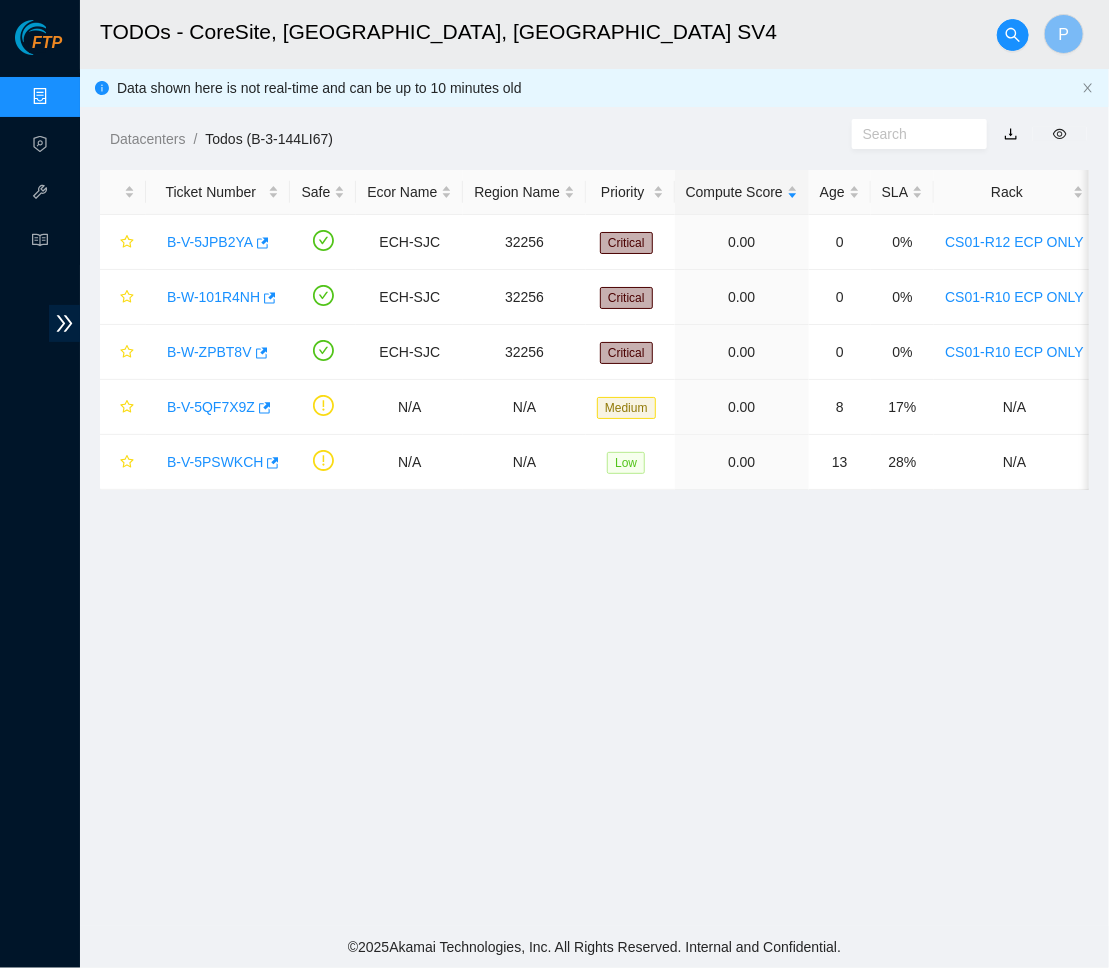 click at bounding box center (1011, 134) 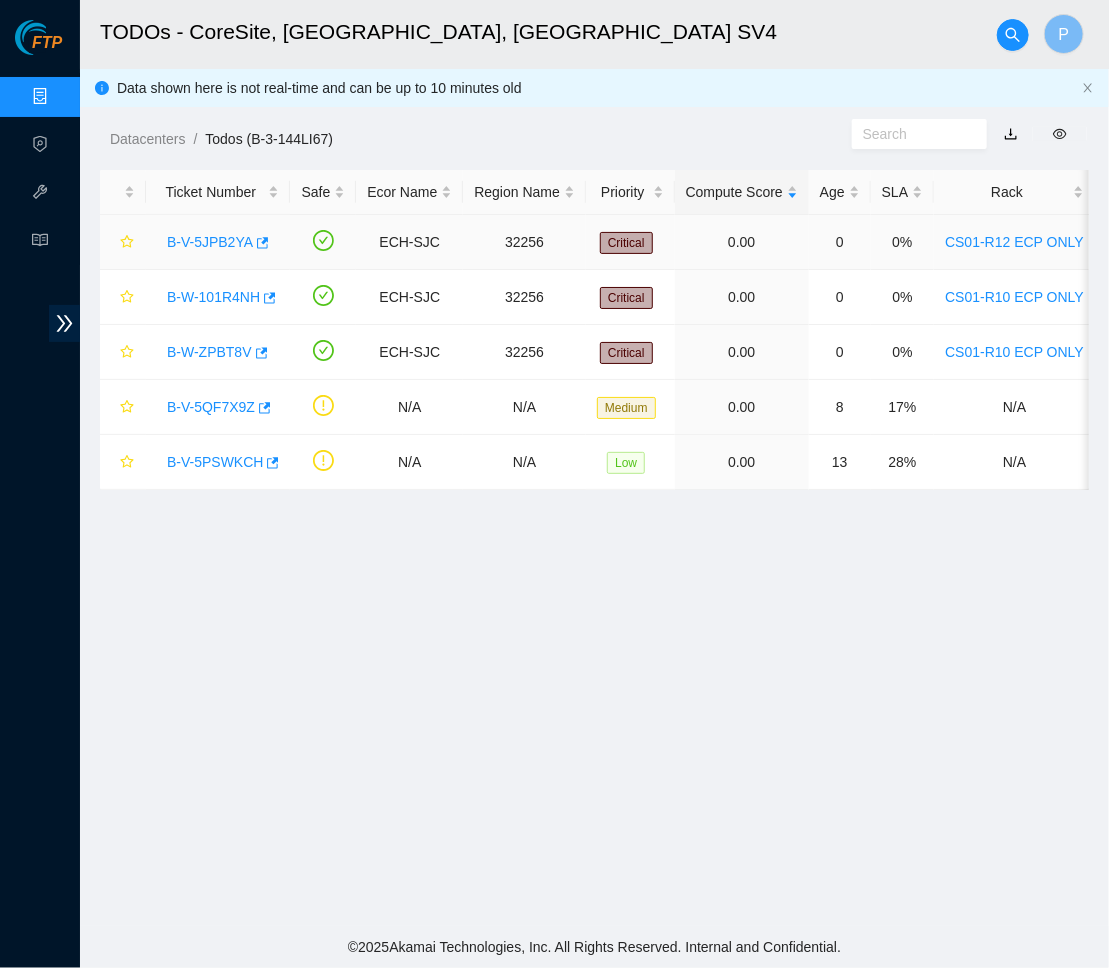 click on "B-V-5JPB2YA" at bounding box center [210, 242] 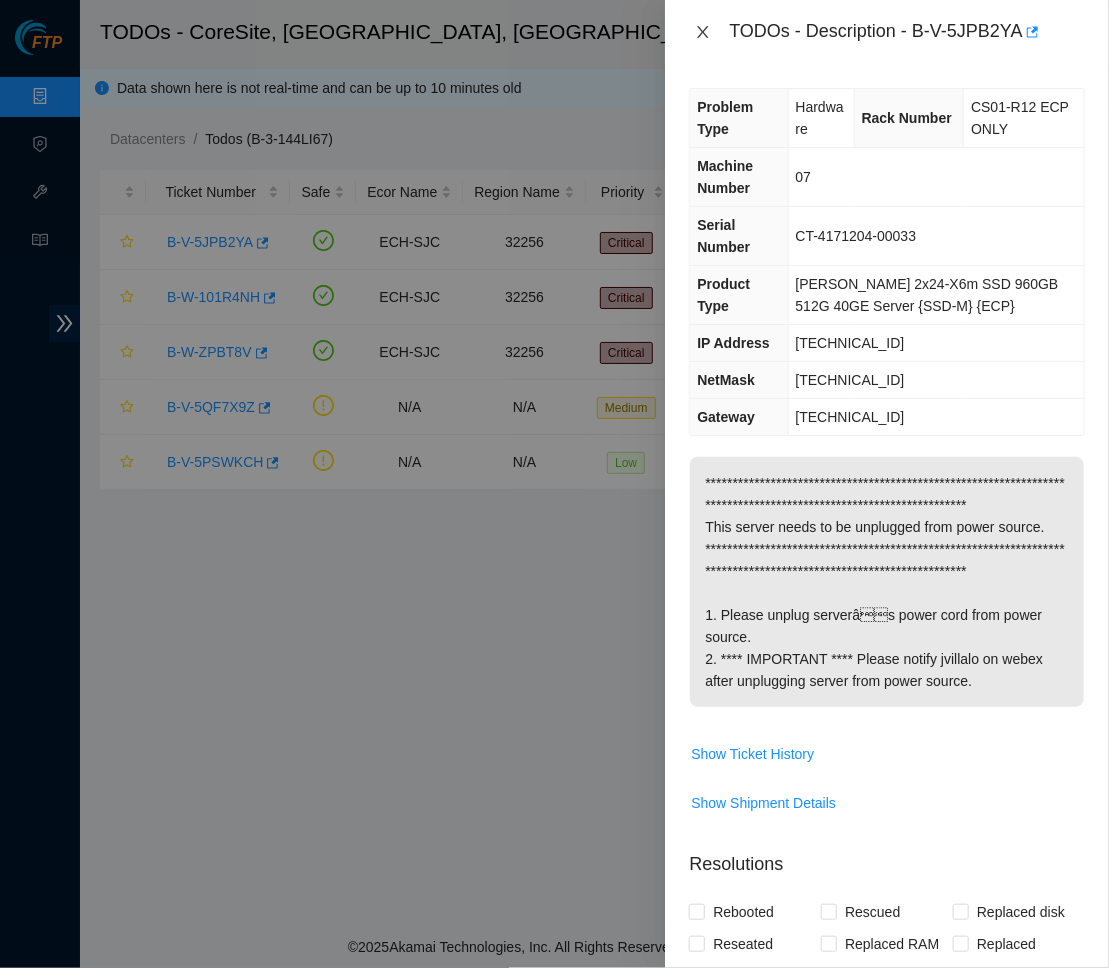 click 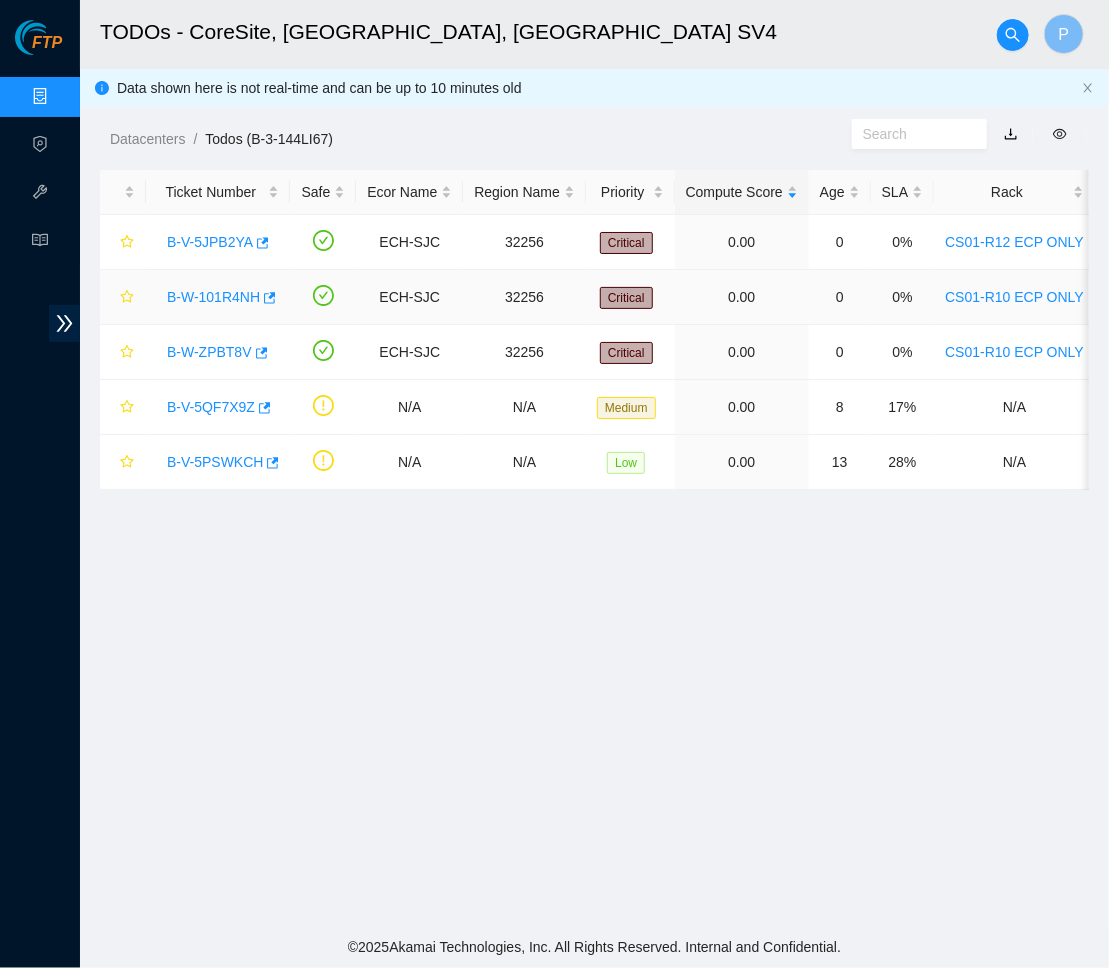 click on "B-W-101R4NH" at bounding box center [213, 297] 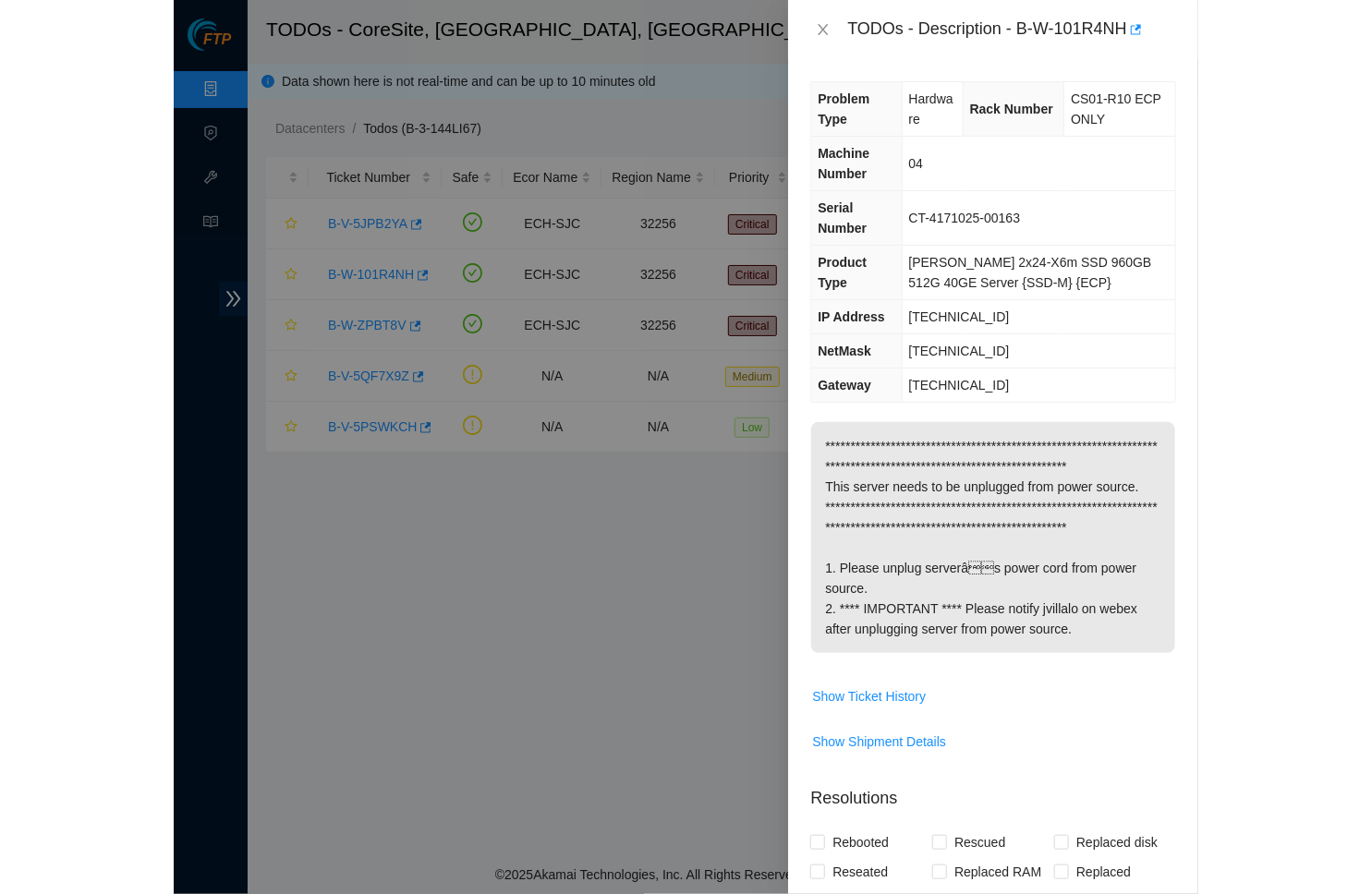 scroll, scrollTop: 101, scrollLeft: 0, axis: vertical 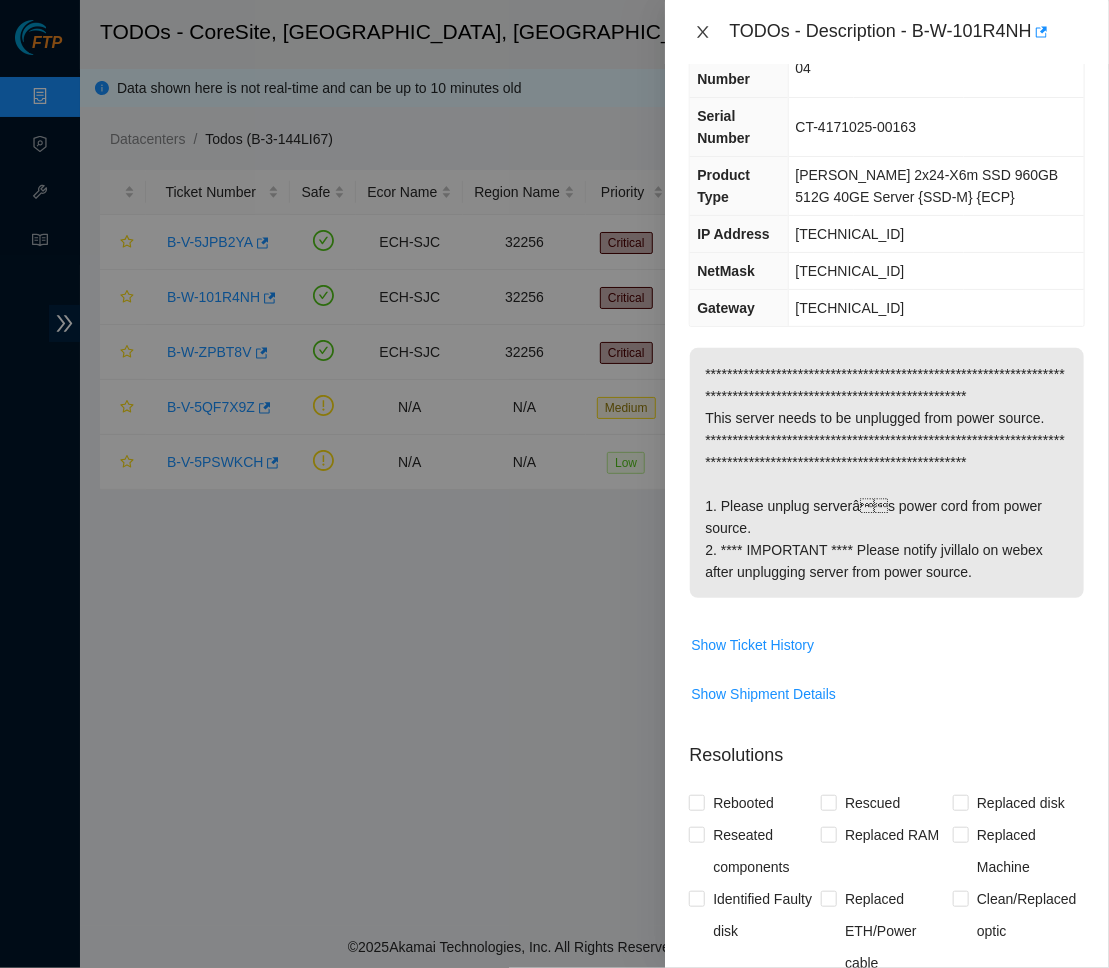 click at bounding box center [703, 32] 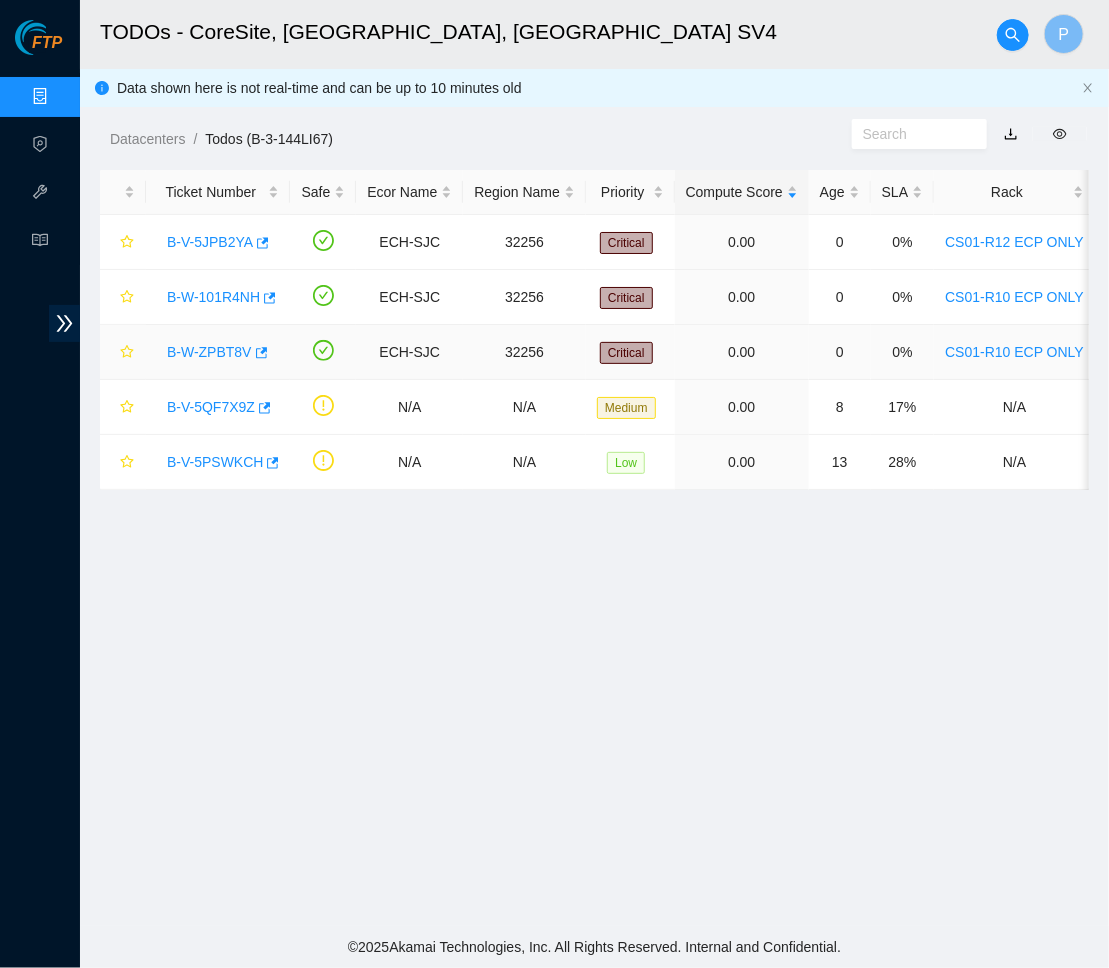 click on "B-W-ZPBT8V" at bounding box center [209, 352] 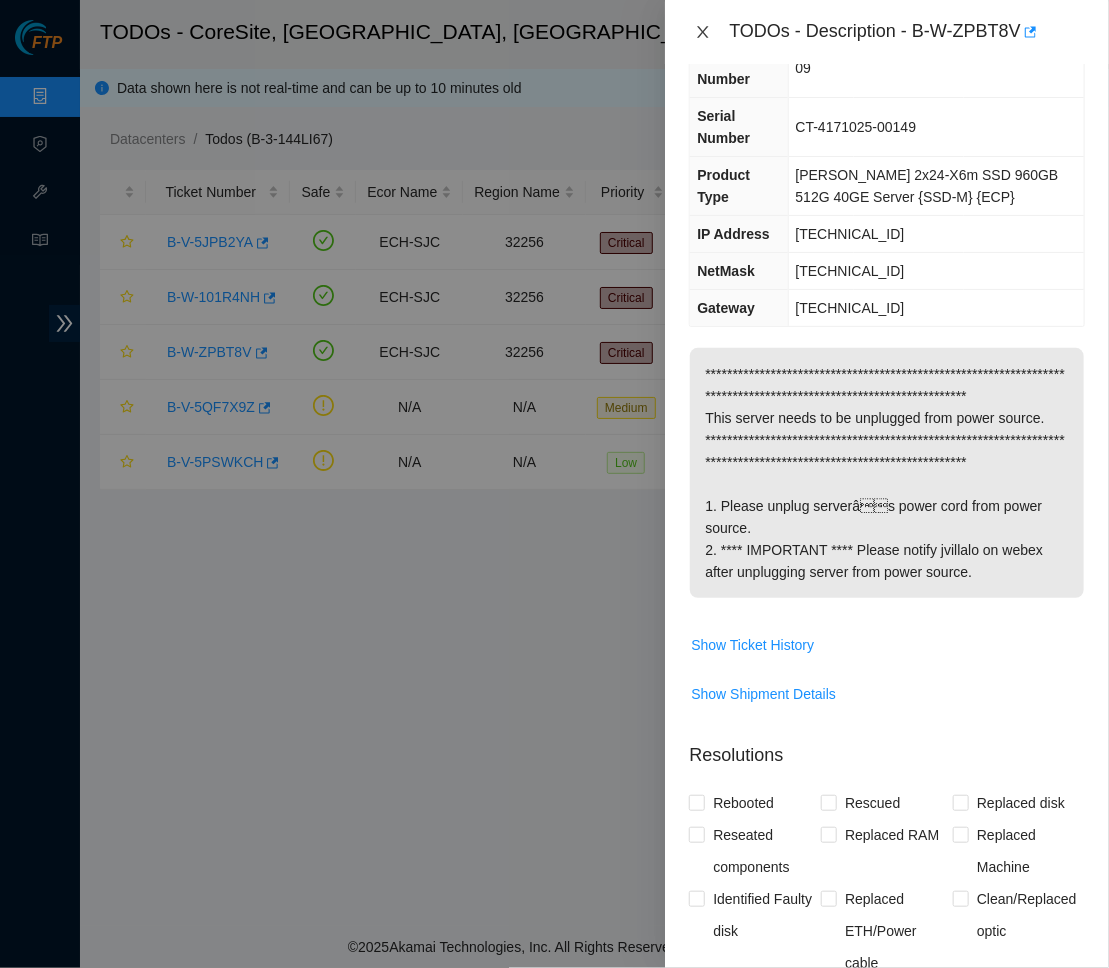 click at bounding box center (703, 32) 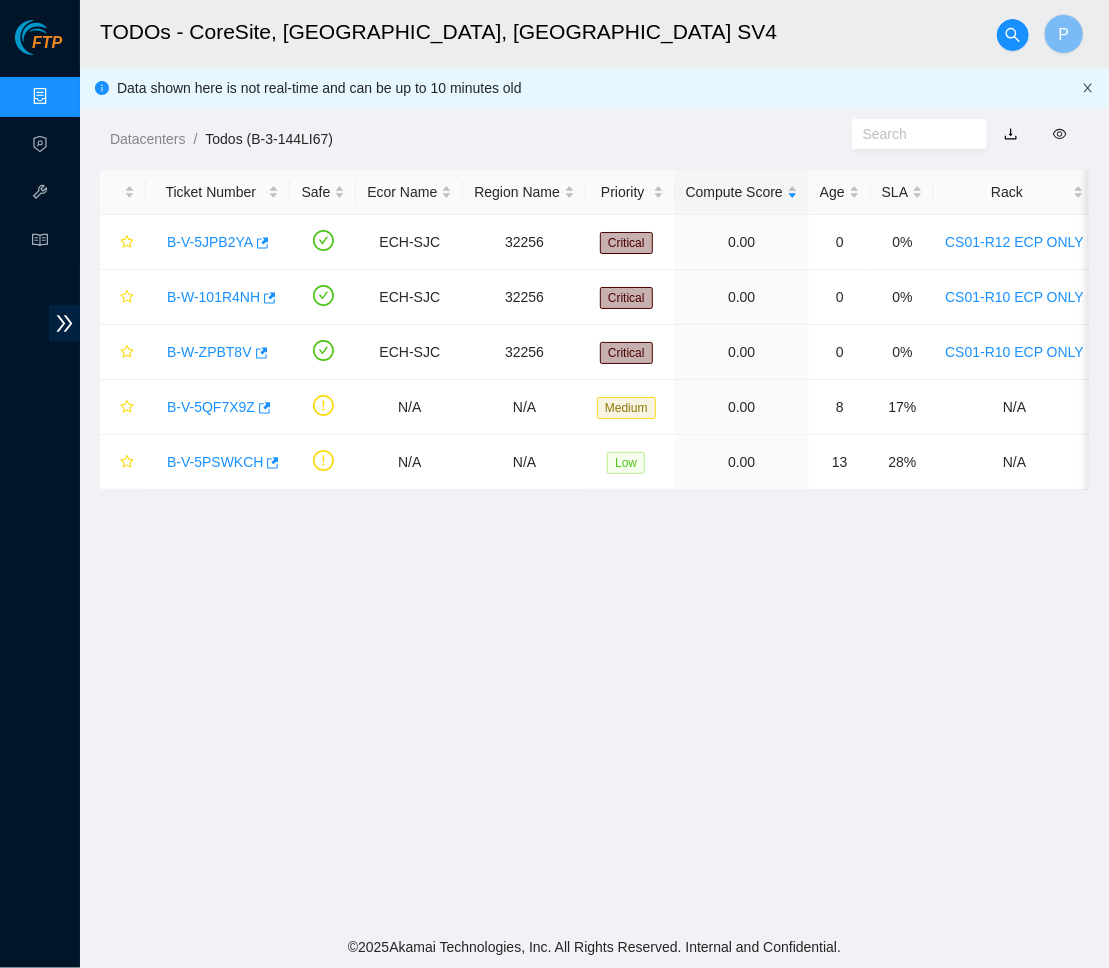 click 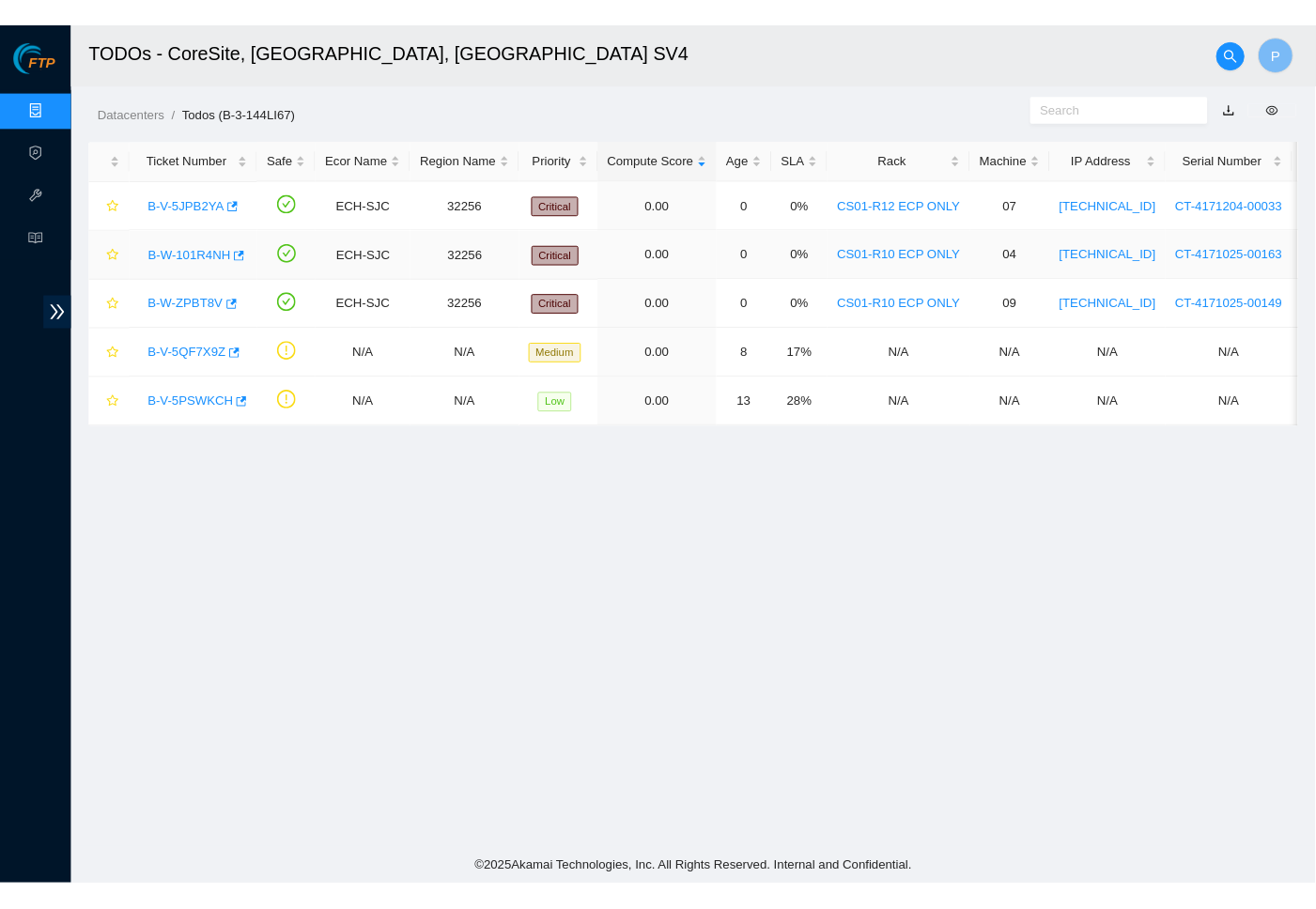 scroll, scrollTop: 0, scrollLeft: 0, axis: both 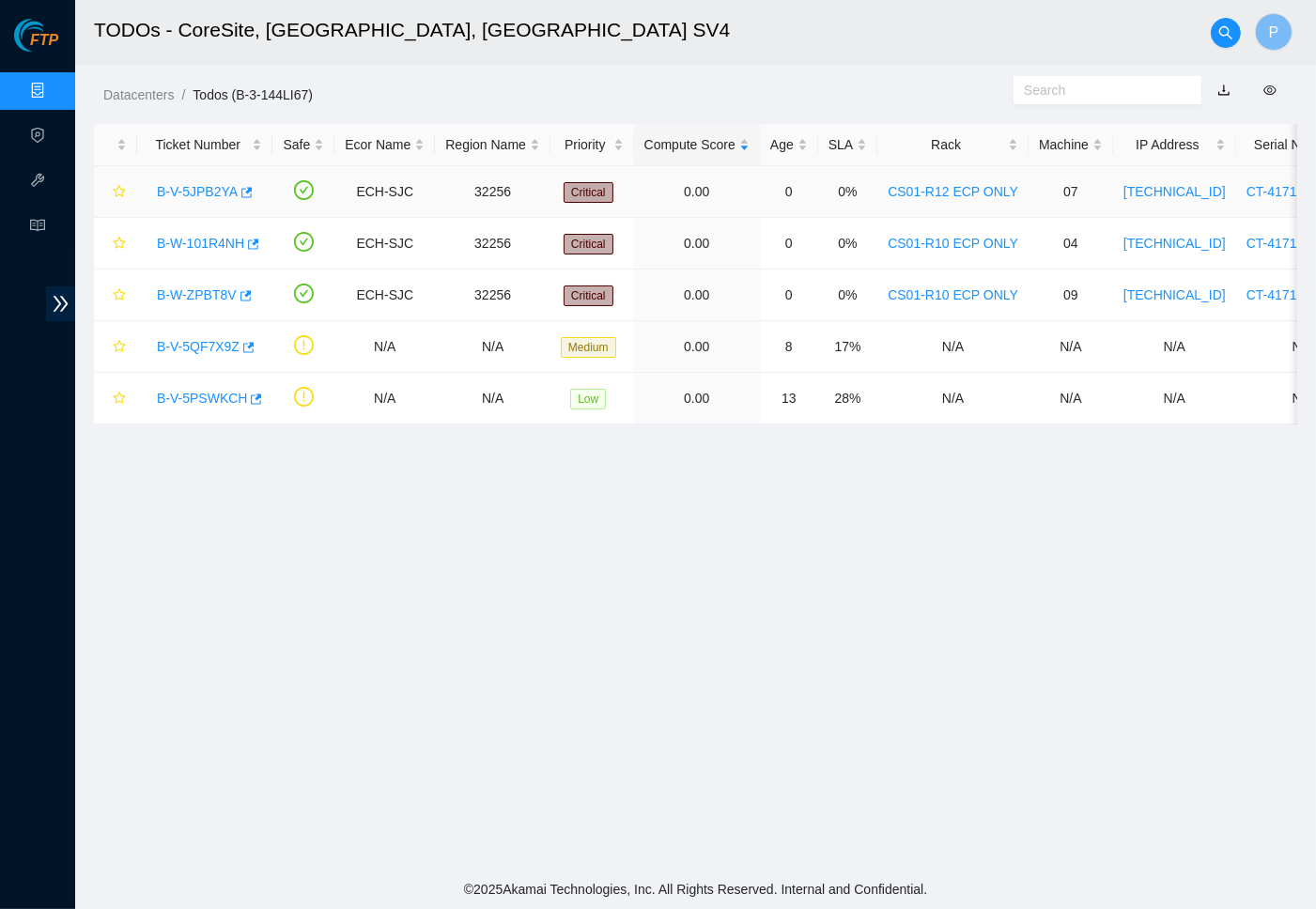 click on "B-V-5JPB2YA" at bounding box center [205, 192] 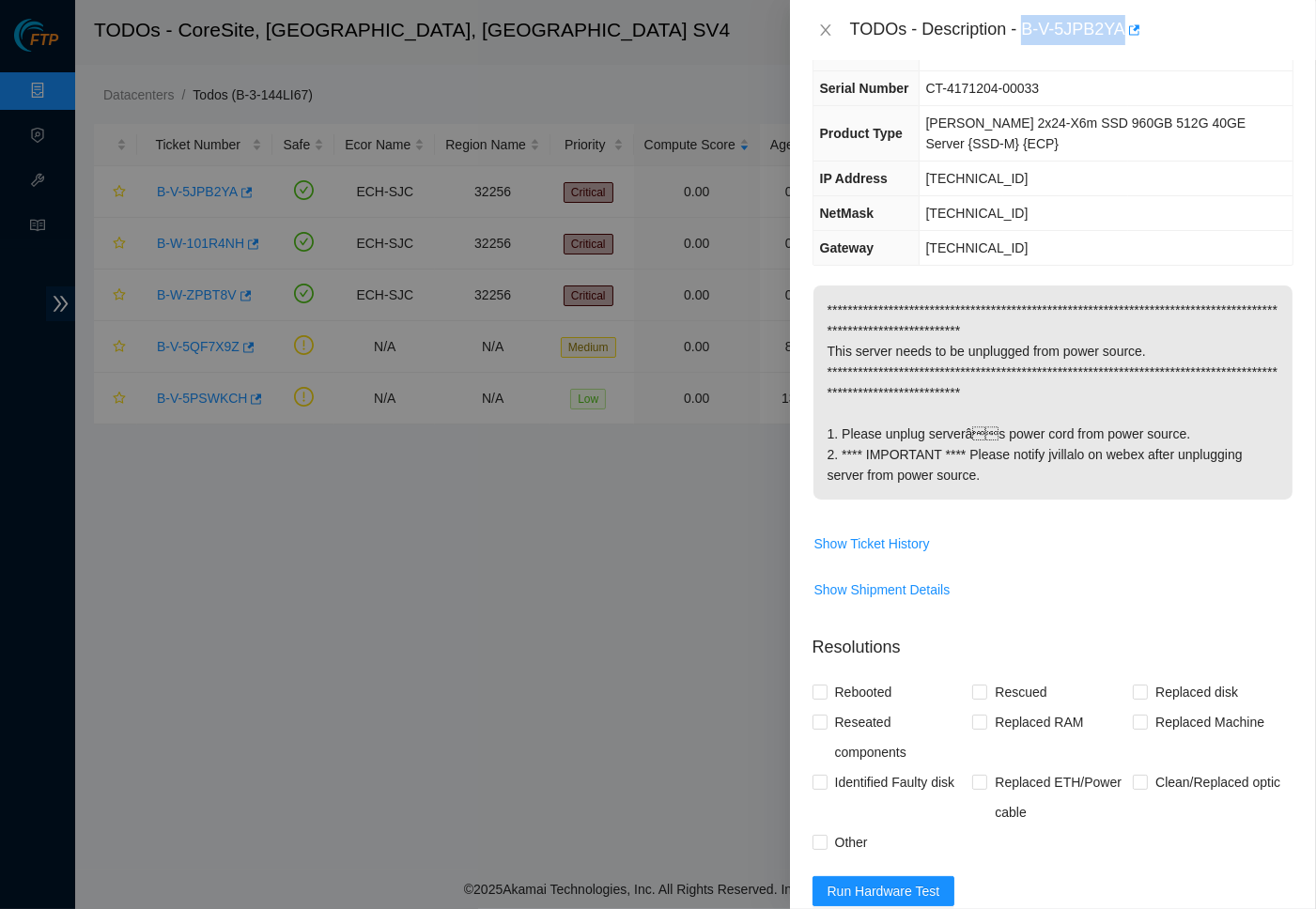 drag, startPoint x: 1035, startPoint y: 25, endPoint x: 1138, endPoint y: 22, distance: 103.0437 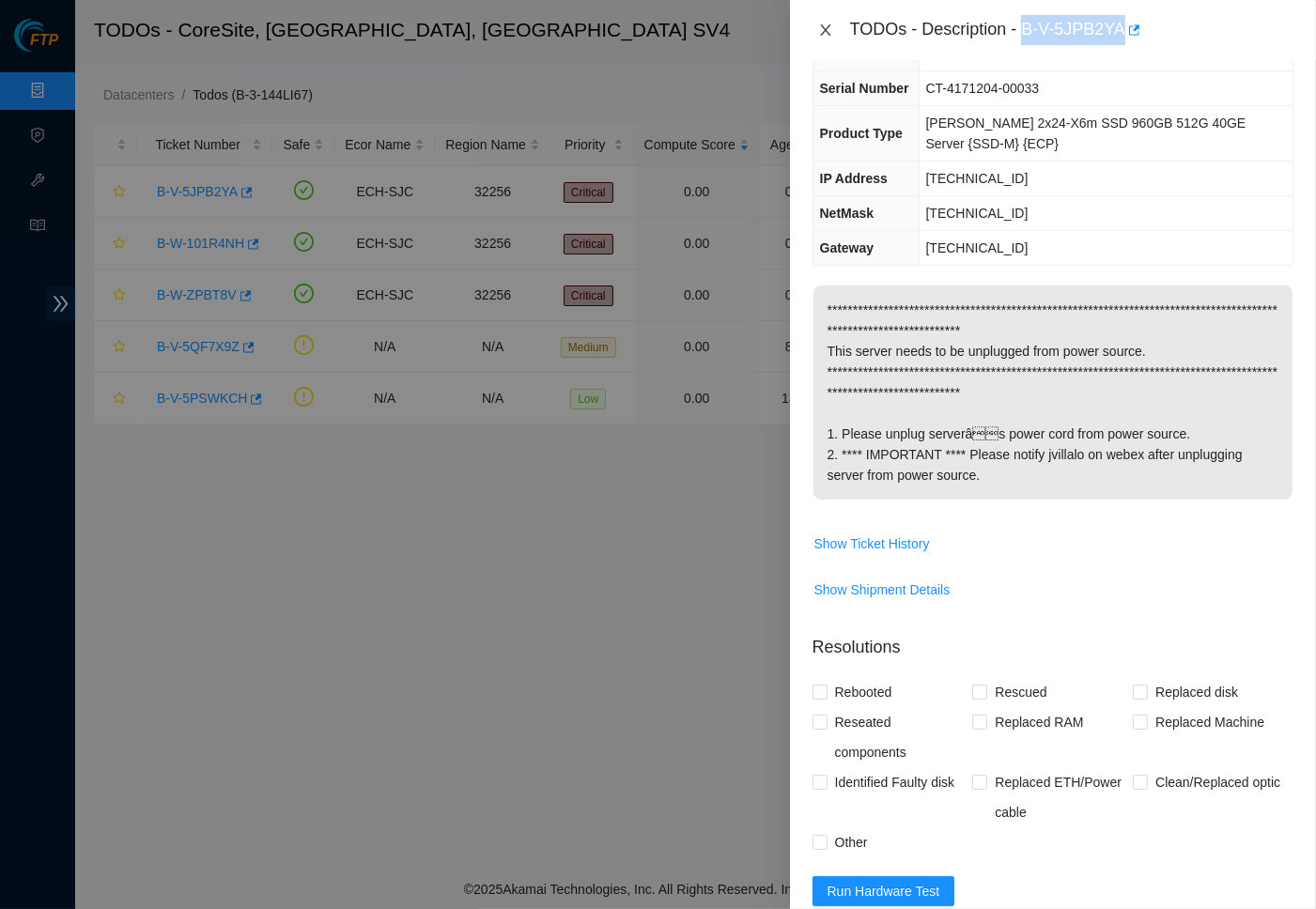 click at bounding box center (826, 30) 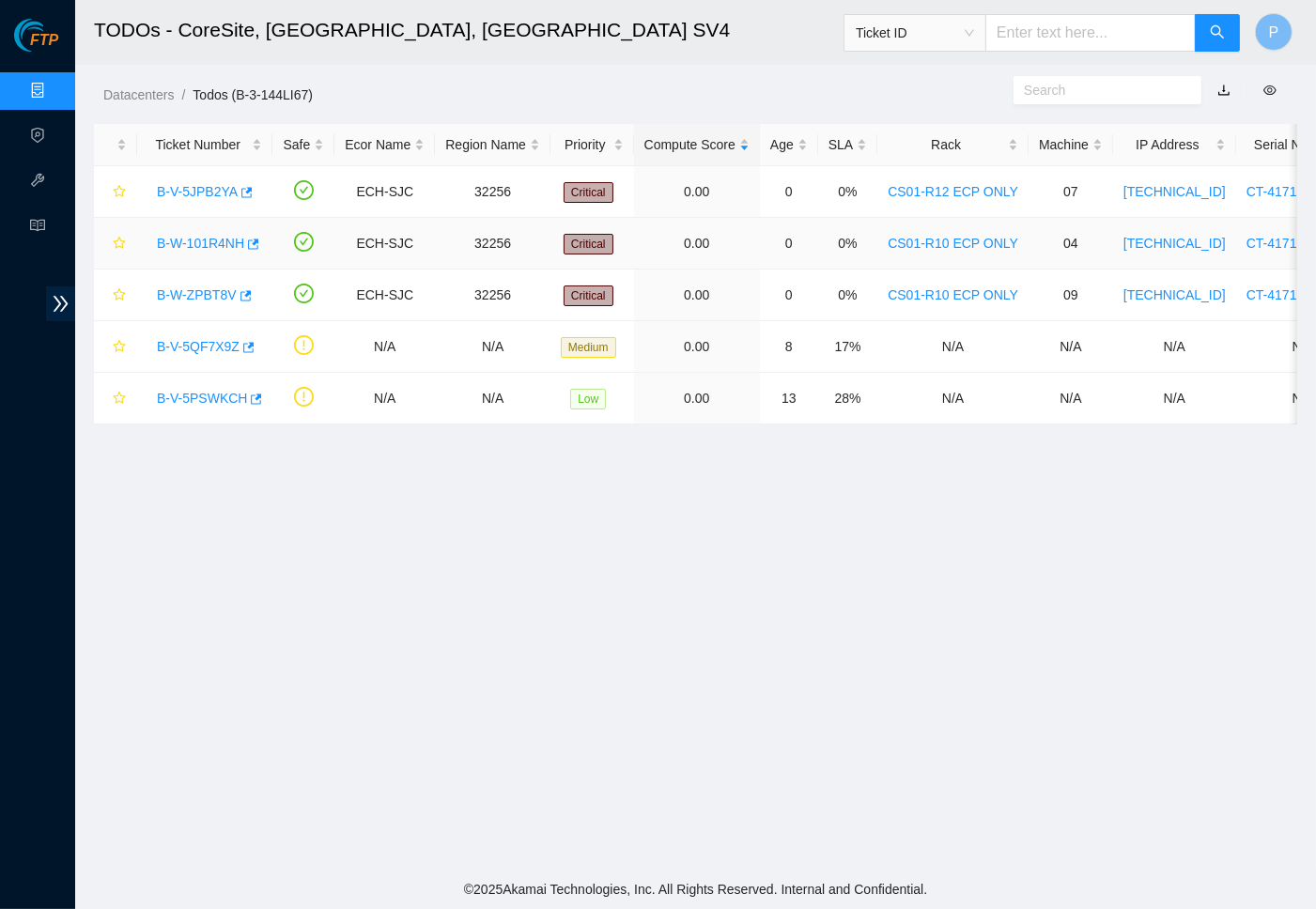 click on "B-W-101R4NH" at bounding box center [200, 243] 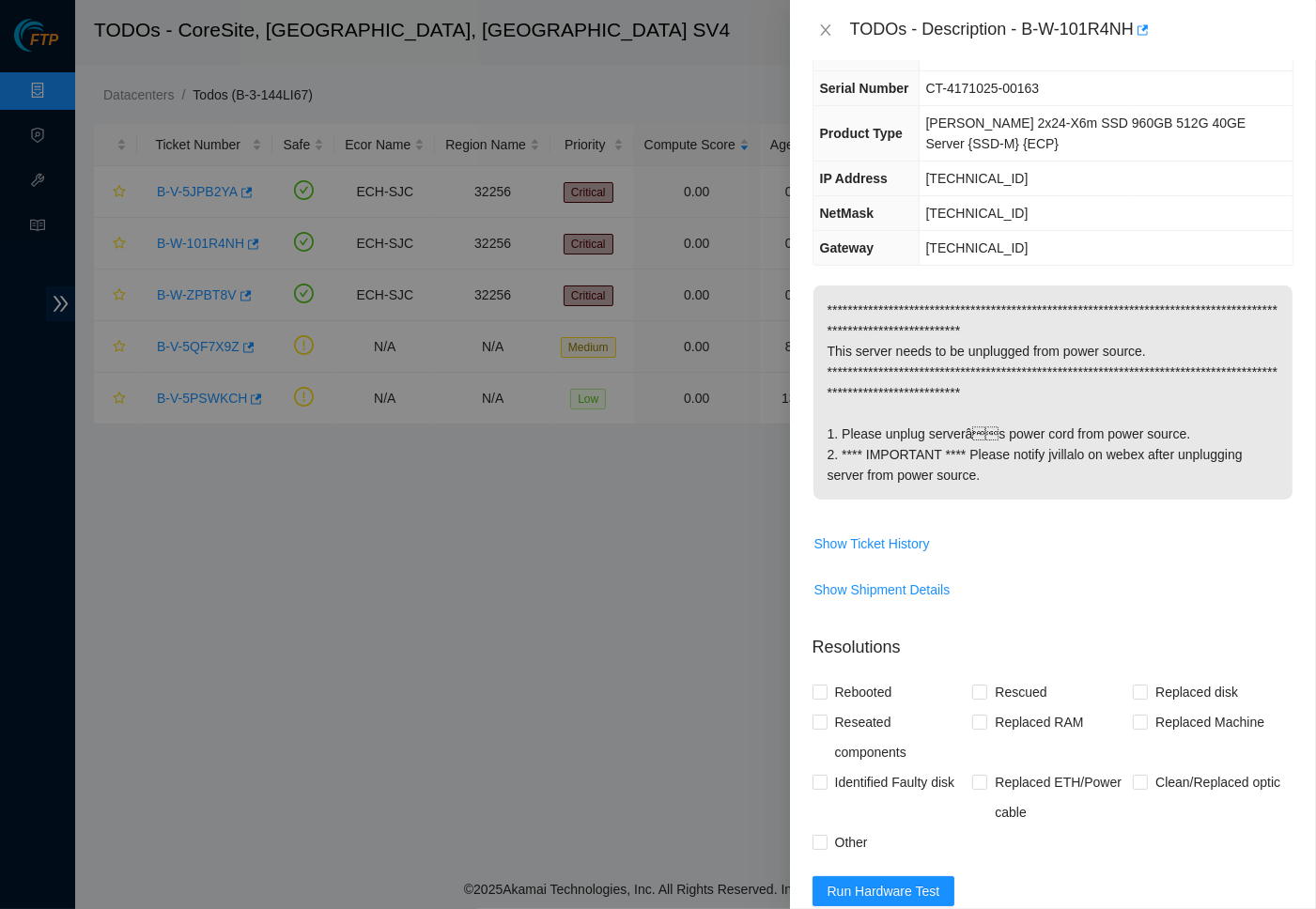 click on "TODOs - Description - B-W-101R4NH" at bounding box center [1072, 30] 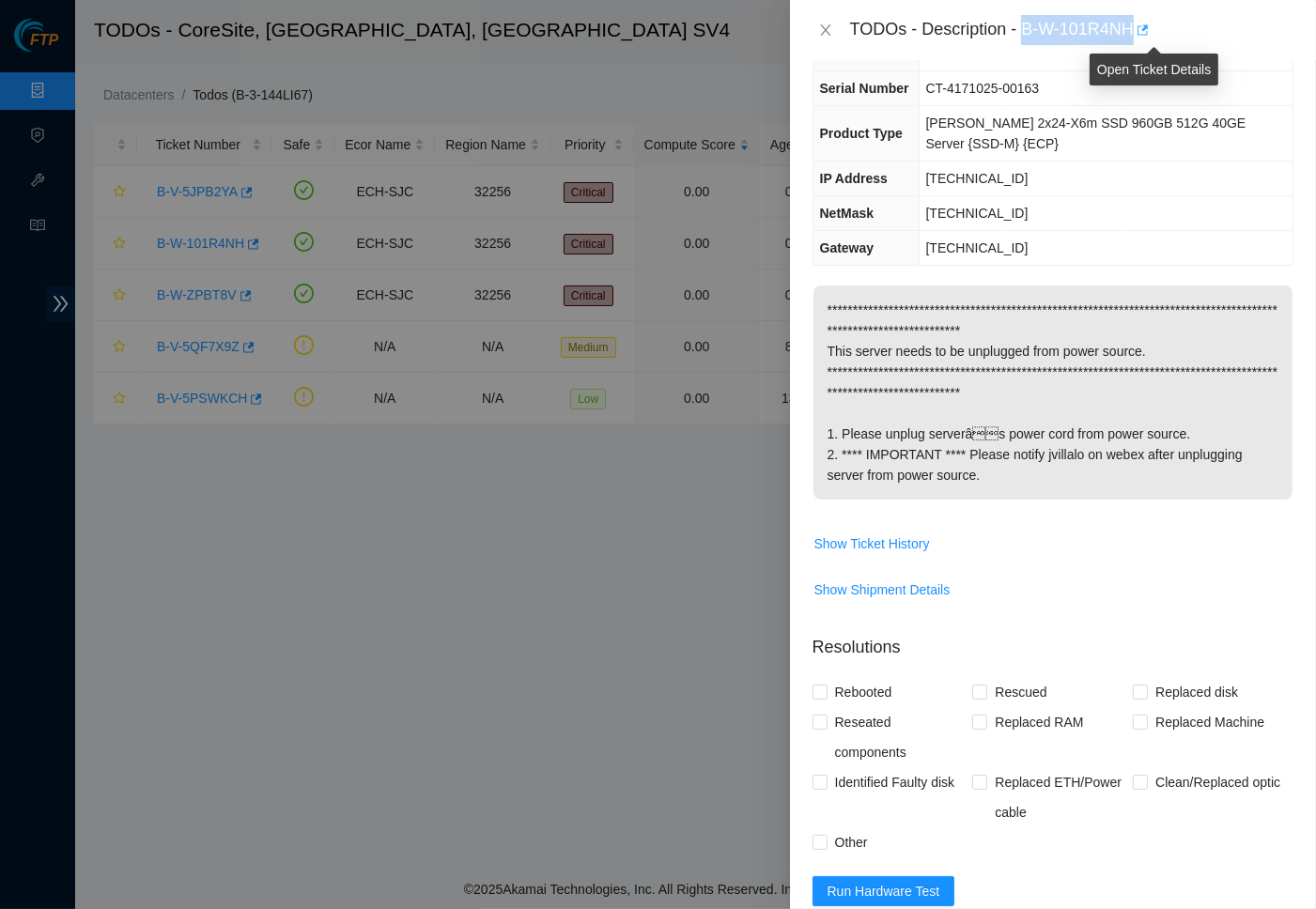 drag, startPoint x: 1034, startPoint y: 28, endPoint x: 1150, endPoint y: 22, distance: 116.15507 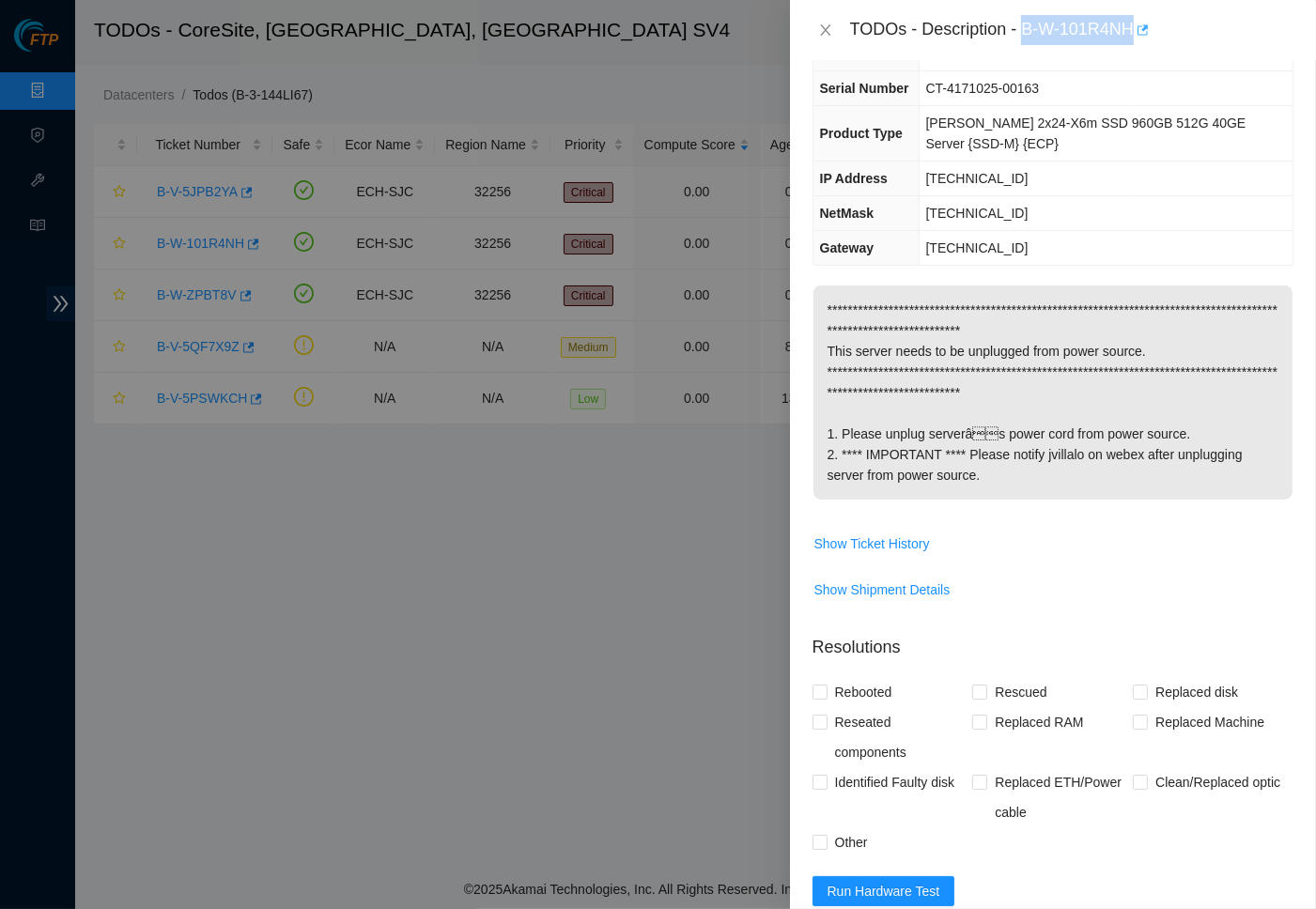 copy on "B-W-101R4NH" 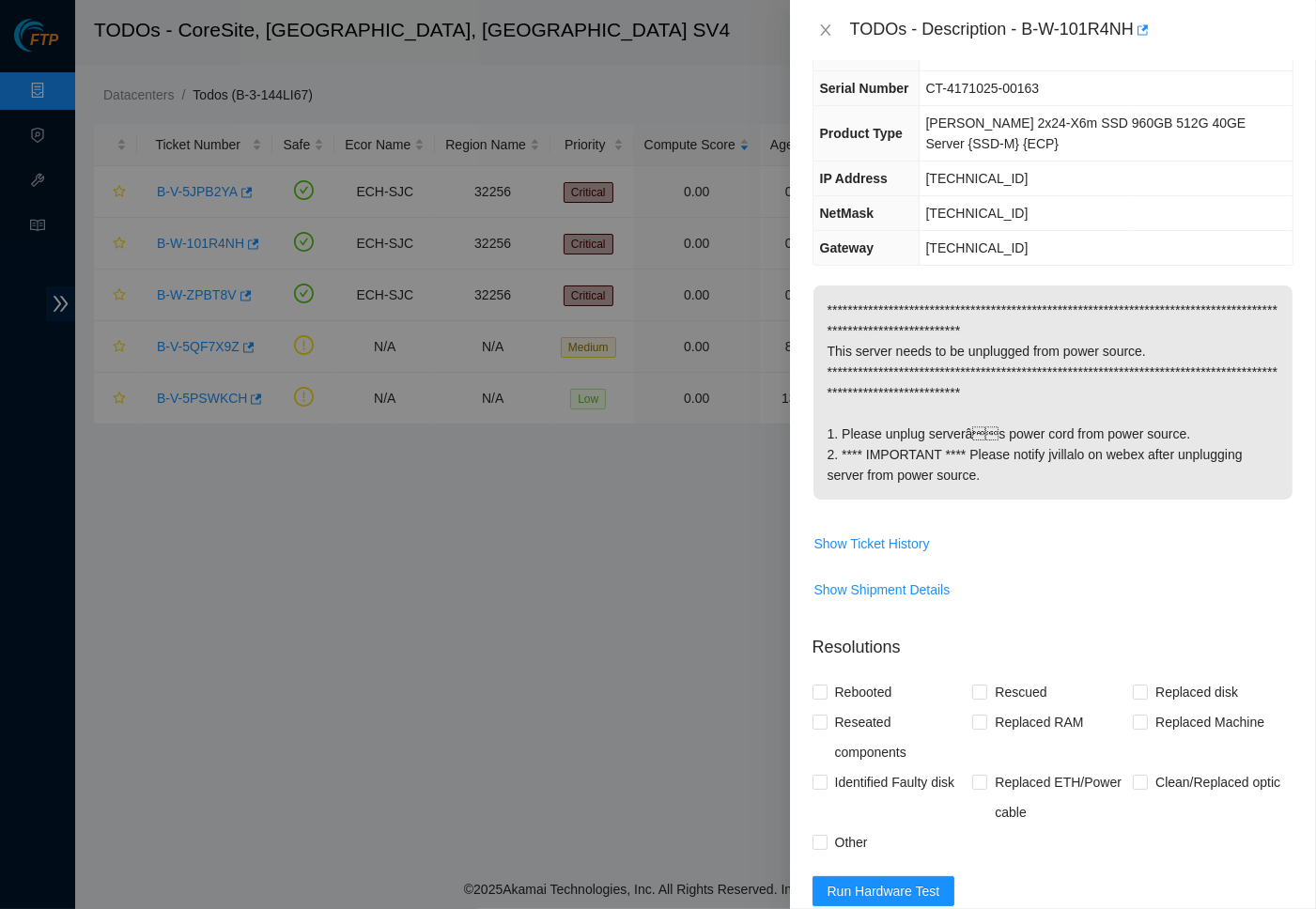 click on "TODOs - Description - B-W-101R4NH" at bounding box center (1053, 30) 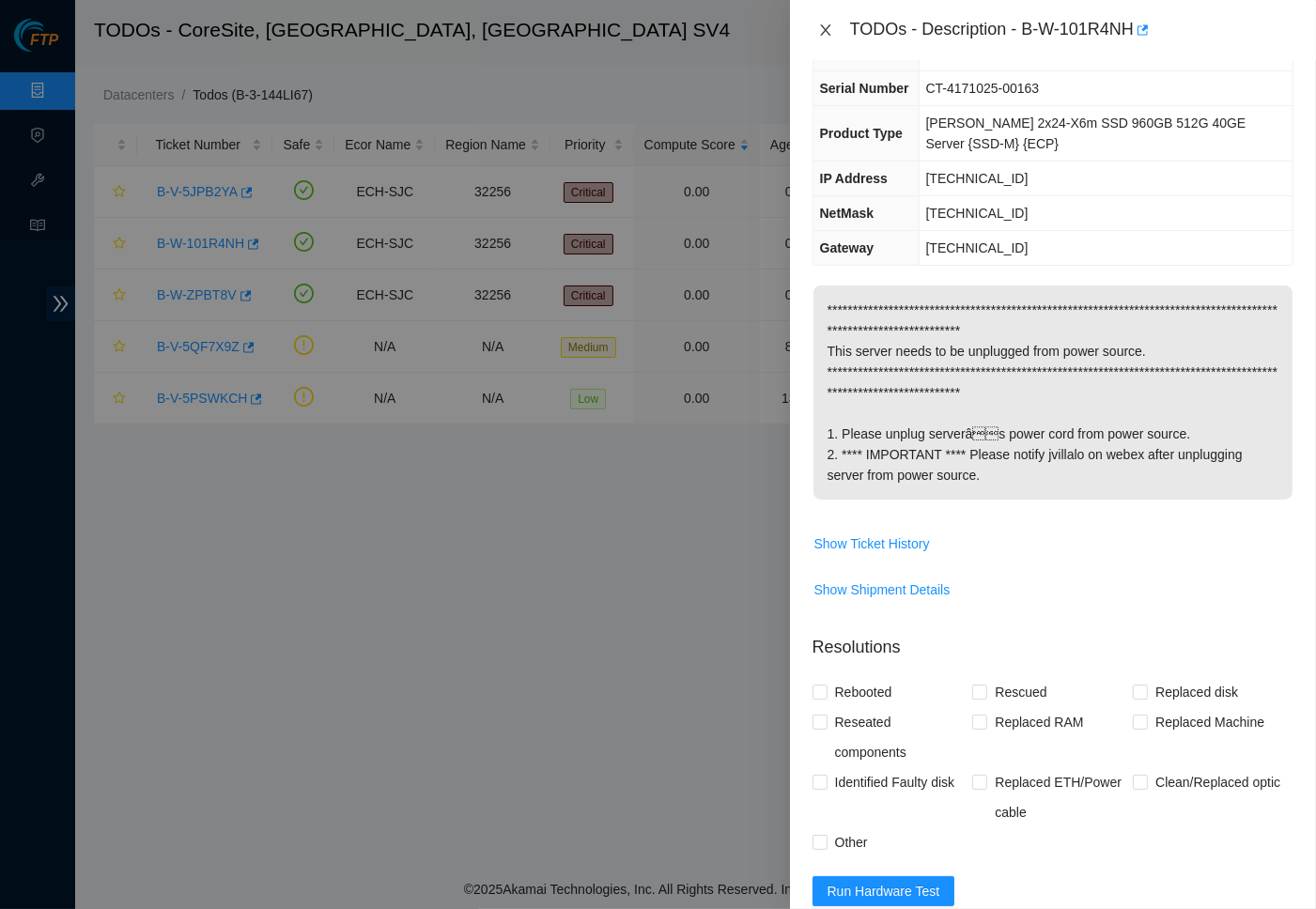 click 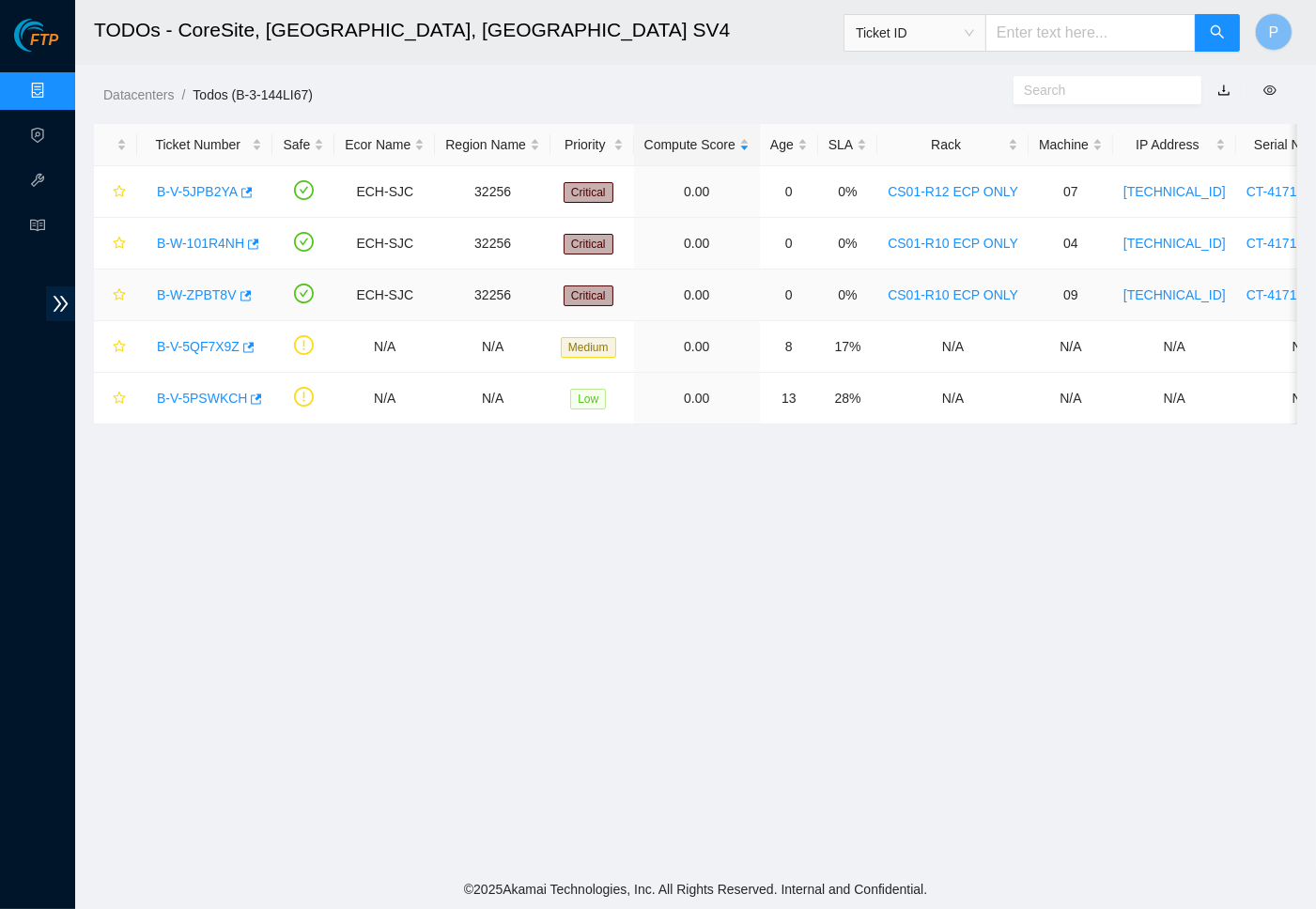 click on "B-W-ZPBT8V" at bounding box center [196, 295] 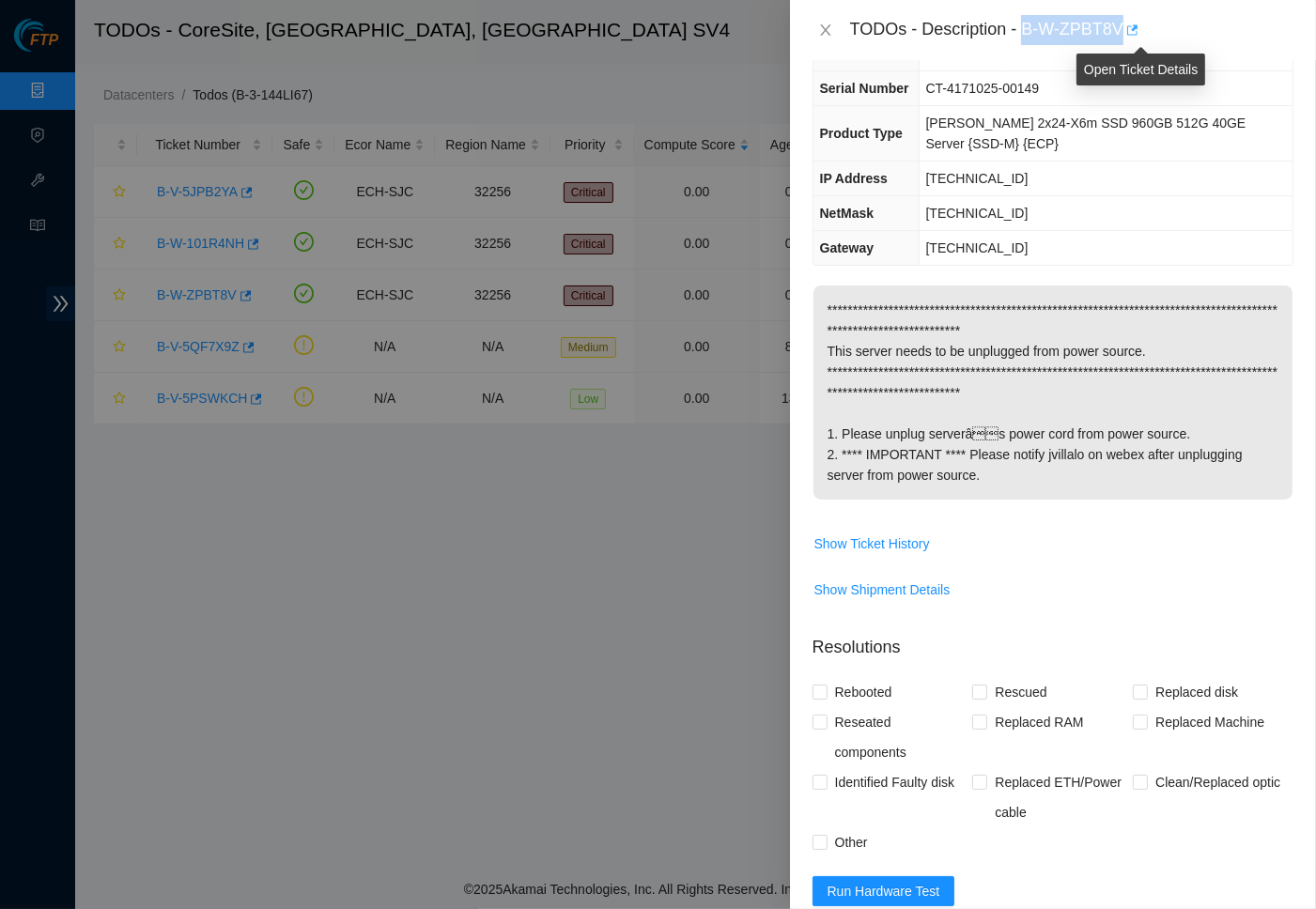 drag, startPoint x: 1031, startPoint y: 23, endPoint x: 1141, endPoint y: 22, distance: 110.00455 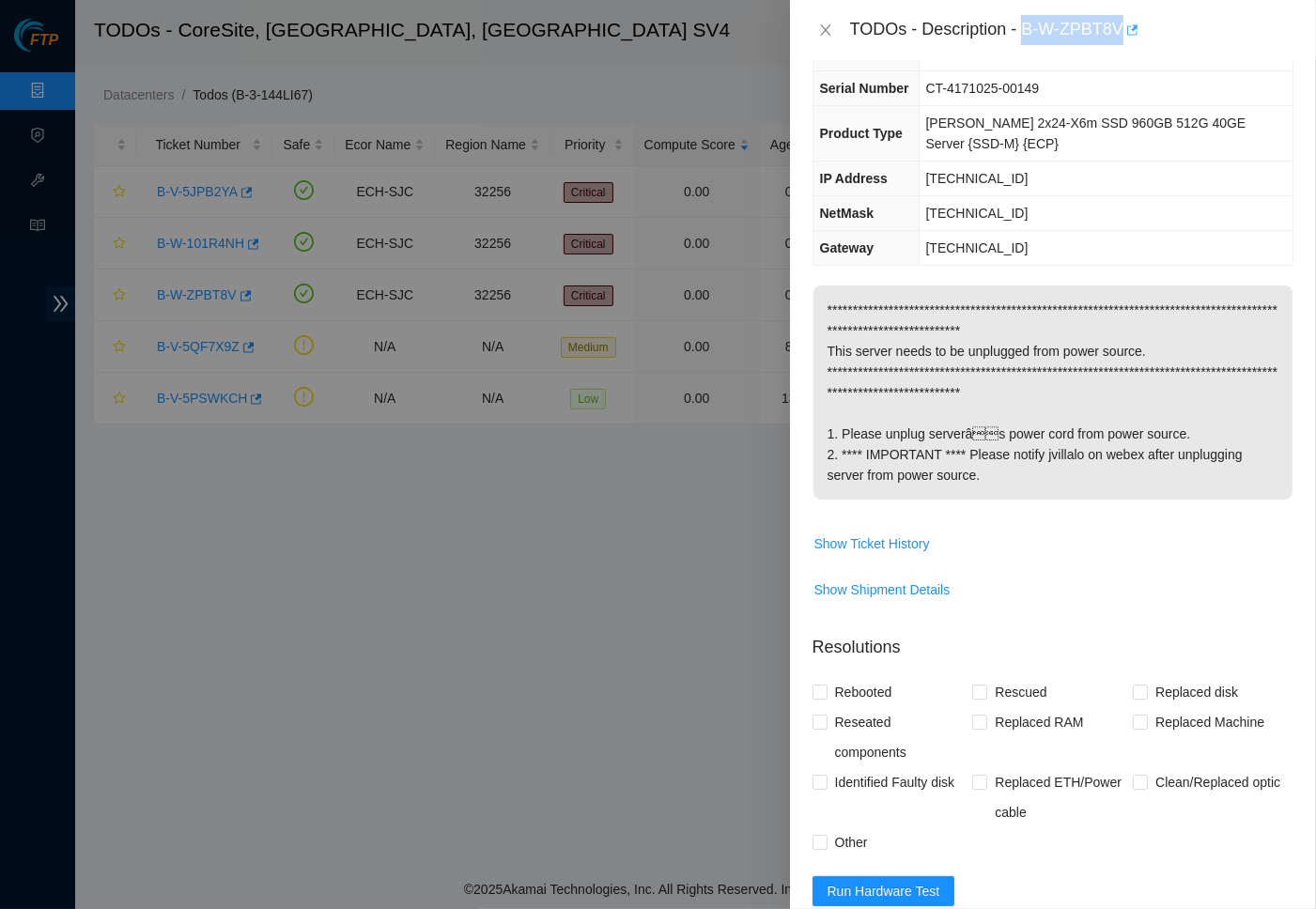 copy on "B-W-ZPBT8V" 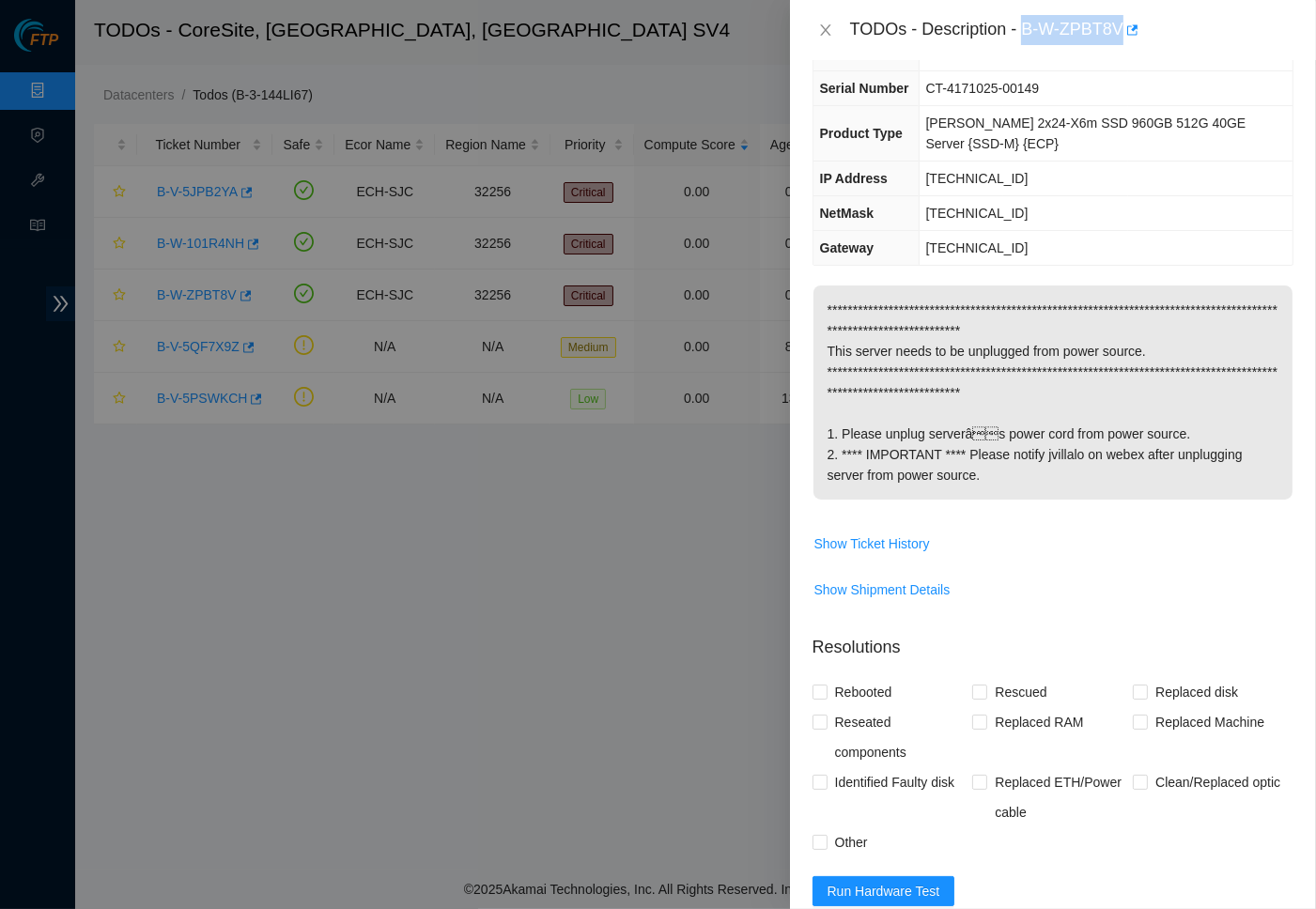 click on "IP Address" at bounding box center [854, 178] 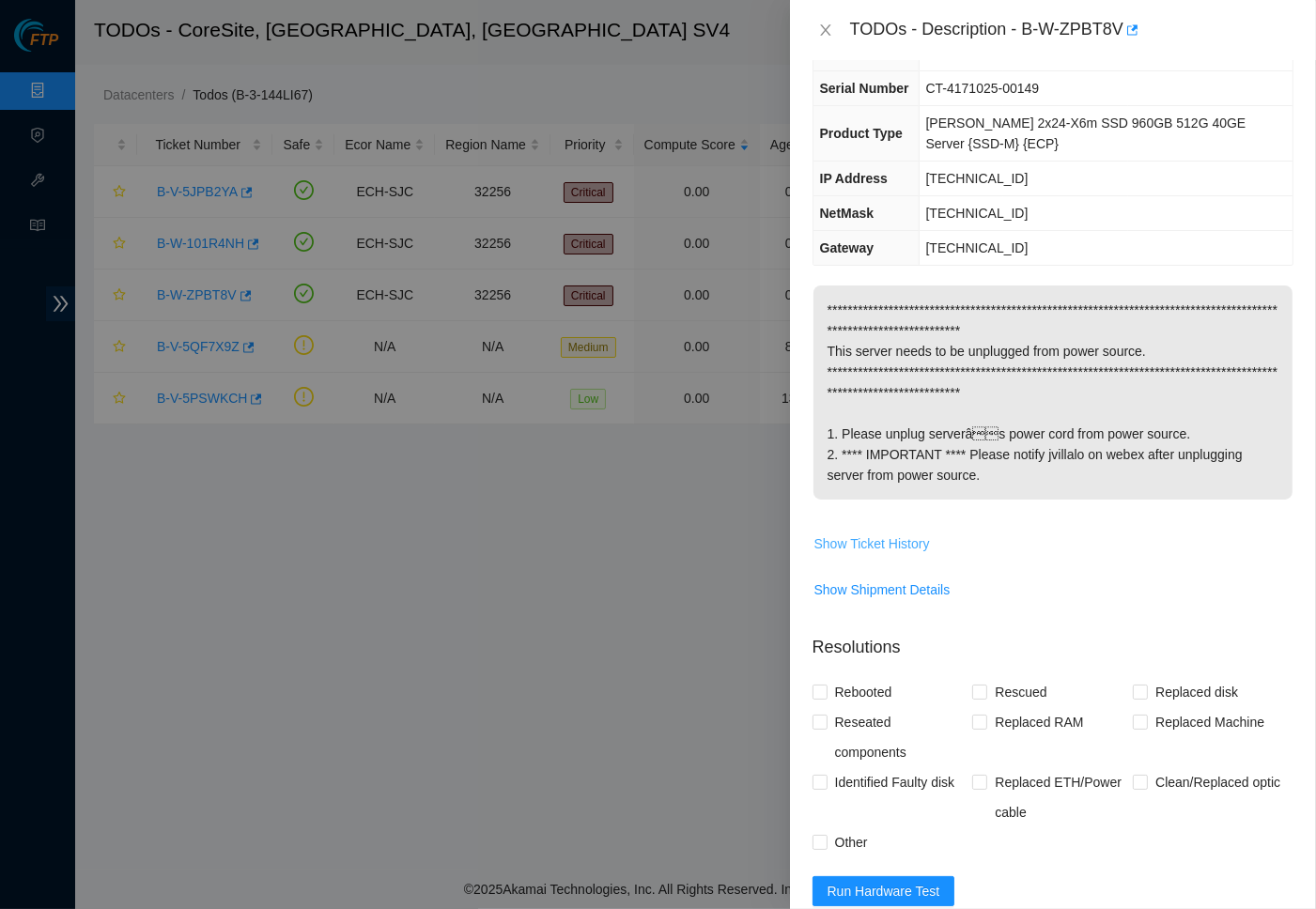 click on "Show Ticket History" at bounding box center [872, 544] 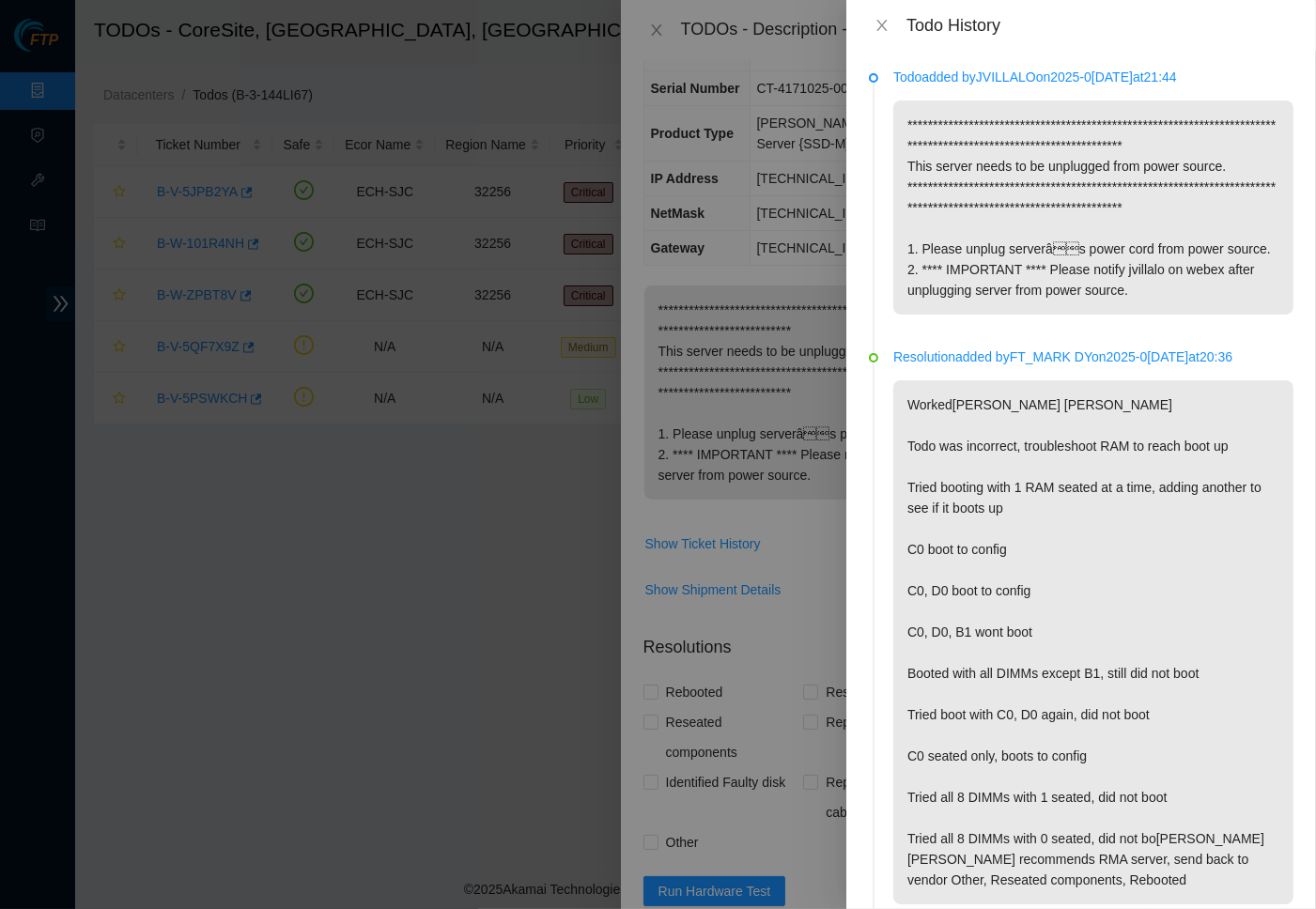 scroll, scrollTop: 0, scrollLeft: 0, axis: both 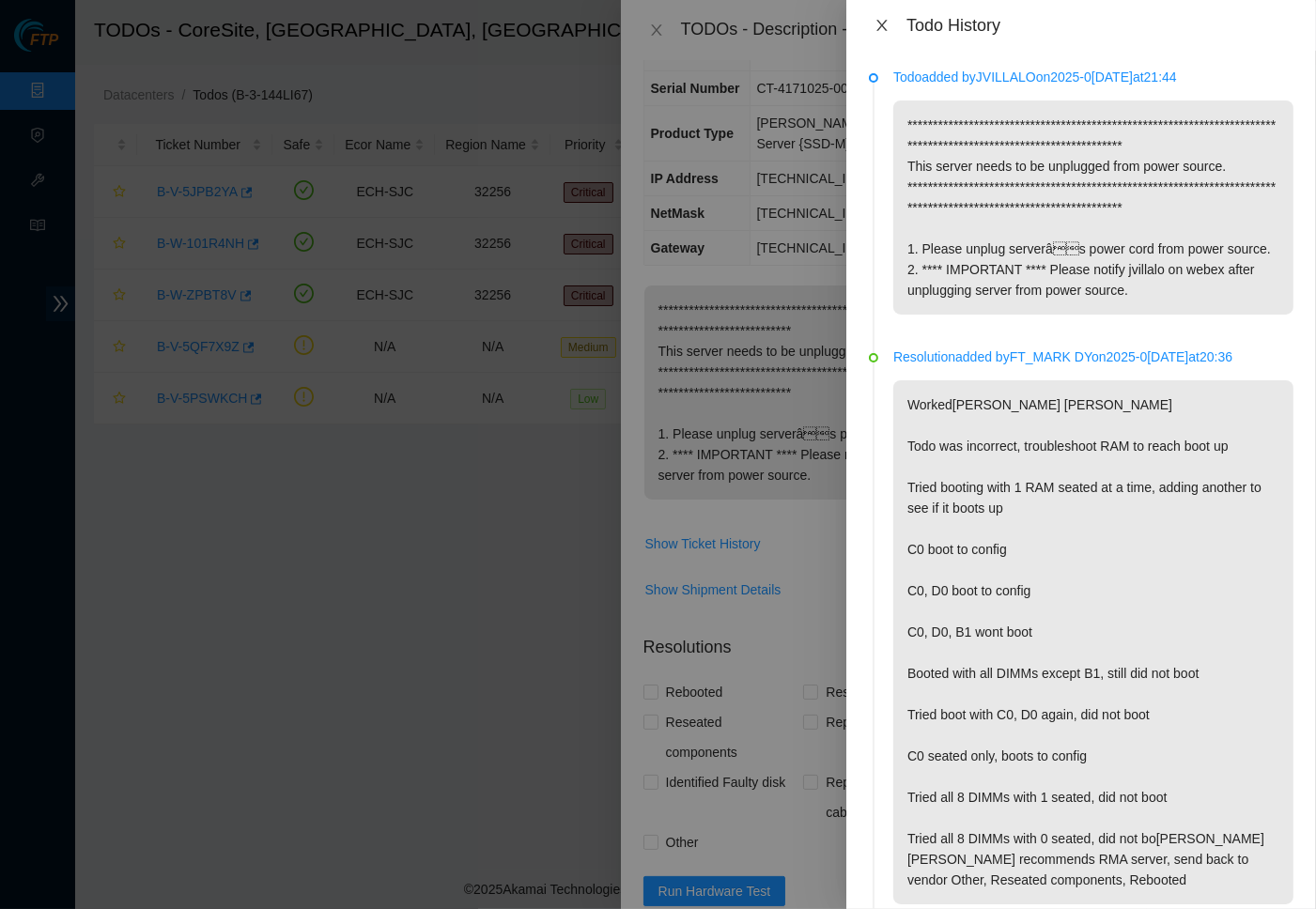 click 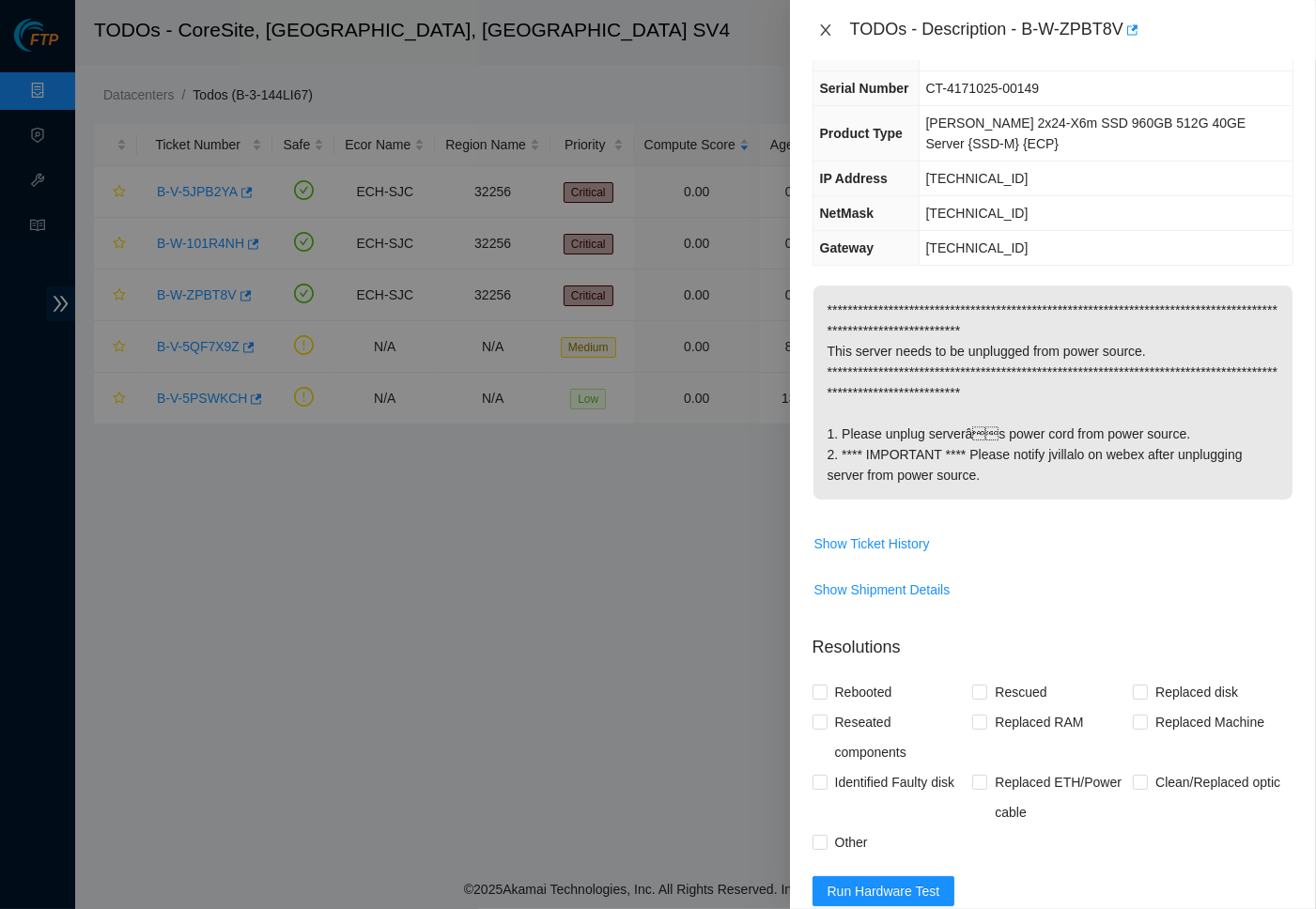 click 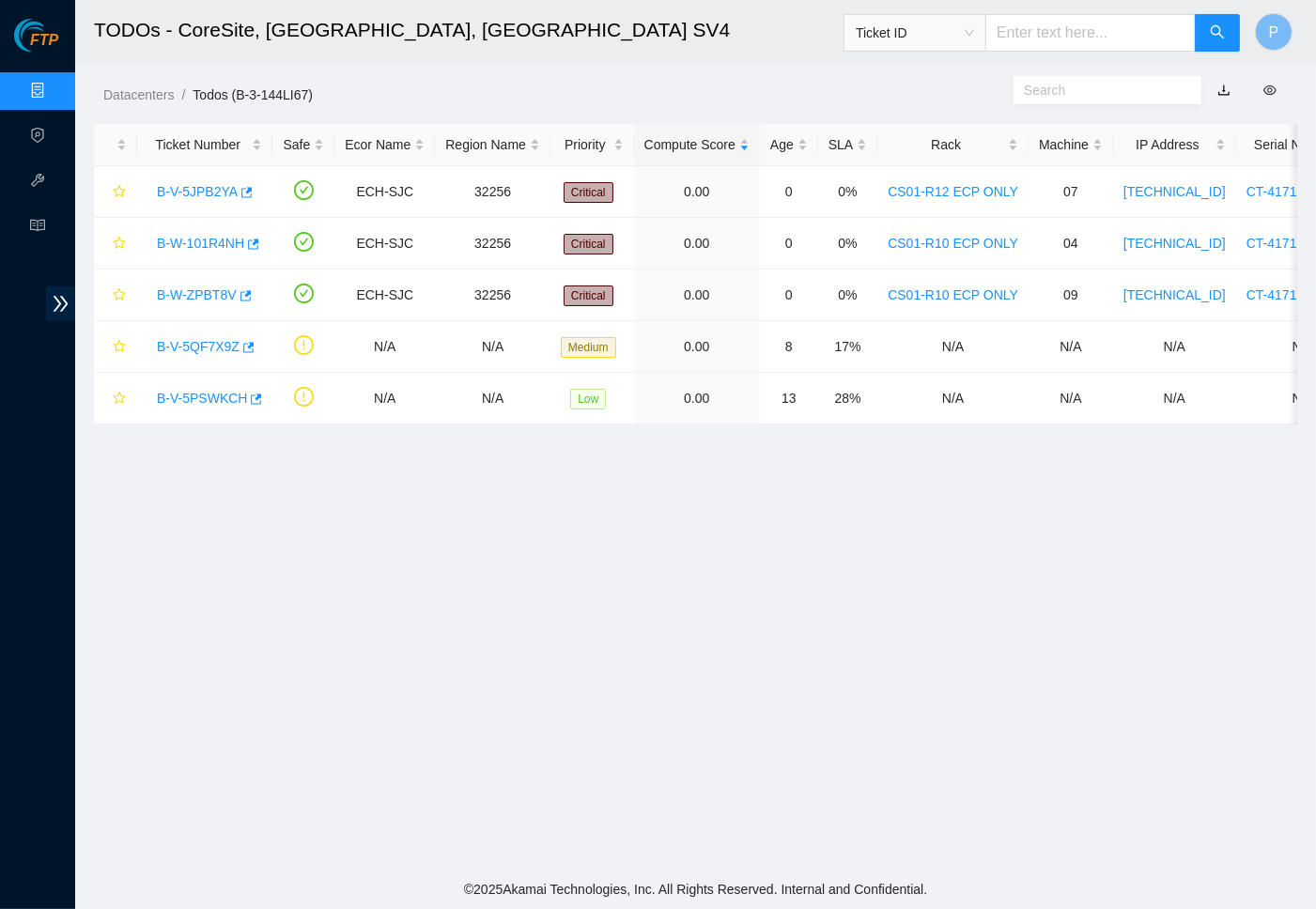 click on "Data Centers" at bounding box center (93, 91) 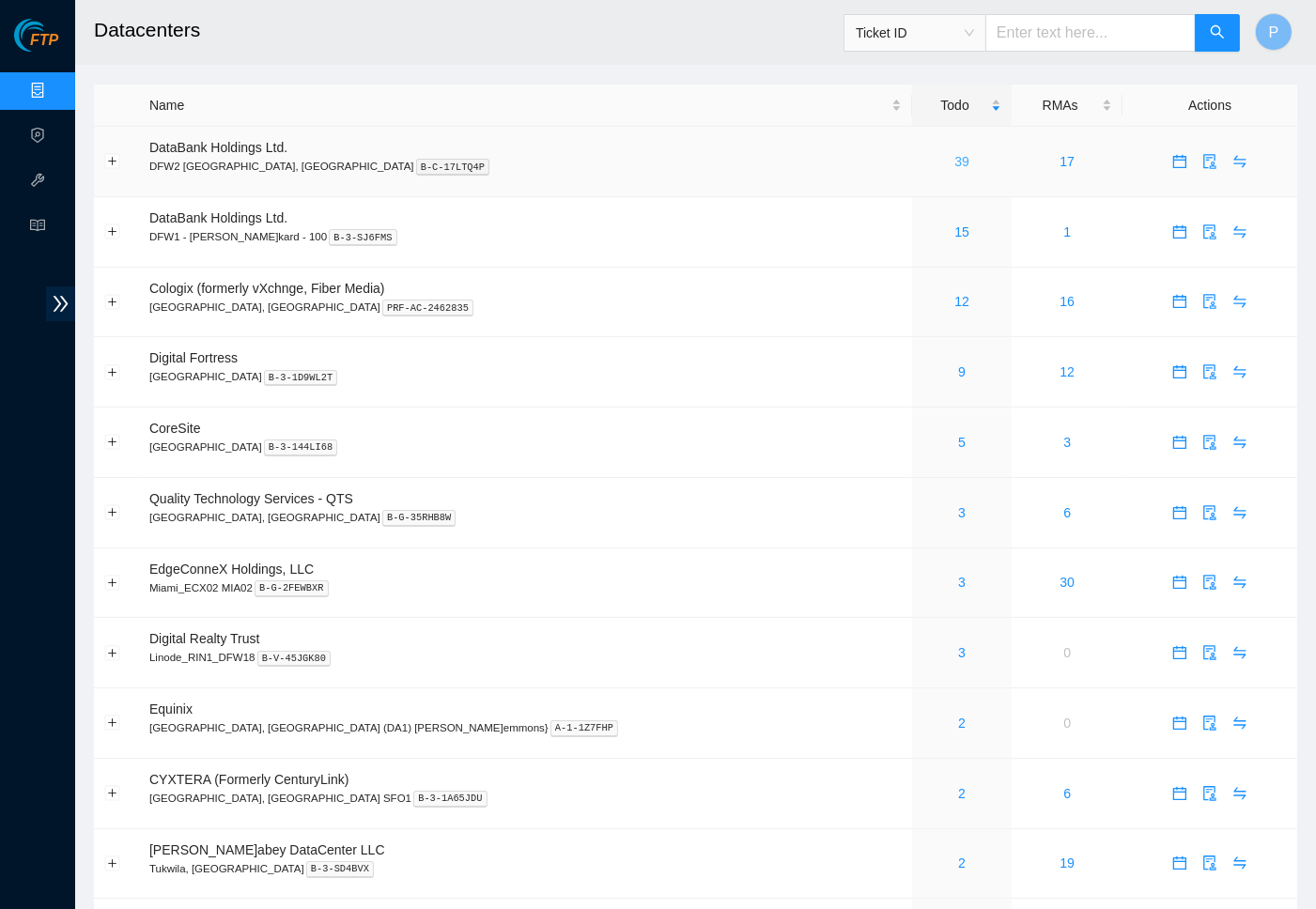 click on "39" at bounding box center (962, 162) 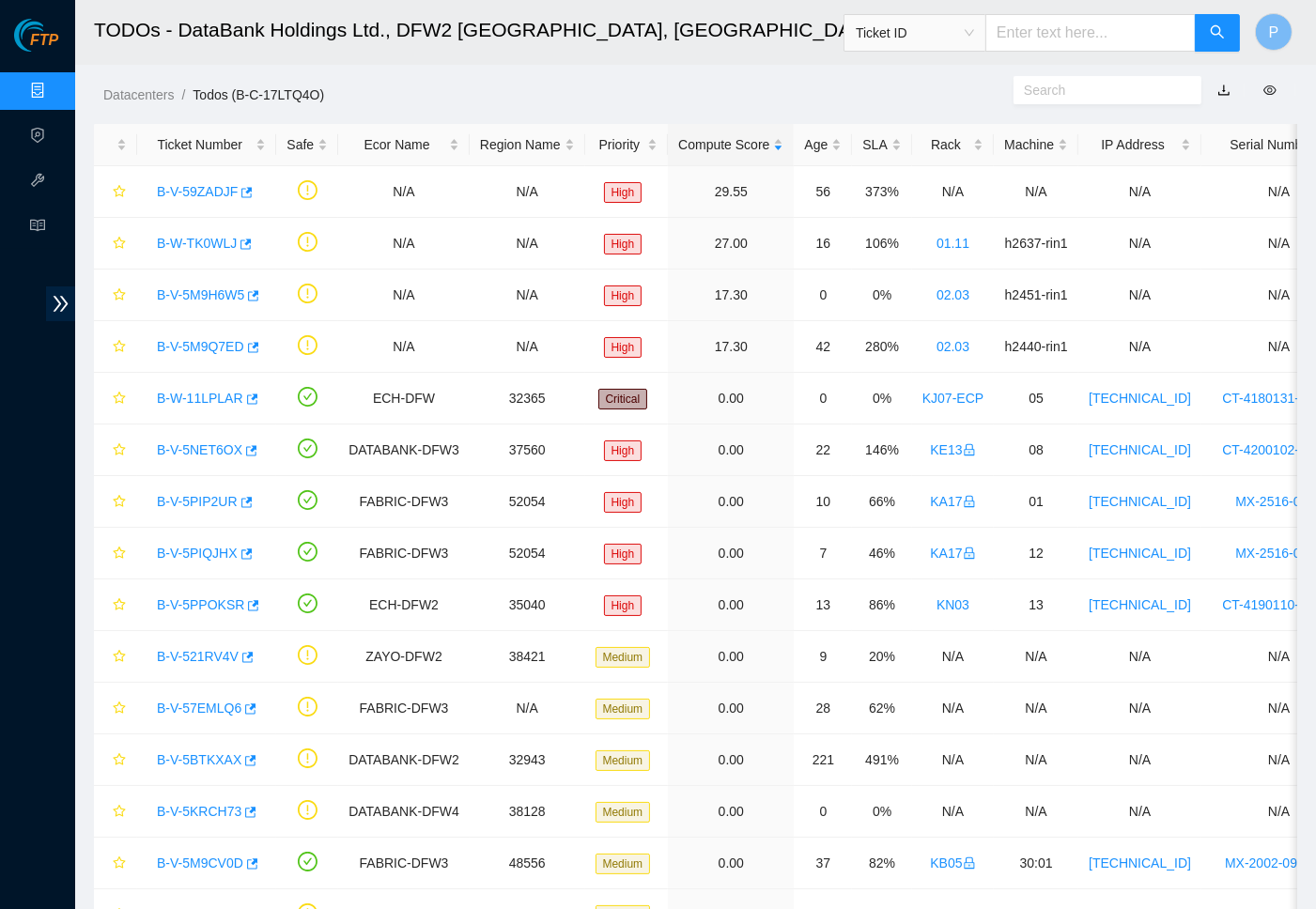 click at bounding box center (1224, 90) 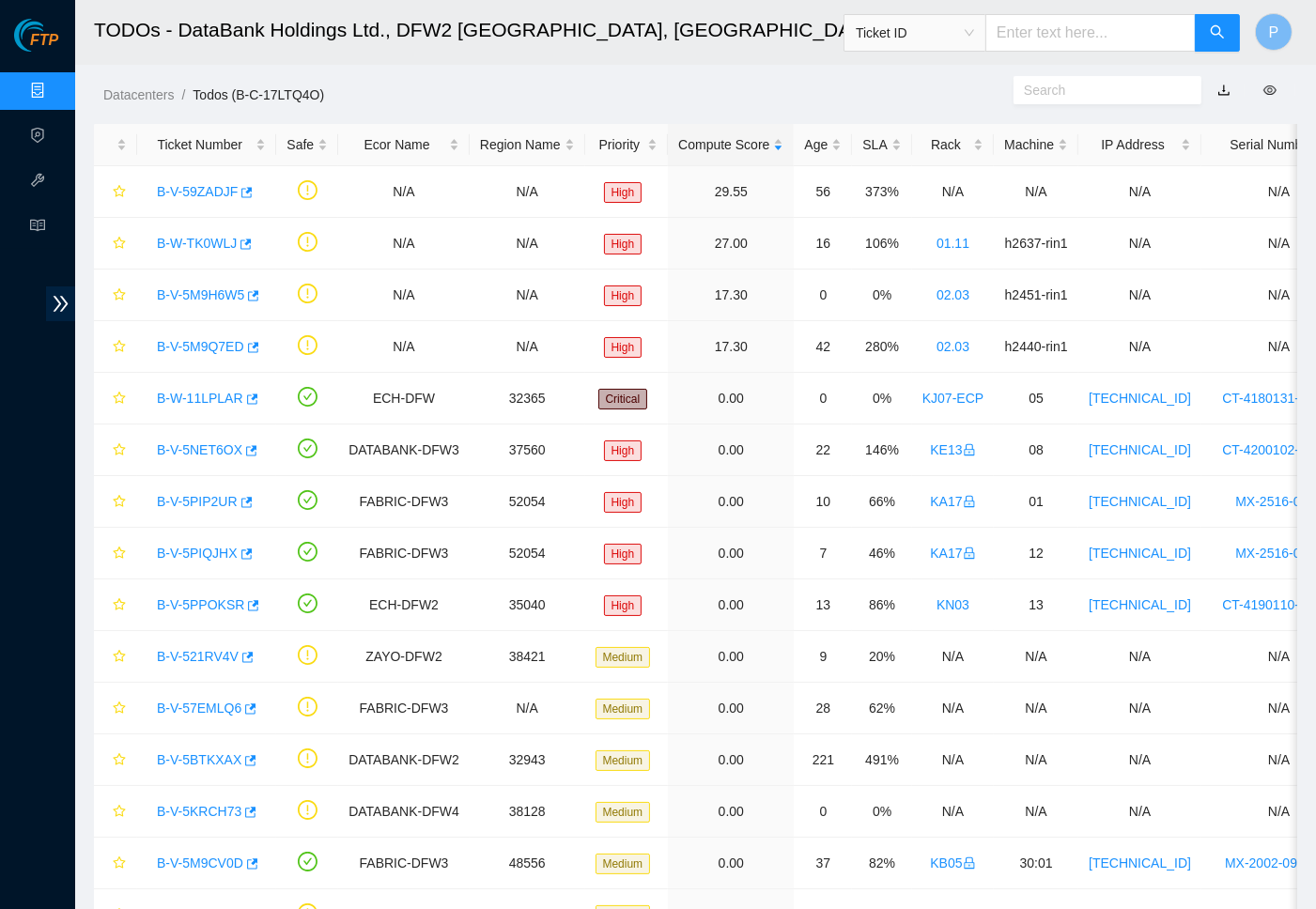 click on "Data Centers" at bounding box center (93, 91) 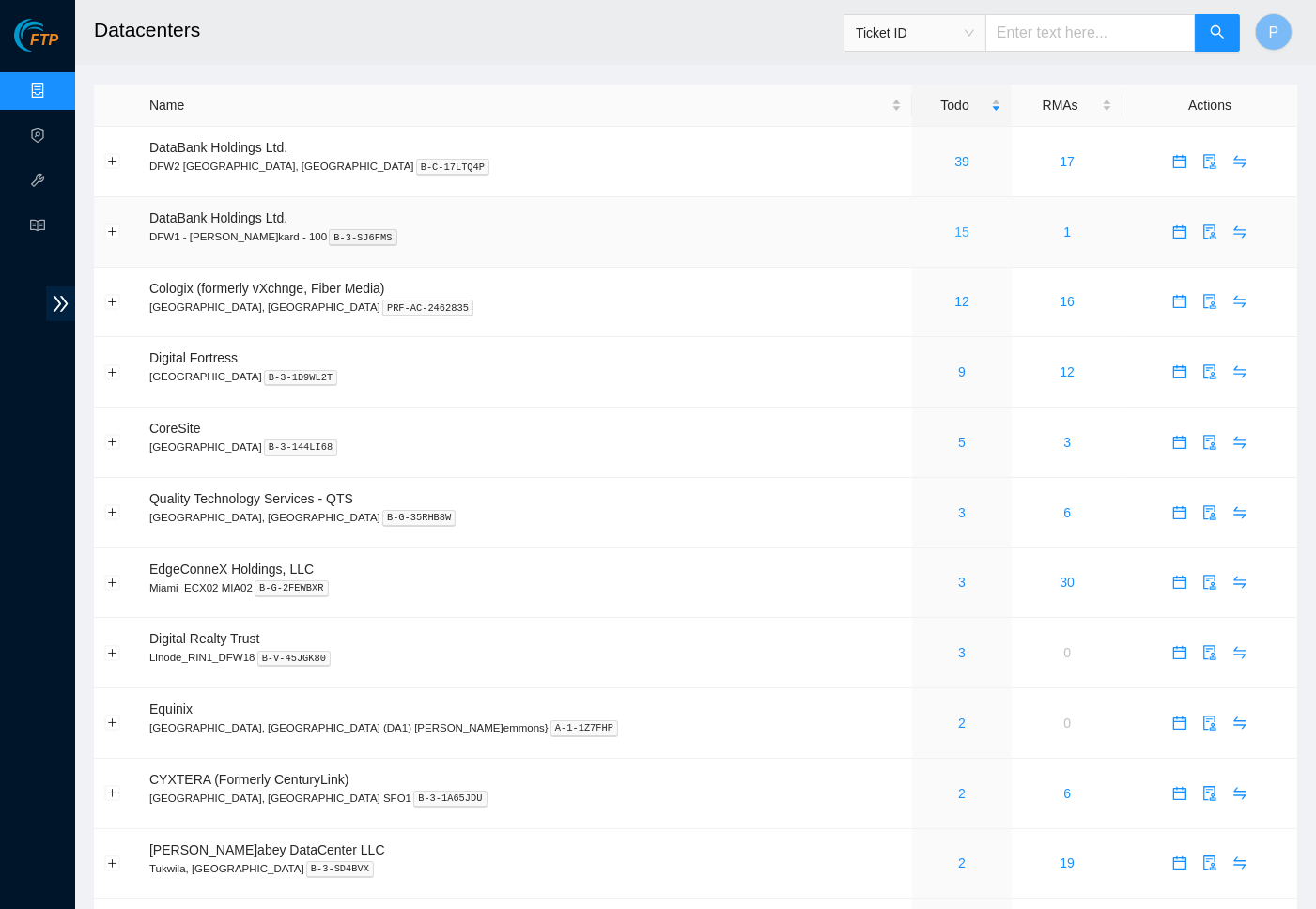 click on "15" at bounding box center (962, 232) 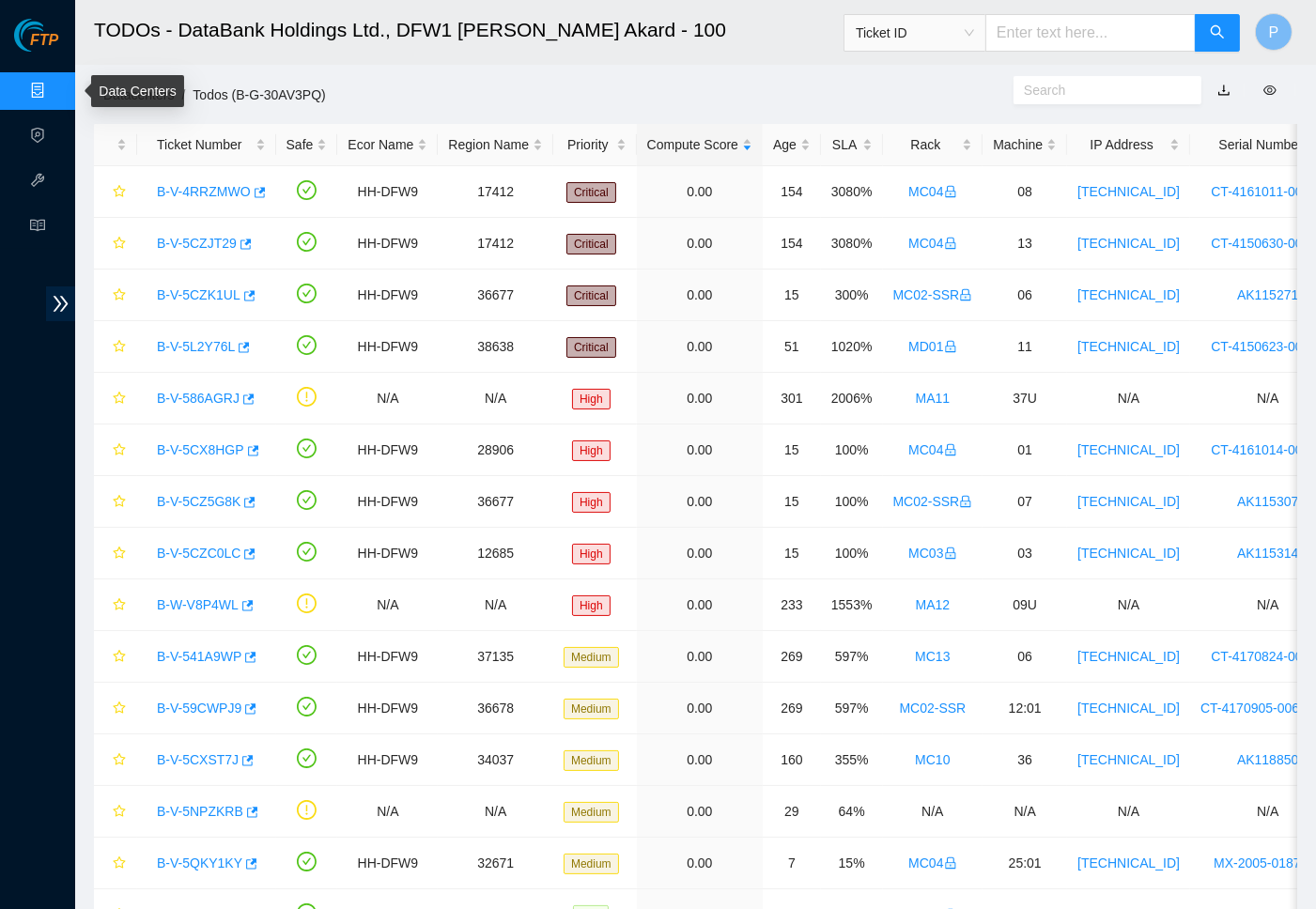 click on "Data Centers" at bounding box center [93, 91] 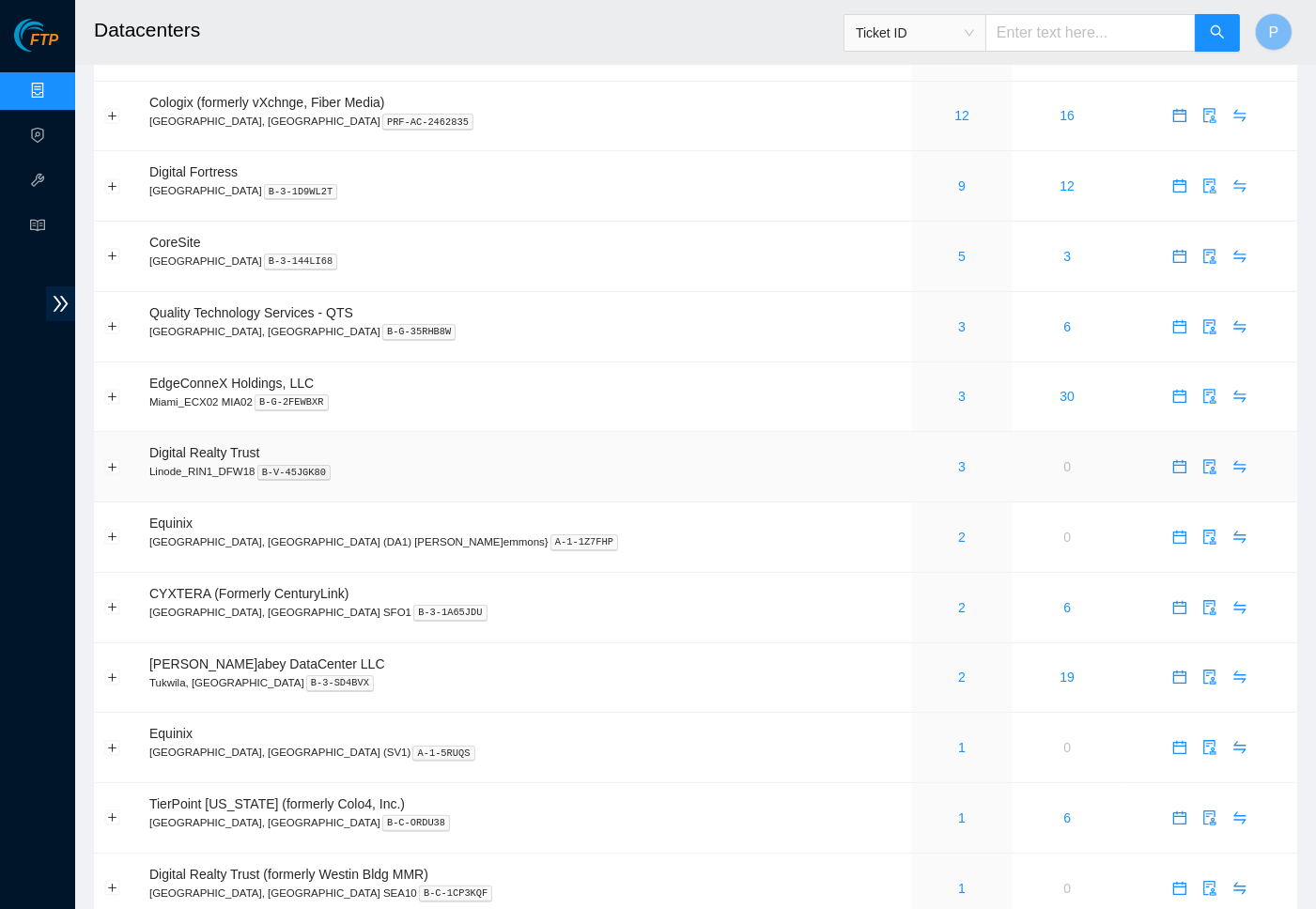 scroll, scrollTop: 186, scrollLeft: 0, axis: vertical 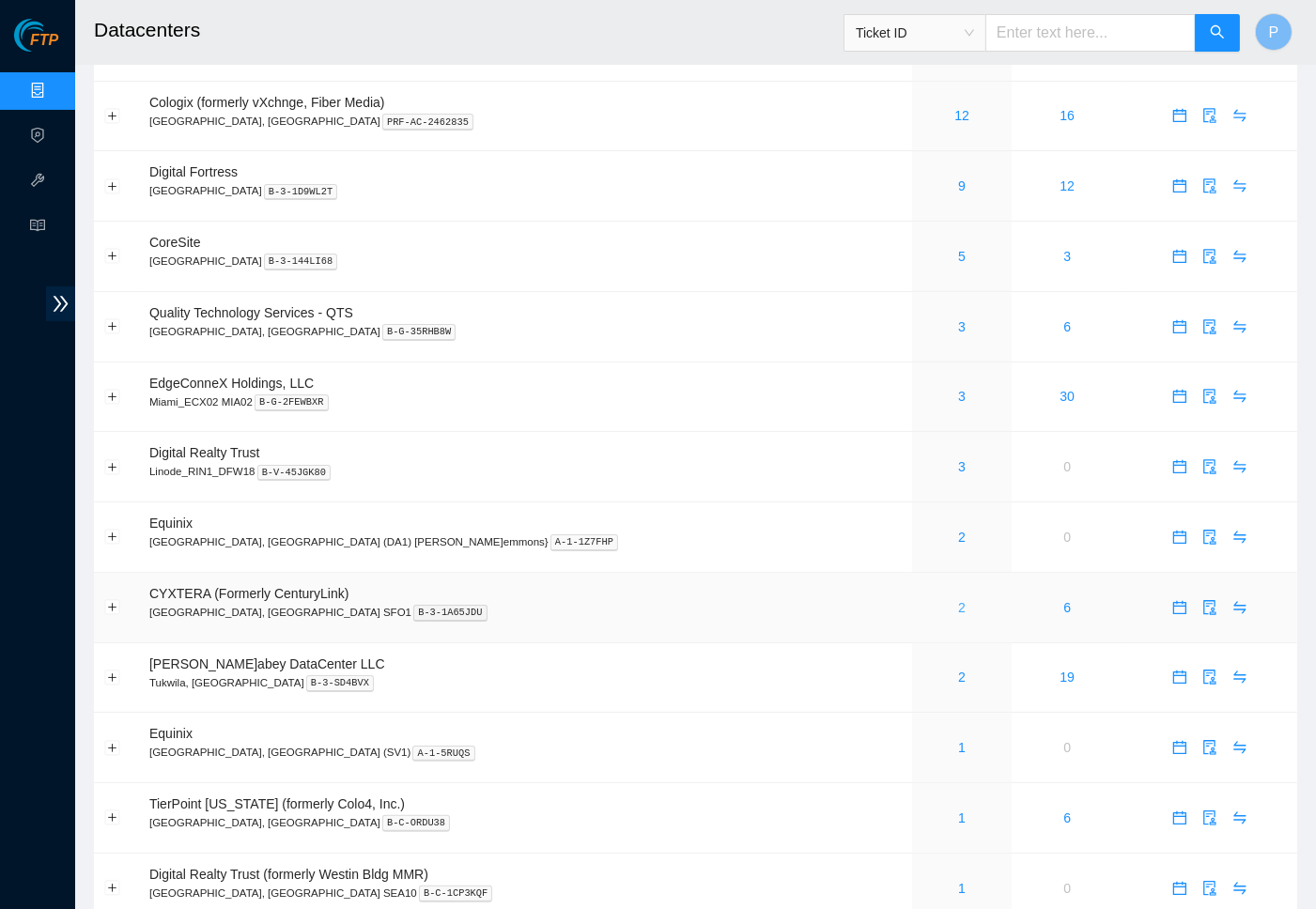 click on "2" at bounding box center (962, 608) 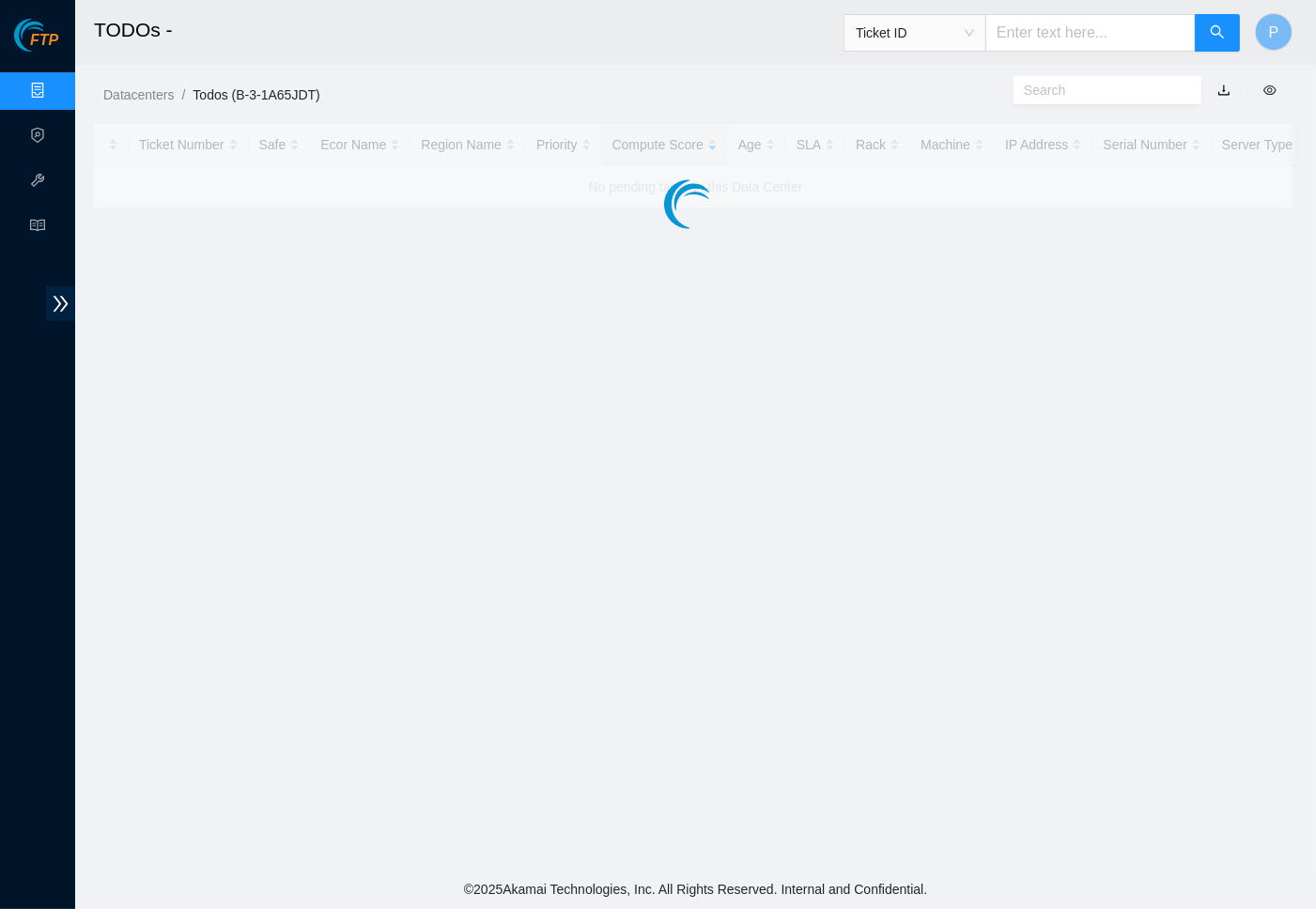 scroll, scrollTop: 0, scrollLeft: 0, axis: both 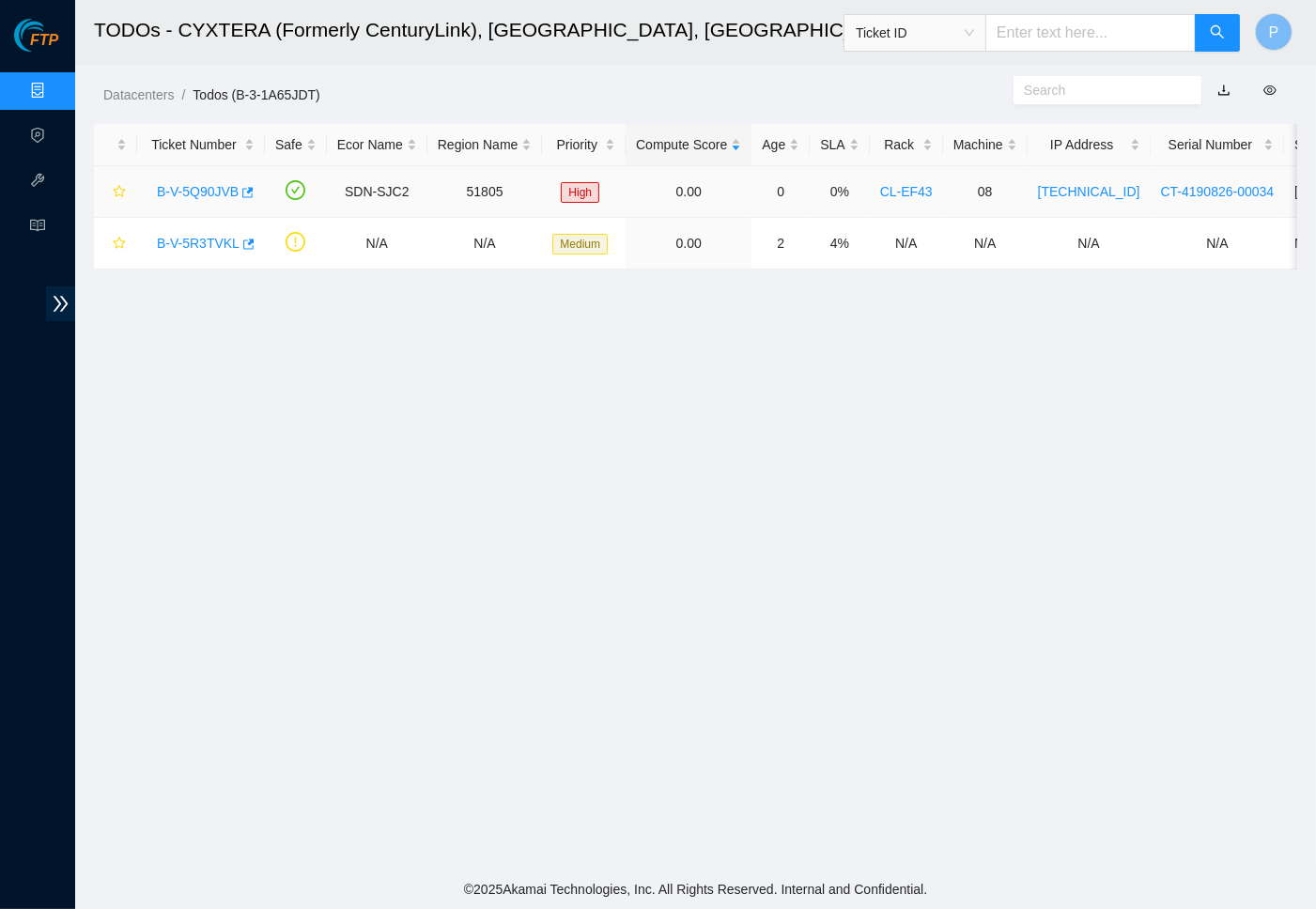 click on "B-V-5Q90JVB" at bounding box center [197, 192] 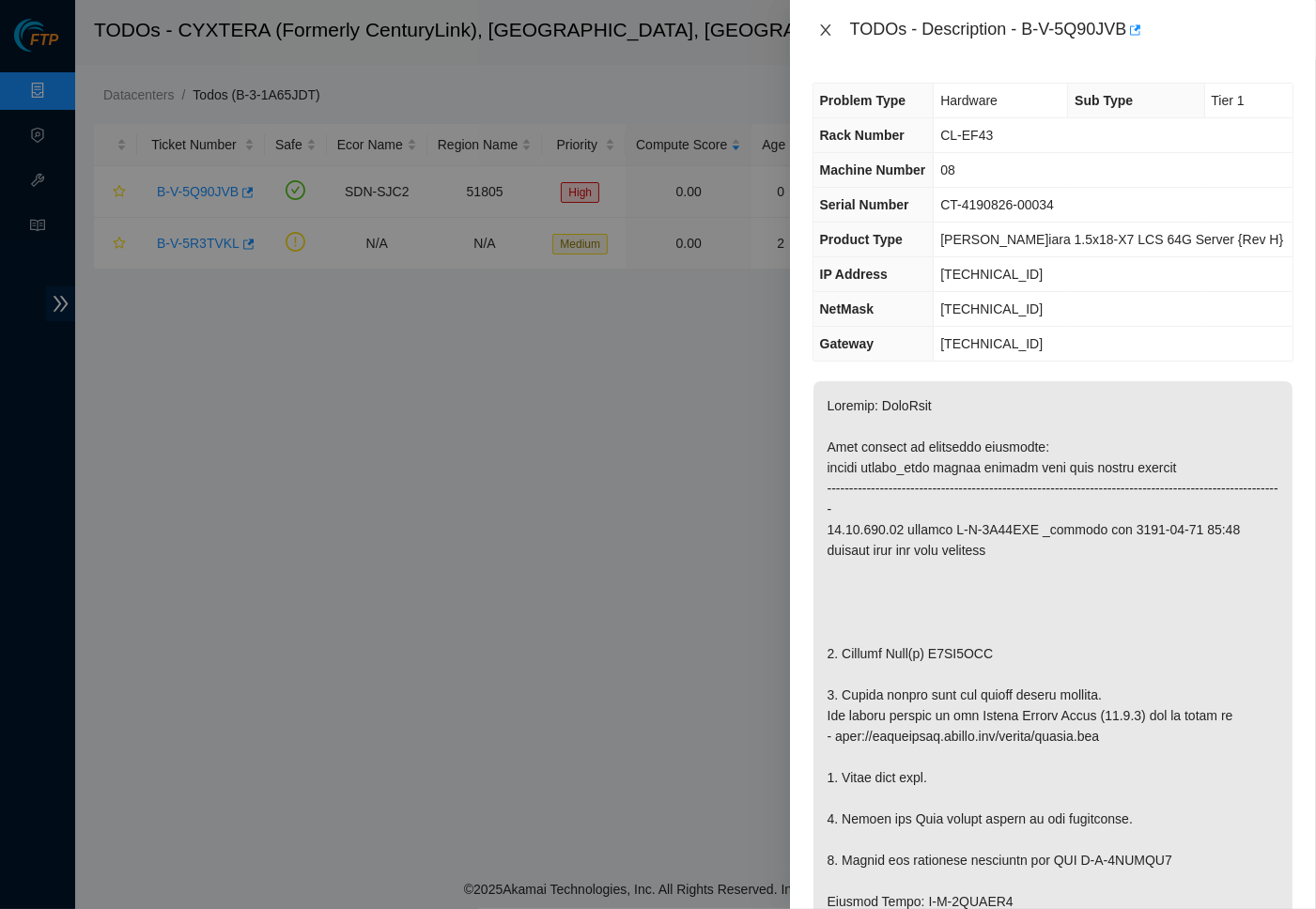 click 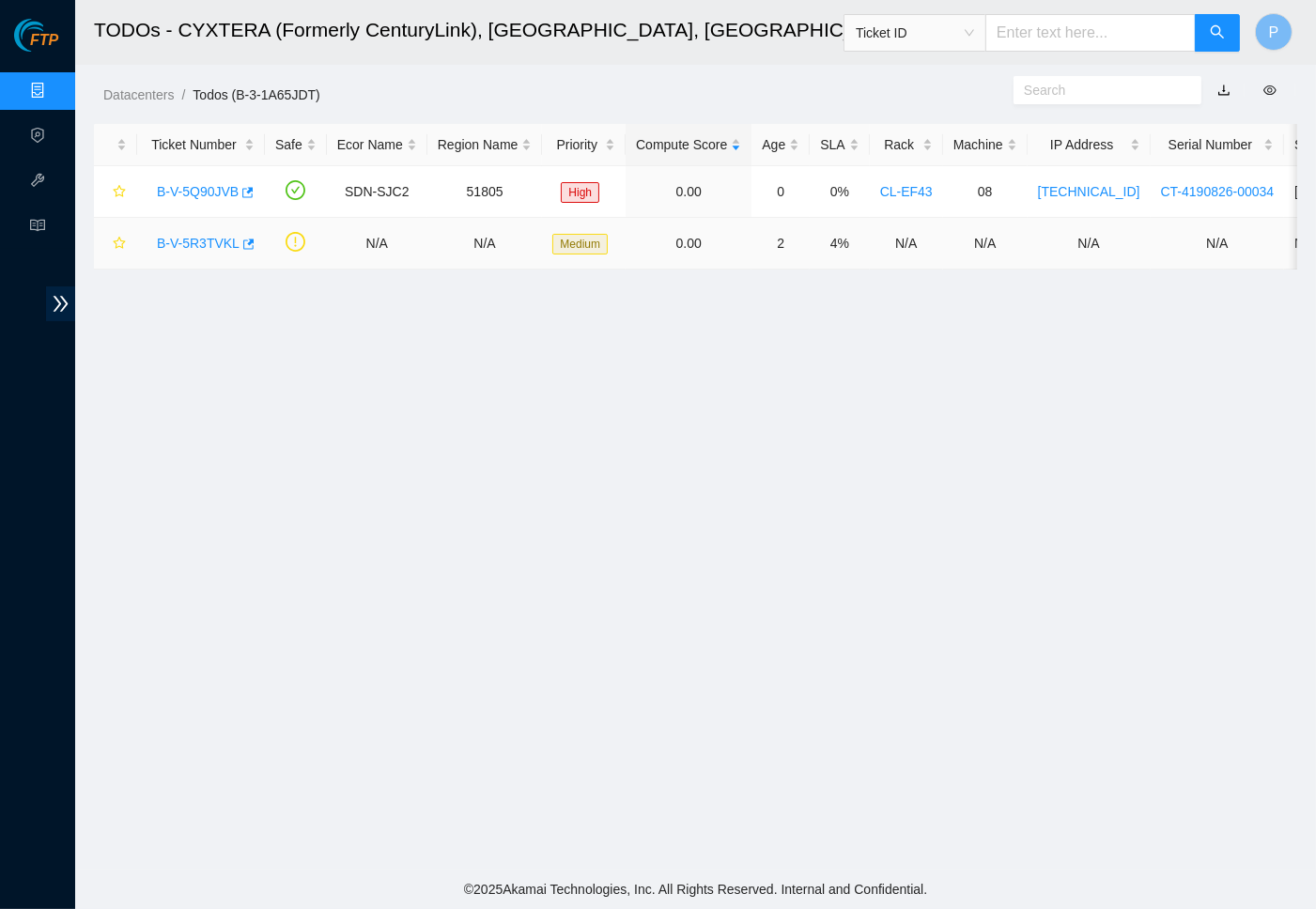 click on "B-V-5R3TVKL" at bounding box center (198, 243) 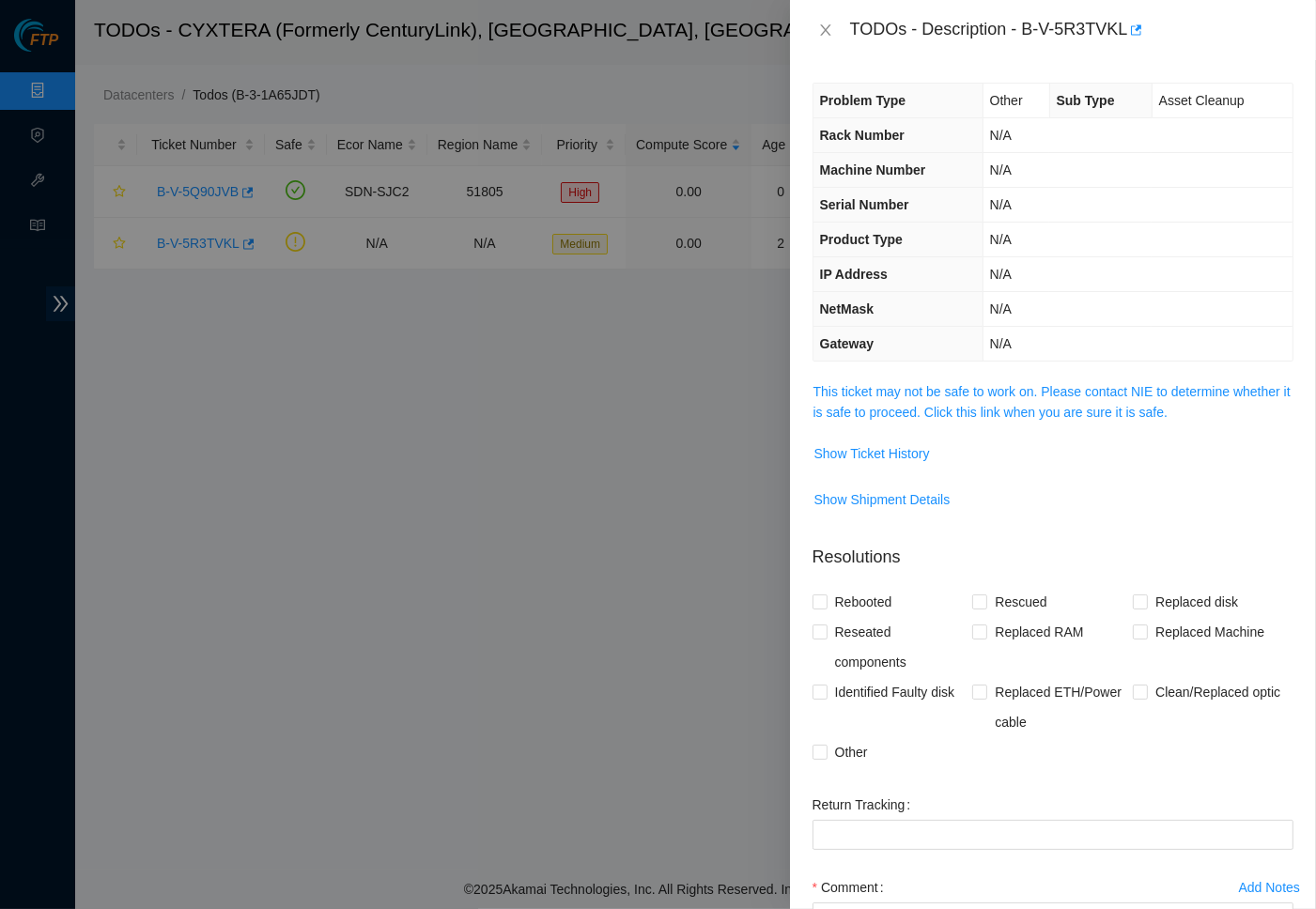 click on "This ticket may not be safe to work on. Please contact NIE to determine whether it is safe to proceed. Click this link when you are sure it is safe." at bounding box center [1053, 408] 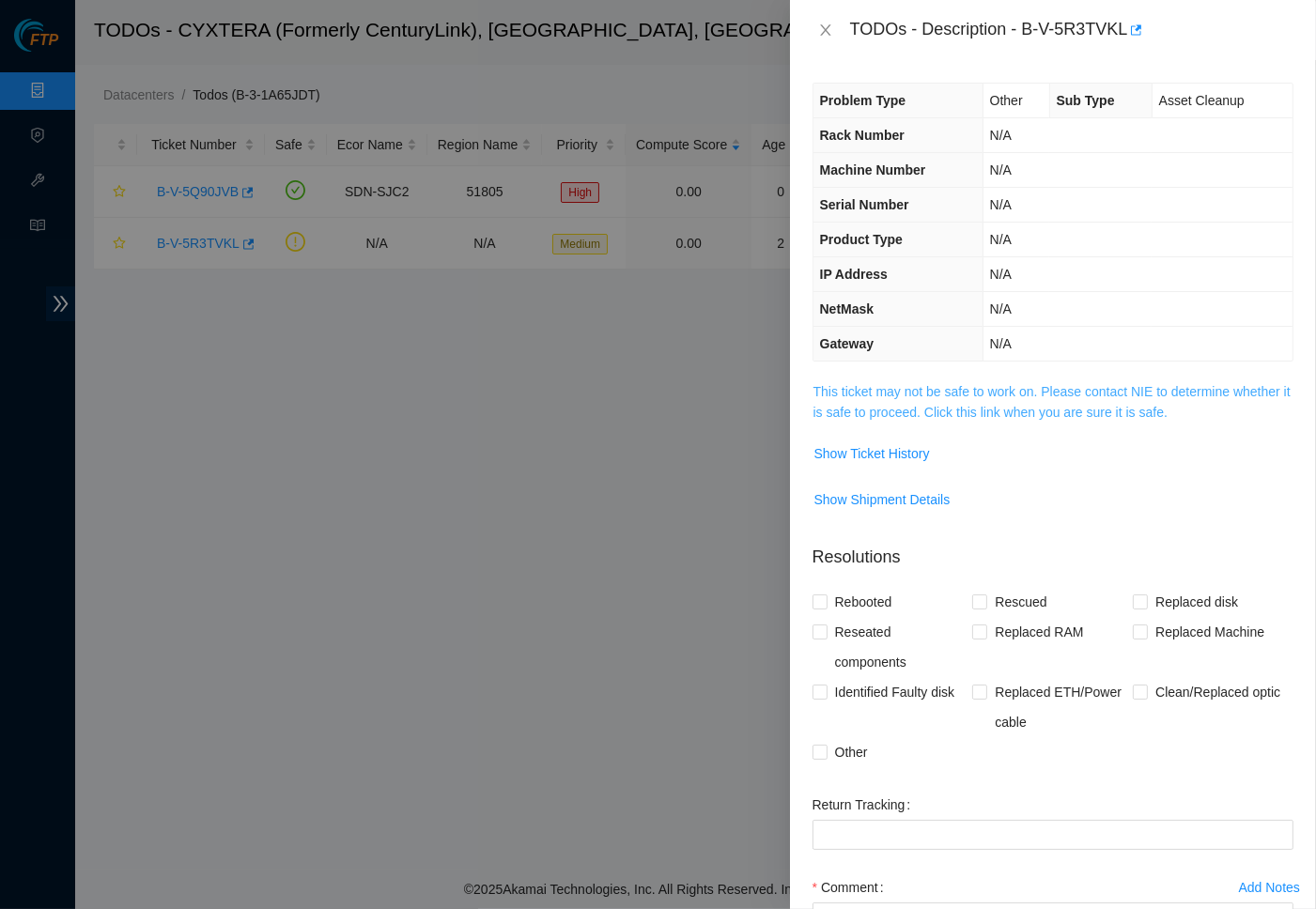 click on "This ticket may not be safe to work on. Please contact NIE to determine whether it is safe to proceed. Click this link when you are sure it is safe." at bounding box center [1052, 402] 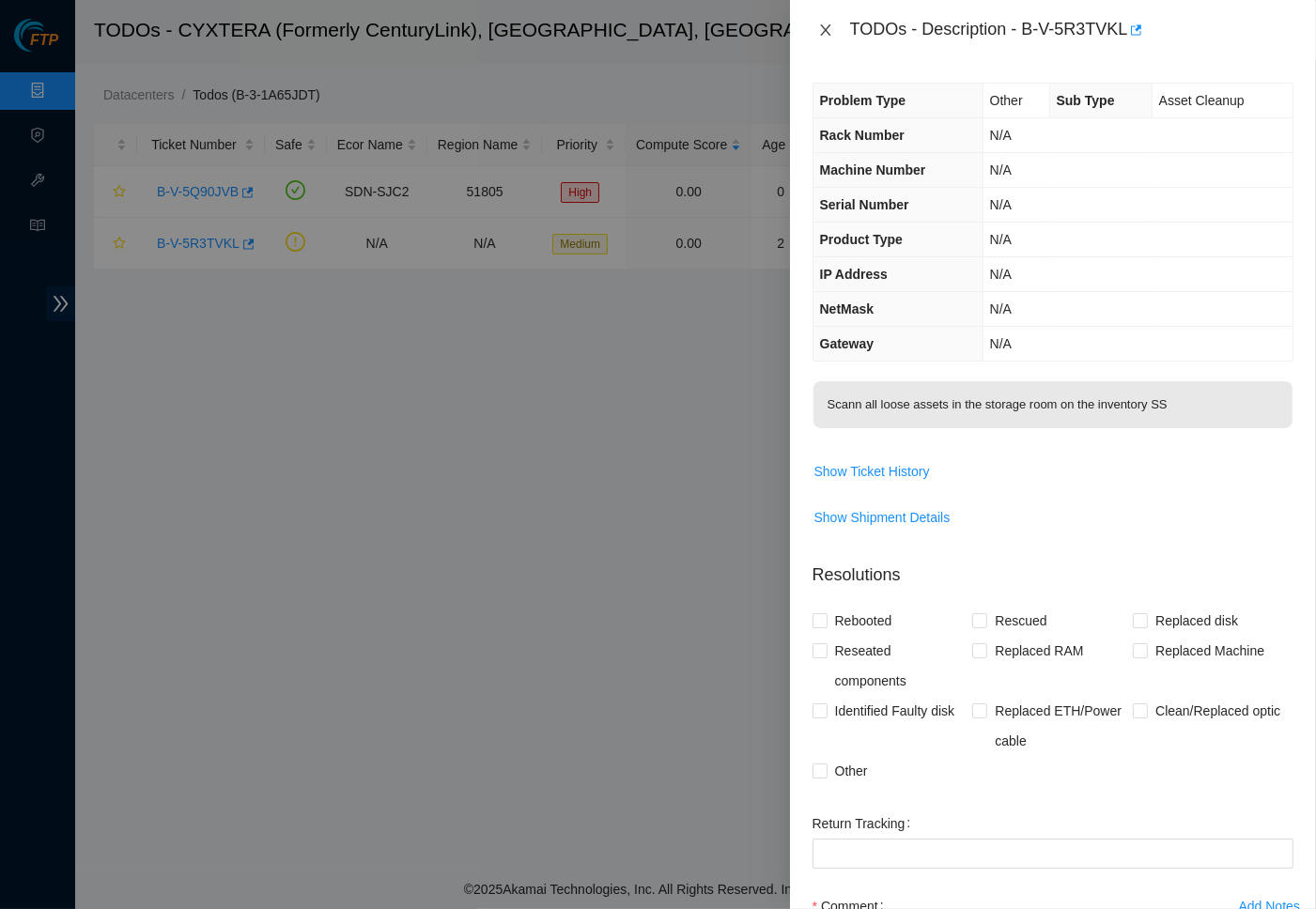 click 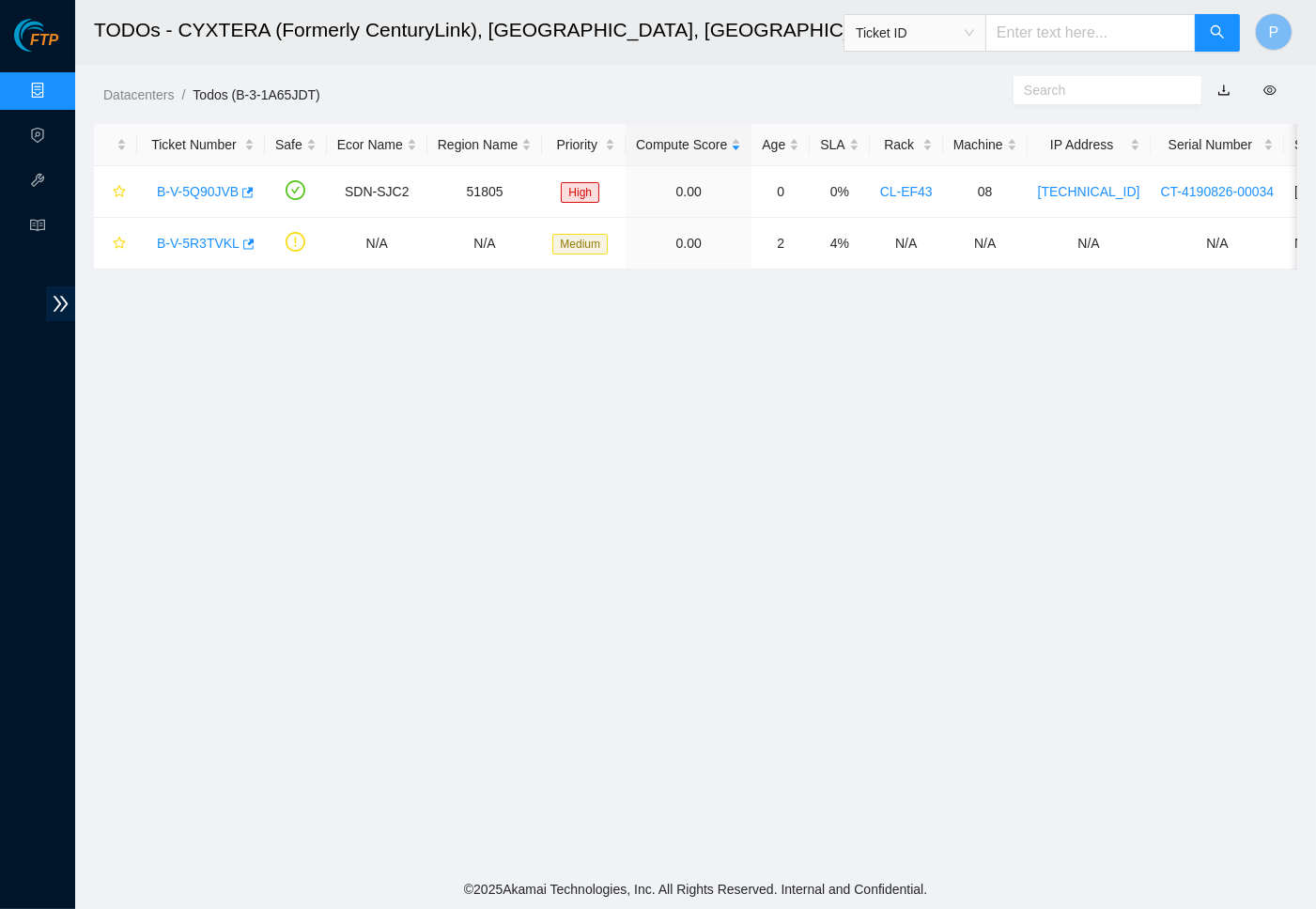 click on "Data Centers" at bounding box center (93, 91) 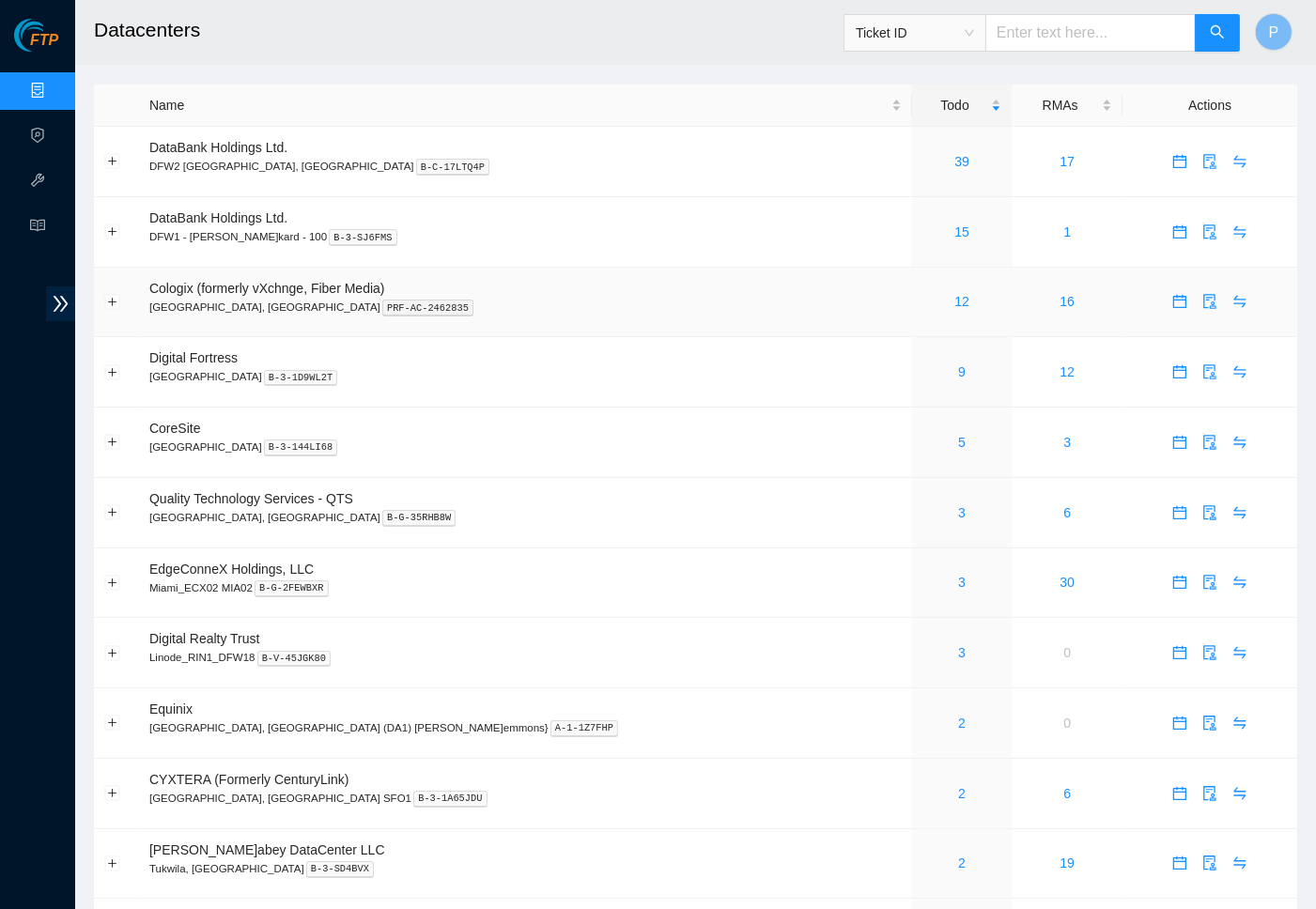 scroll, scrollTop: 0, scrollLeft: 0, axis: both 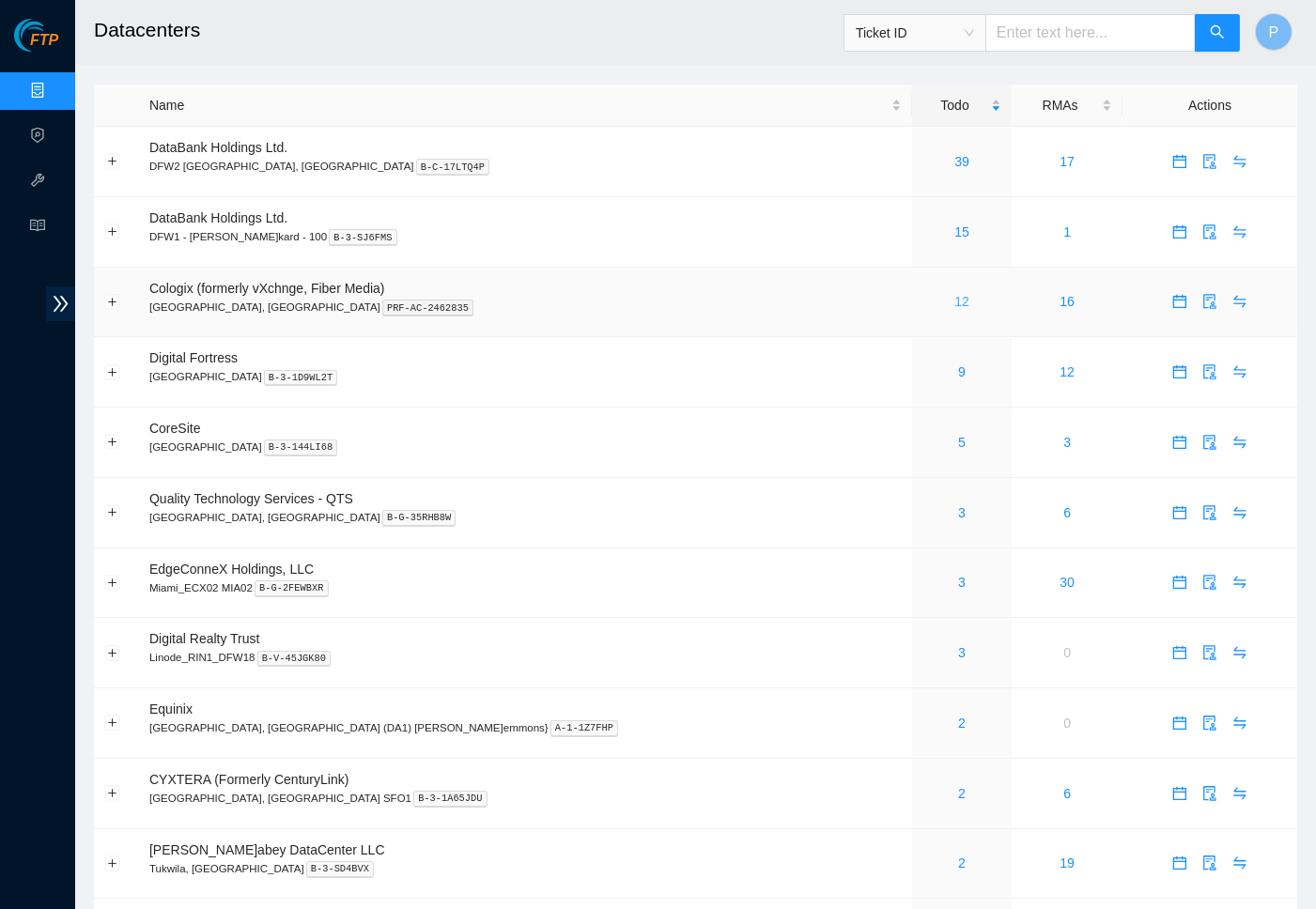 click on "12" at bounding box center [962, 301] 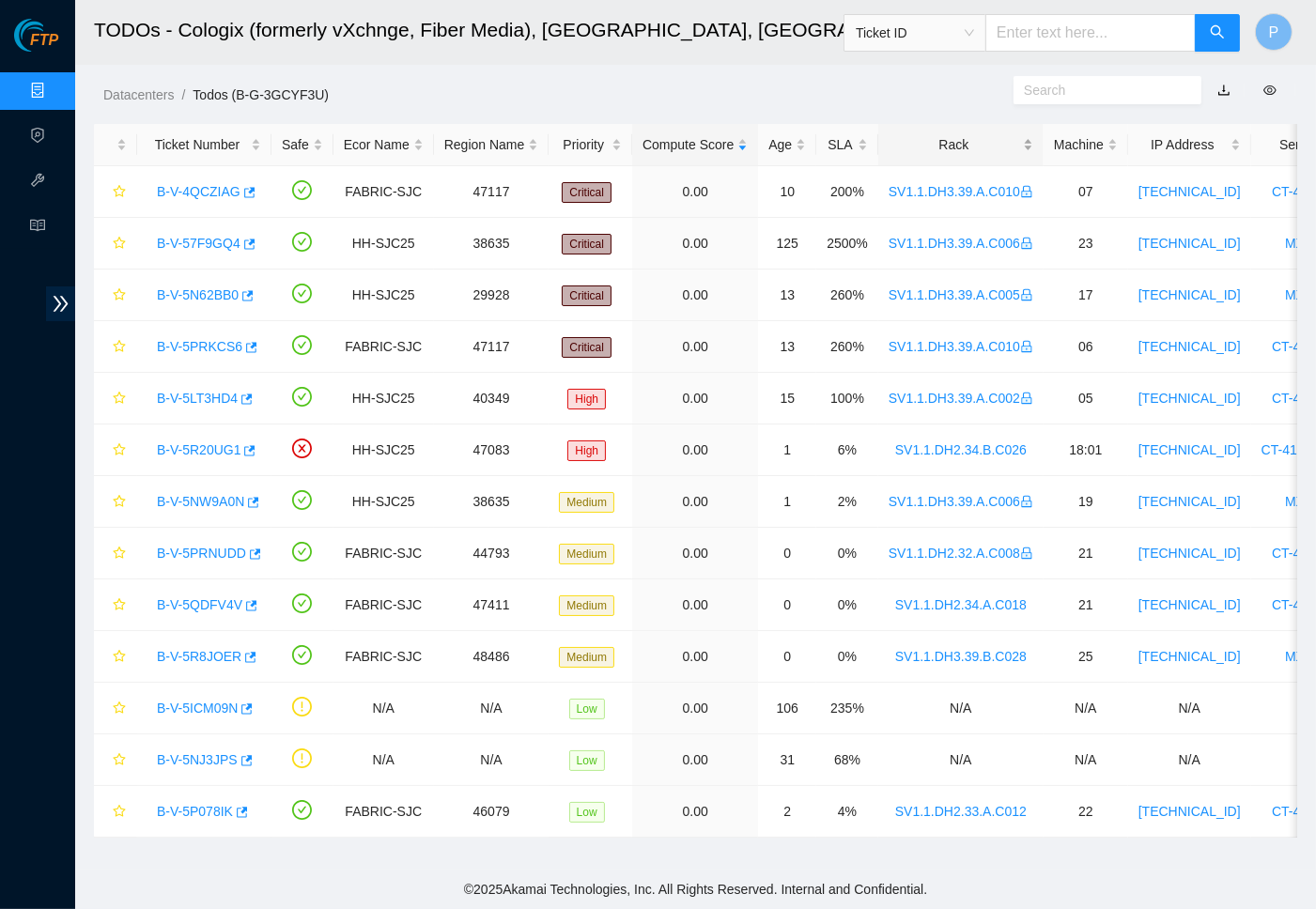 click on "Rack" at bounding box center (961, 145) 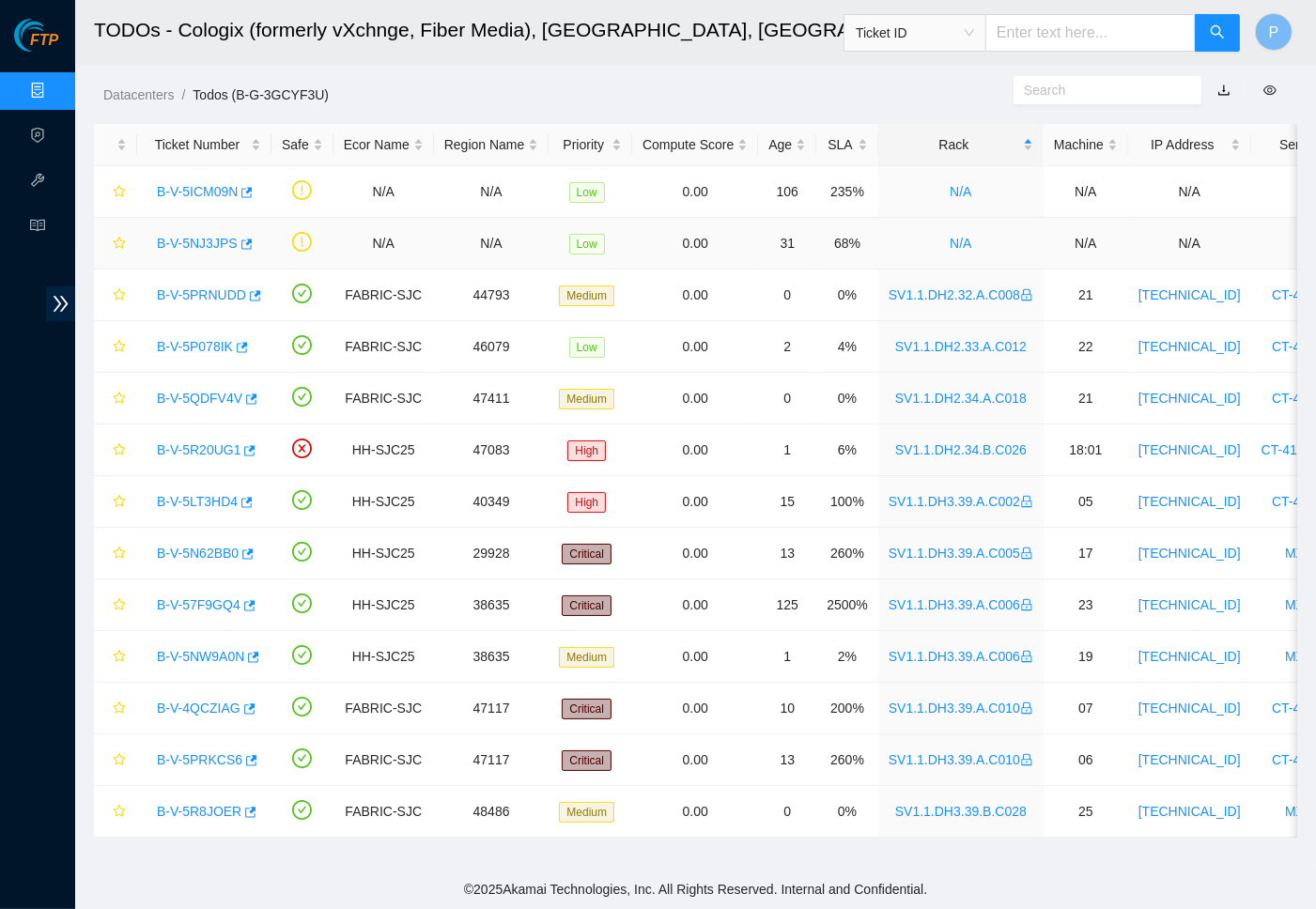 scroll, scrollTop: 0, scrollLeft: 0, axis: both 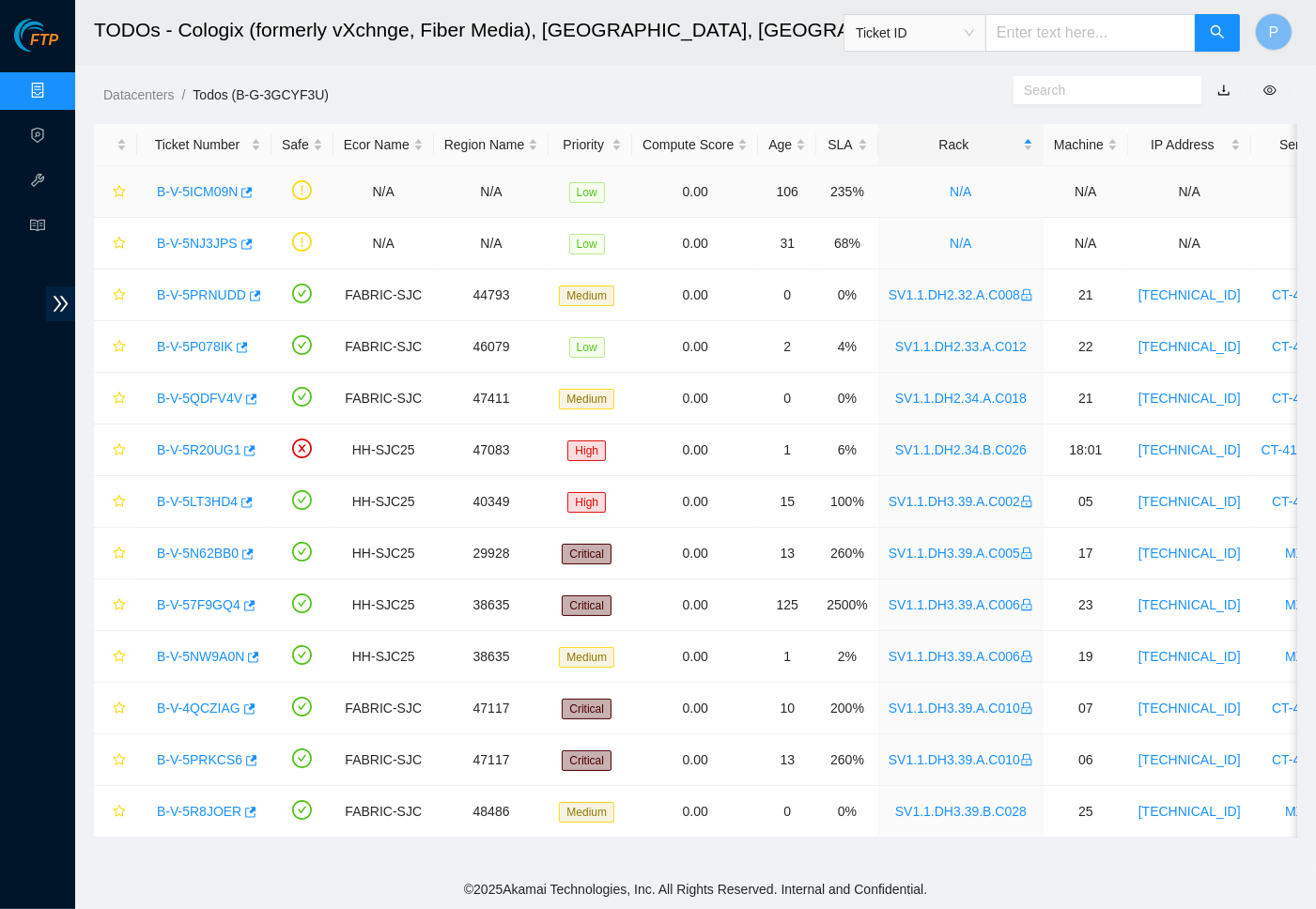 click at bounding box center [302, 192] 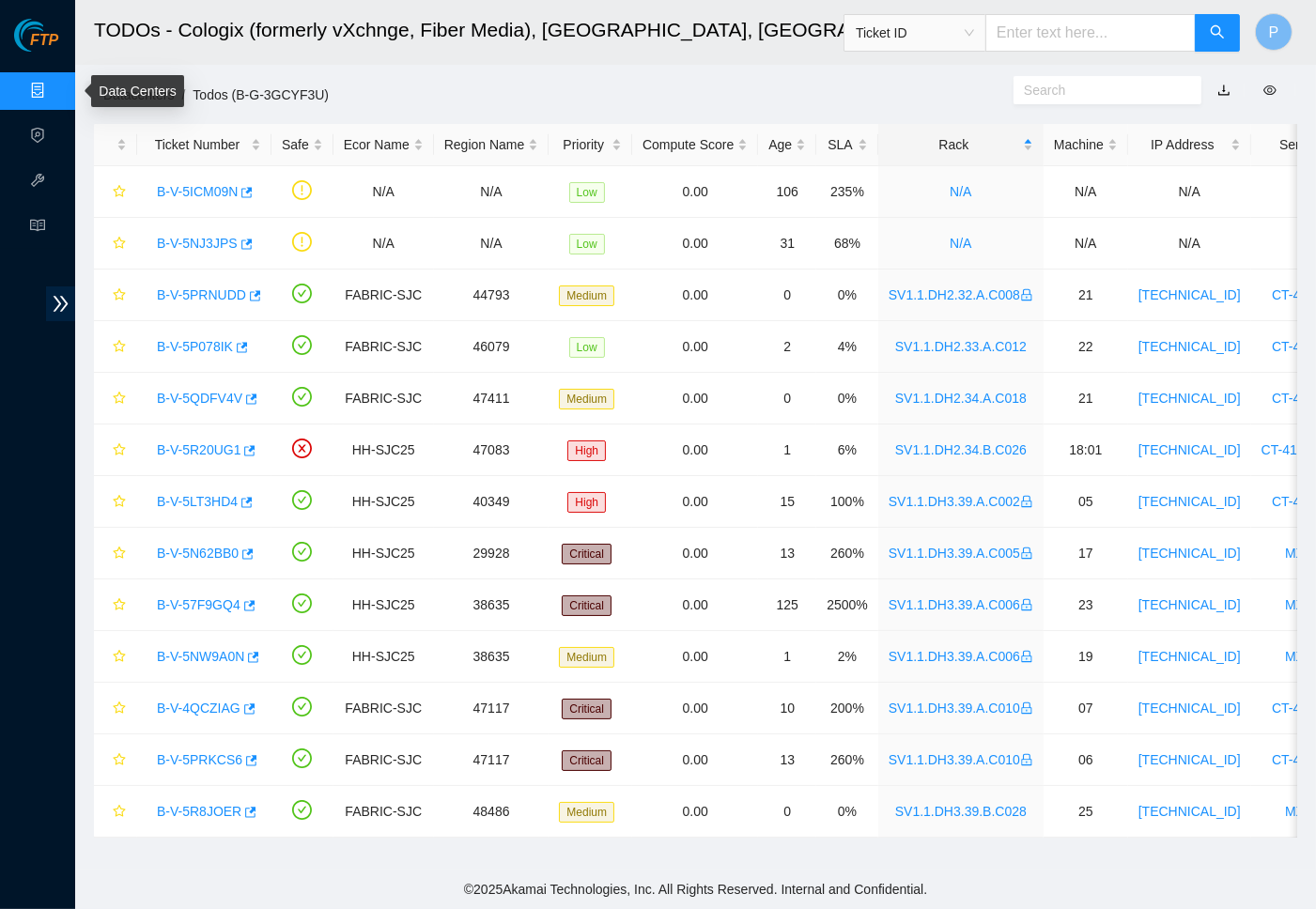 click on "Data Centers" at bounding box center (93, 91) 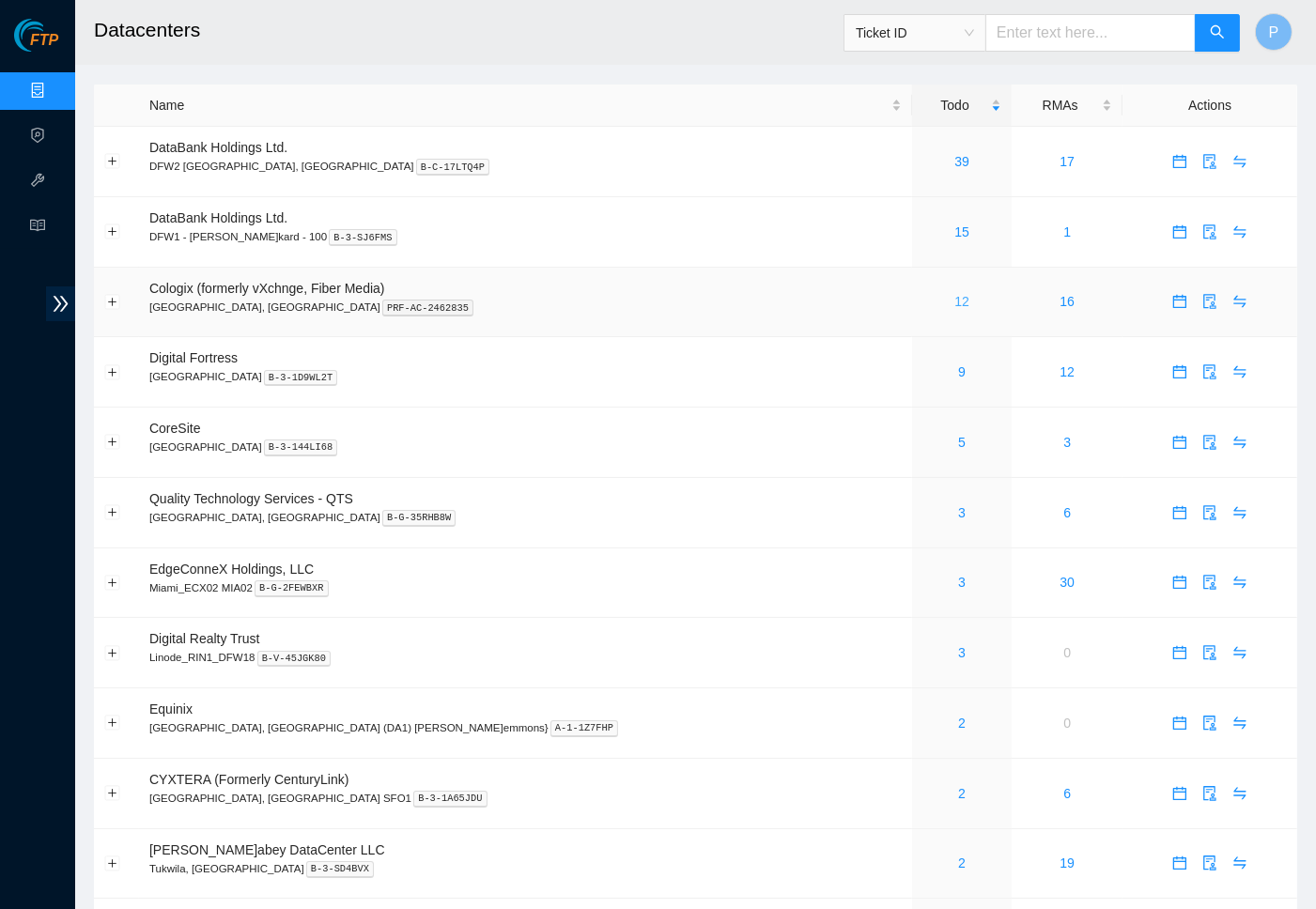 click on "12" at bounding box center [962, 301] 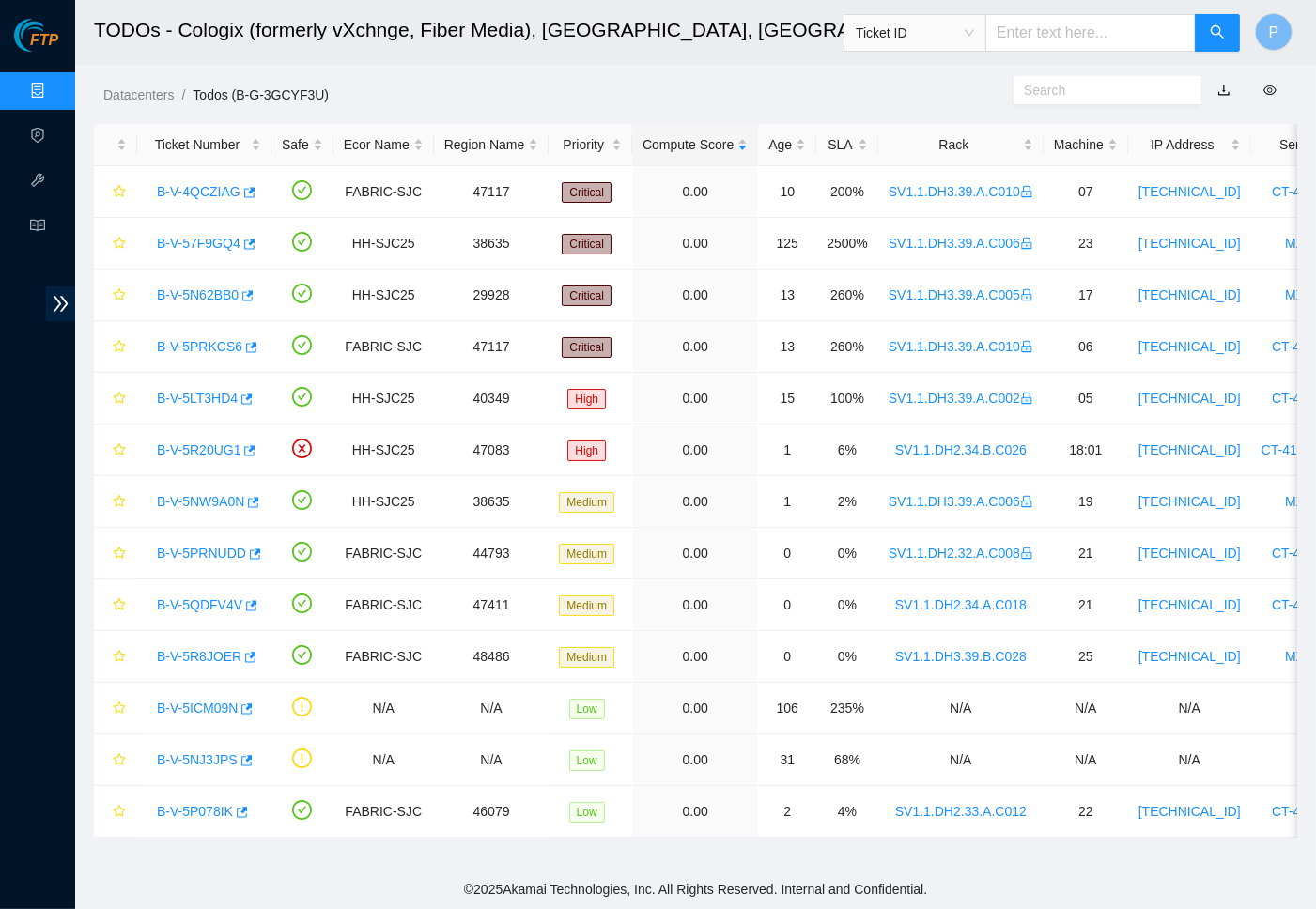 click at bounding box center (1091, 33) 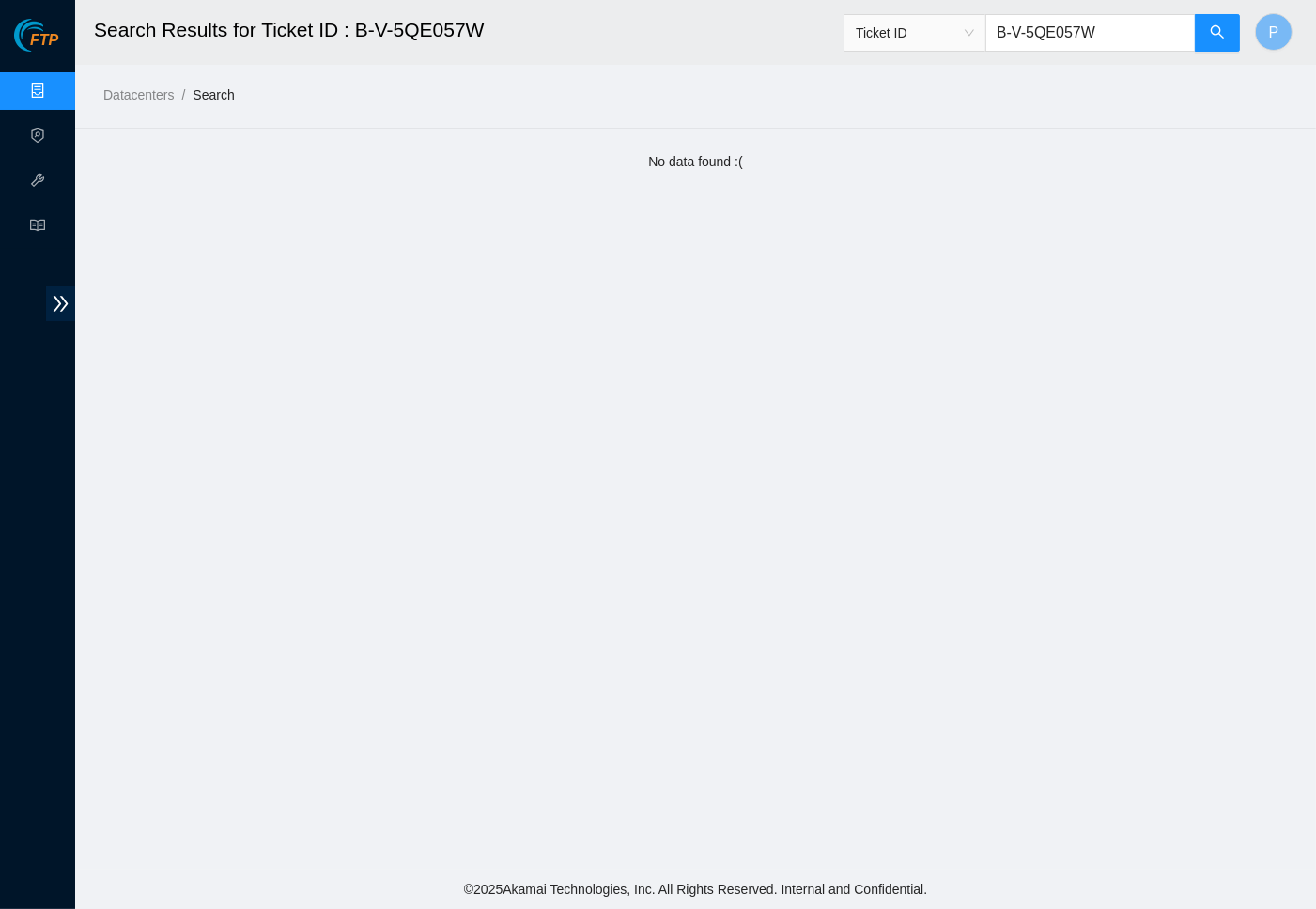click on "B-V-5QE057W" at bounding box center [1091, 33] 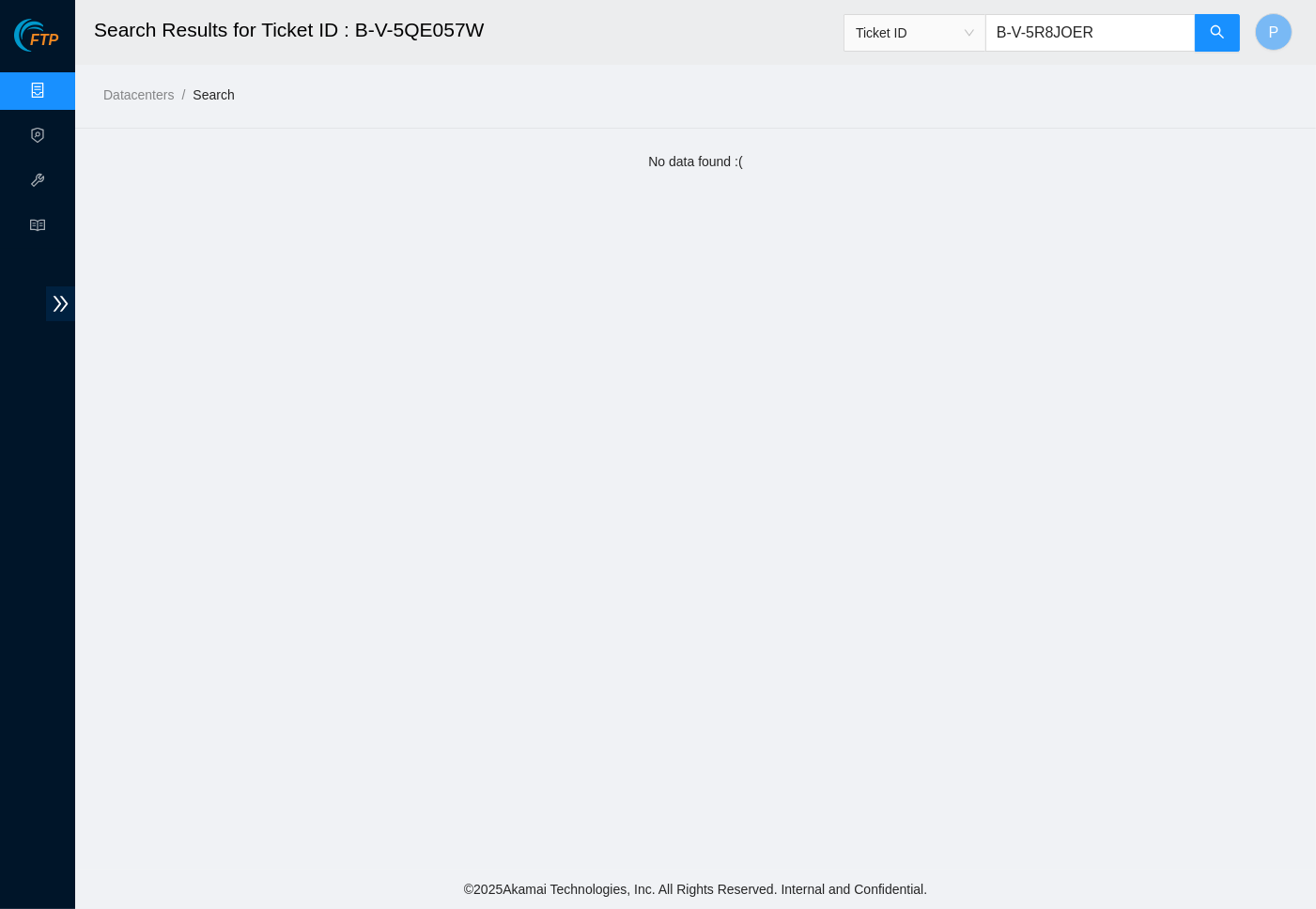 type on "B-V-5R8JOER" 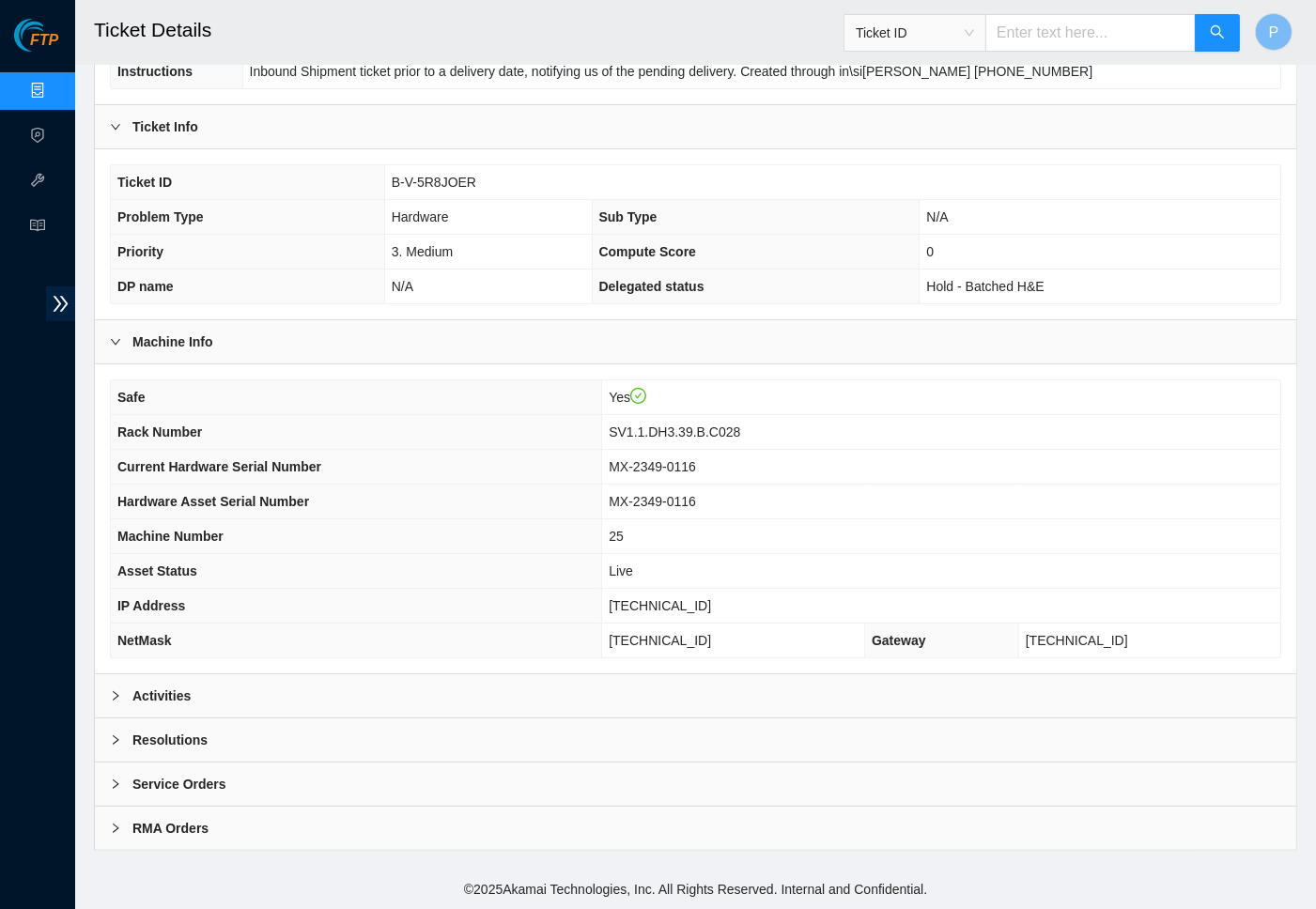 click on "Activities" at bounding box center [695, 696] 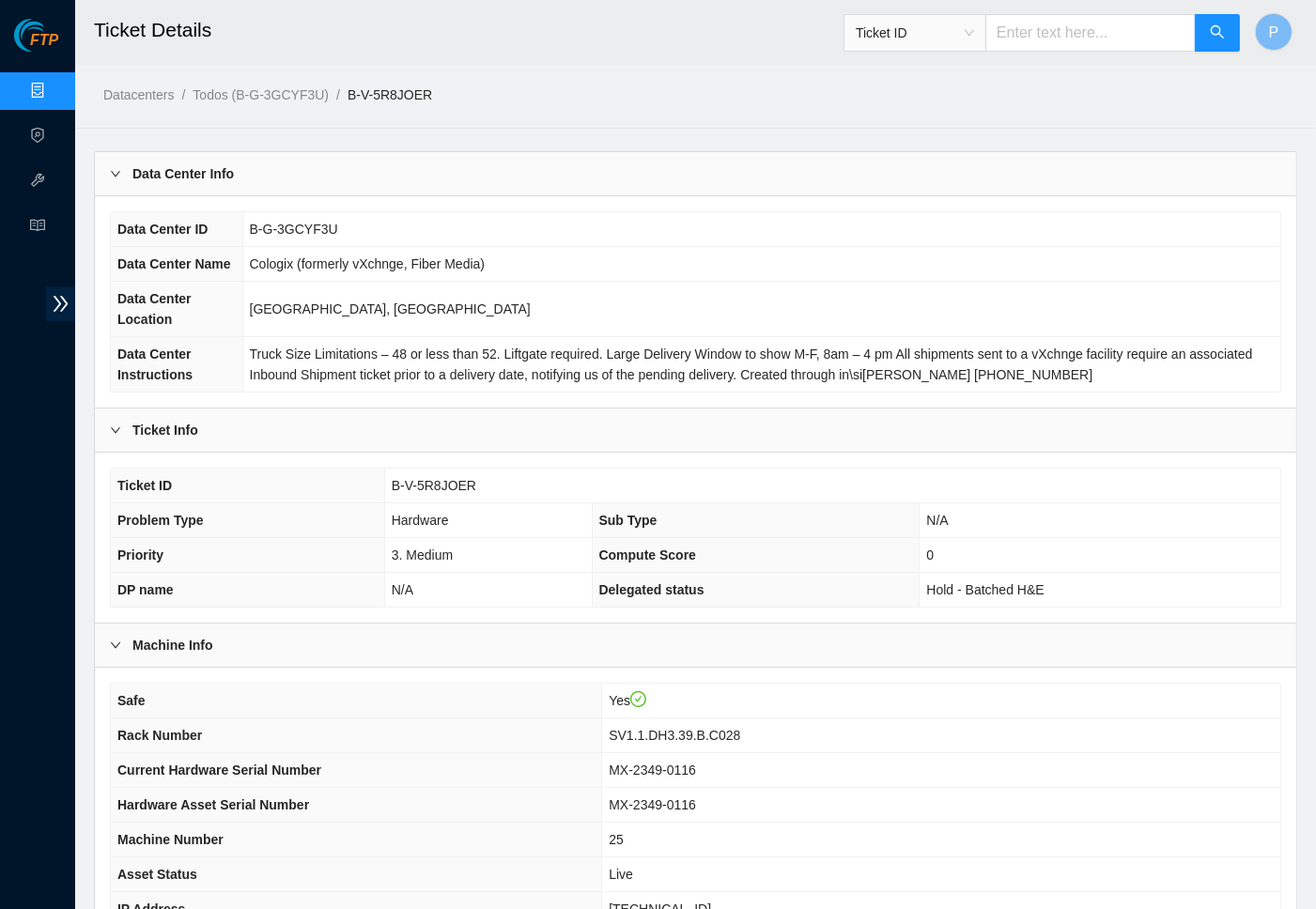 scroll, scrollTop: 0, scrollLeft: 0, axis: both 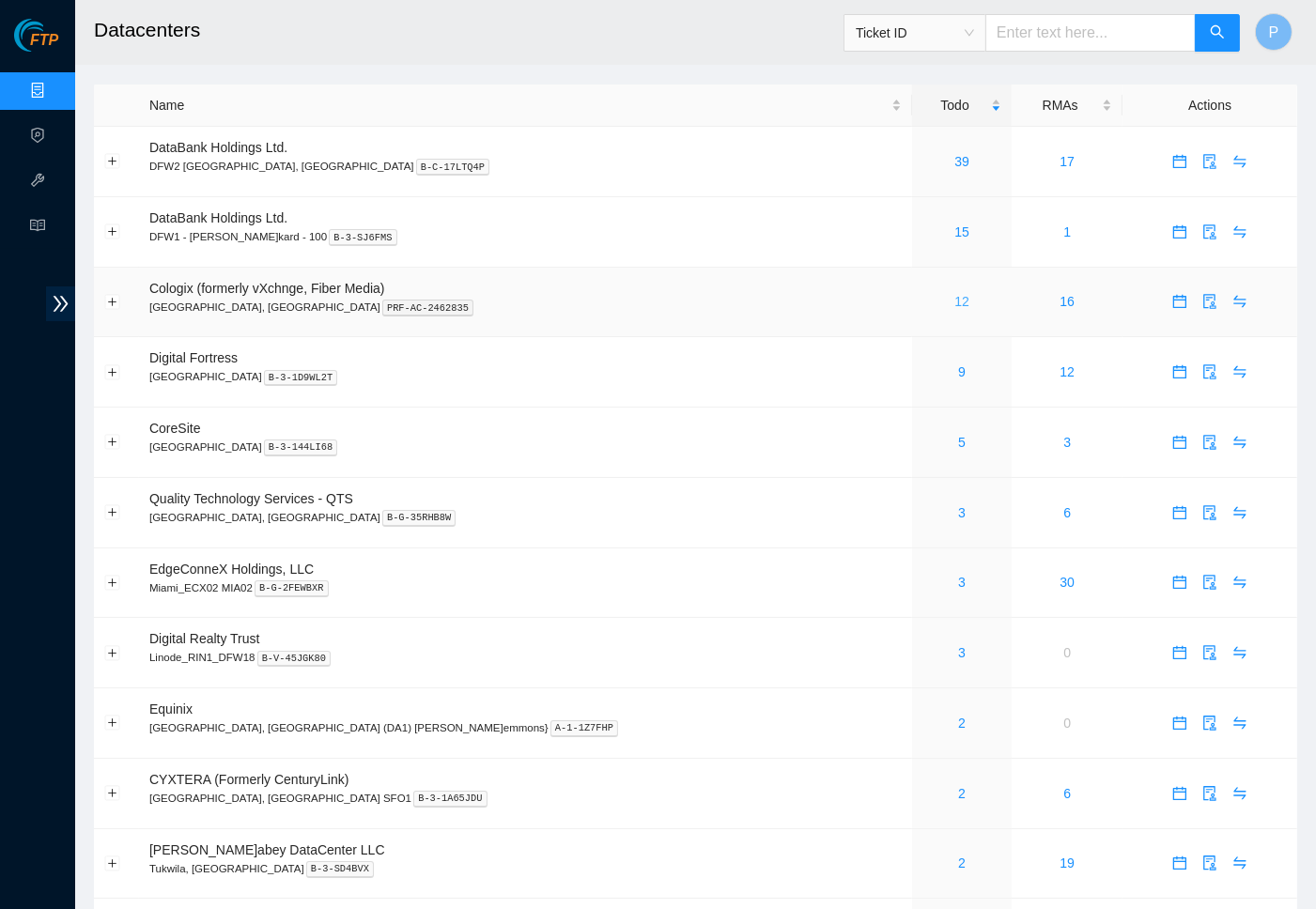 click on "12" at bounding box center [962, 301] 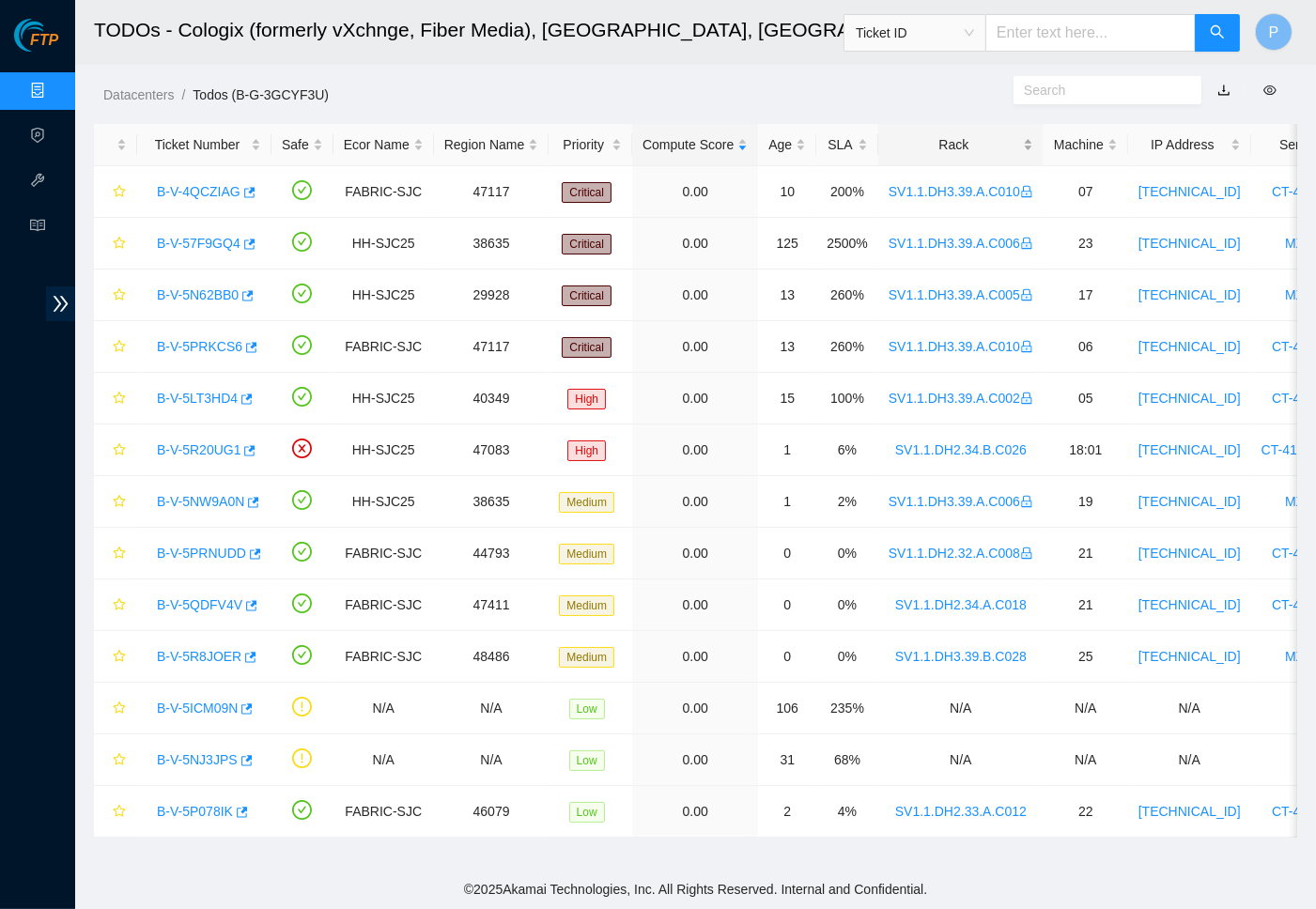 click on "Rack" at bounding box center [961, 145] 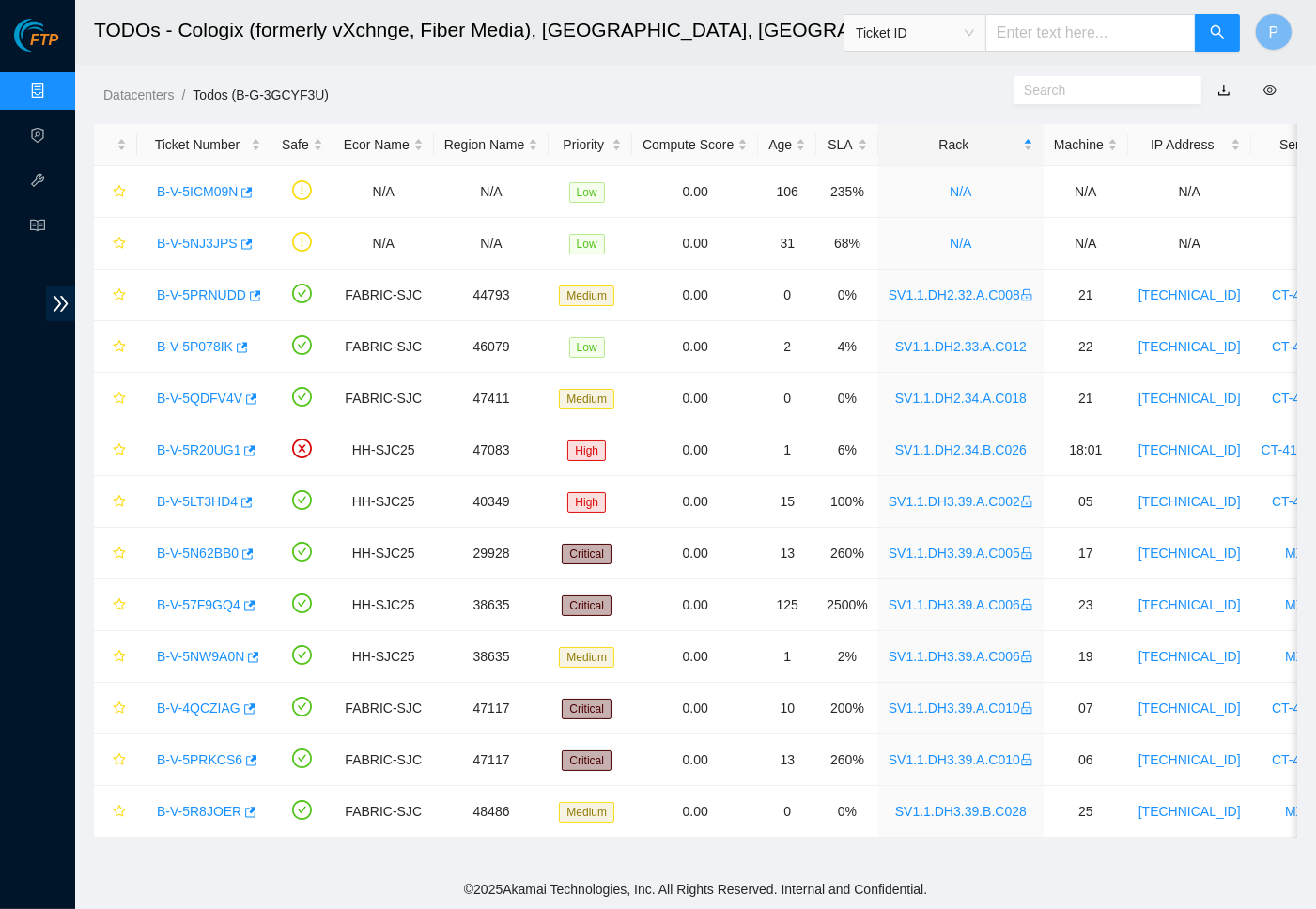 click at bounding box center (1224, 90) 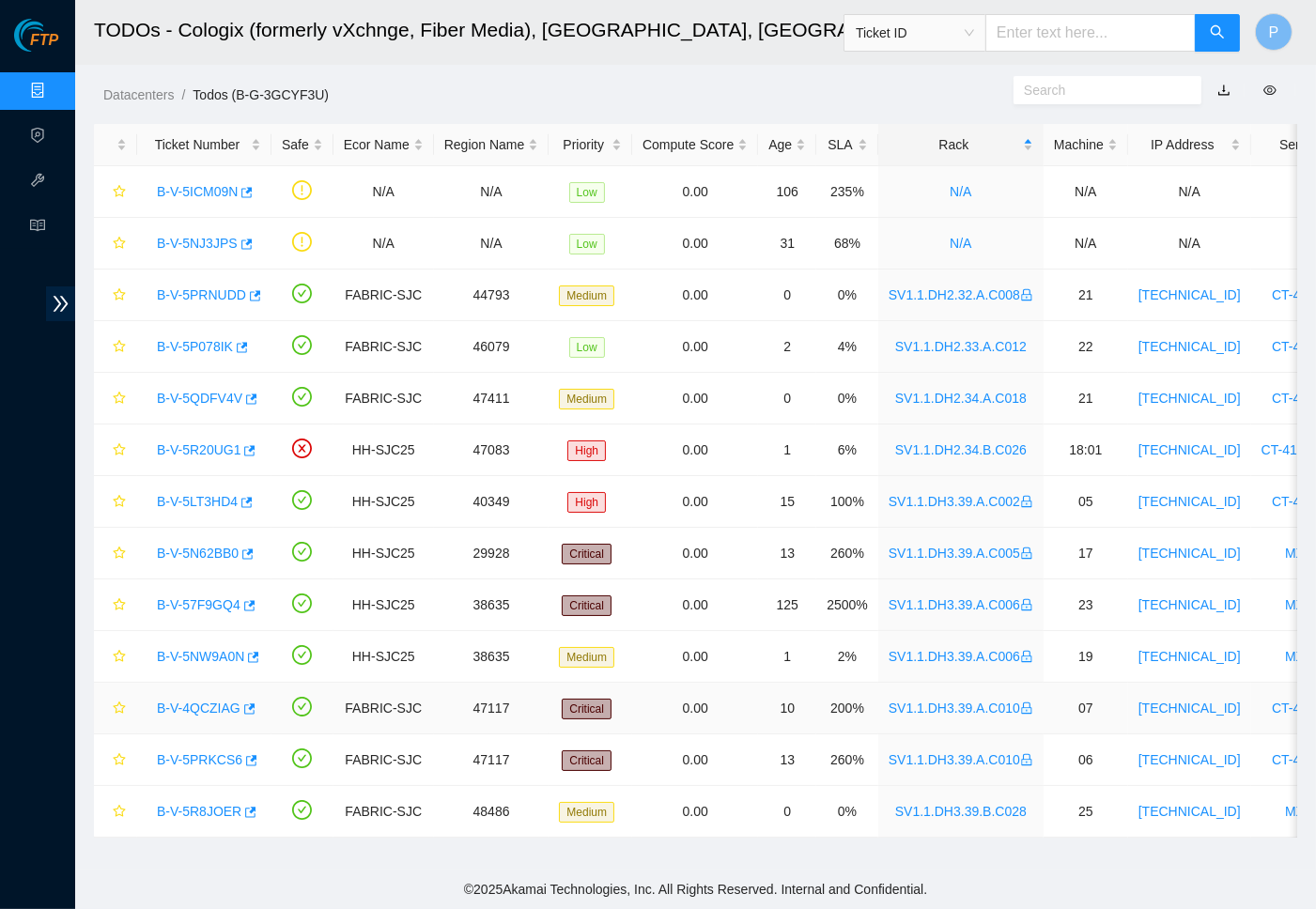 click on "B-V-4QCZIAG" at bounding box center [198, 708] 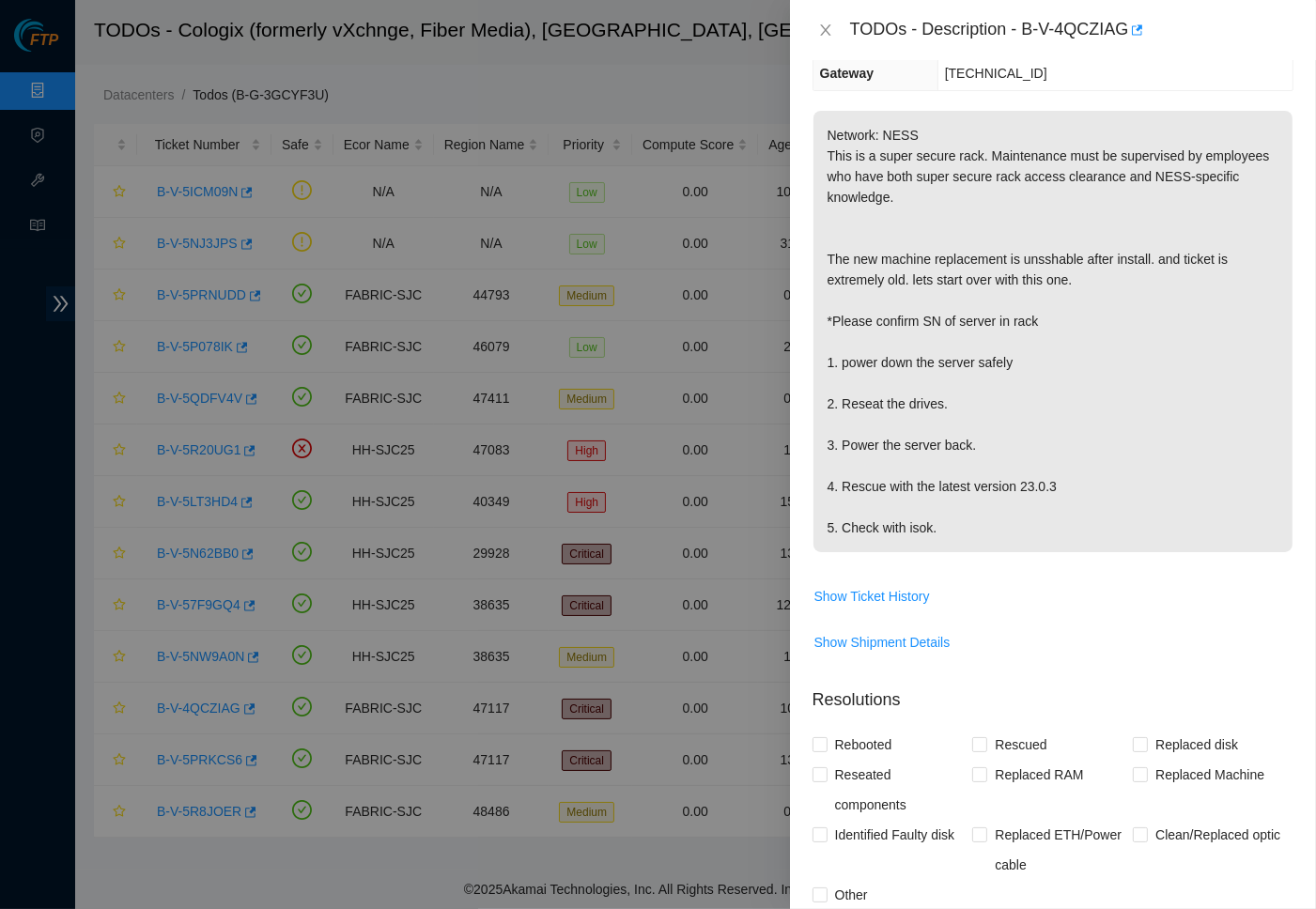 scroll, scrollTop: 296, scrollLeft: 0, axis: vertical 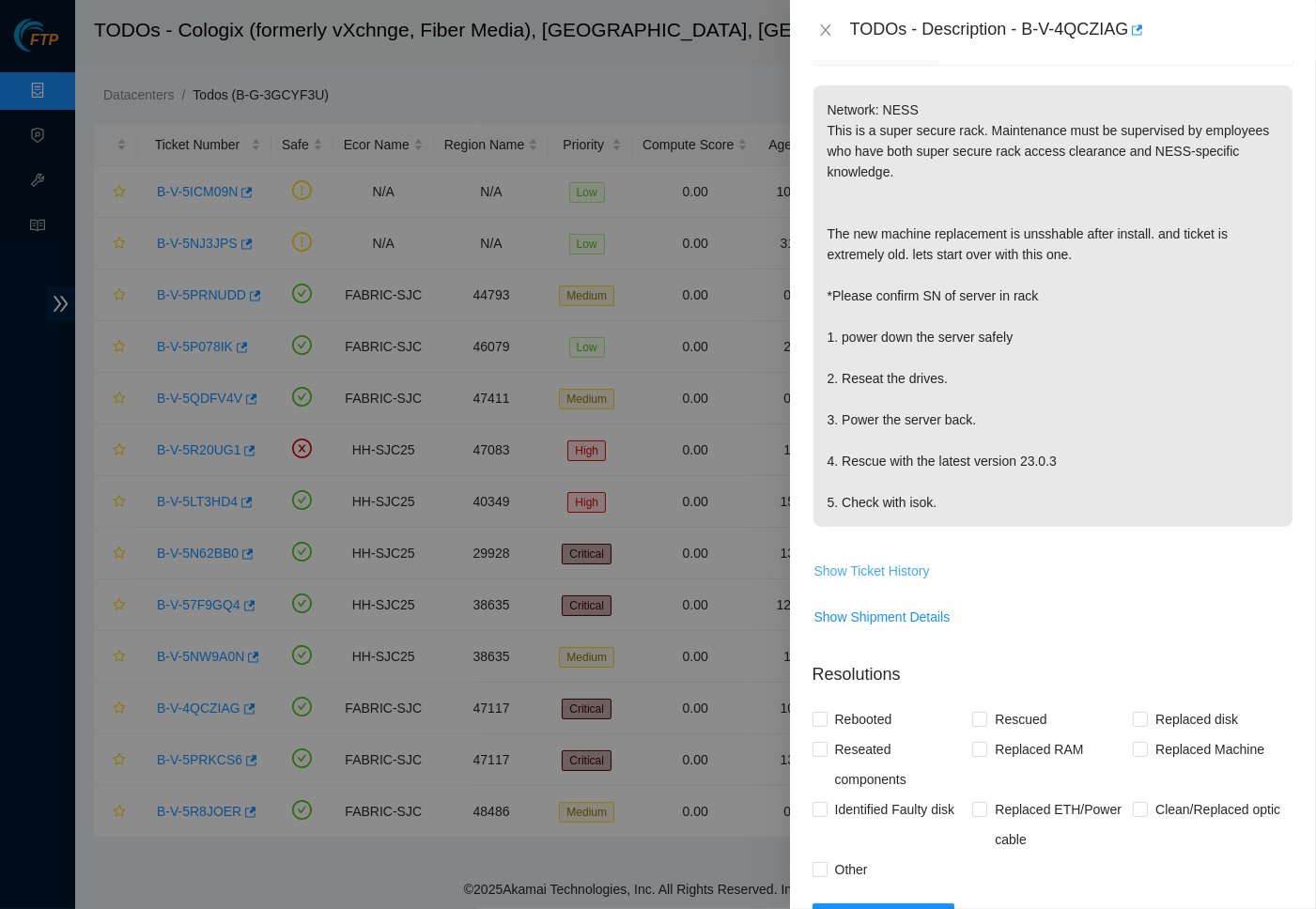 click on "Show Ticket History" at bounding box center (872, 571) 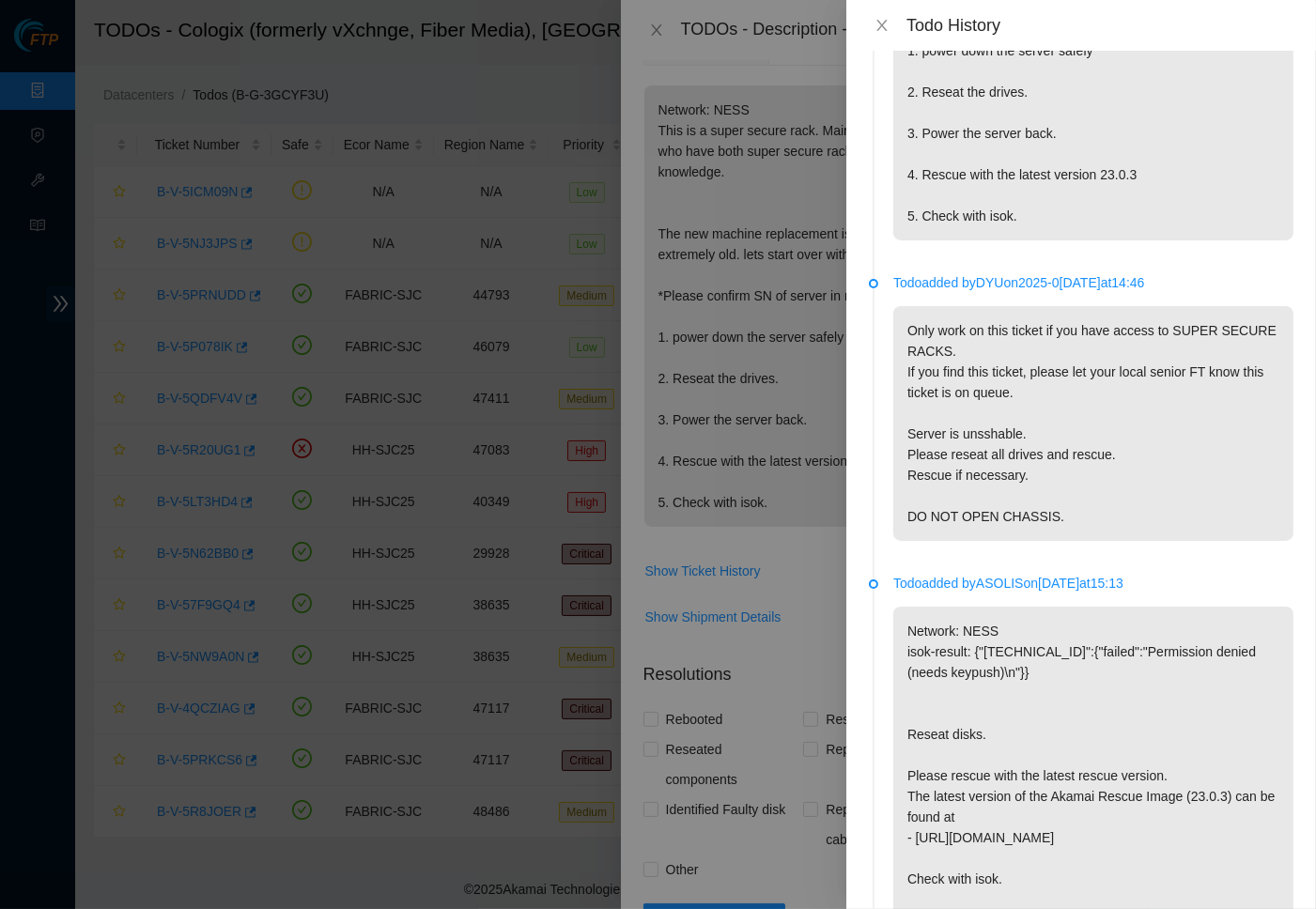 scroll, scrollTop: 0, scrollLeft: 0, axis: both 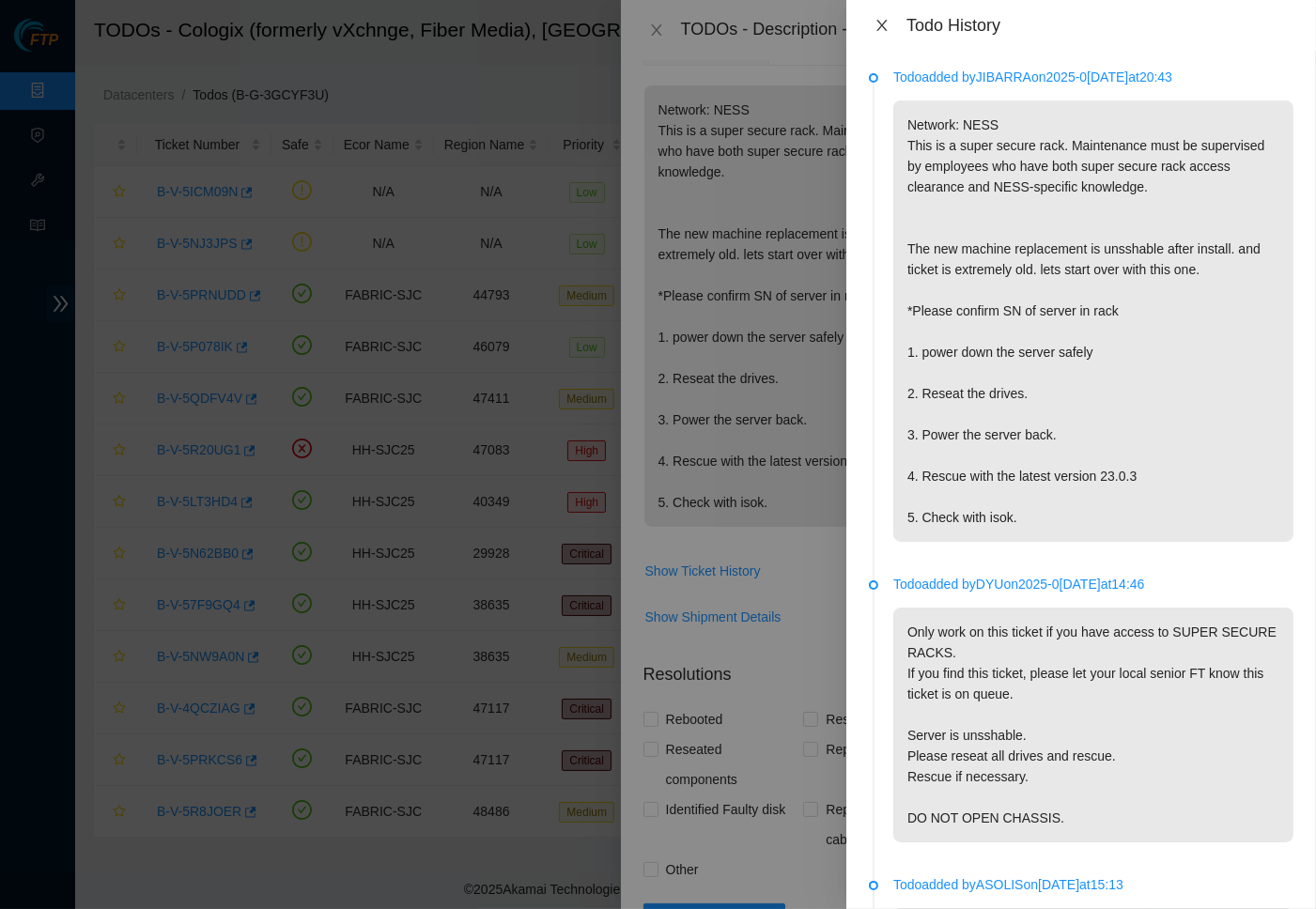 click 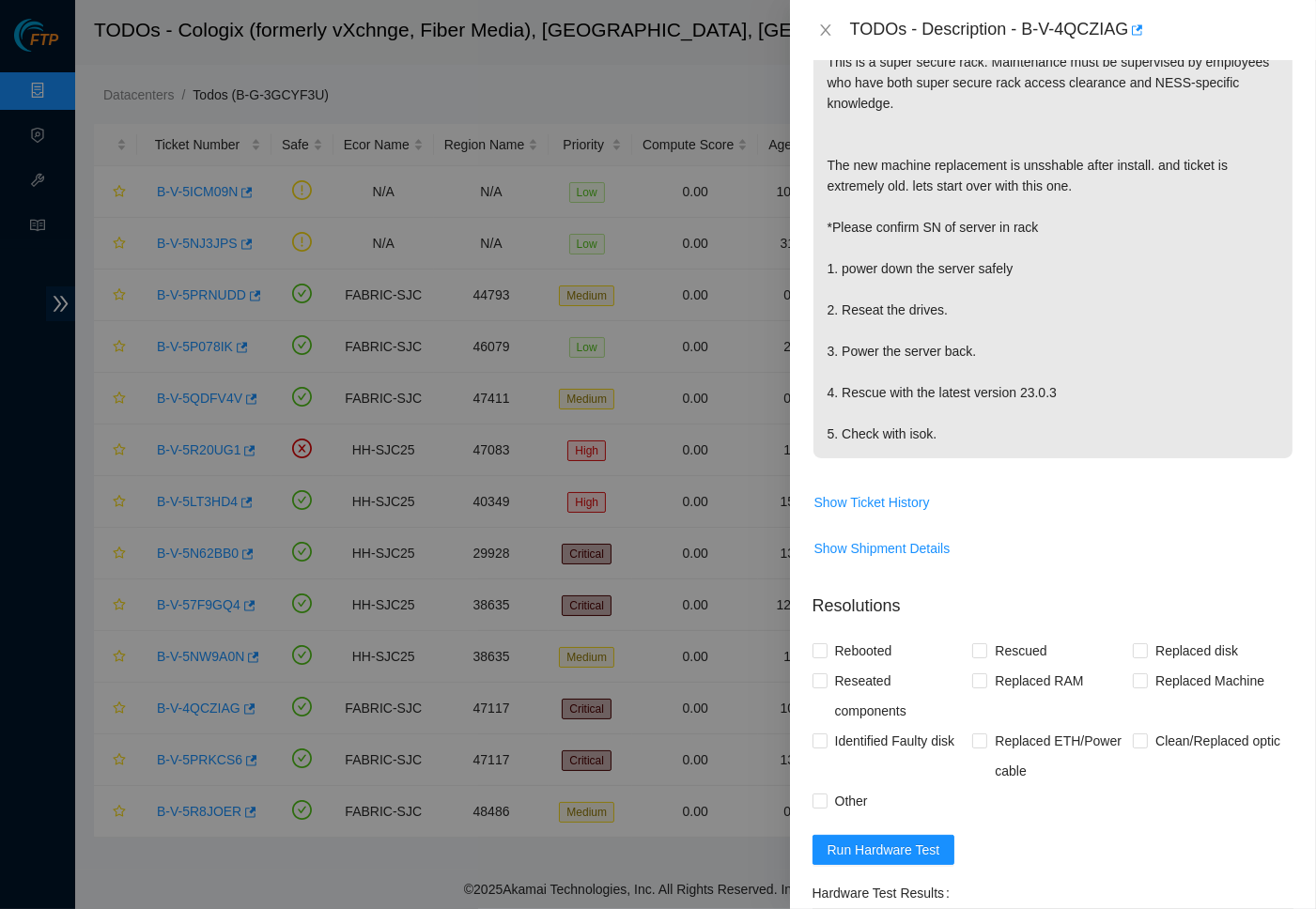 scroll, scrollTop: 367, scrollLeft: 0, axis: vertical 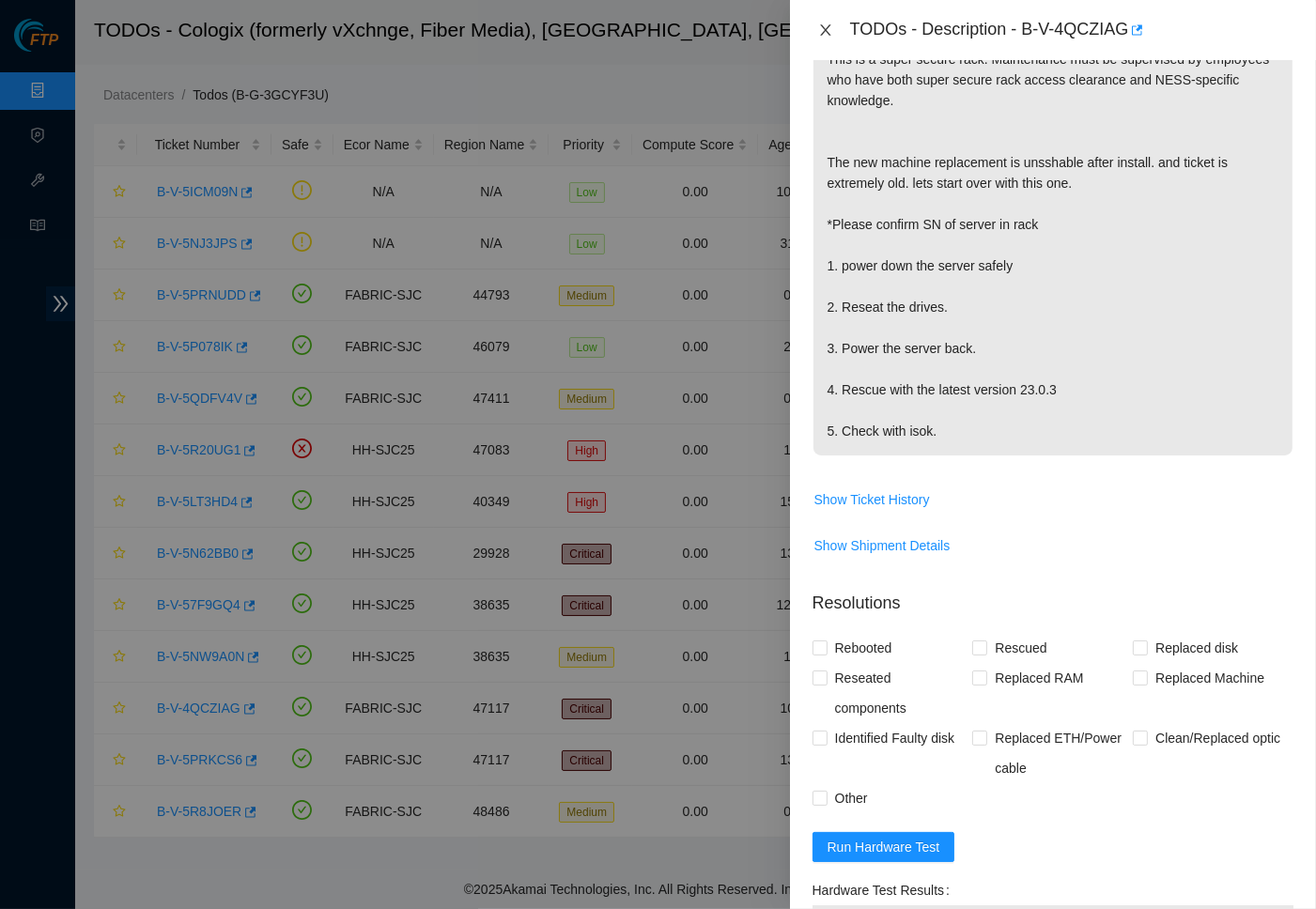 click 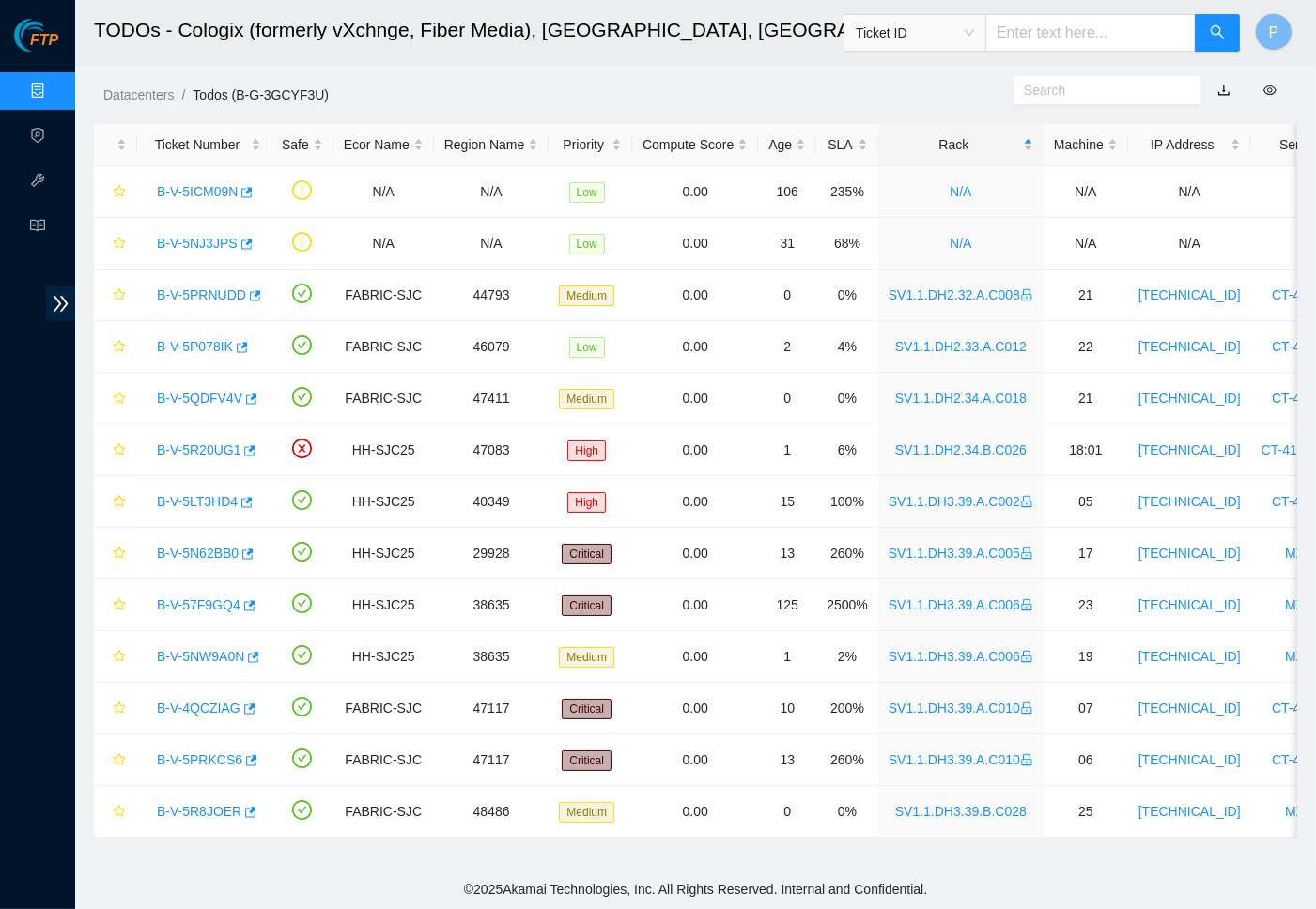 scroll, scrollTop: 130, scrollLeft: 0, axis: vertical 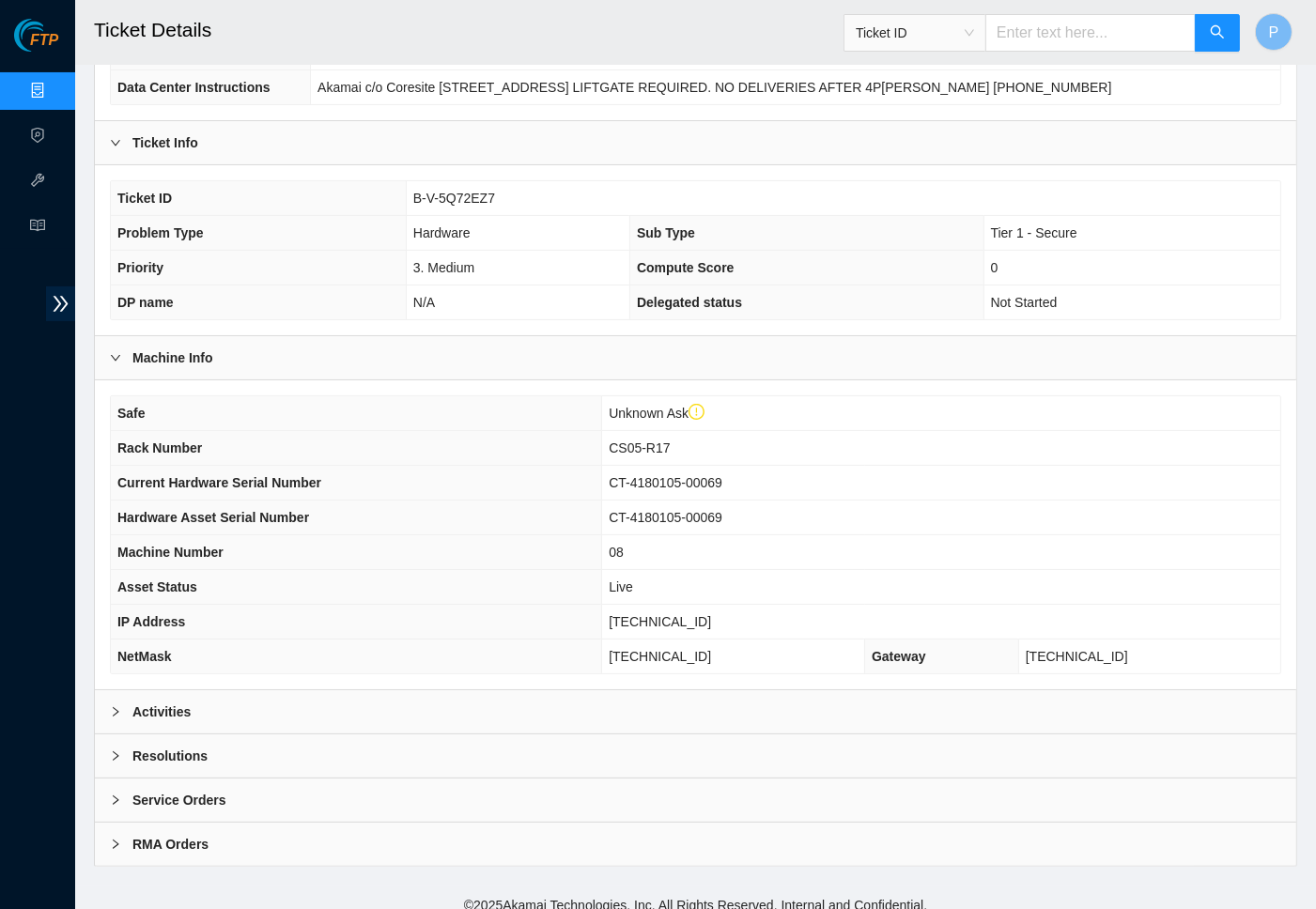 click on "Activities" at bounding box center (695, 712) 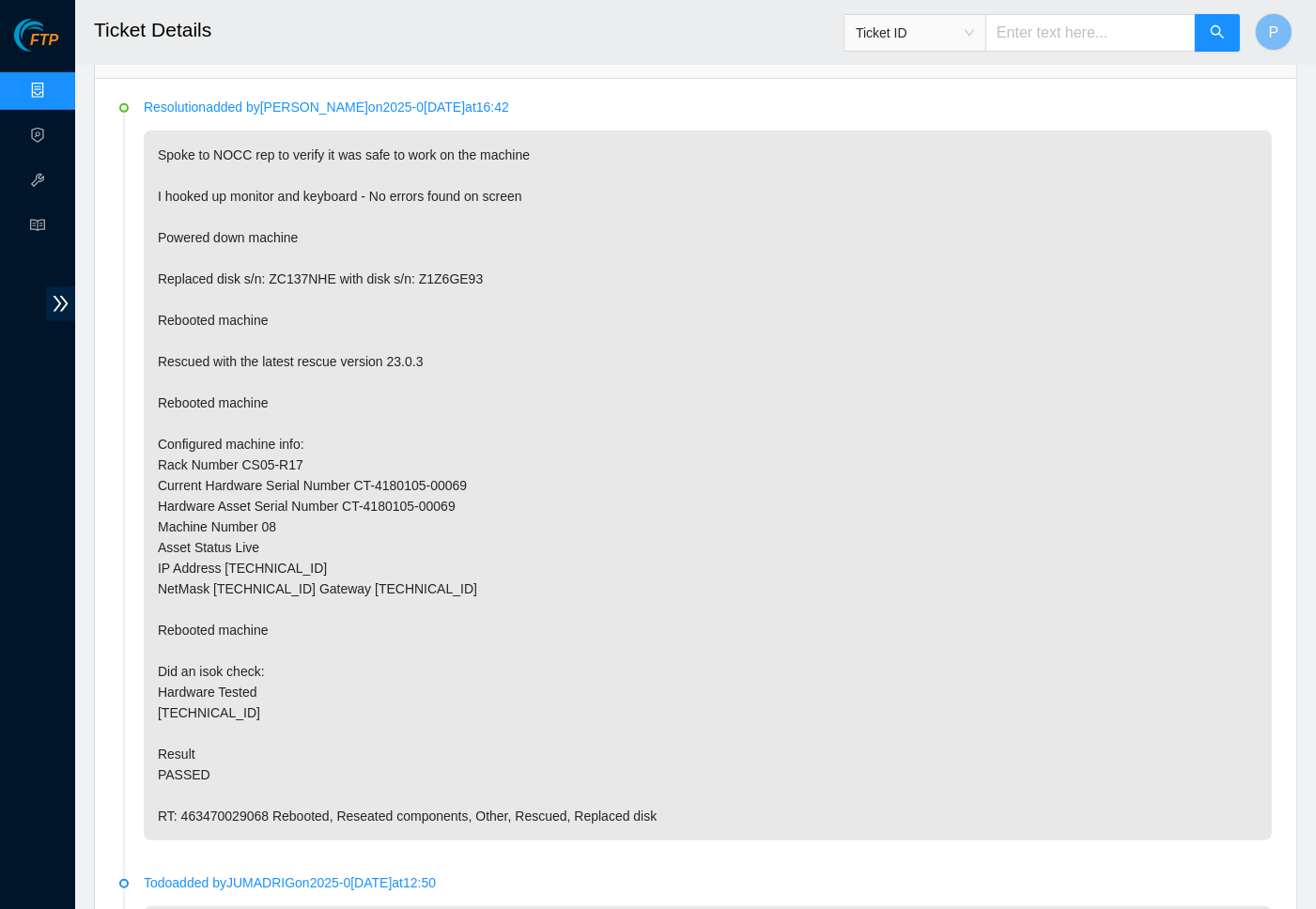 scroll, scrollTop: 937, scrollLeft: 0, axis: vertical 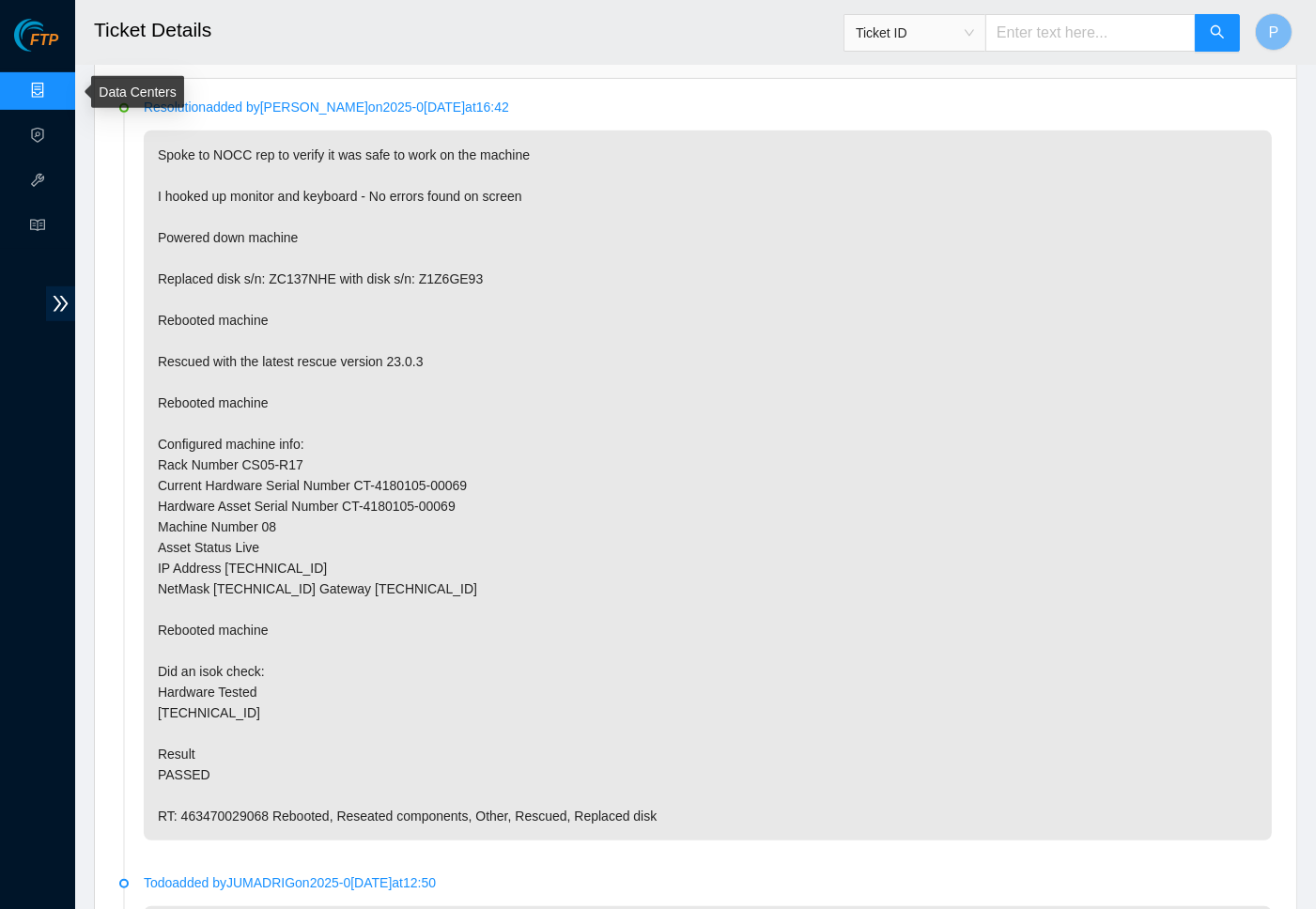 click on "Data Centers" at bounding box center (93, 91) 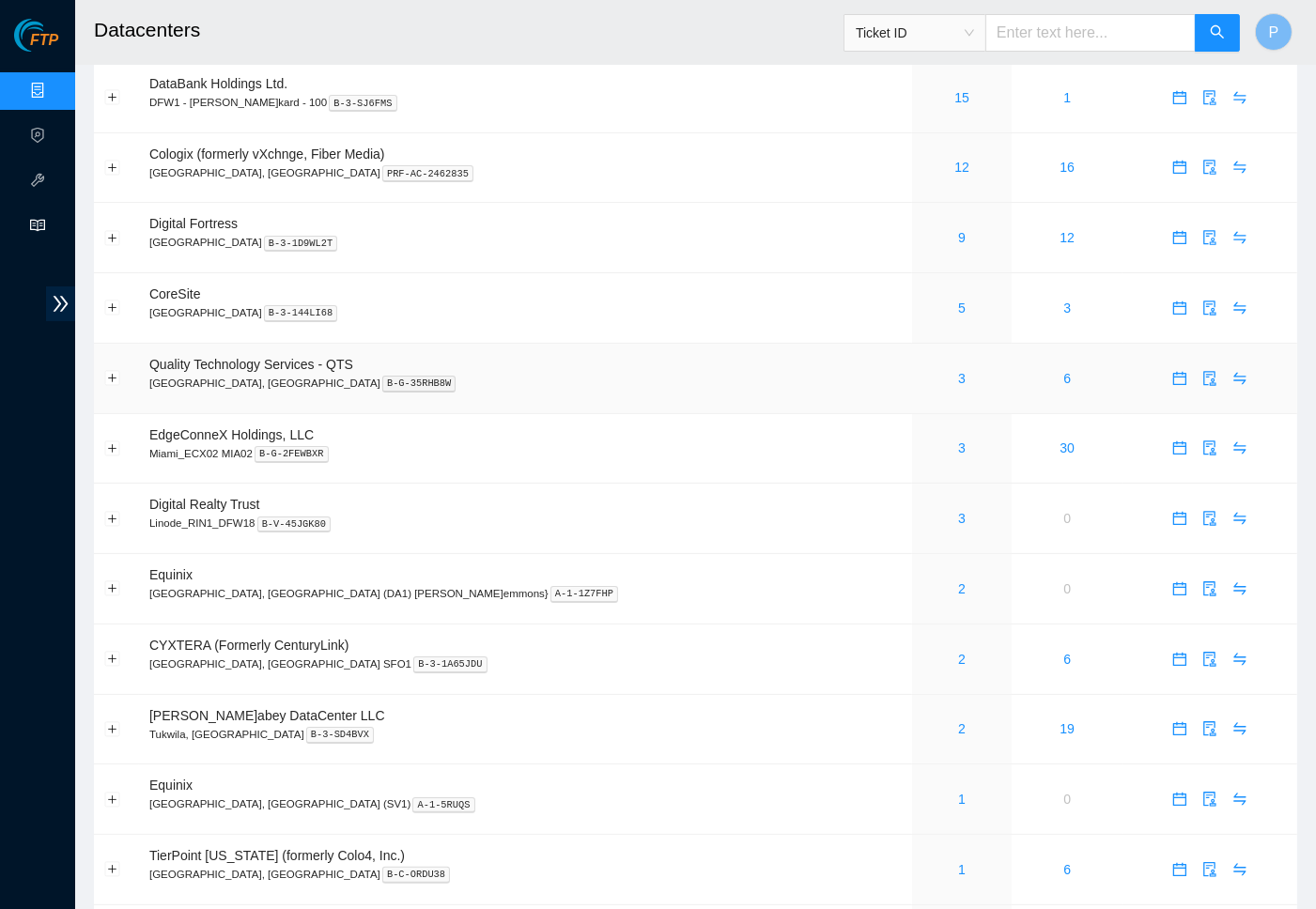 scroll, scrollTop: 0, scrollLeft: 0, axis: both 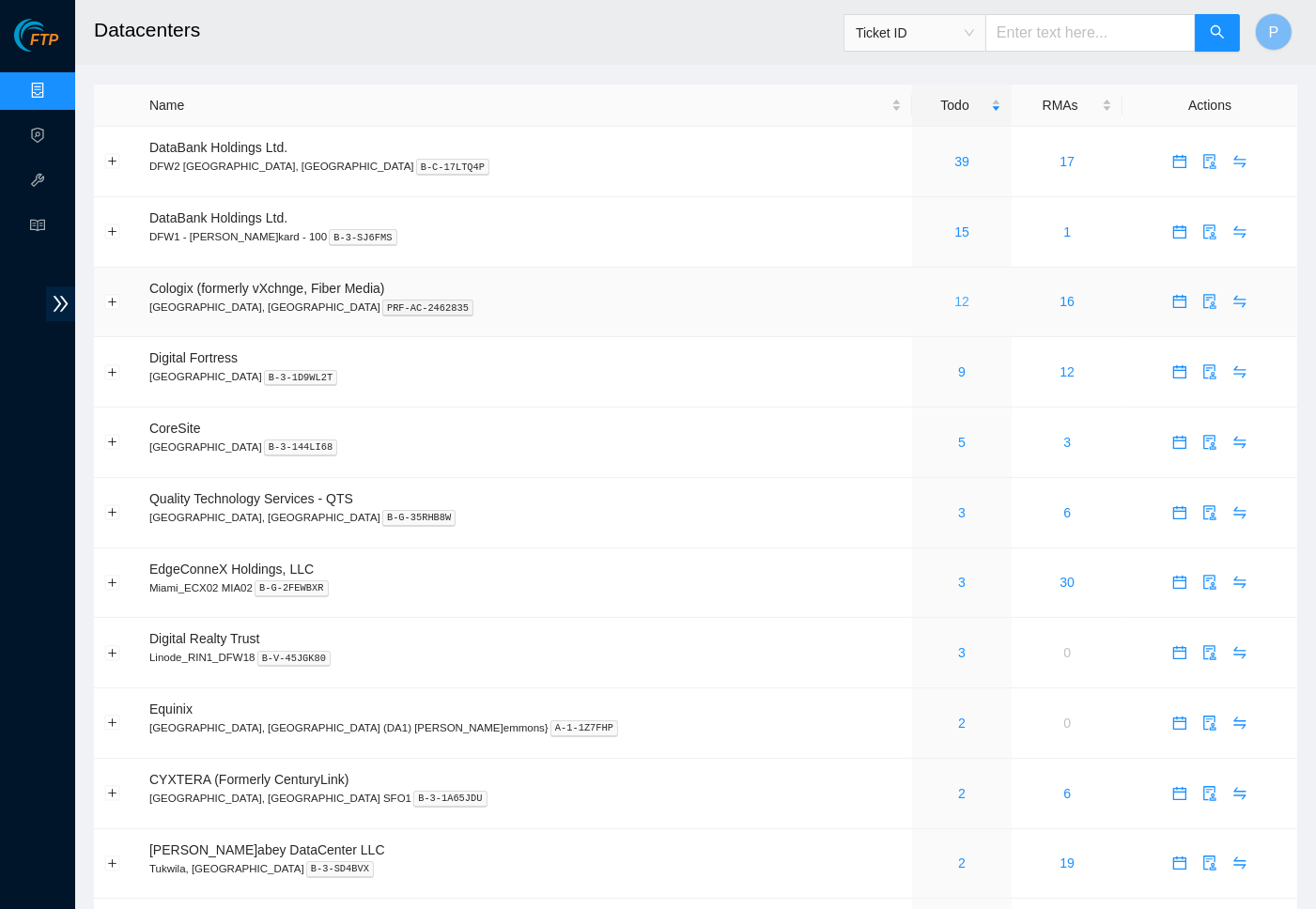 click on "12" at bounding box center (962, 301) 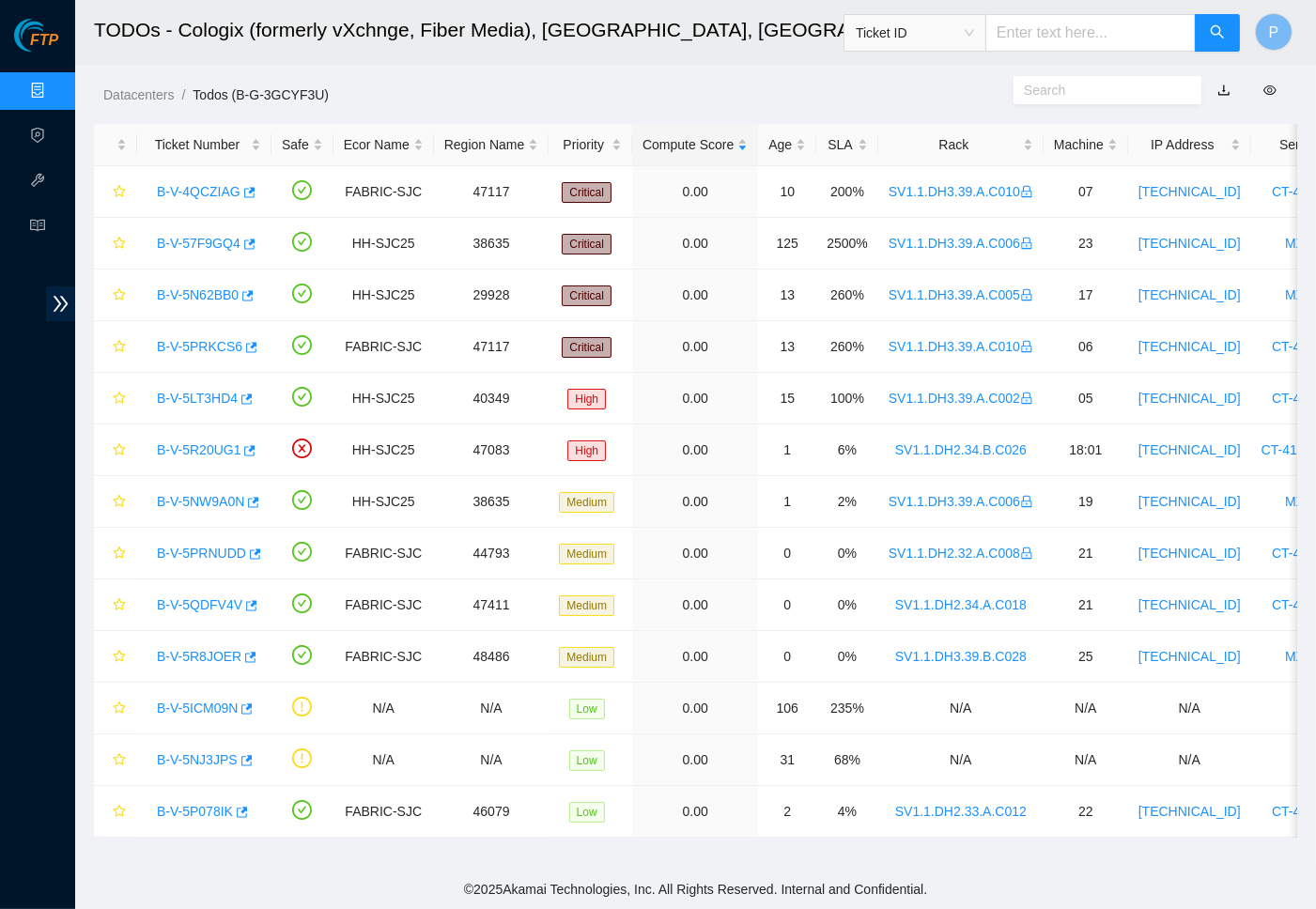 click at bounding box center [1091, 33] 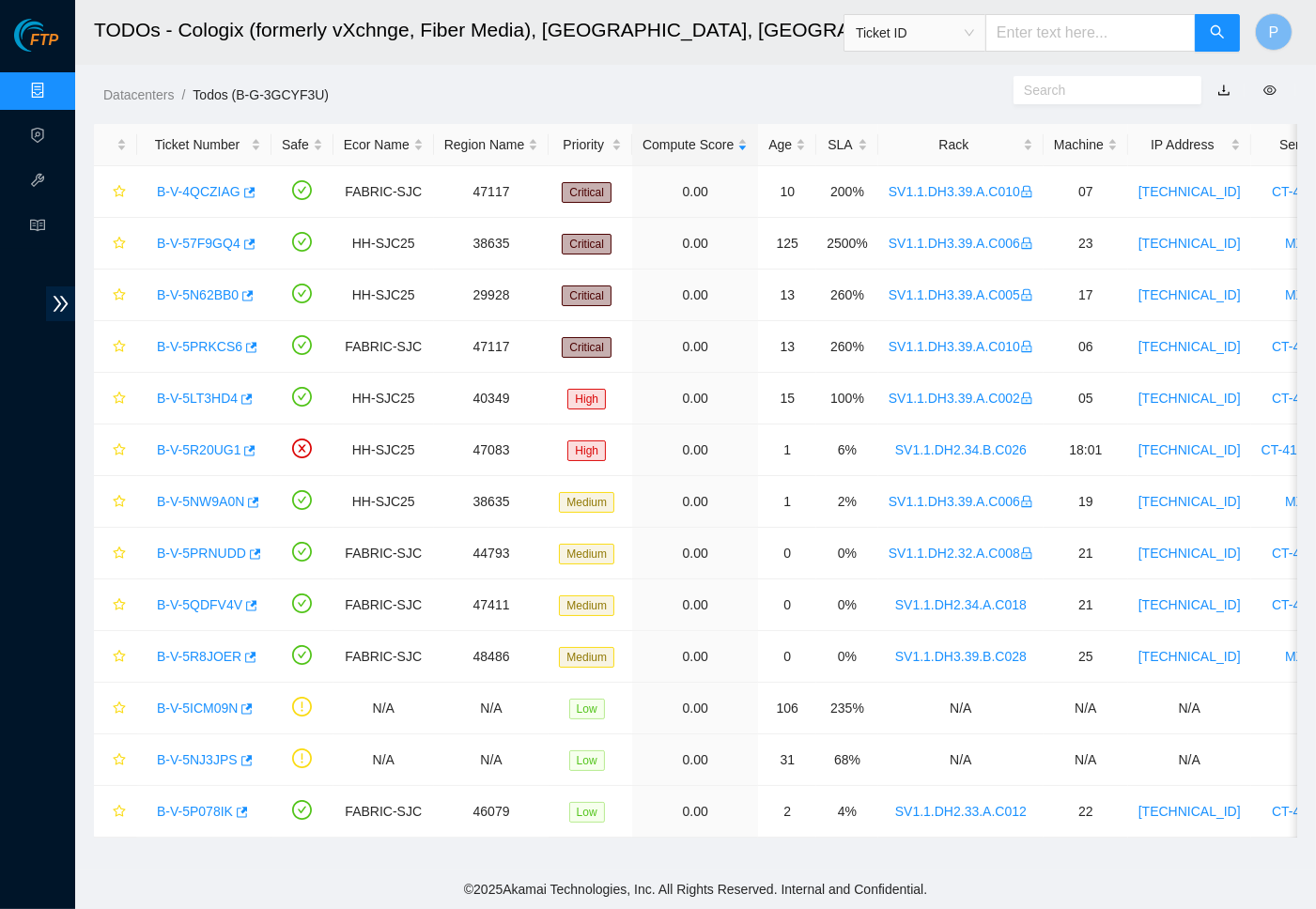 paste on "B-V-5PC1QAJ" 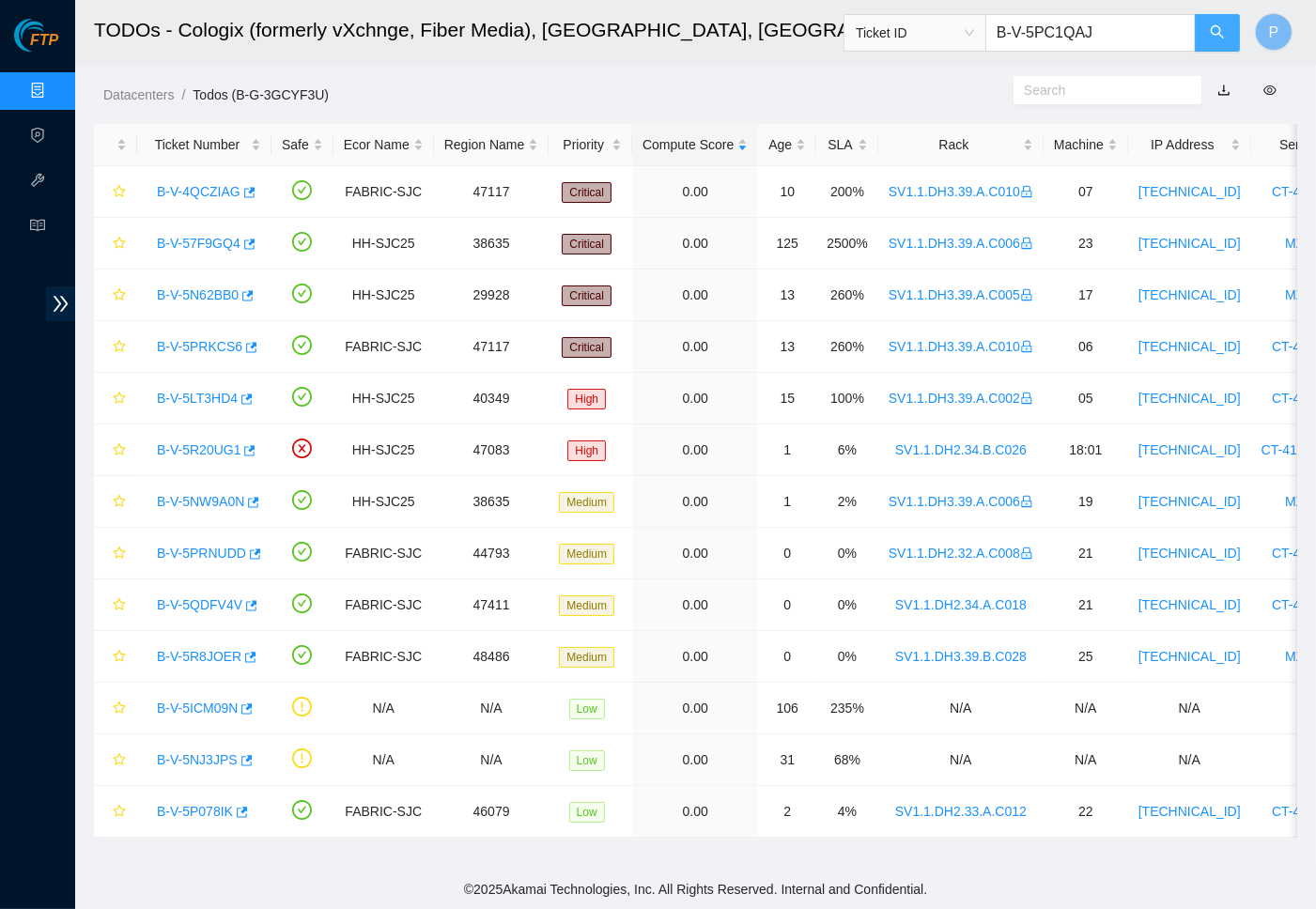 click at bounding box center (1217, 33) 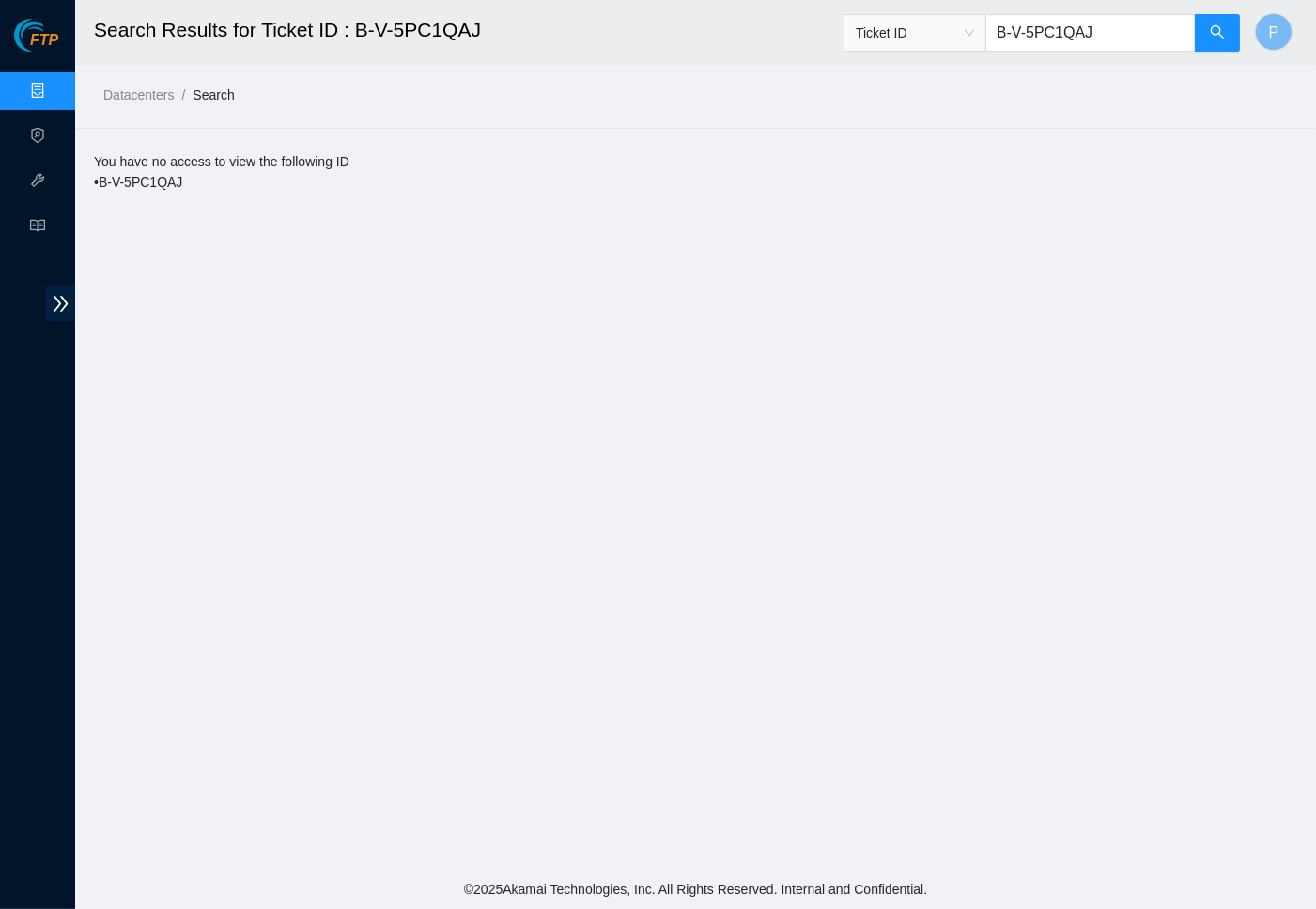 click on "B-V-5PC1QAJ" at bounding box center [1091, 33] 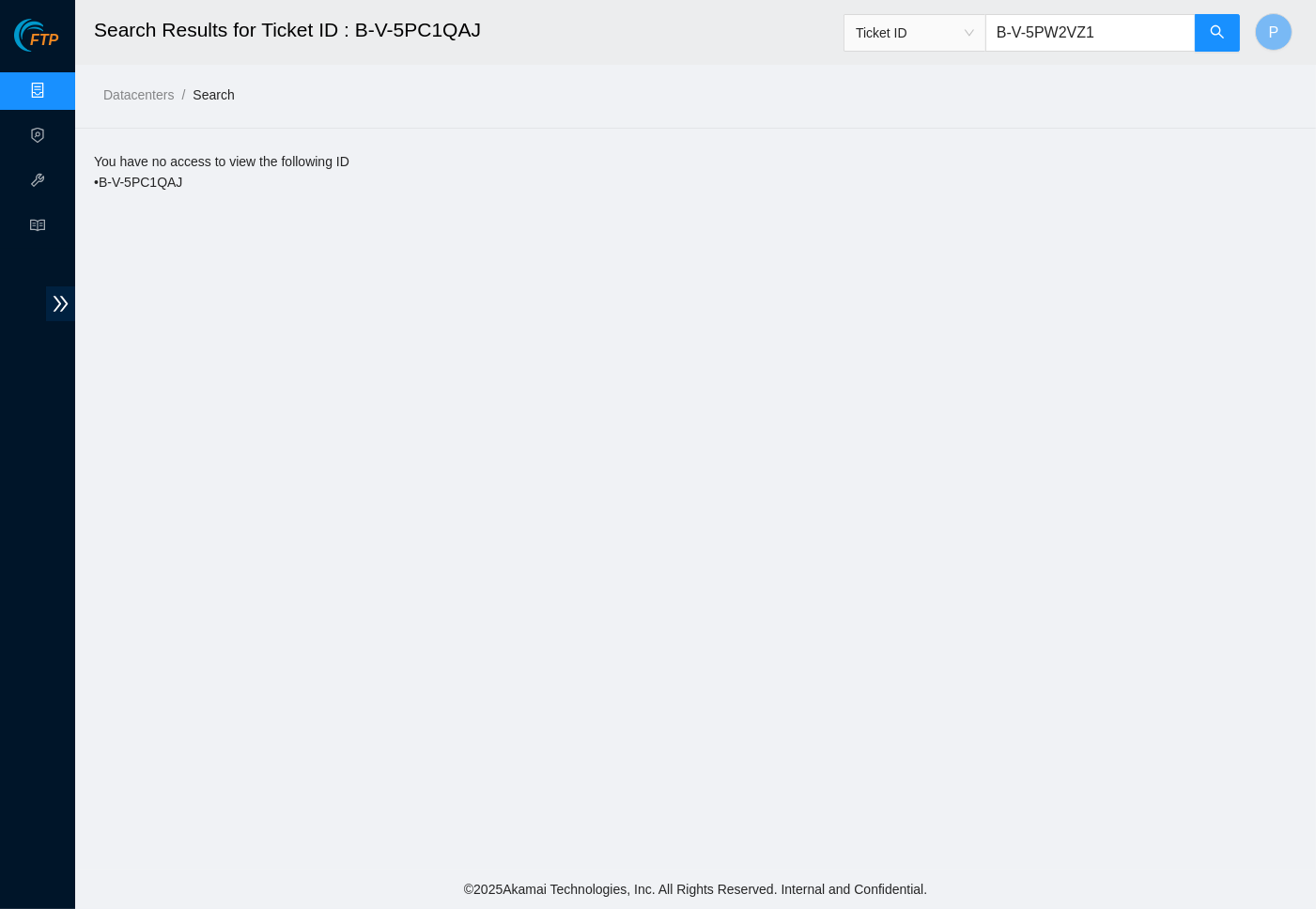 type on "B-V-5PW2VZ1" 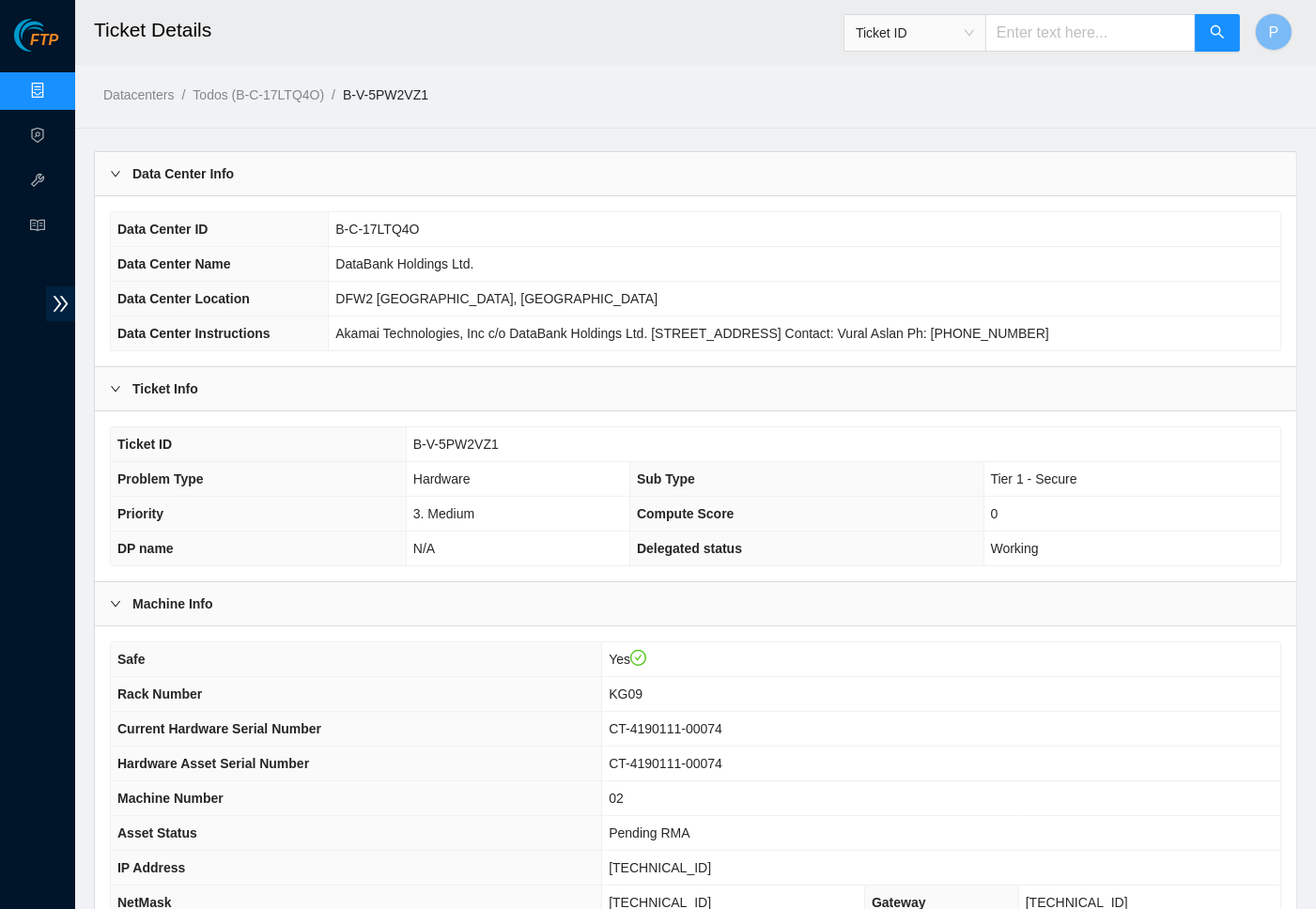 click at bounding box center [1091, 33] 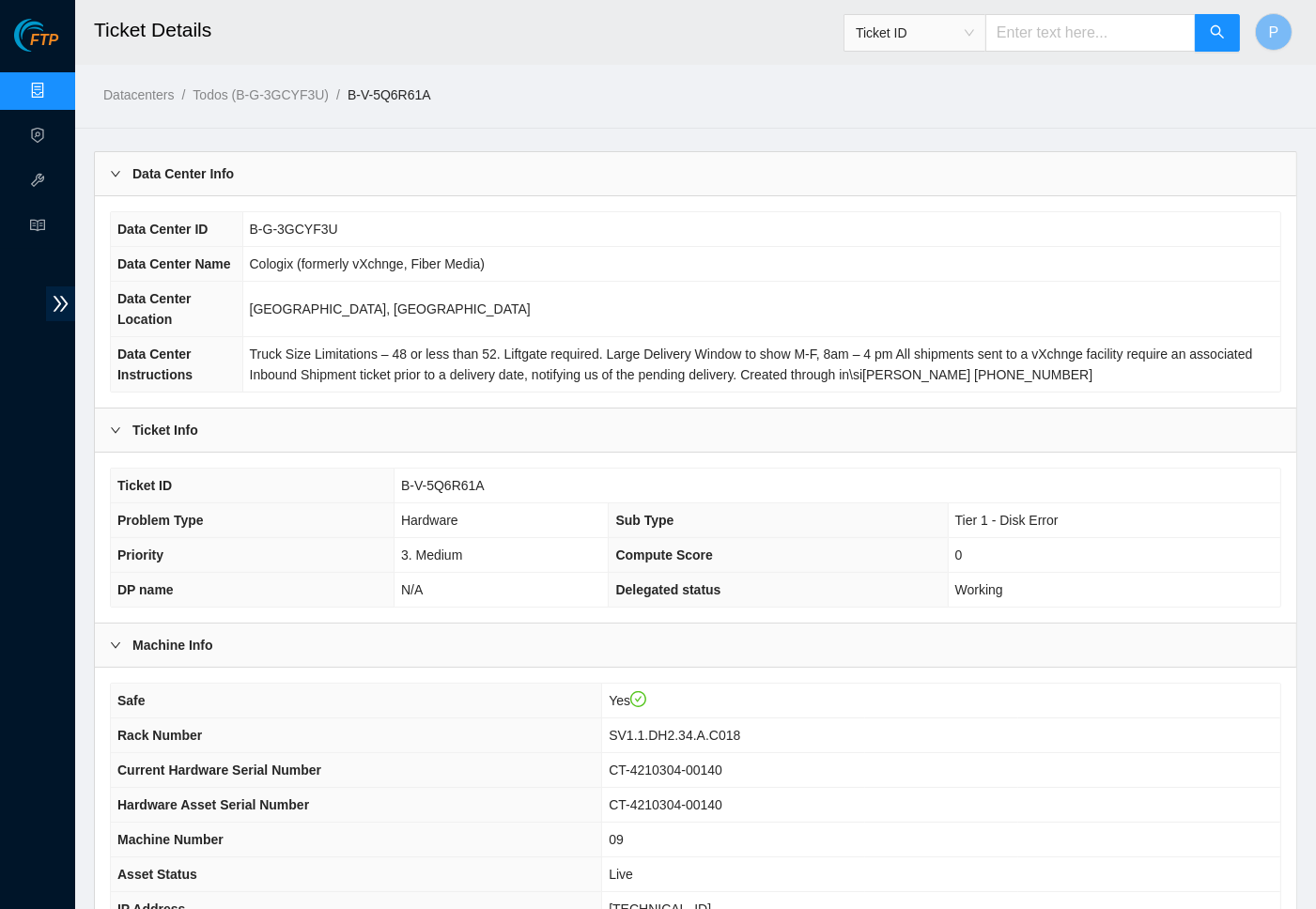 click on "Data Center Info" at bounding box center (695, 174) 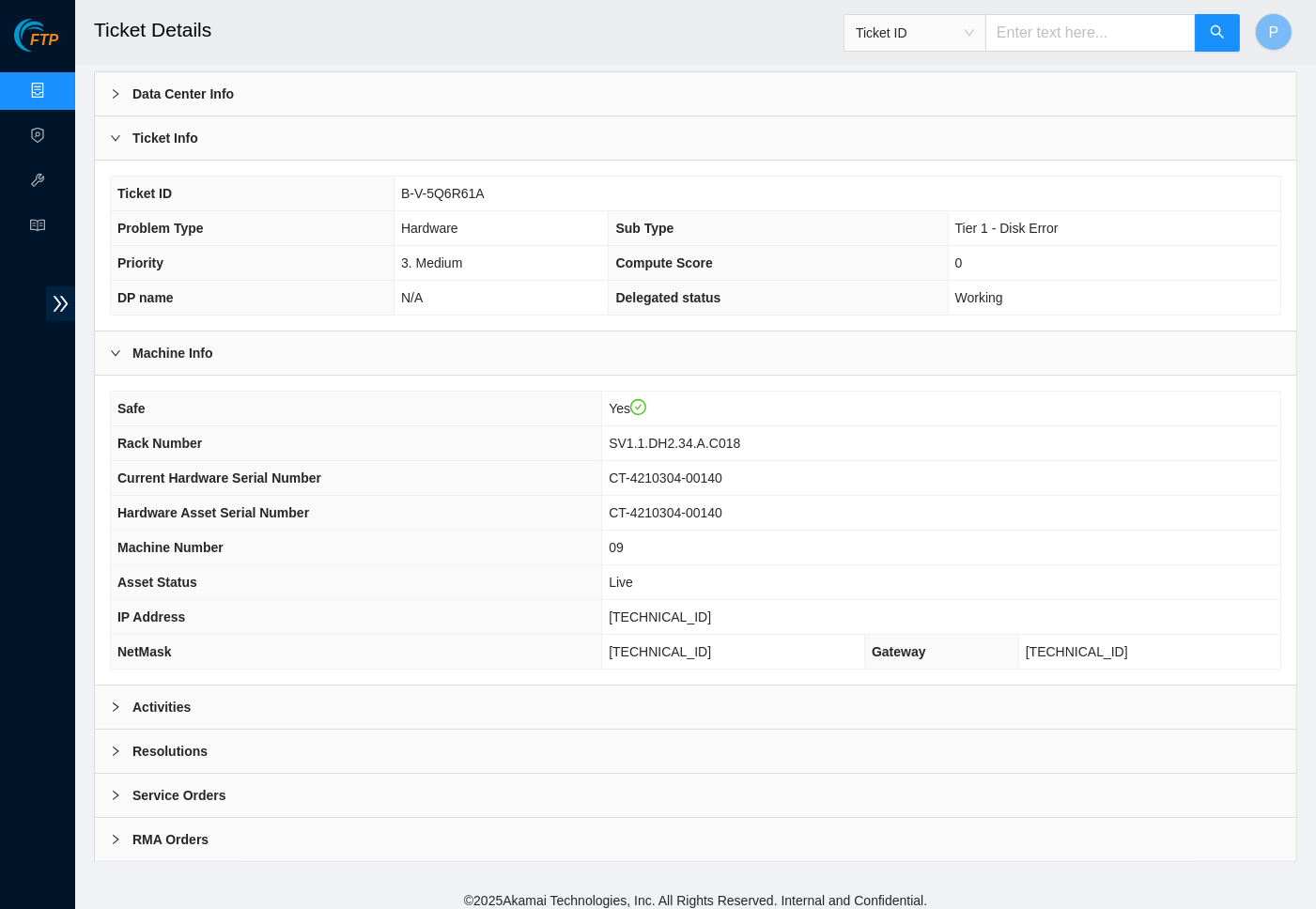 scroll, scrollTop: 78, scrollLeft: 0, axis: vertical 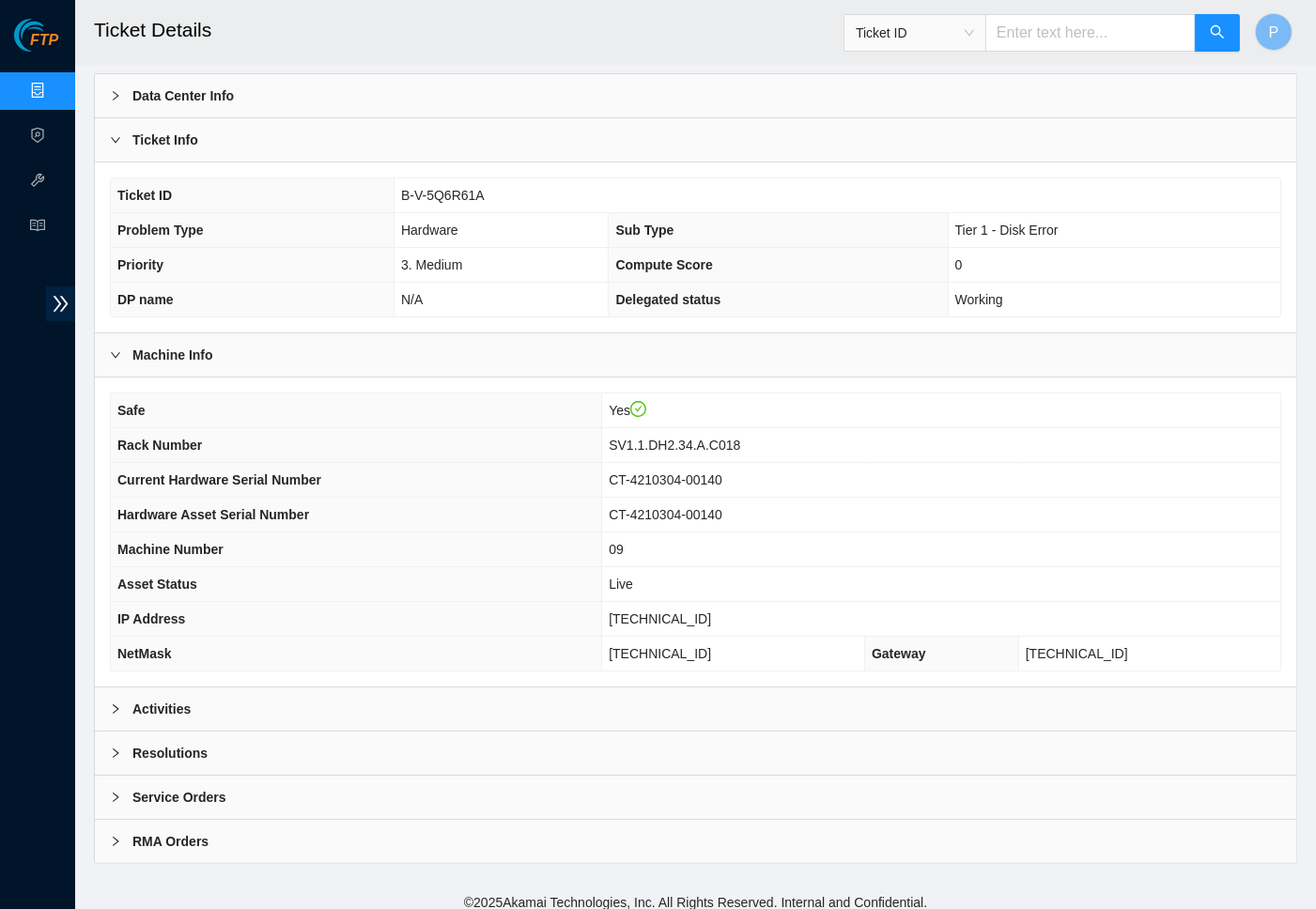 click on "Activities" at bounding box center [695, 709] 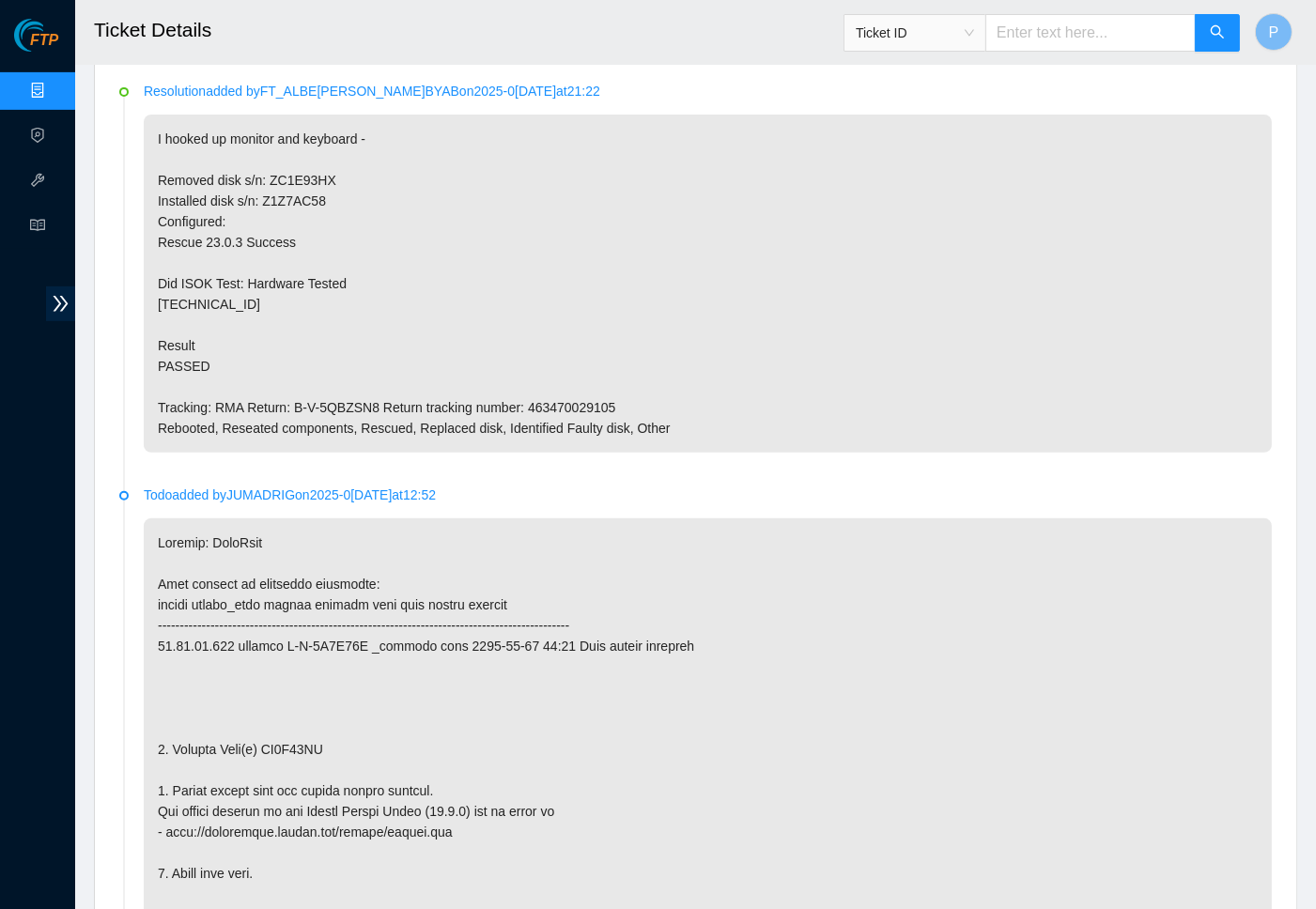 scroll, scrollTop: 747, scrollLeft: 0, axis: vertical 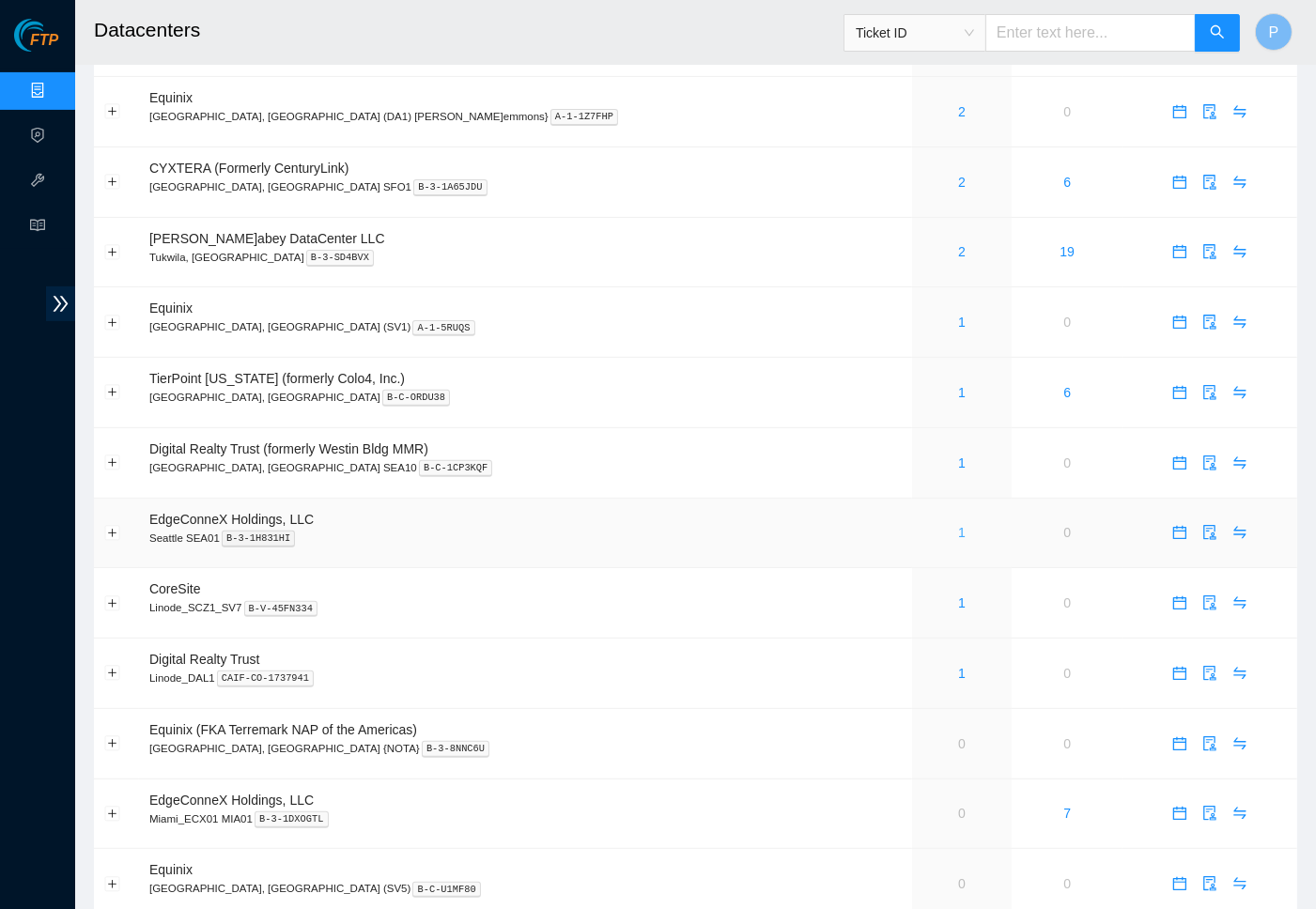 click on "1" at bounding box center [962, 532] 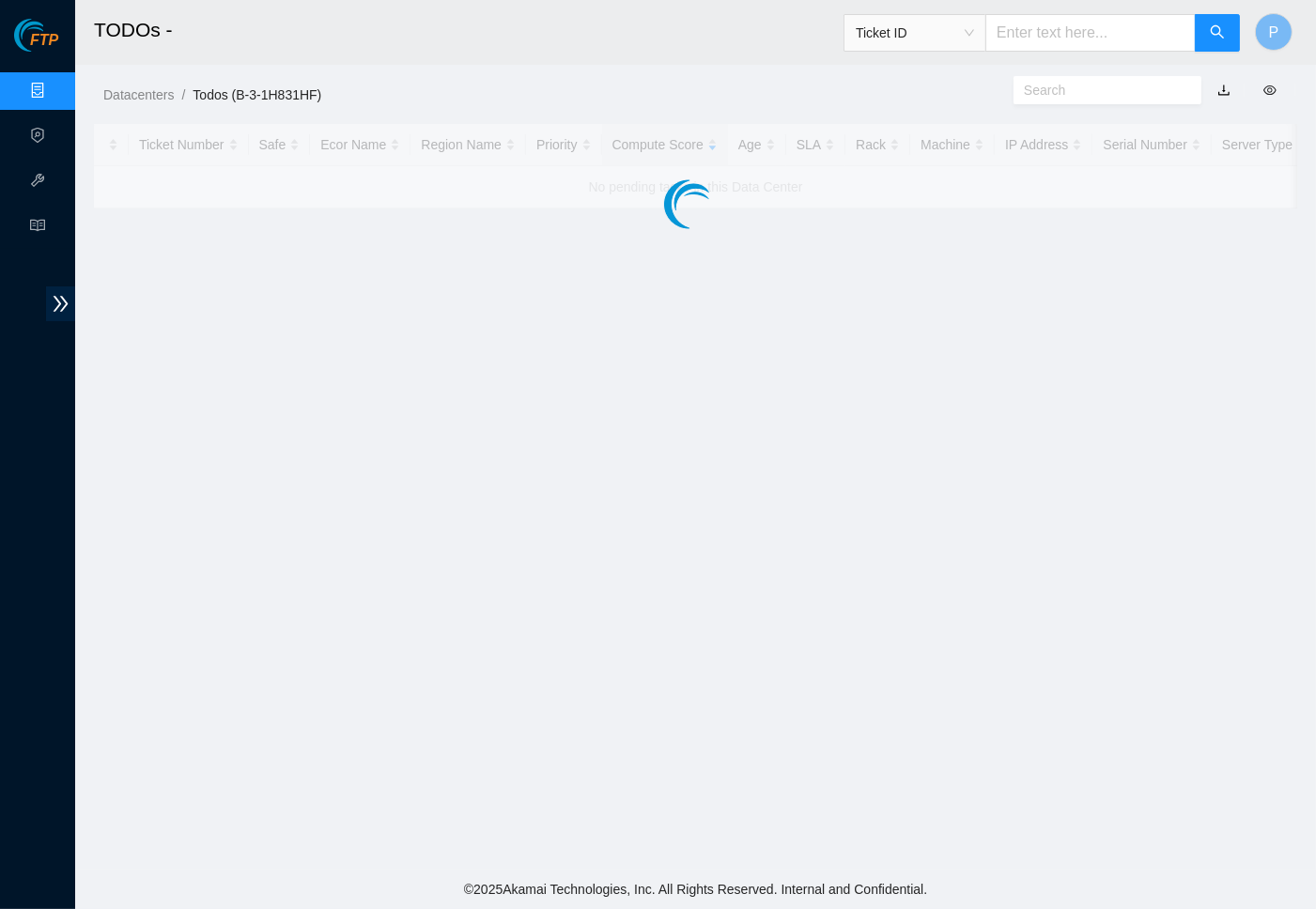 scroll, scrollTop: 0, scrollLeft: 0, axis: both 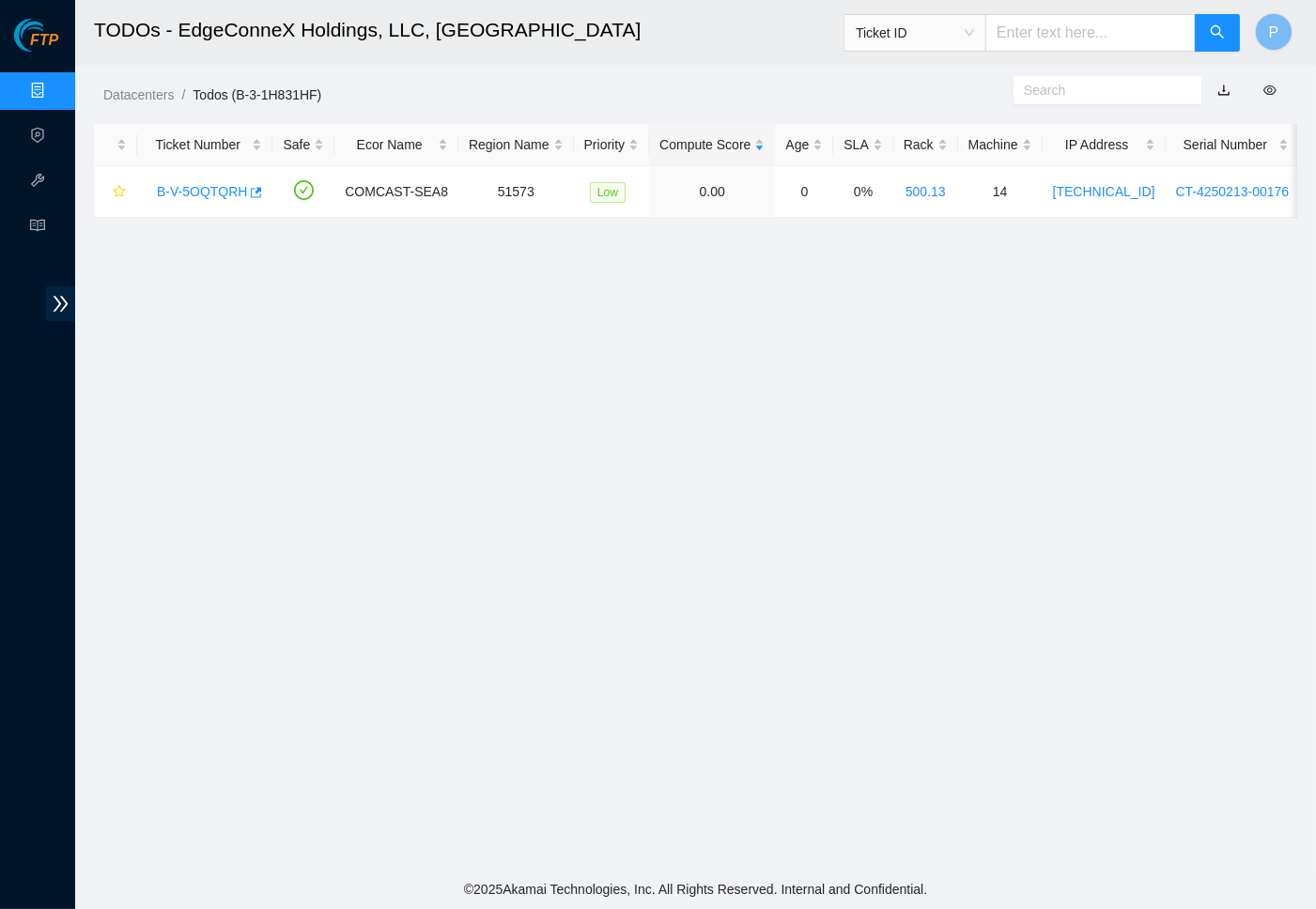 click on "TODOs - EdgeConneX Holdings, LLC, [GEOGRAPHIC_DATA]    Ticket ID P Datacenters / Todos (B-3-1H831HF) / Ticket Number Safe Ecor Name Region Name Priority Compute Score Age SLA Rack Machine IP Address Serial Number Server Type                               B-V-5OQTQRH COMCAST-SEA8 51573 Low 0.00 0 0%  500.13    14 [TECHNICAL_ID] CT-4250213-00176 Ciara 1x11-Caribou NVME-L Server {Dynatron-HS Crown-Fan}{Rev T}{Cx6}" at bounding box center [695, 435] 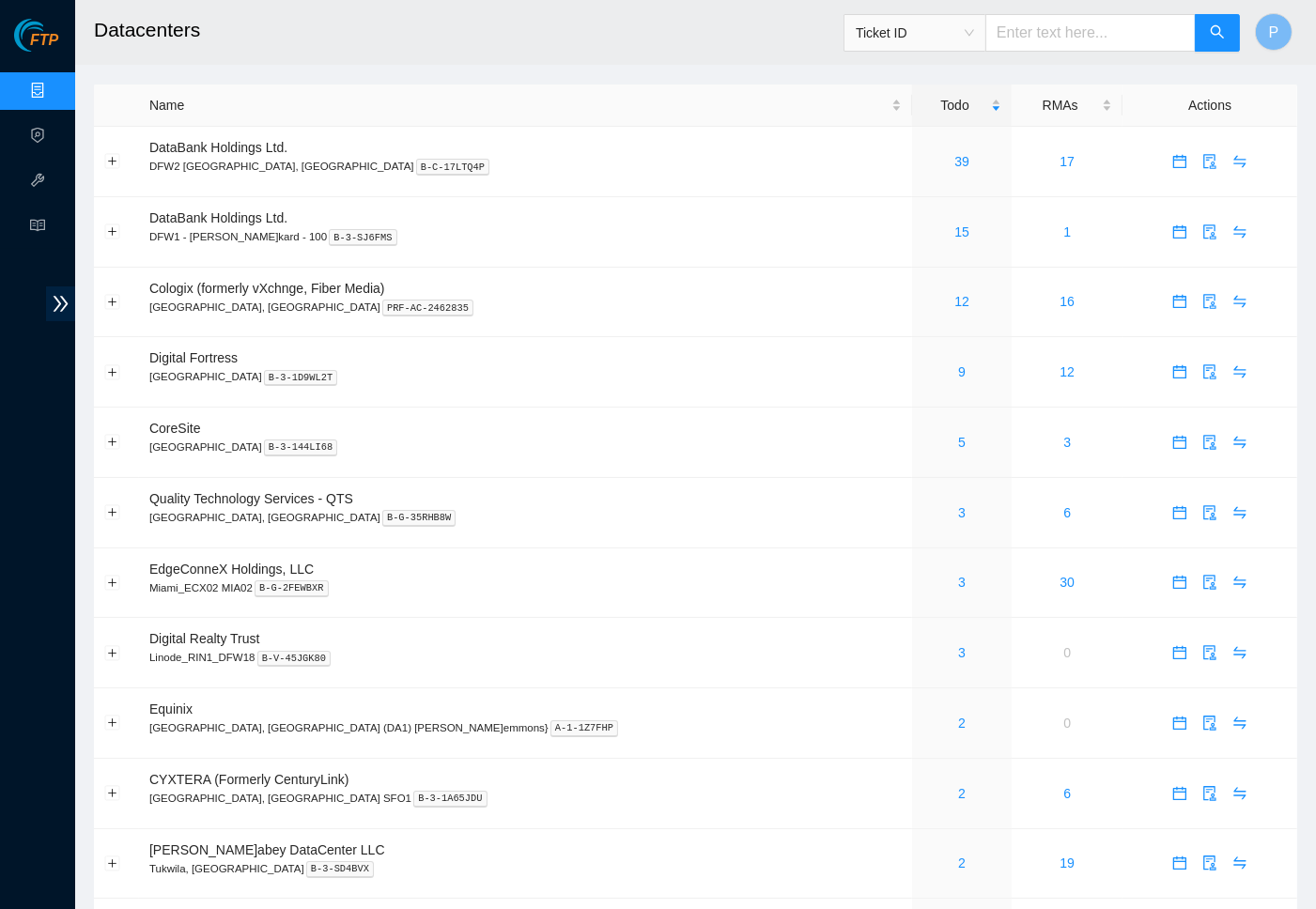 scroll, scrollTop: 611, scrollLeft: 0, axis: vertical 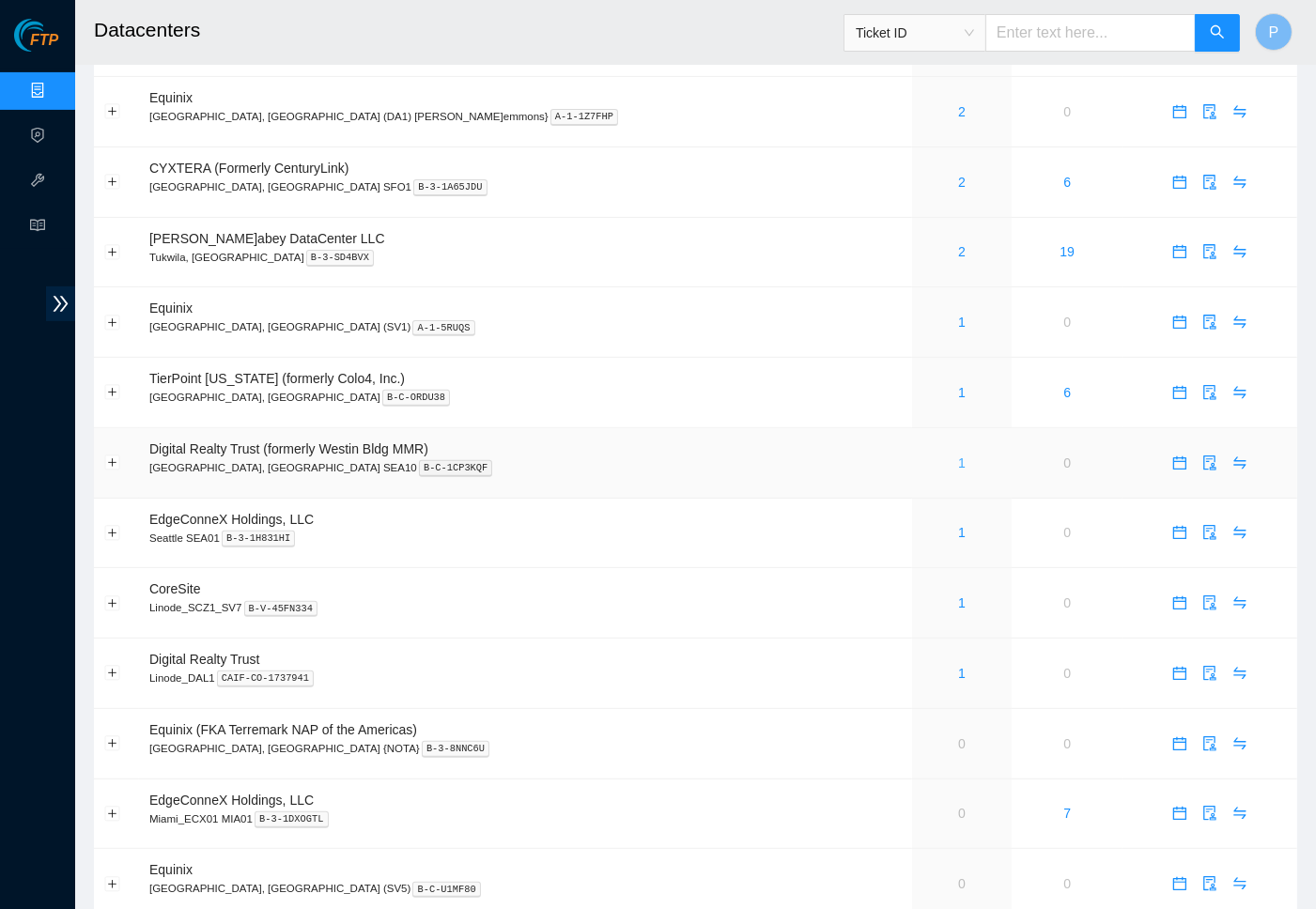 click on "1" at bounding box center (962, 463) 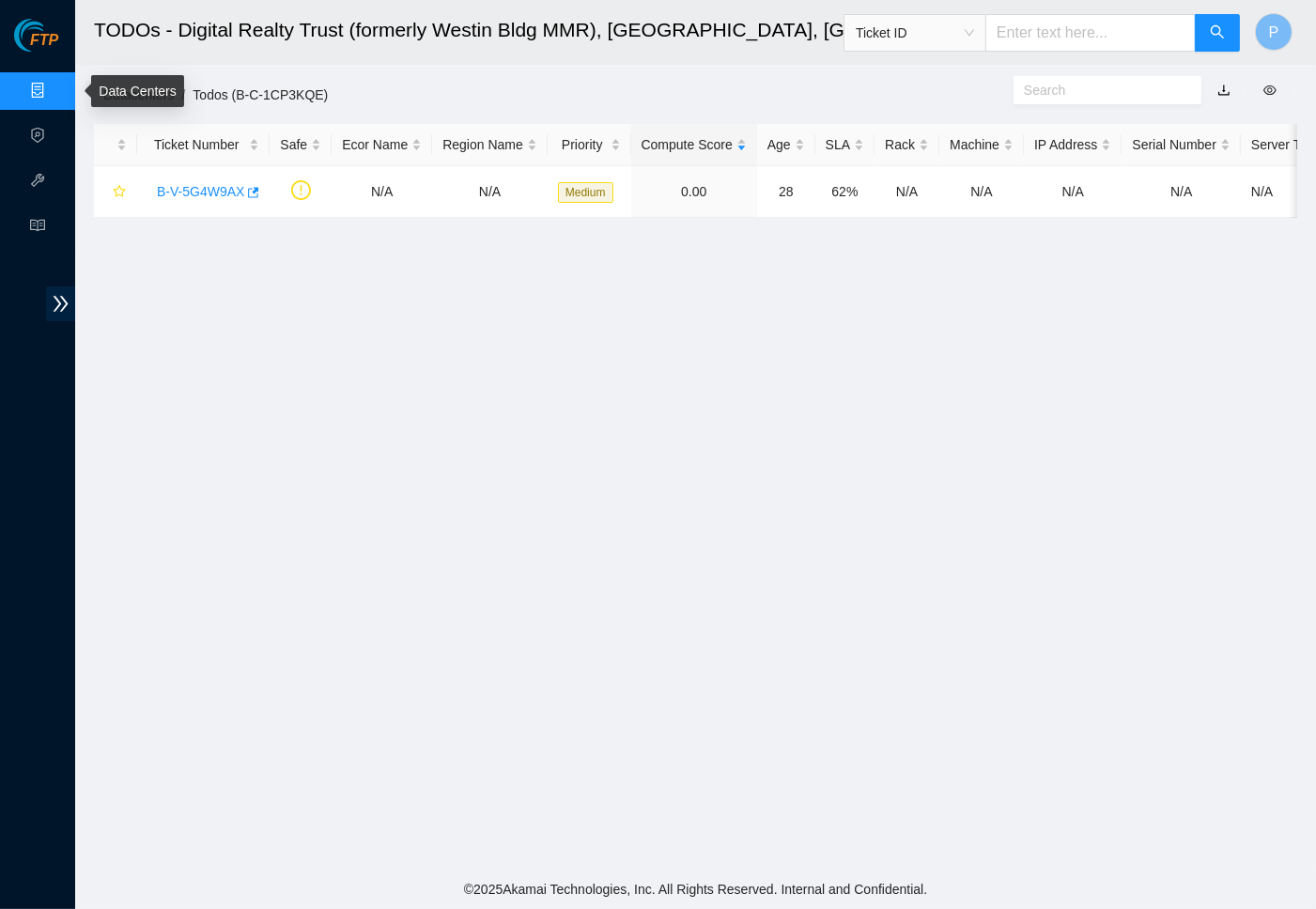 click on "Data Centers" at bounding box center (93, 91) 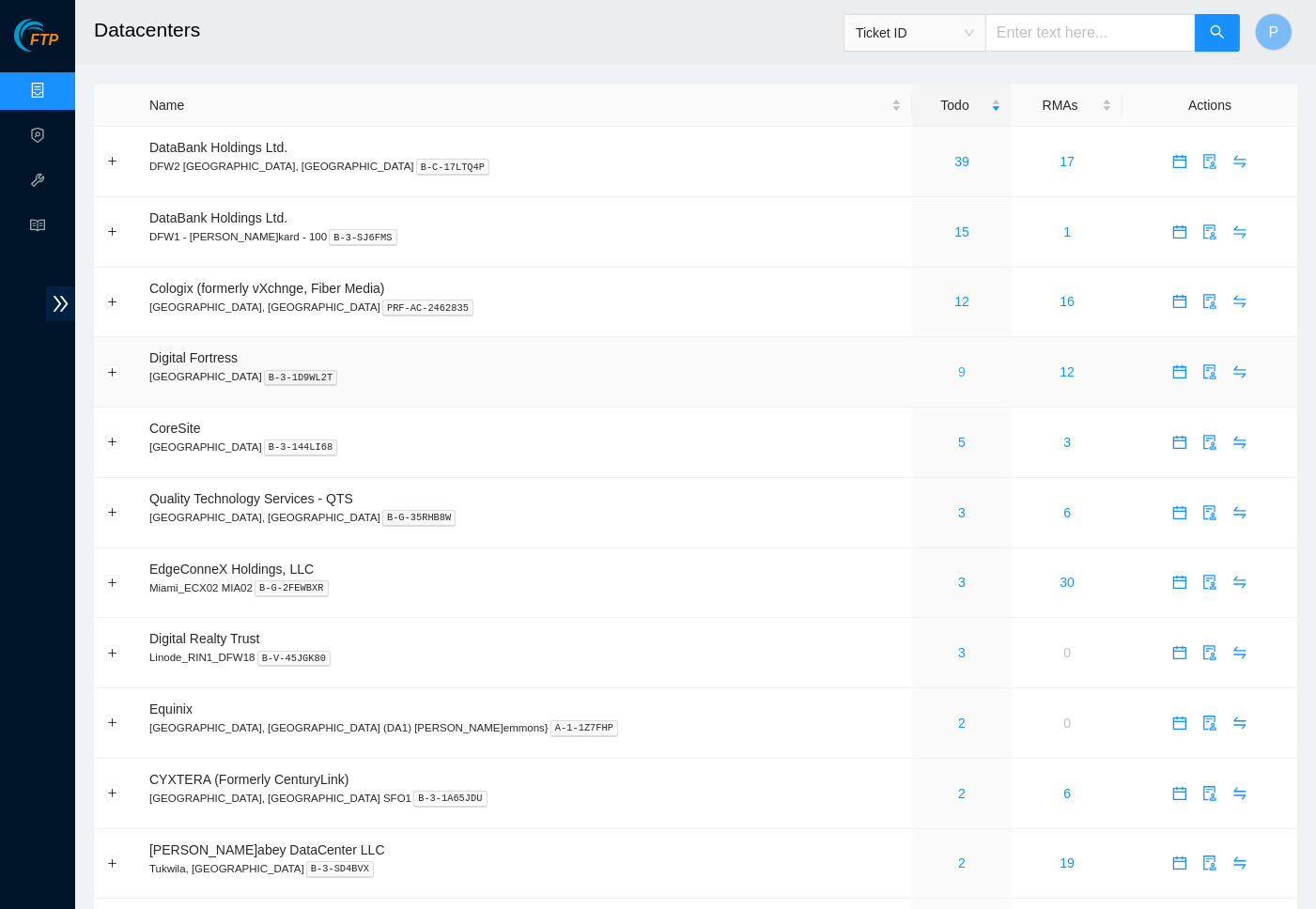 click on "9" at bounding box center [962, 372] 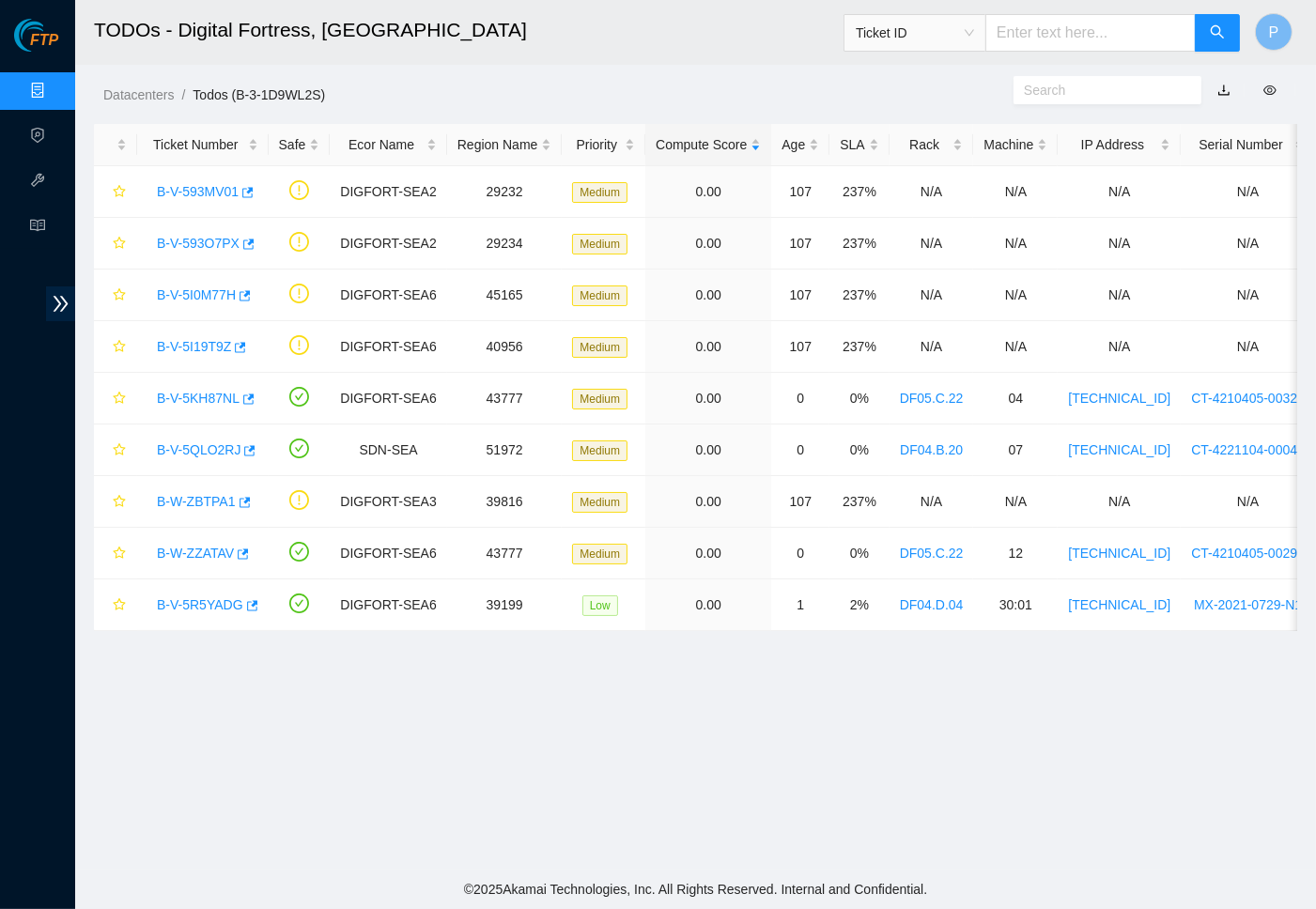 click at bounding box center (1224, 90) 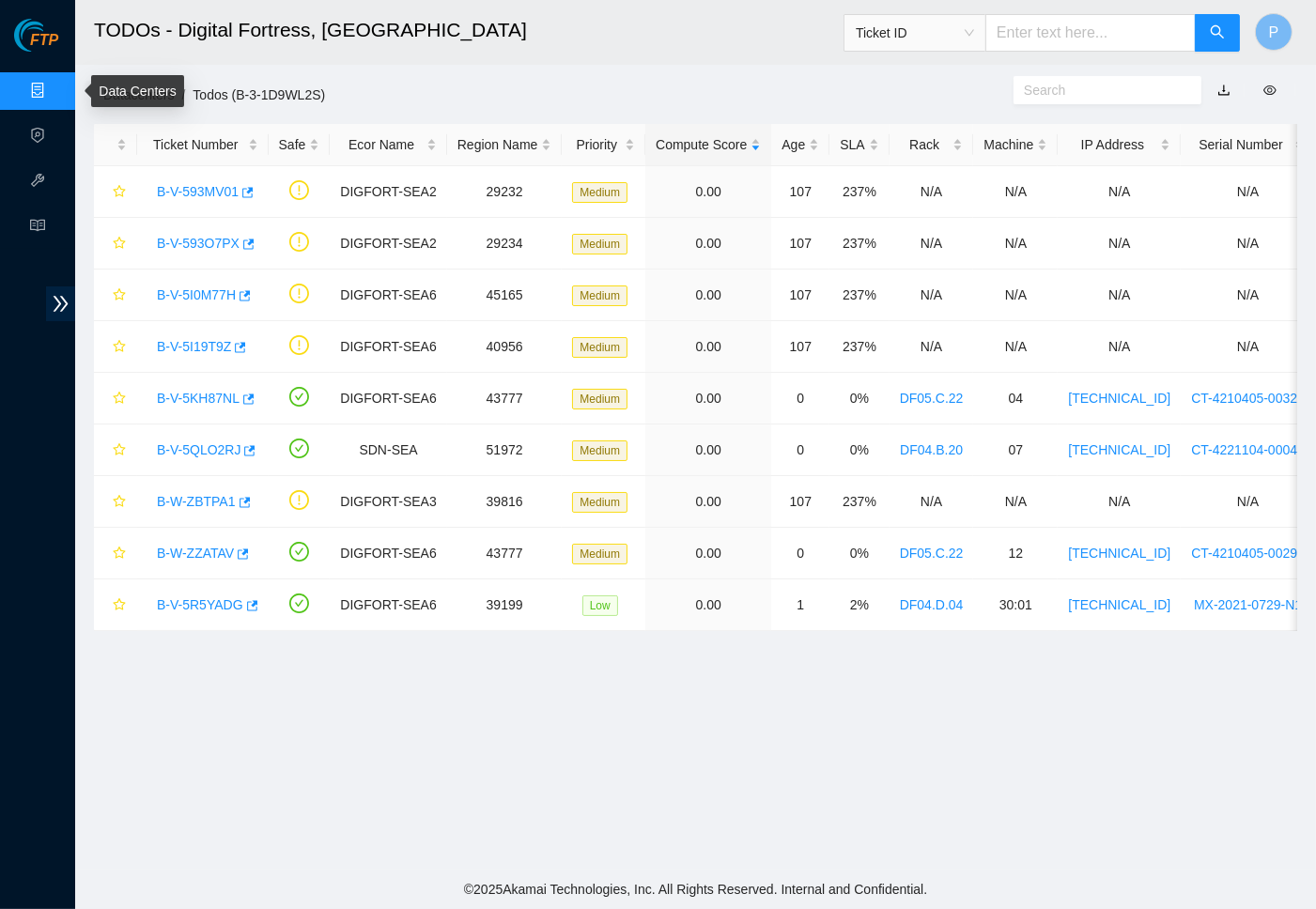 click on "Data Centers" at bounding box center (93, 91) 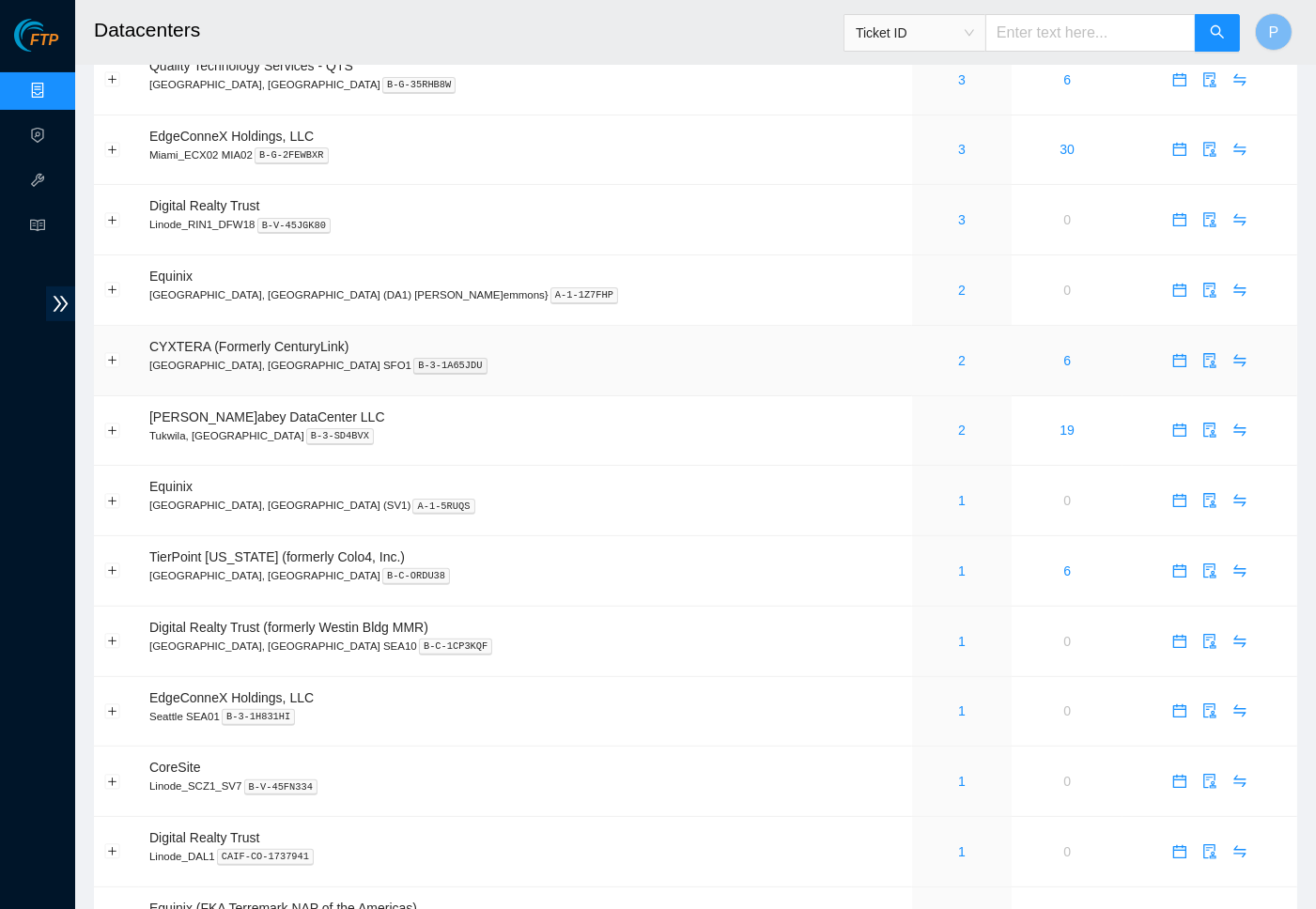 scroll, scrollTop: 433, scrollLeft: 0, axis: vertical 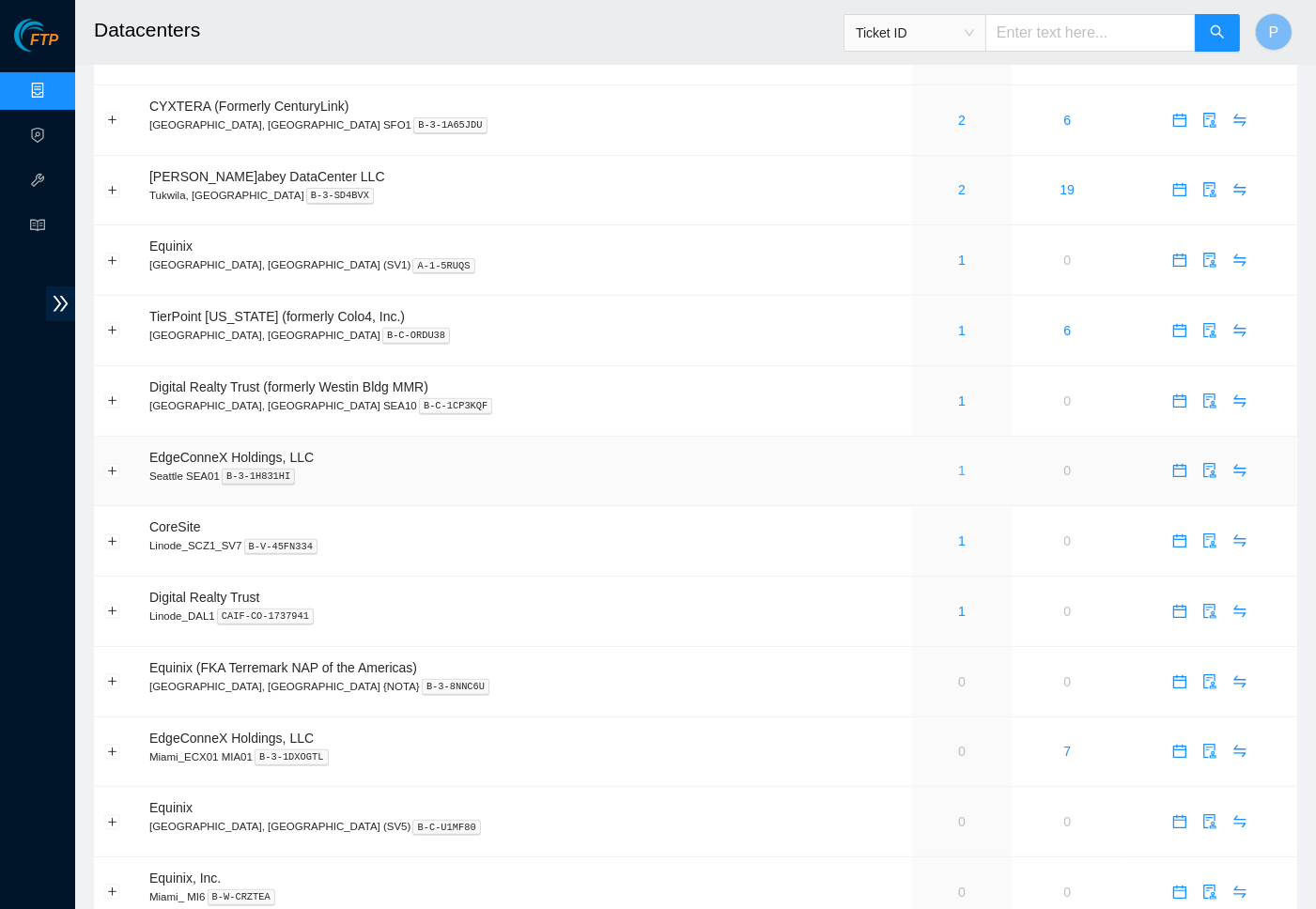 click on "1" at bounding box center [962, 470] 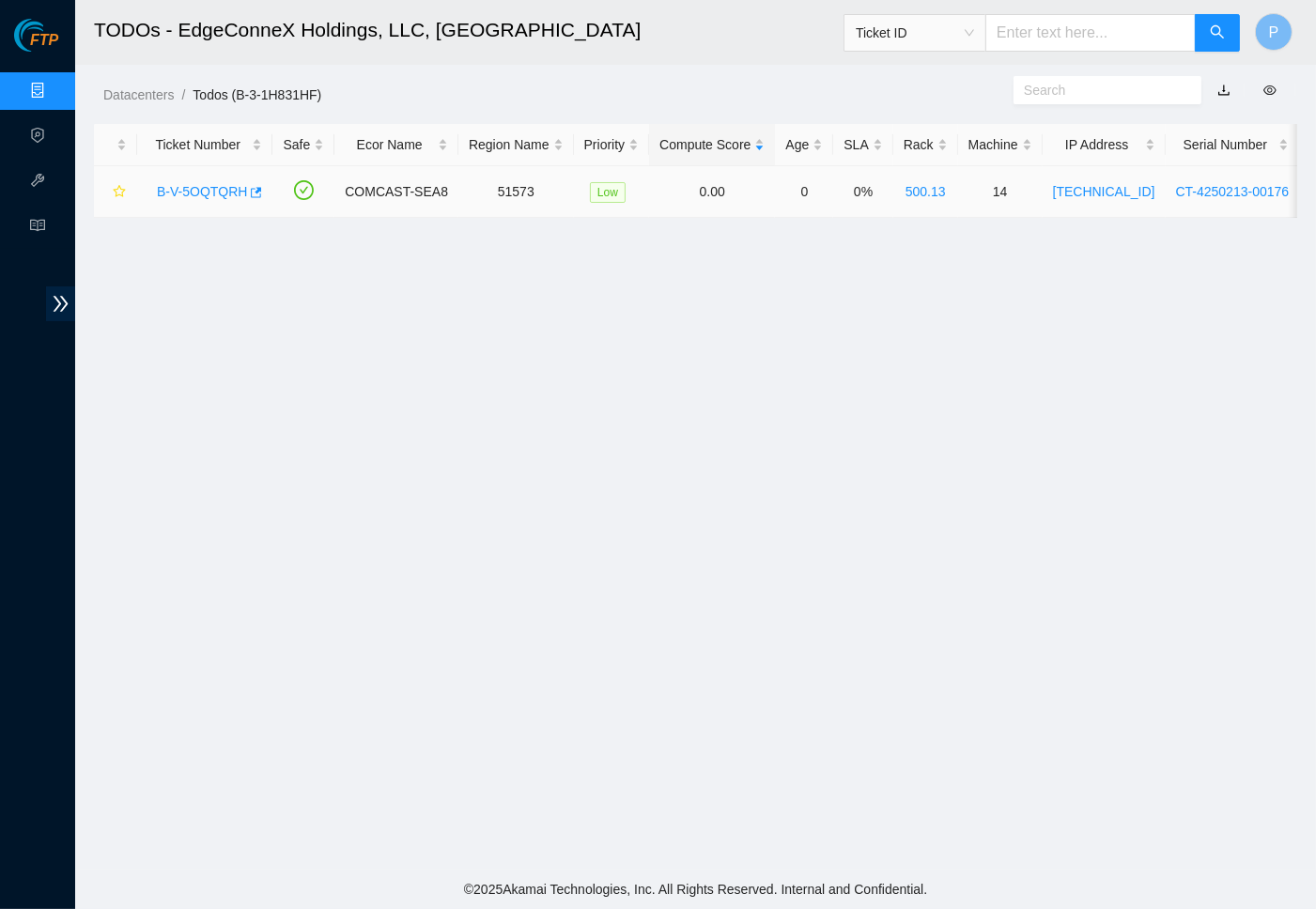 click on "B-V-5OQTQRH" at bounding box center [202, 192] 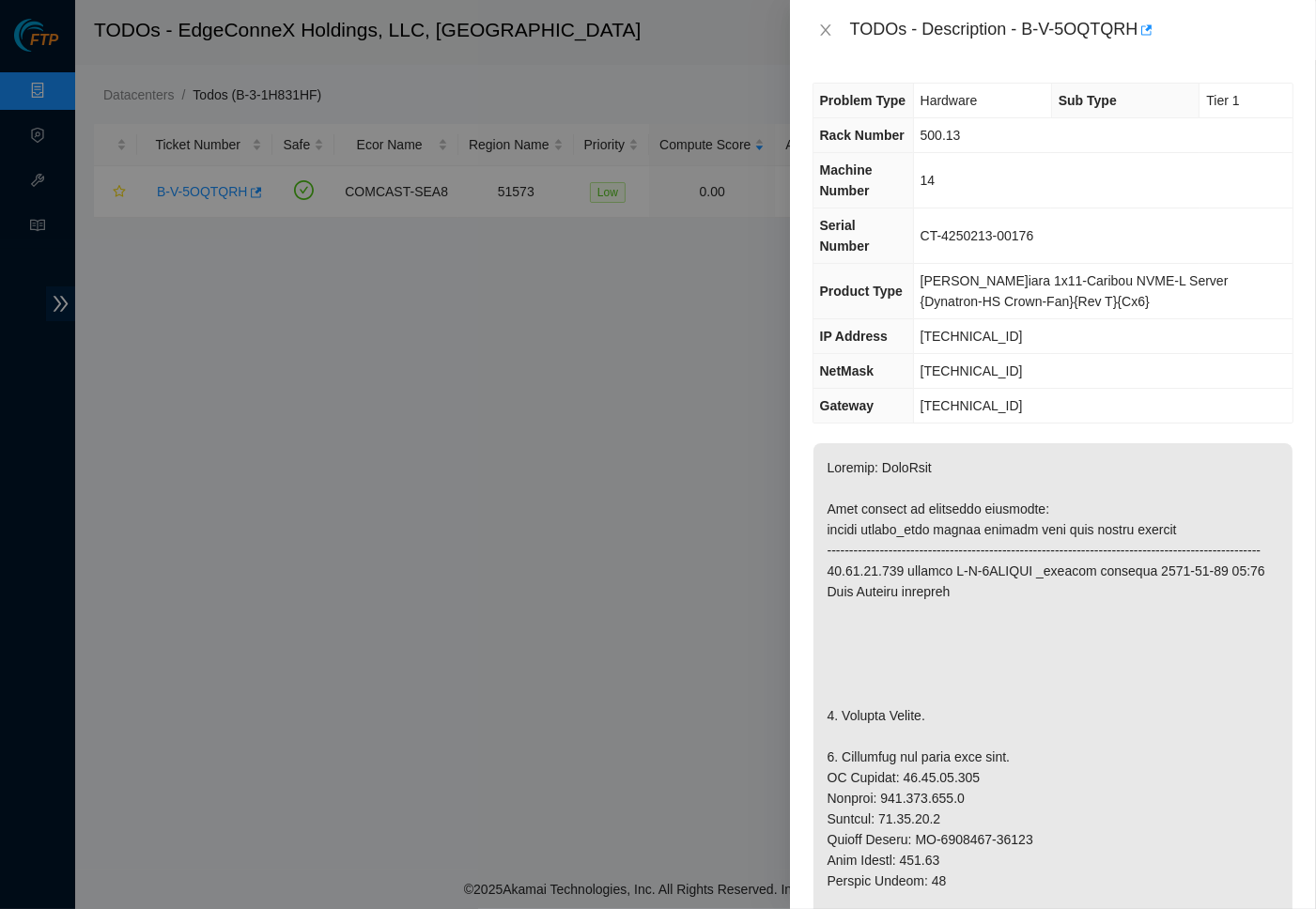 scroll, scrollTop: 0, scrollLeft: 0, axis: both 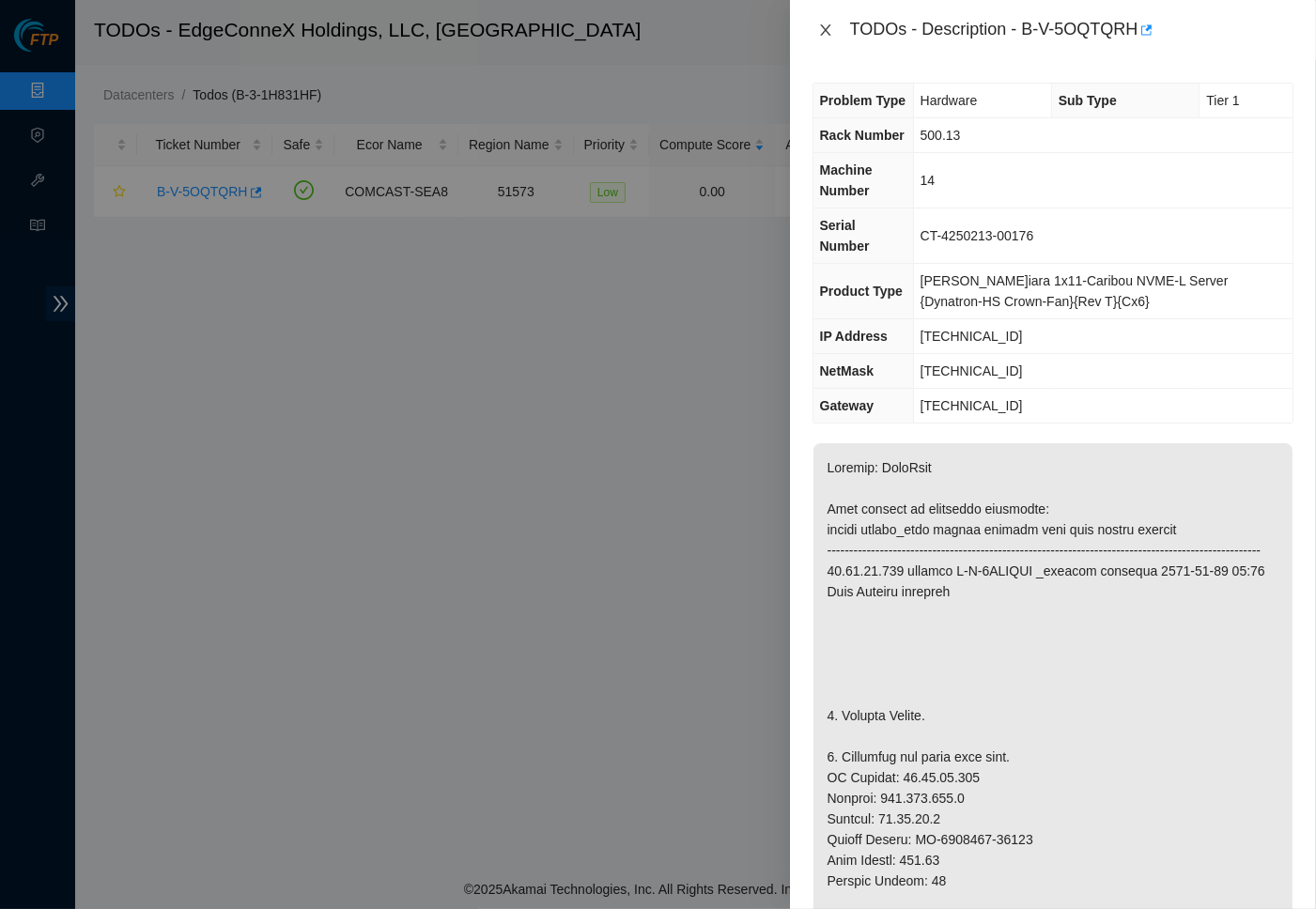 click at bounding box center (826, 30) 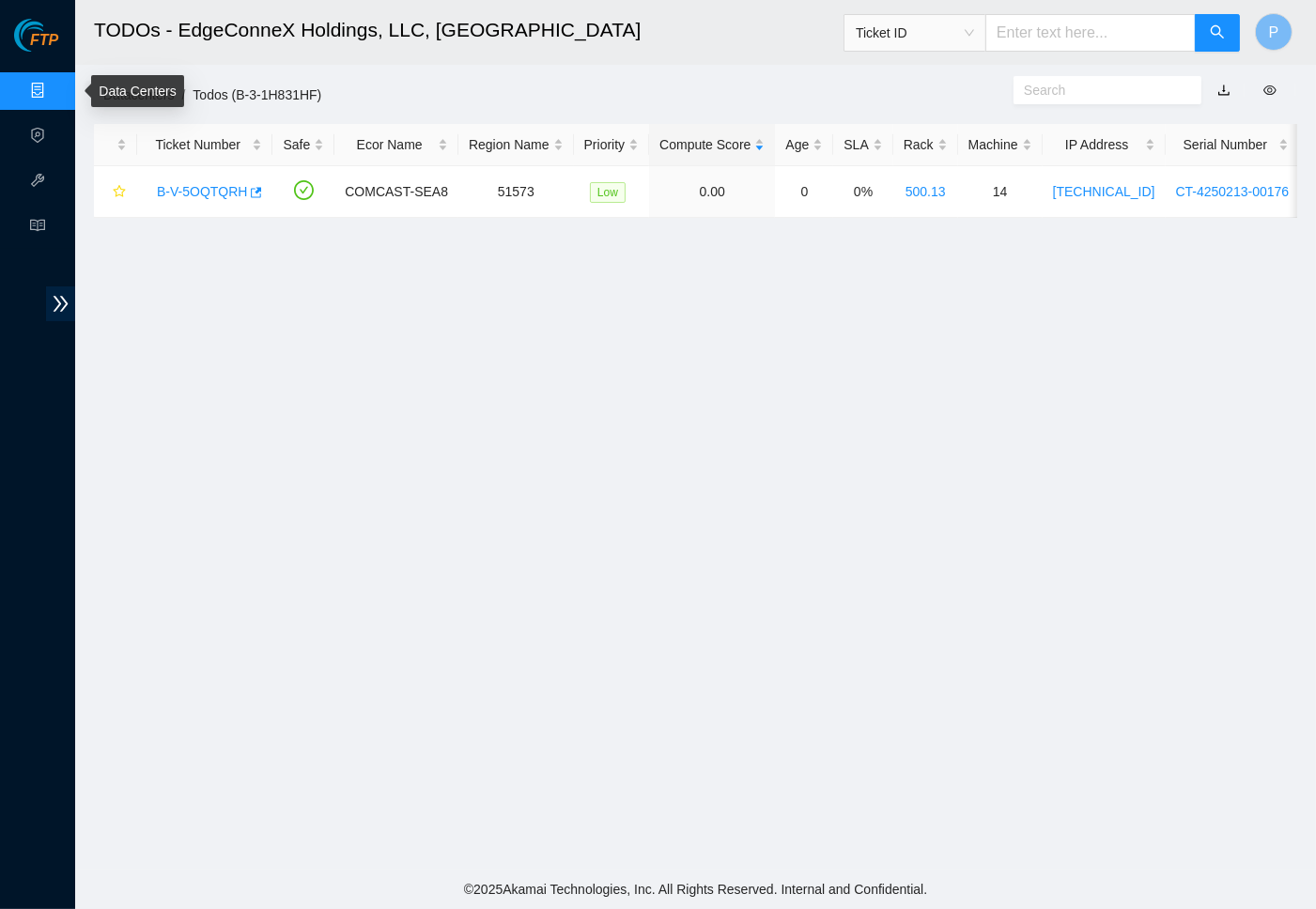 click on "Data Centers" at bounding box center (93, 91) 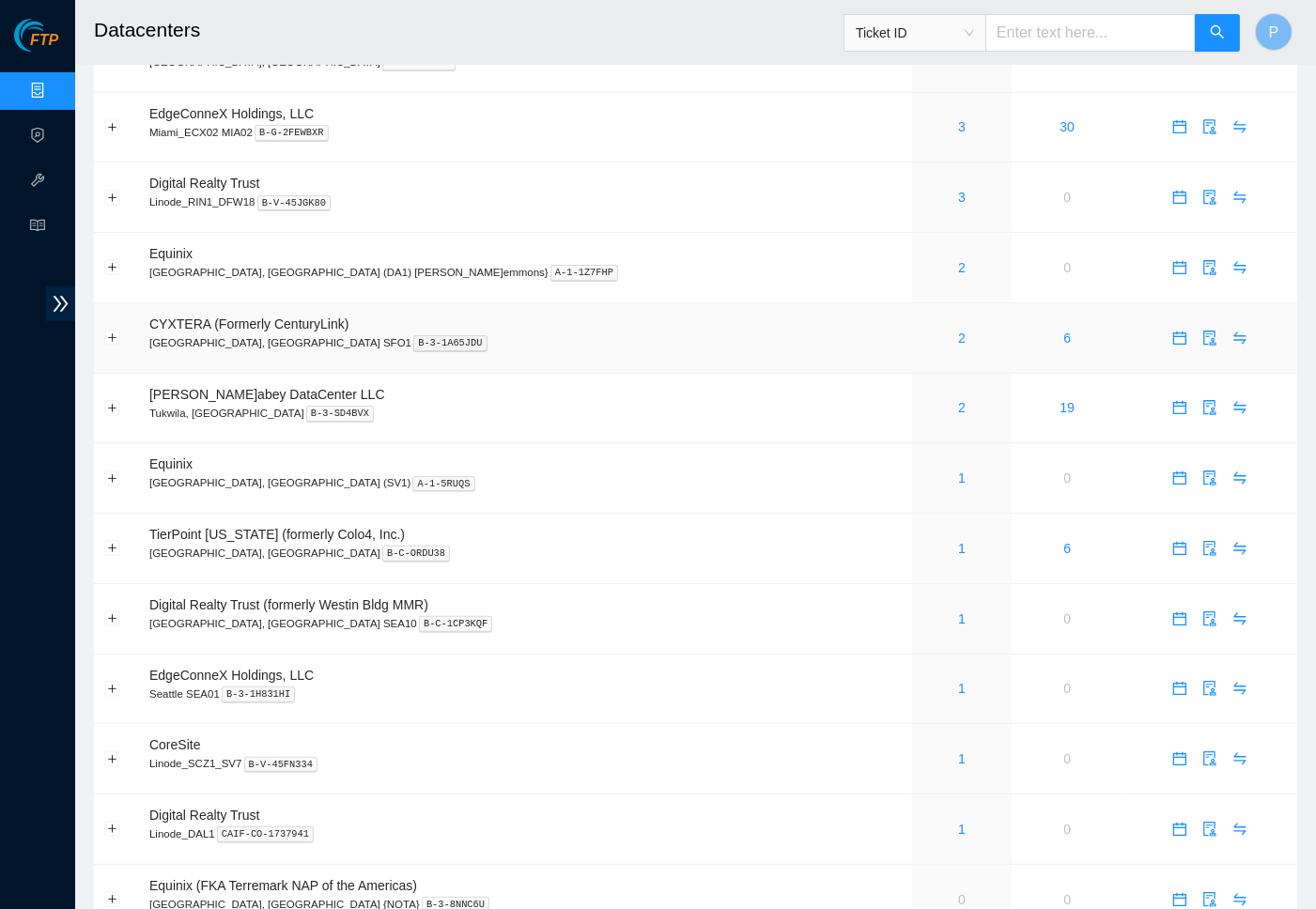 scroll, scrollTop: 464, scrollLeft: 0, axis: vertical 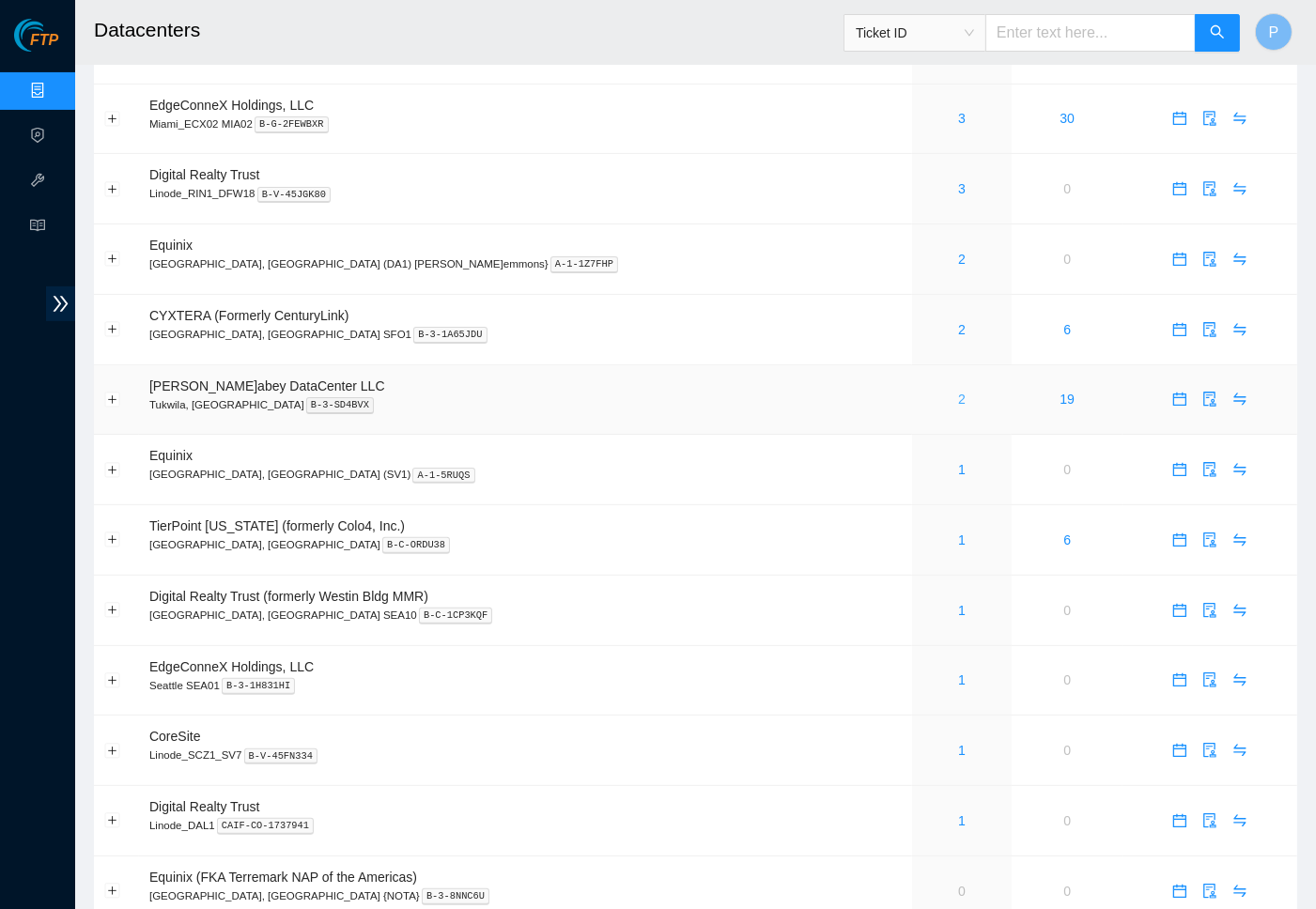 click on "2" at bounding box center (962, 399) 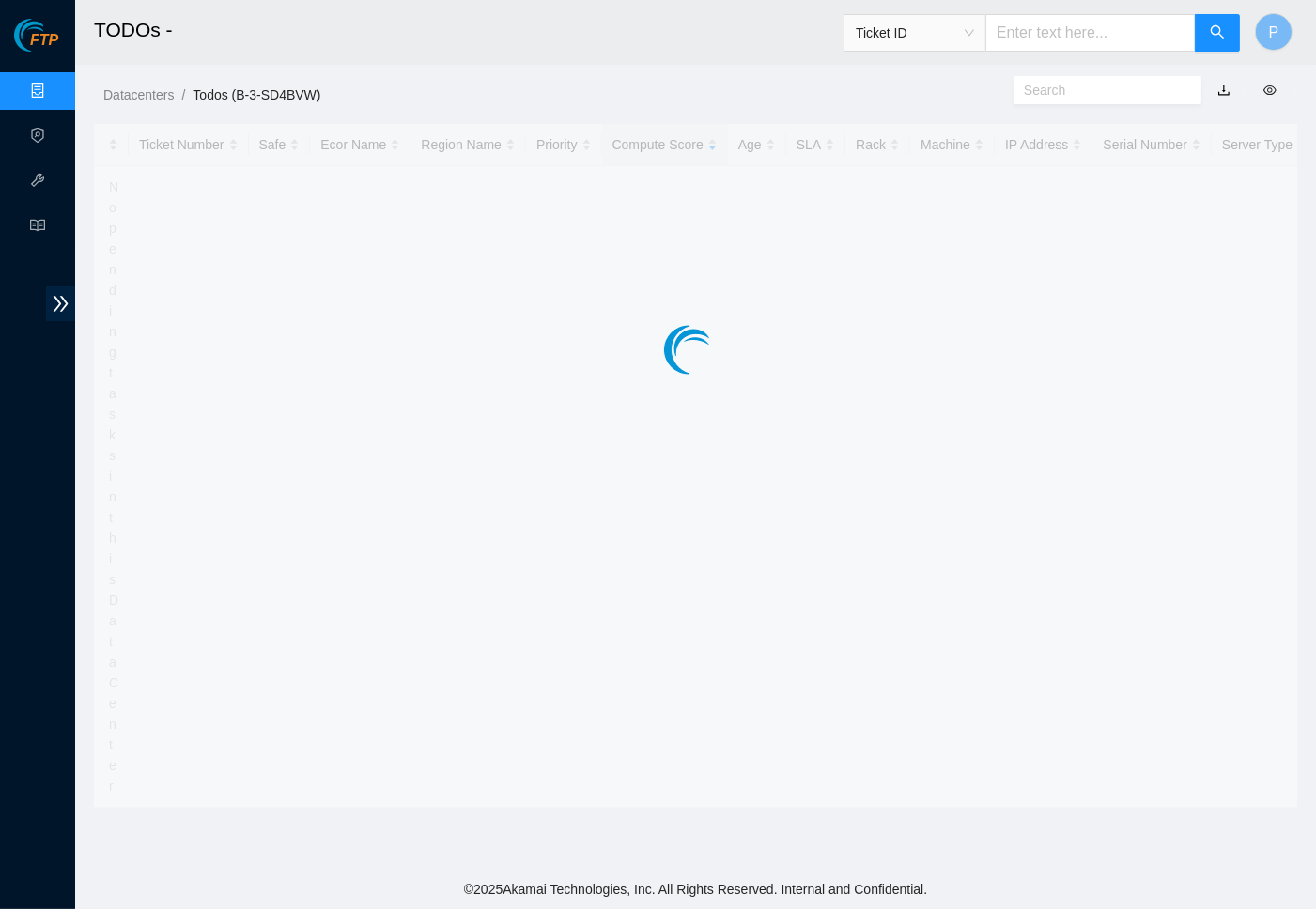 scroll, scrollTop: 0, scrollLeft: 0, axis: both 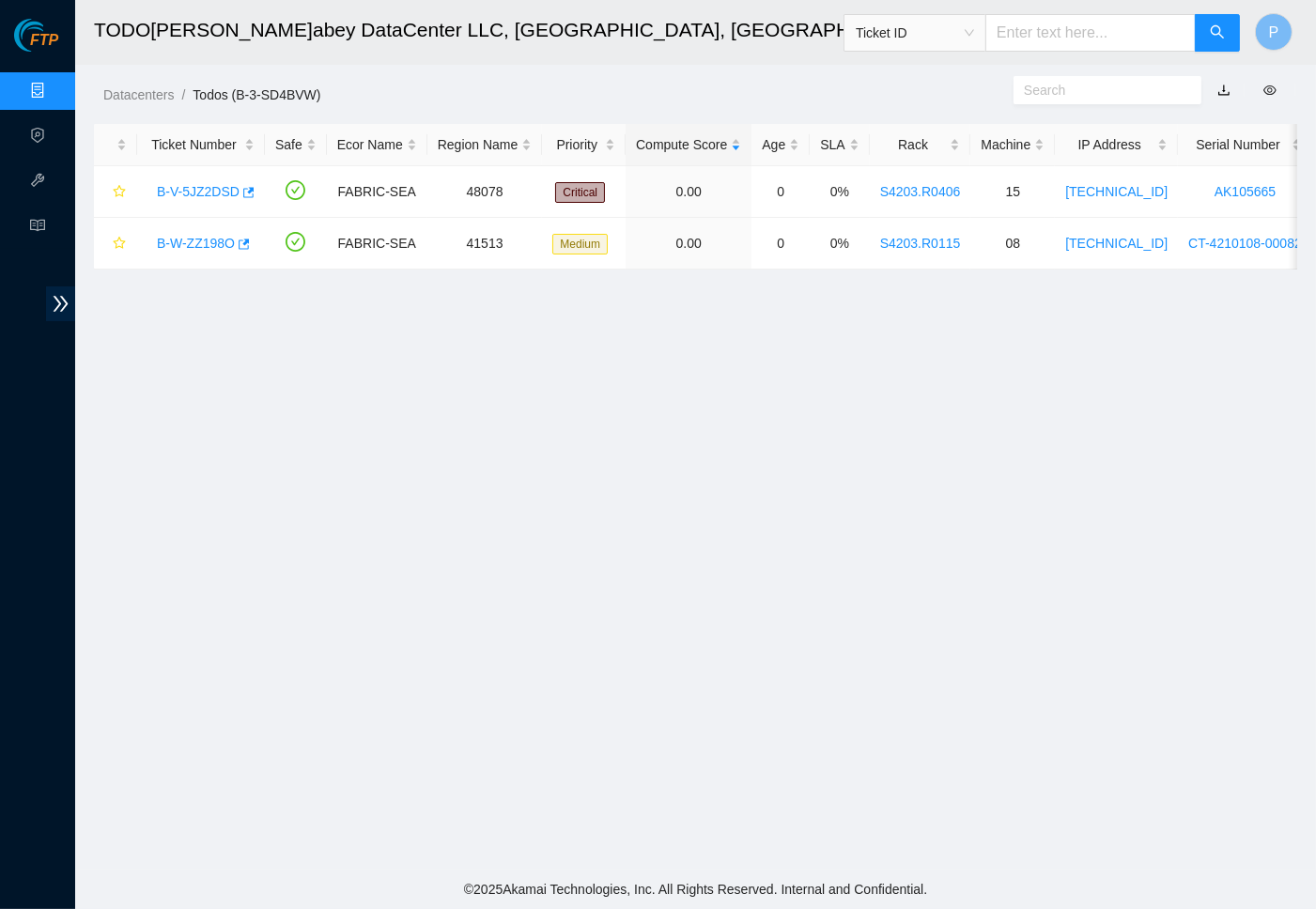 click at bounding box center (1224, 90) 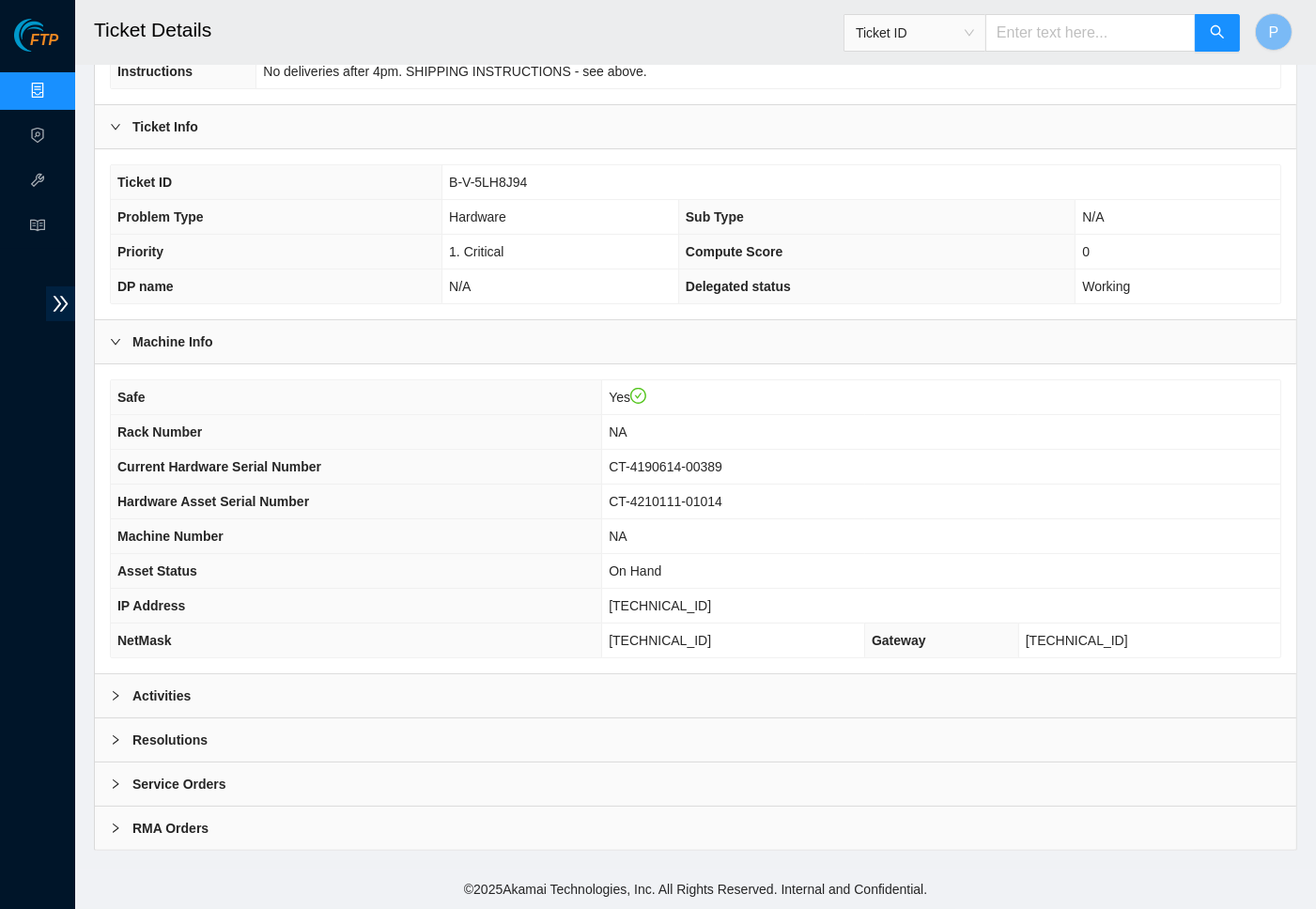 scroll, scrollTop: 307, scrollLeft: 0, axis: vertical 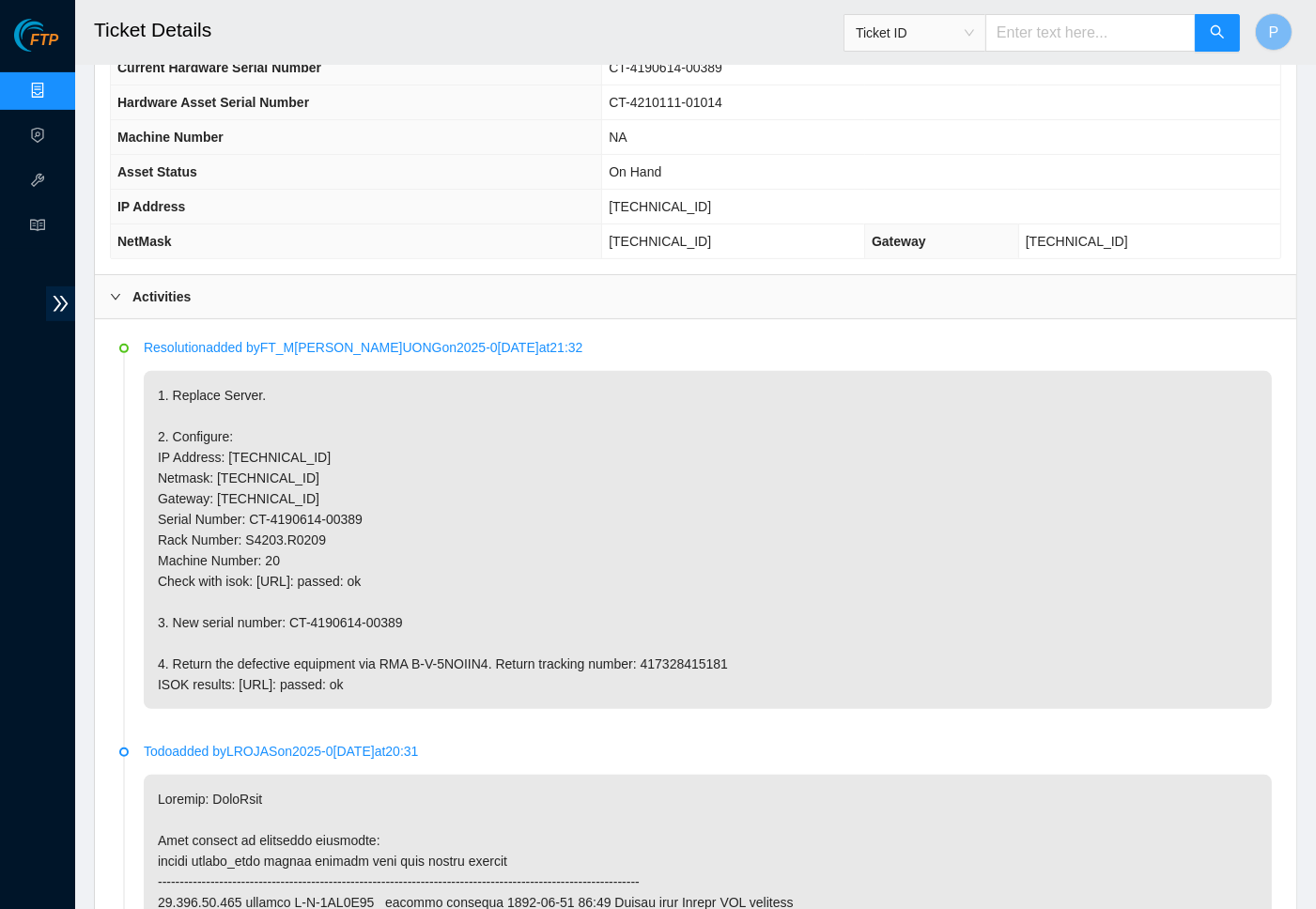 click at bounding box center (1091, 33) 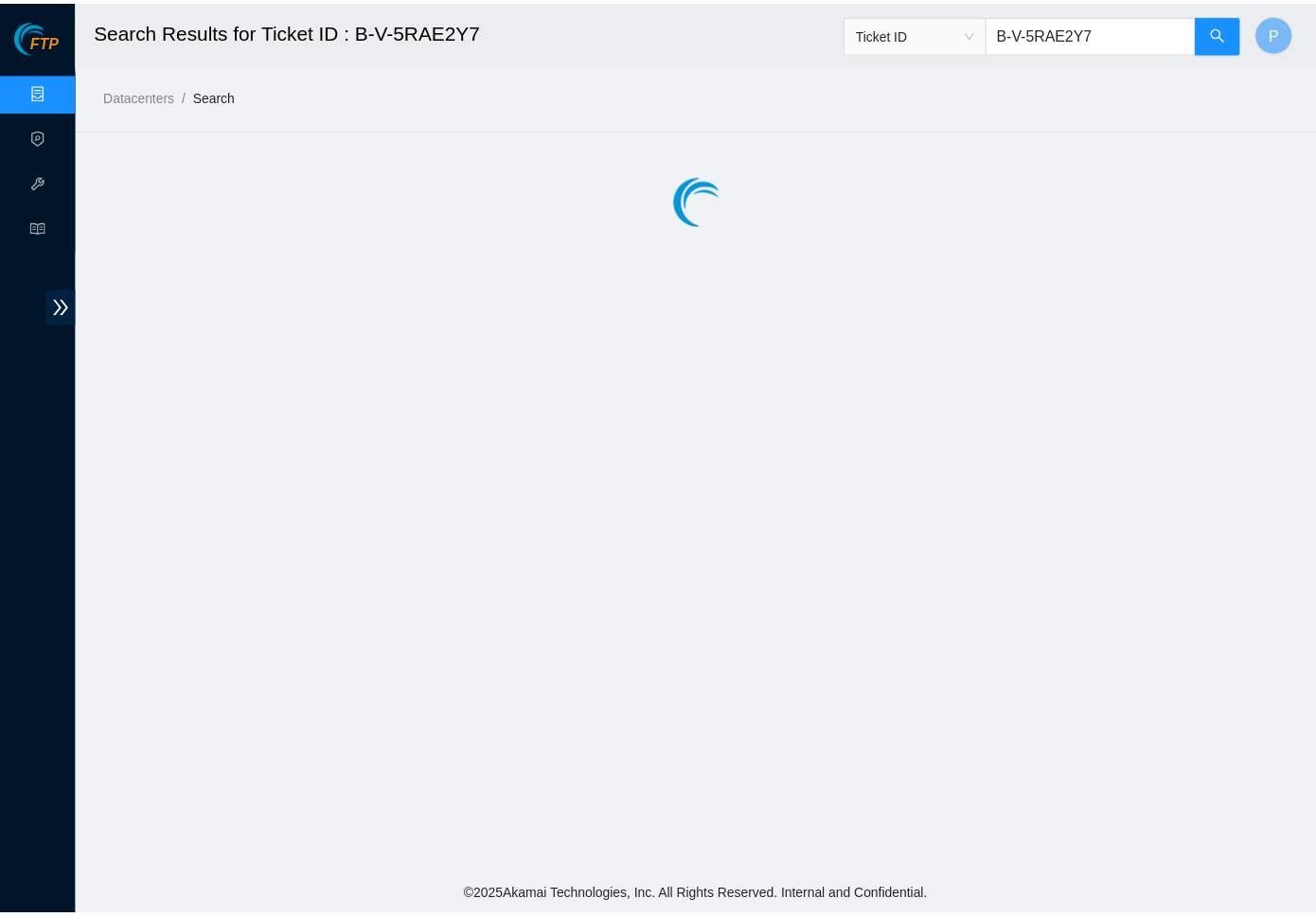 scroll, scrollTop: 0, scrollLeft: 0, axis: both 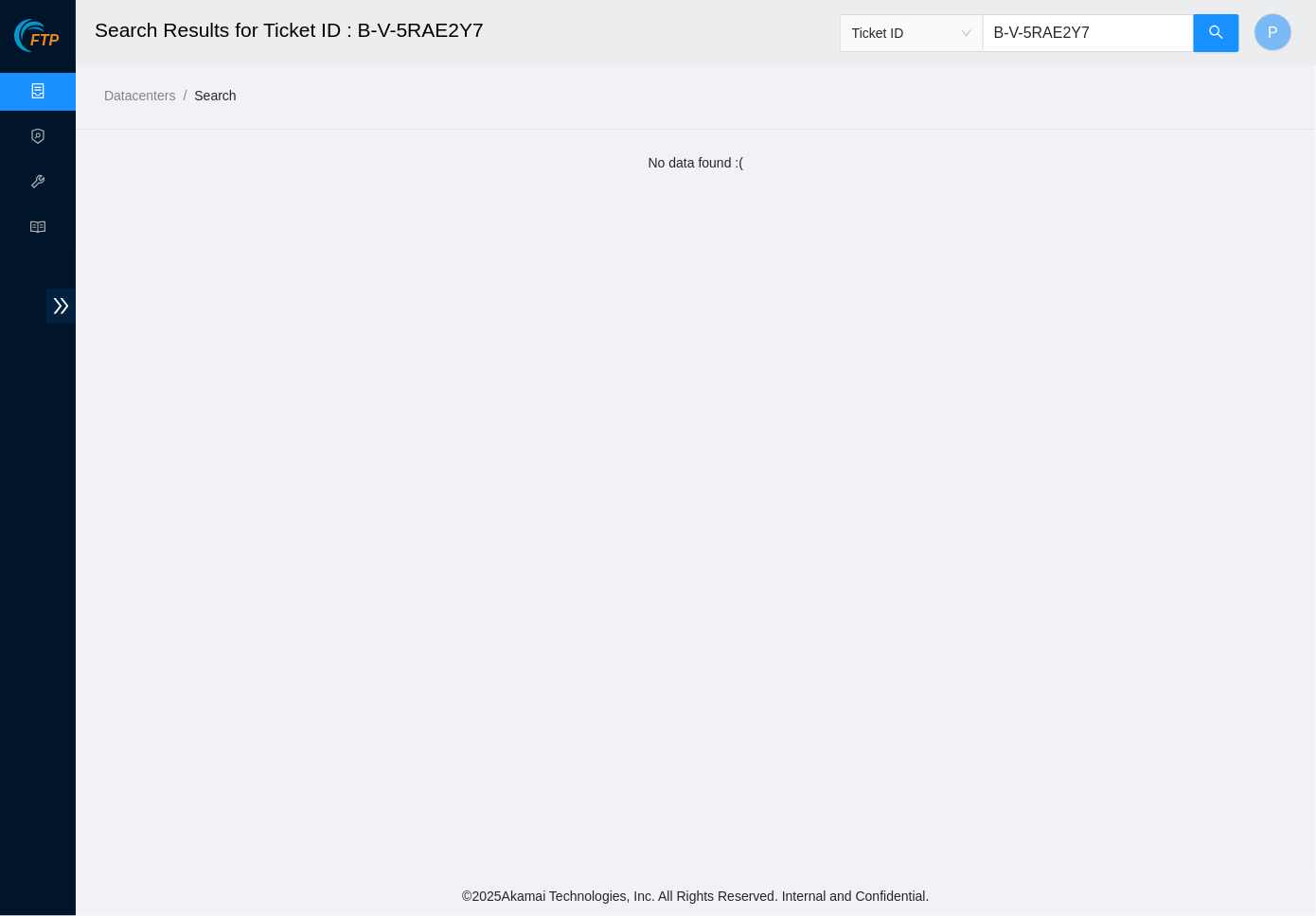 click on "B-V-5RAE2Y7" at bounding box center (1089, 33) 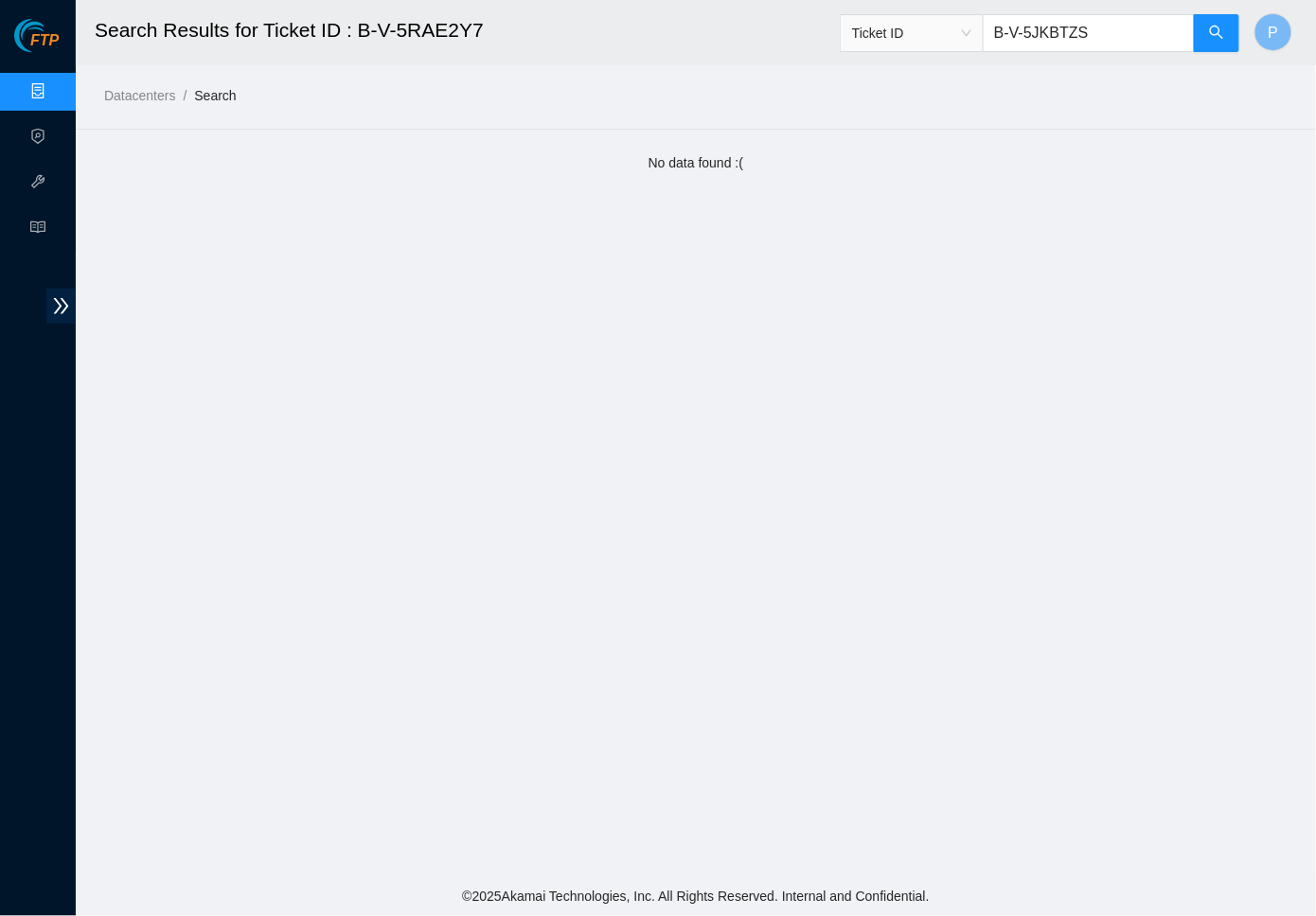 type on "B-V-5JKBTZS" 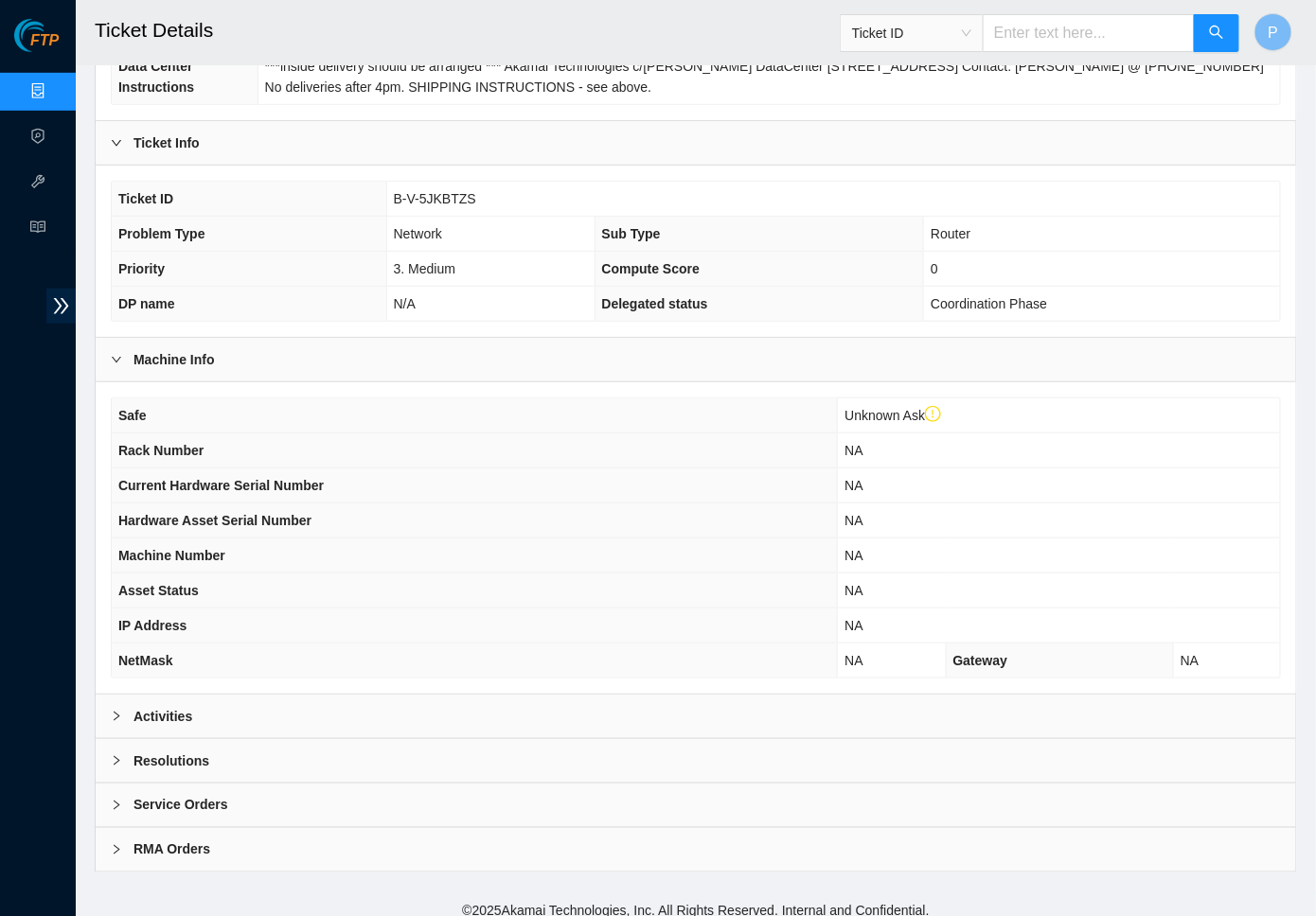 scroll, scrollTop: 330, scrollLeft: 0, axis: vertical 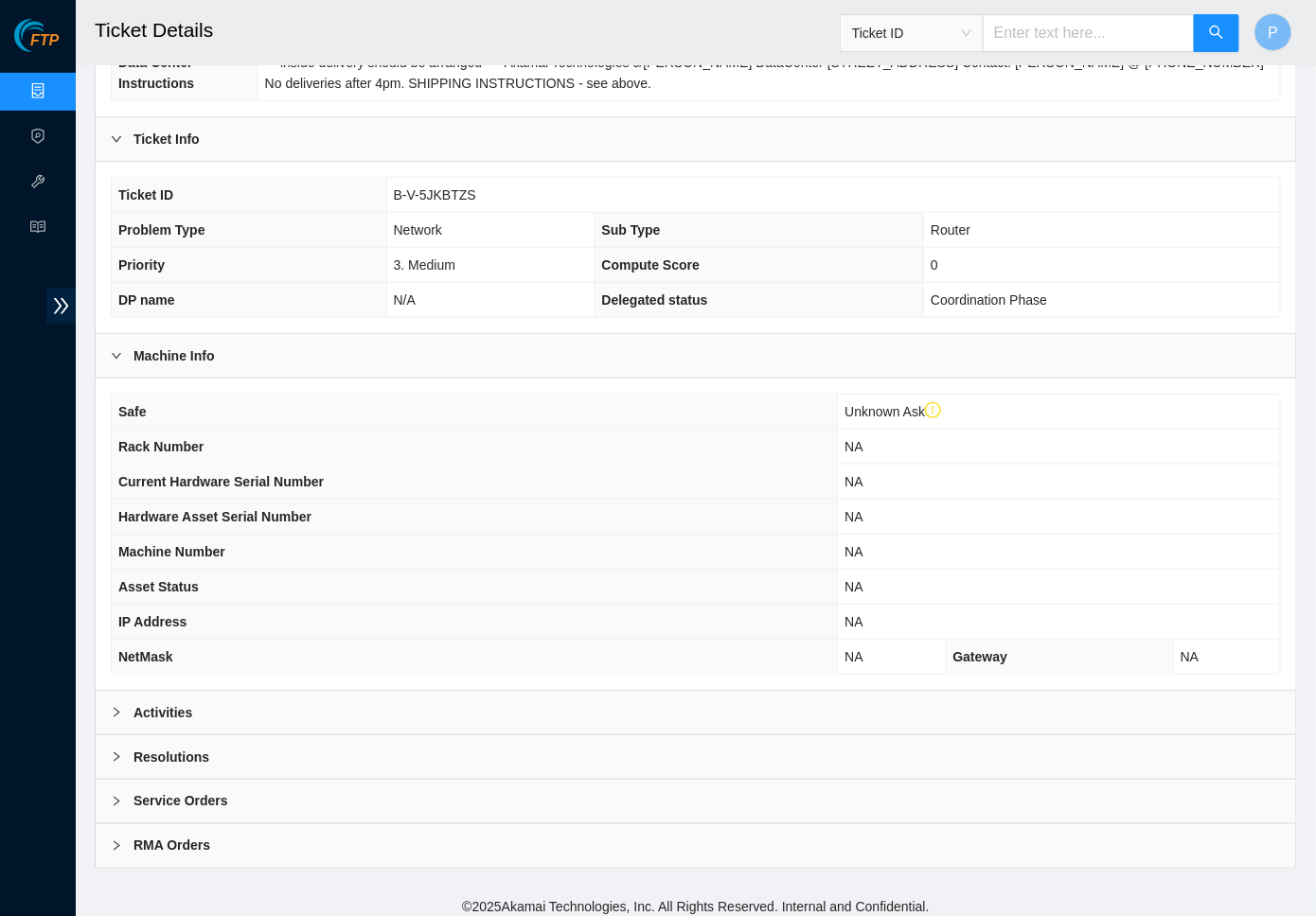 click on "Activities" at bounding box center [696, 713] 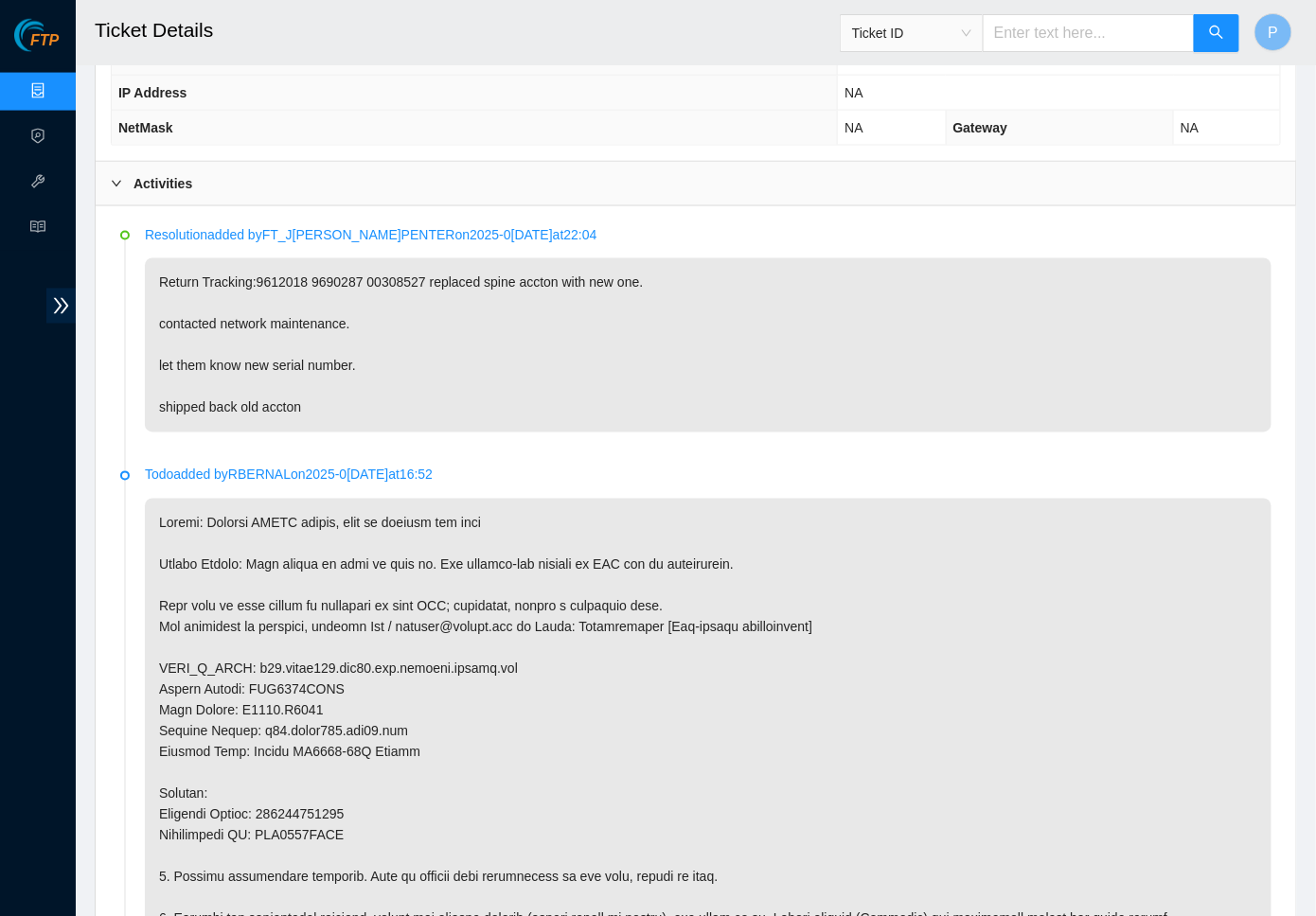scroll, scrollTop: 858, scrollLeft: 0, axis: vertical 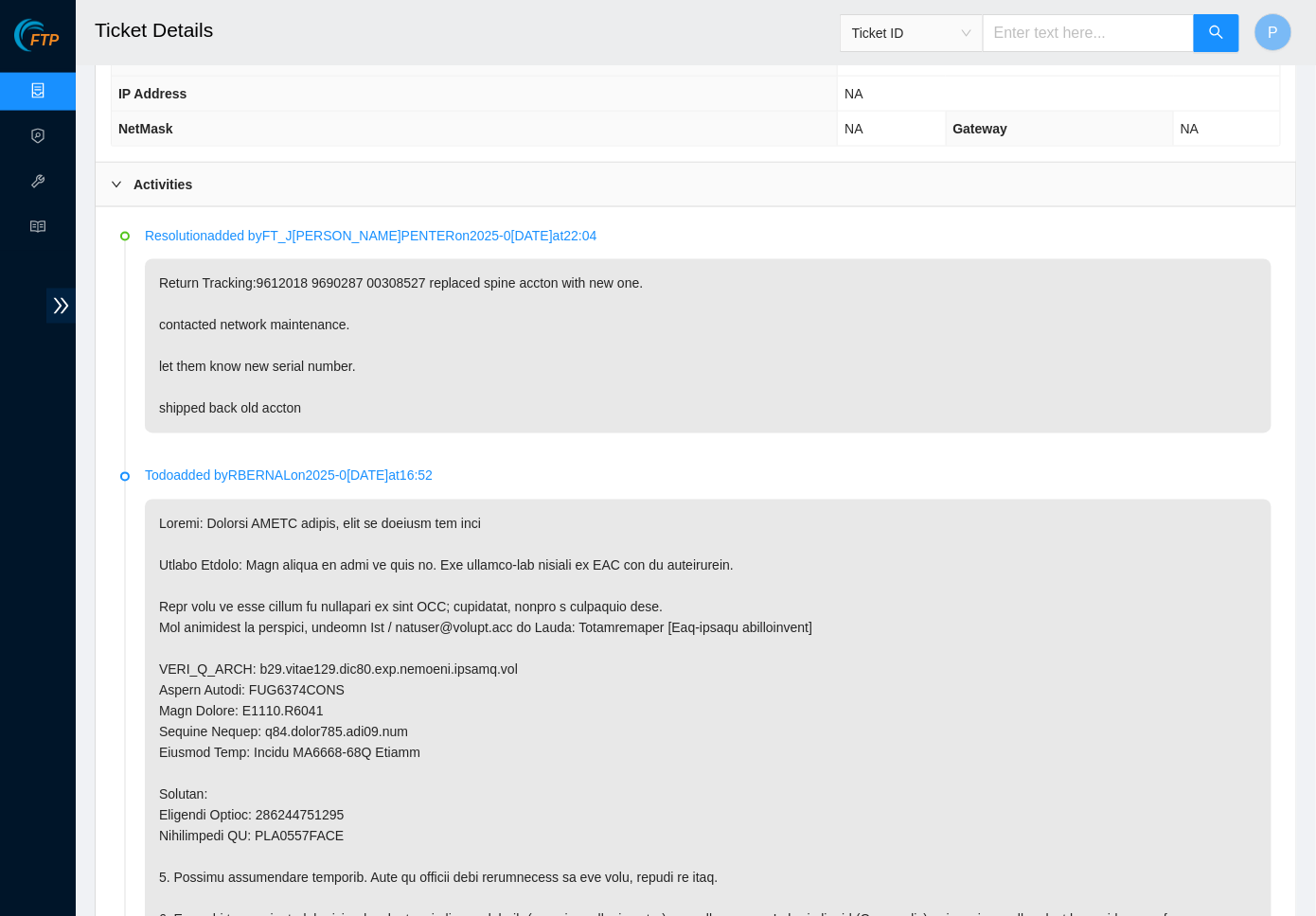 click at bounding box center [708, 784] 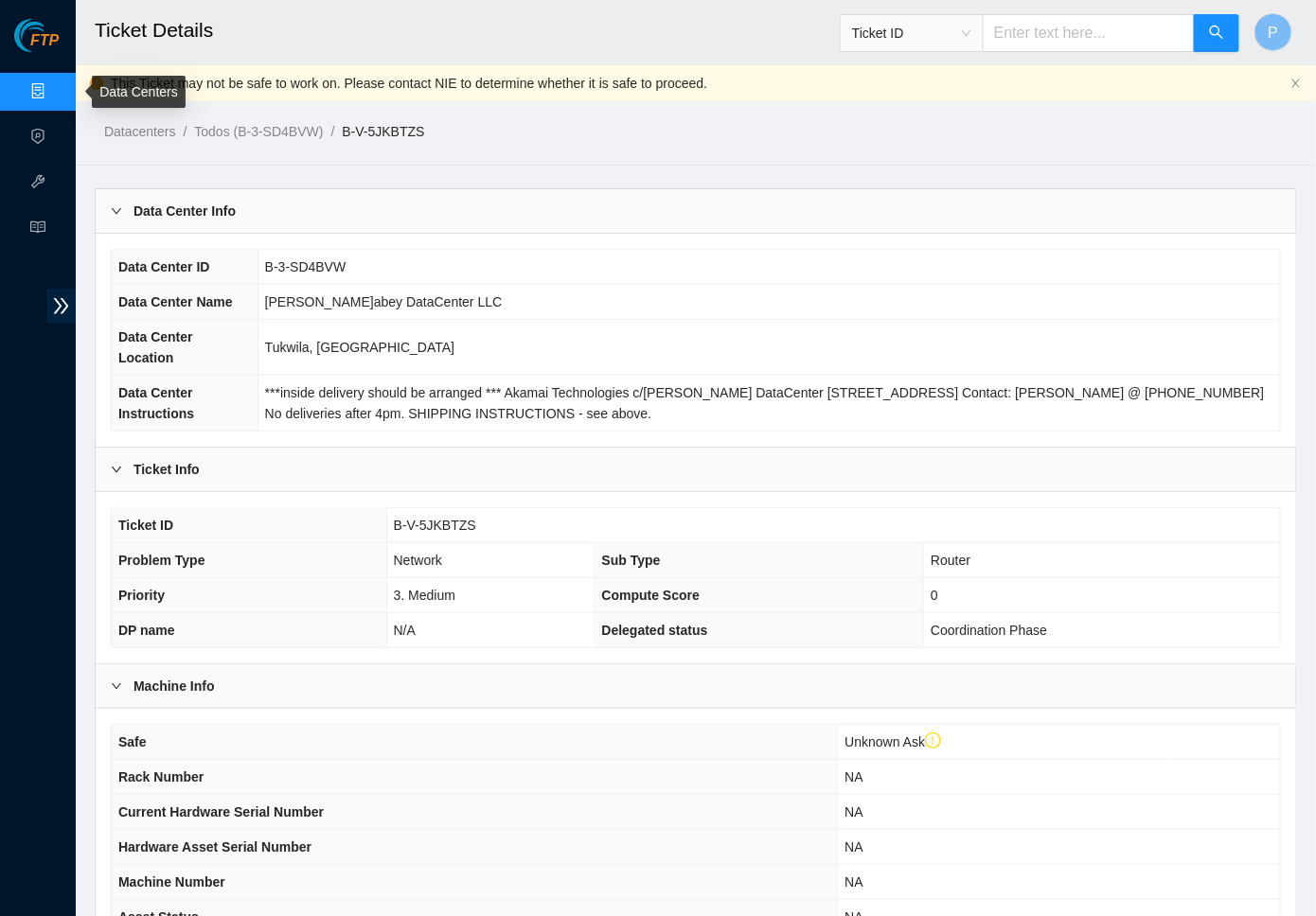 scroll, scrollTop: 0, scrollLeft: 0, axis: both 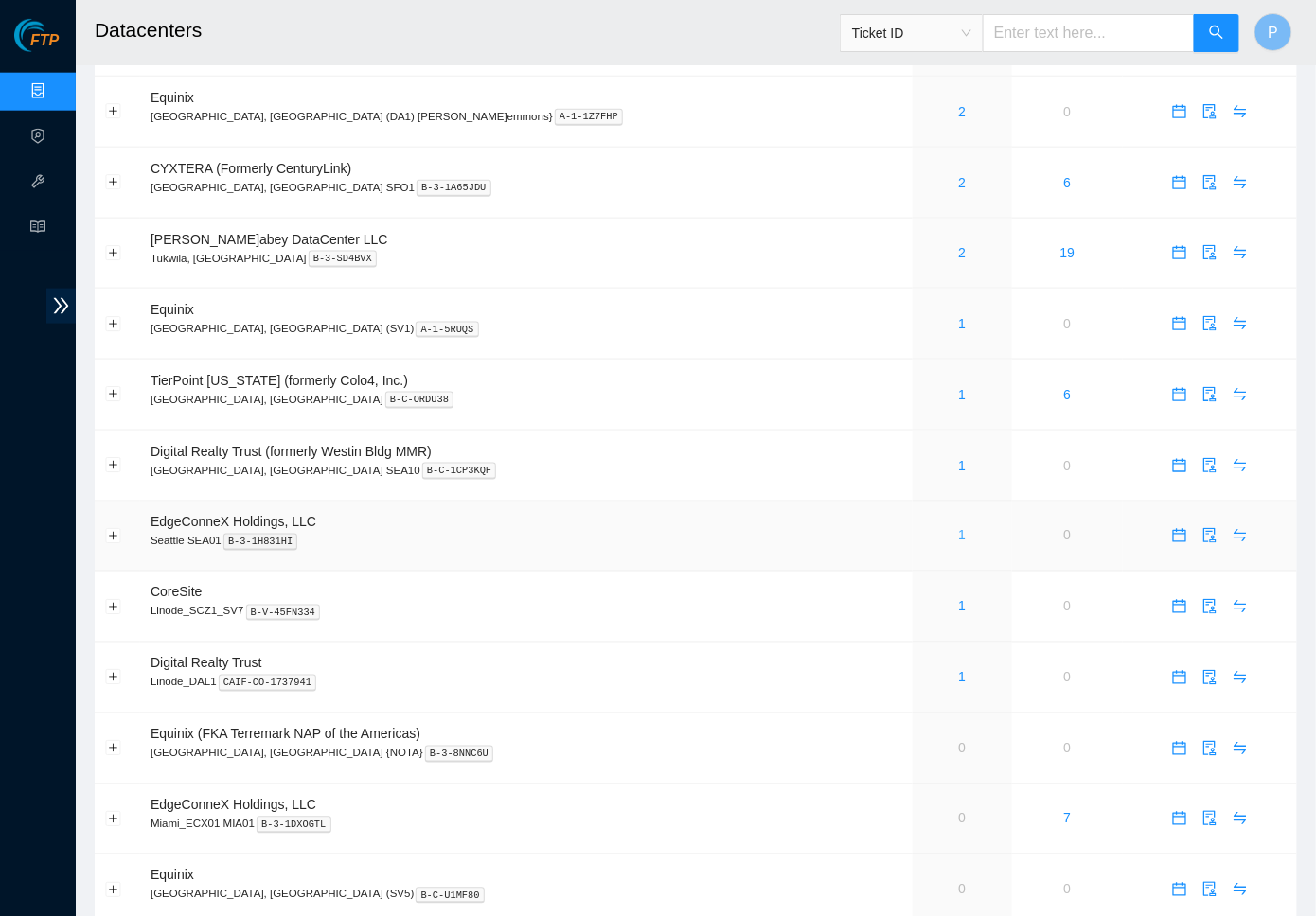 click on "1" at bounding box center [962, 536] 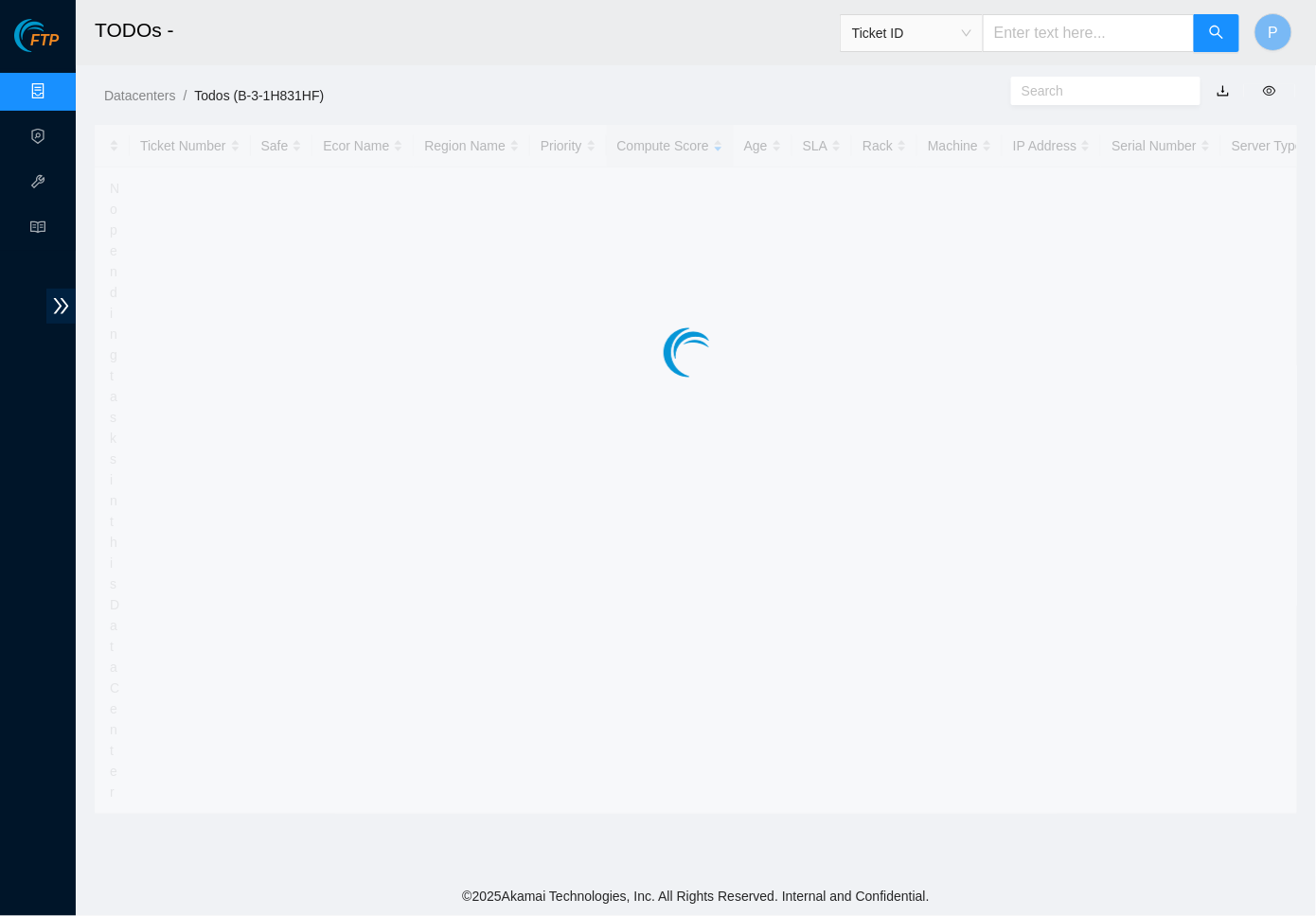 scroll, scrollTop: 0, scrollLeft: 0, axis: both 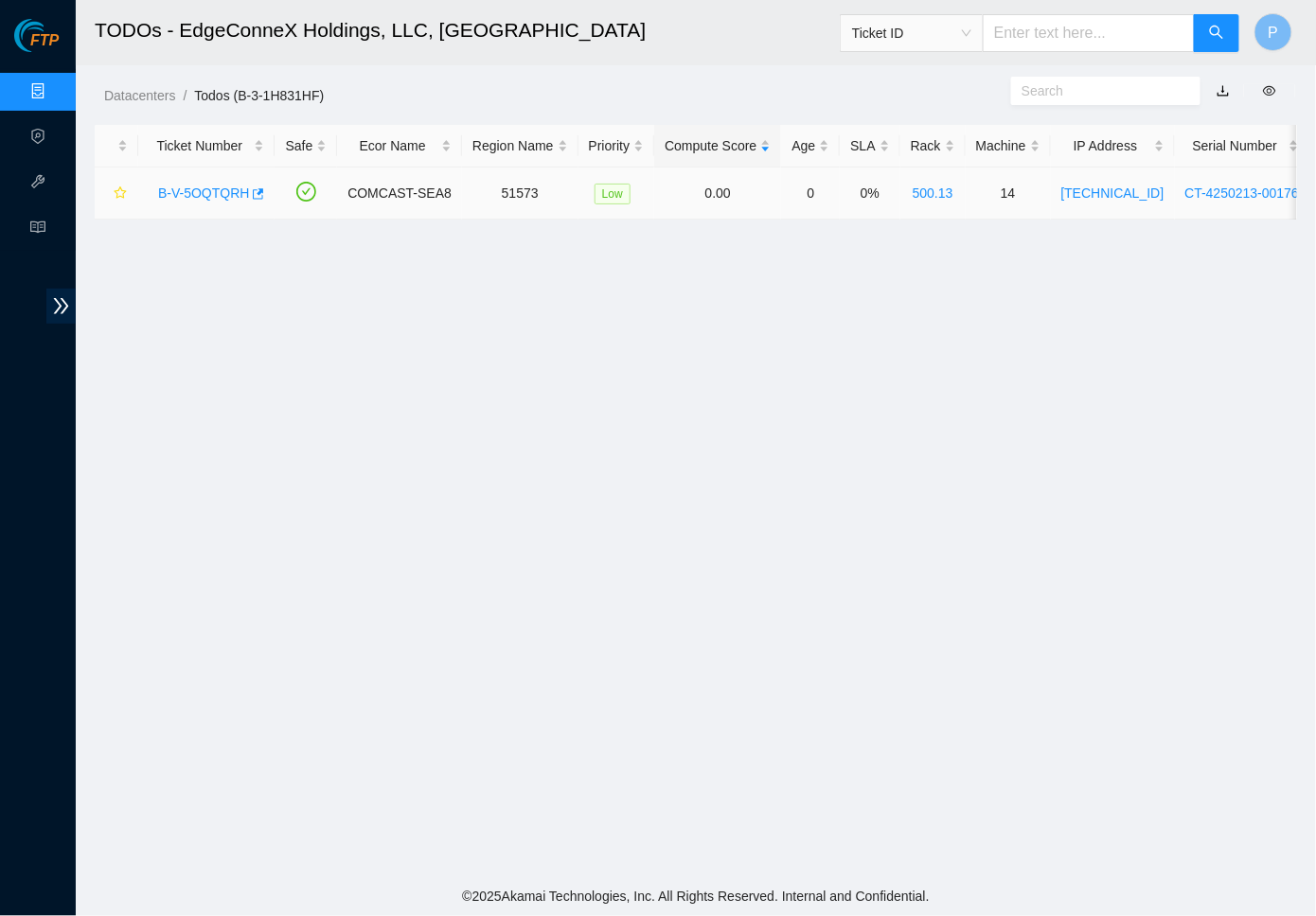 click on "B-V-5OQTQRH" at bounding box center [204, 193] 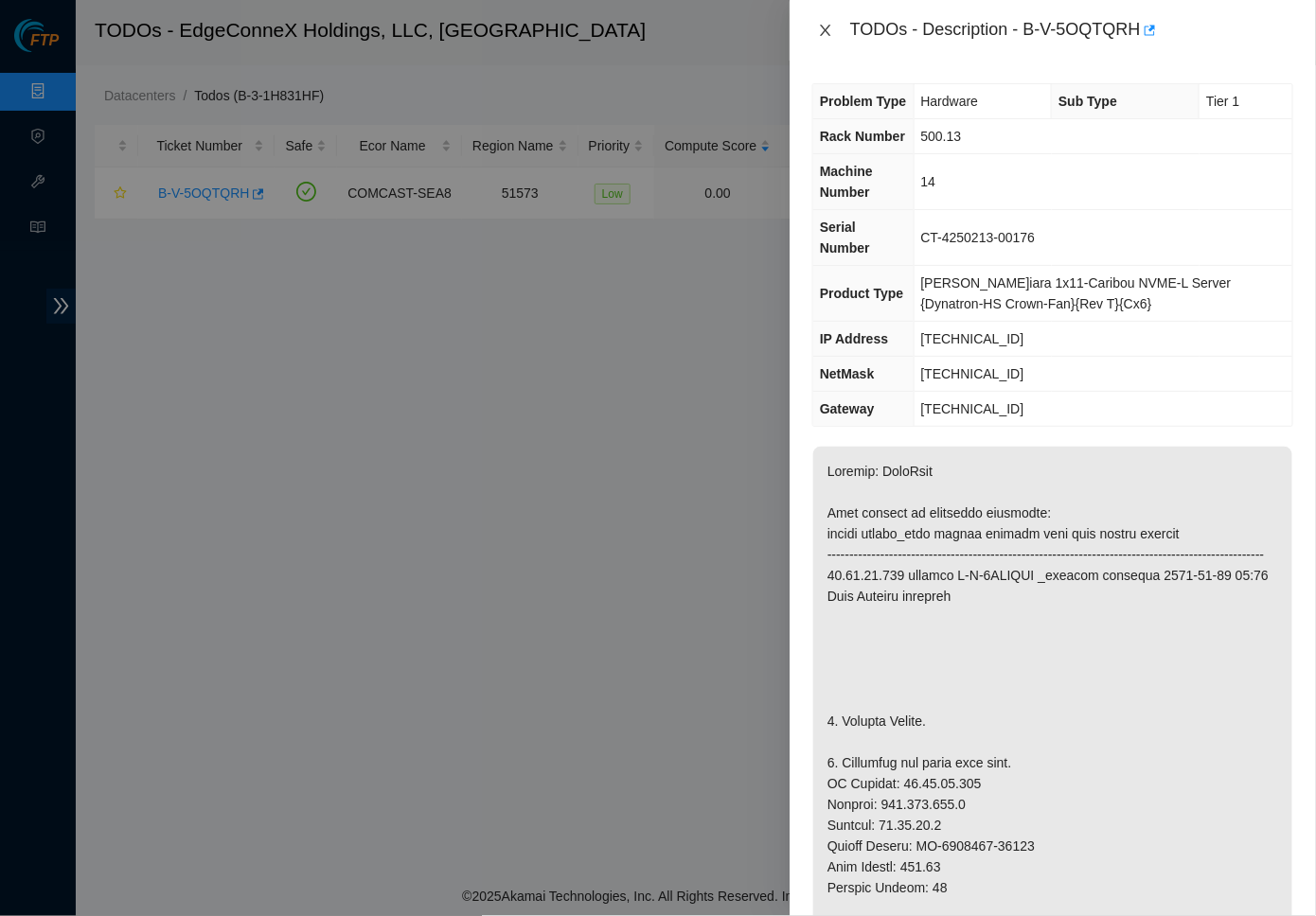 click 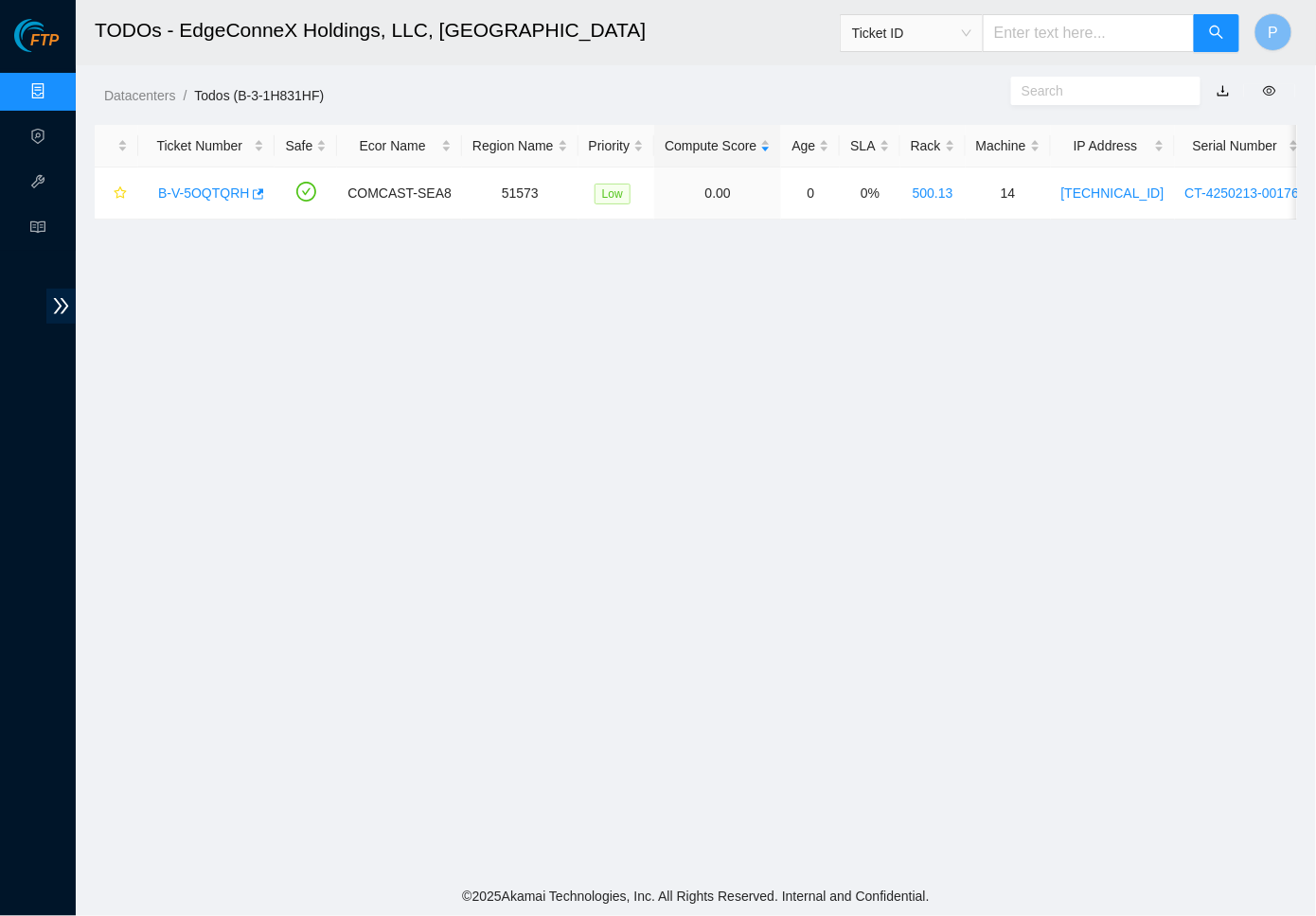 click on "Data Centers" at bounding box center (94, 92) 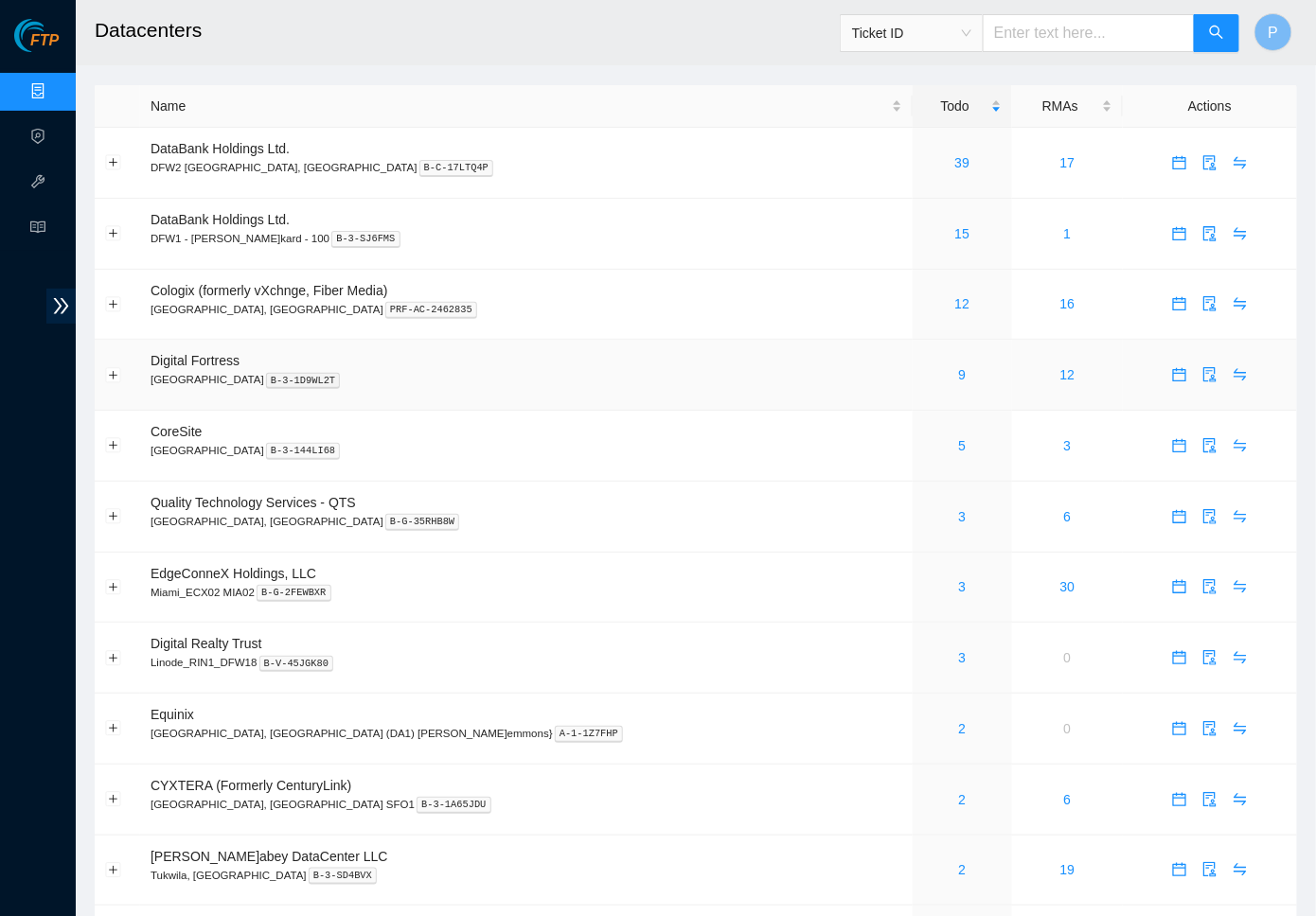 click on "9" at bounding box center [962, 375] 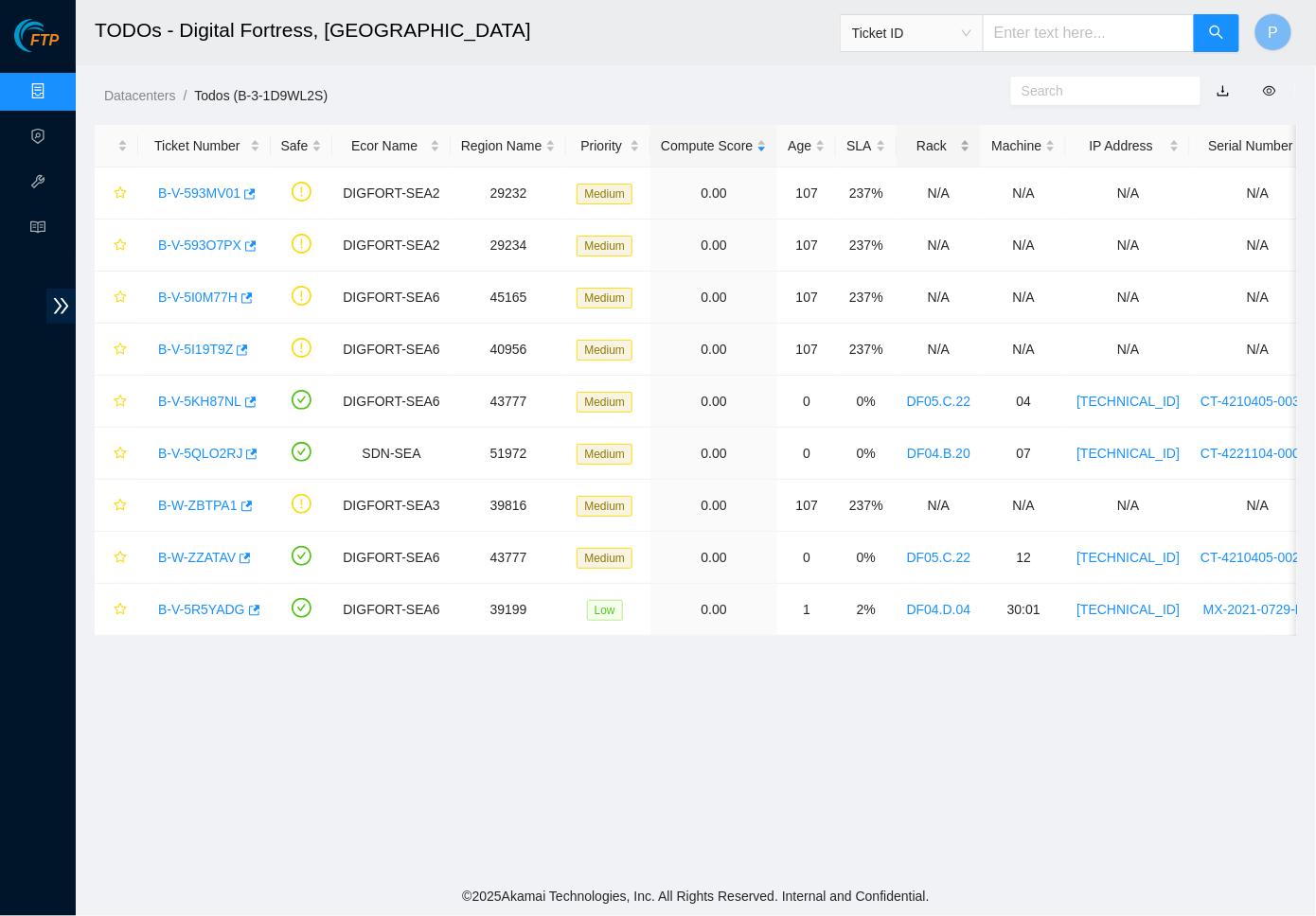 click on "Rack" at bounding box center [939, 146] 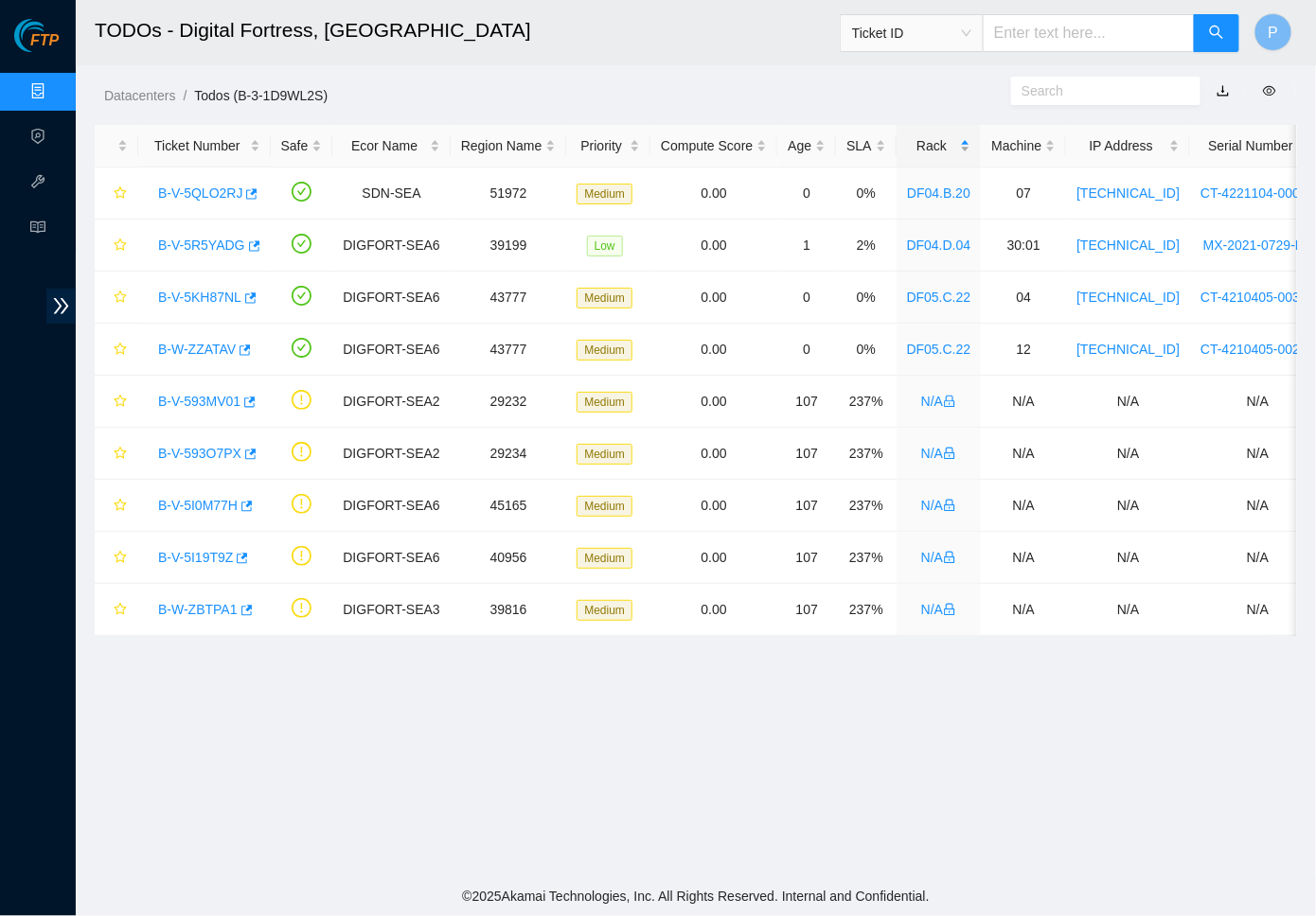 click on "Rack" at bounding box center (939, 146) 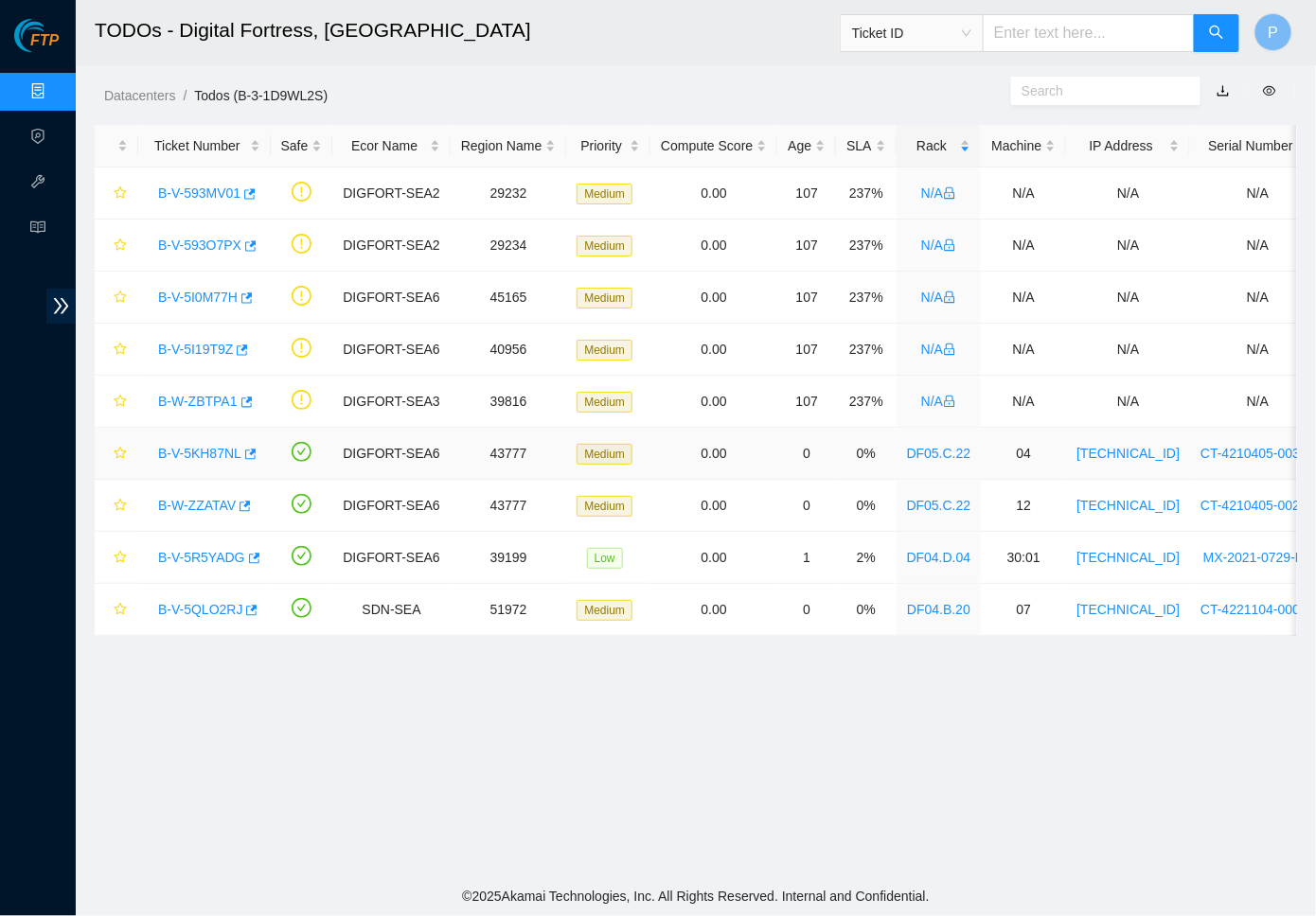 click on "B-V-5KH87NL" at bounding box center (200, 453) 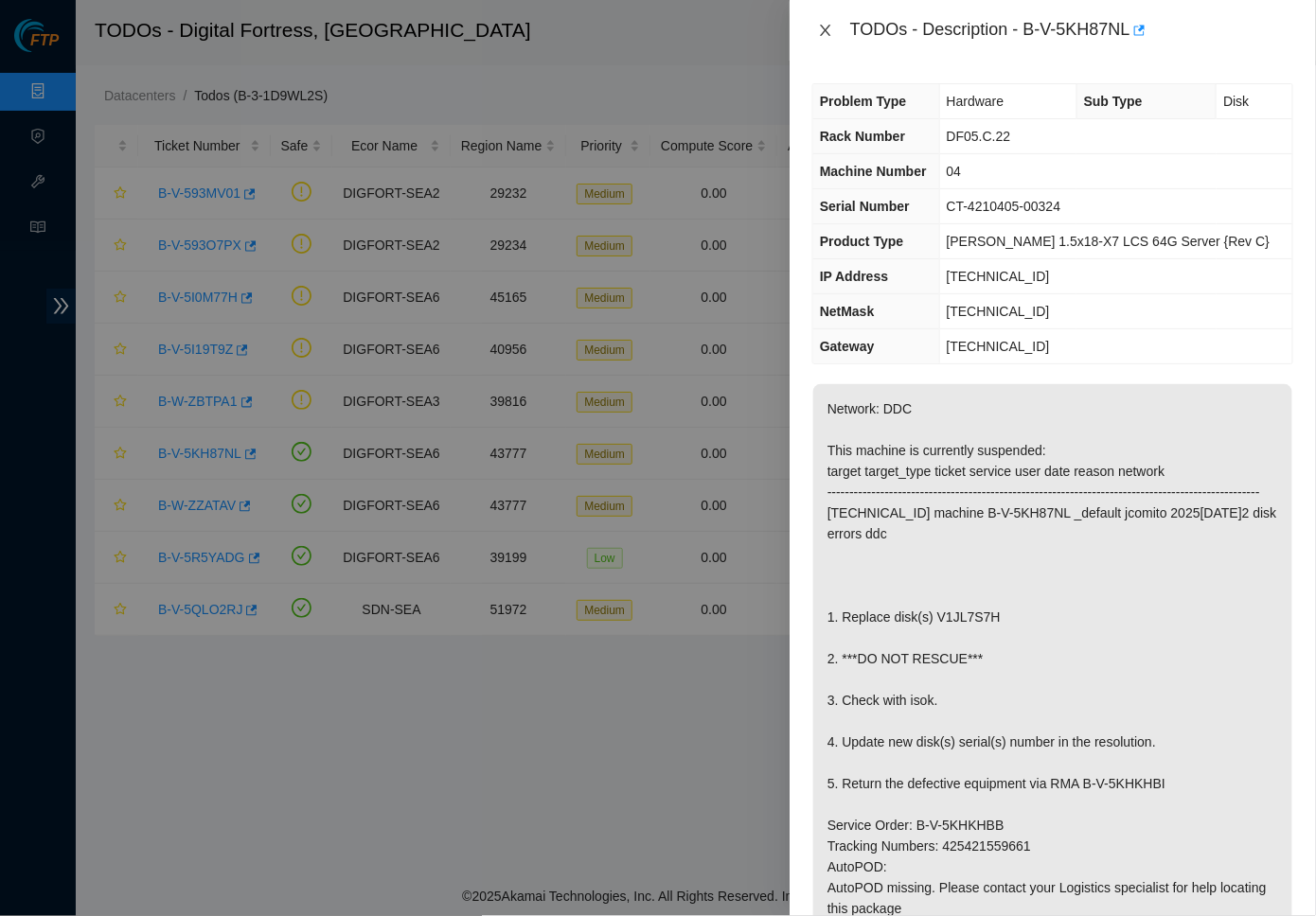 click 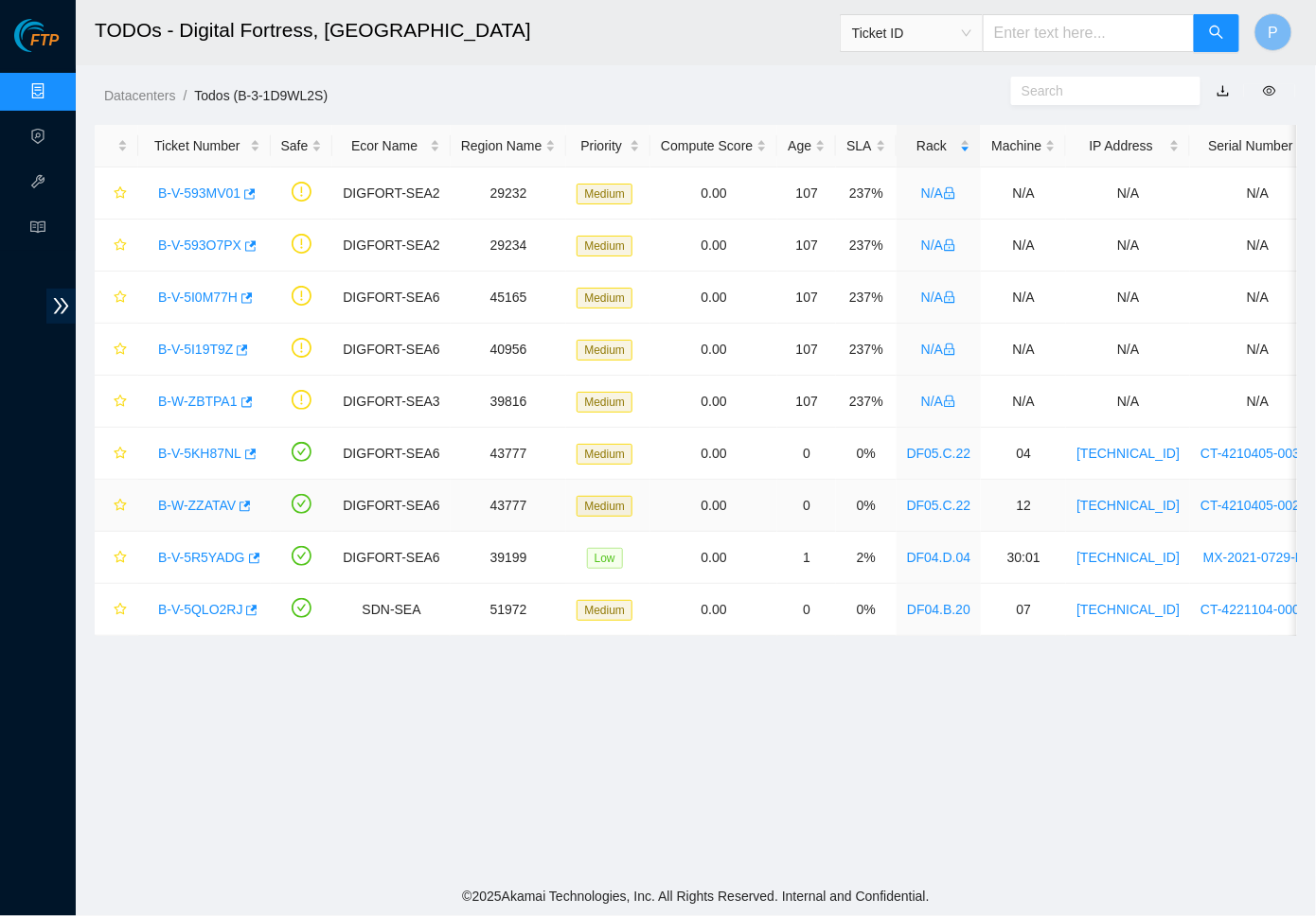 click on "B-W-ZZATAV" at bounding box center [197, 505] 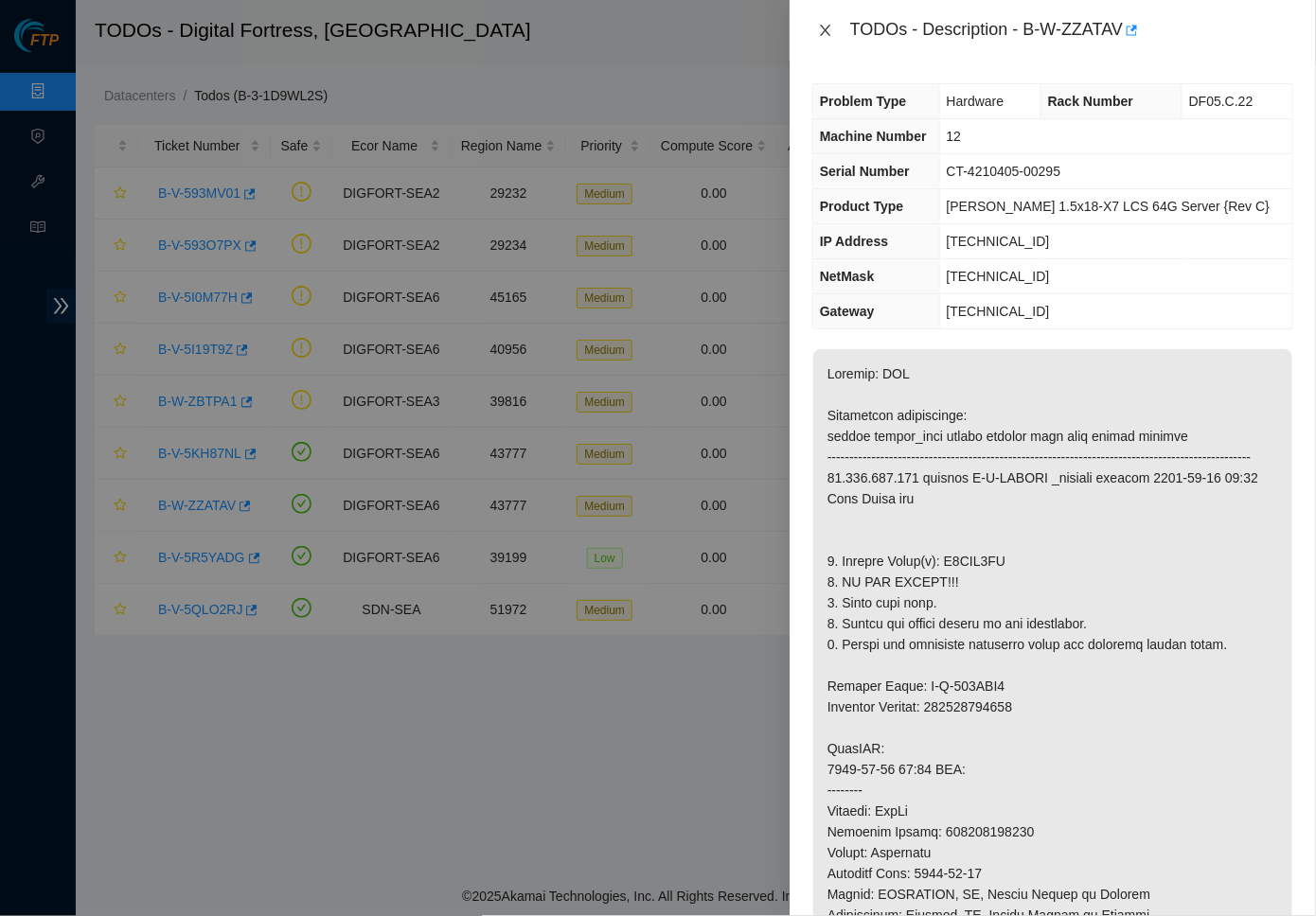 click 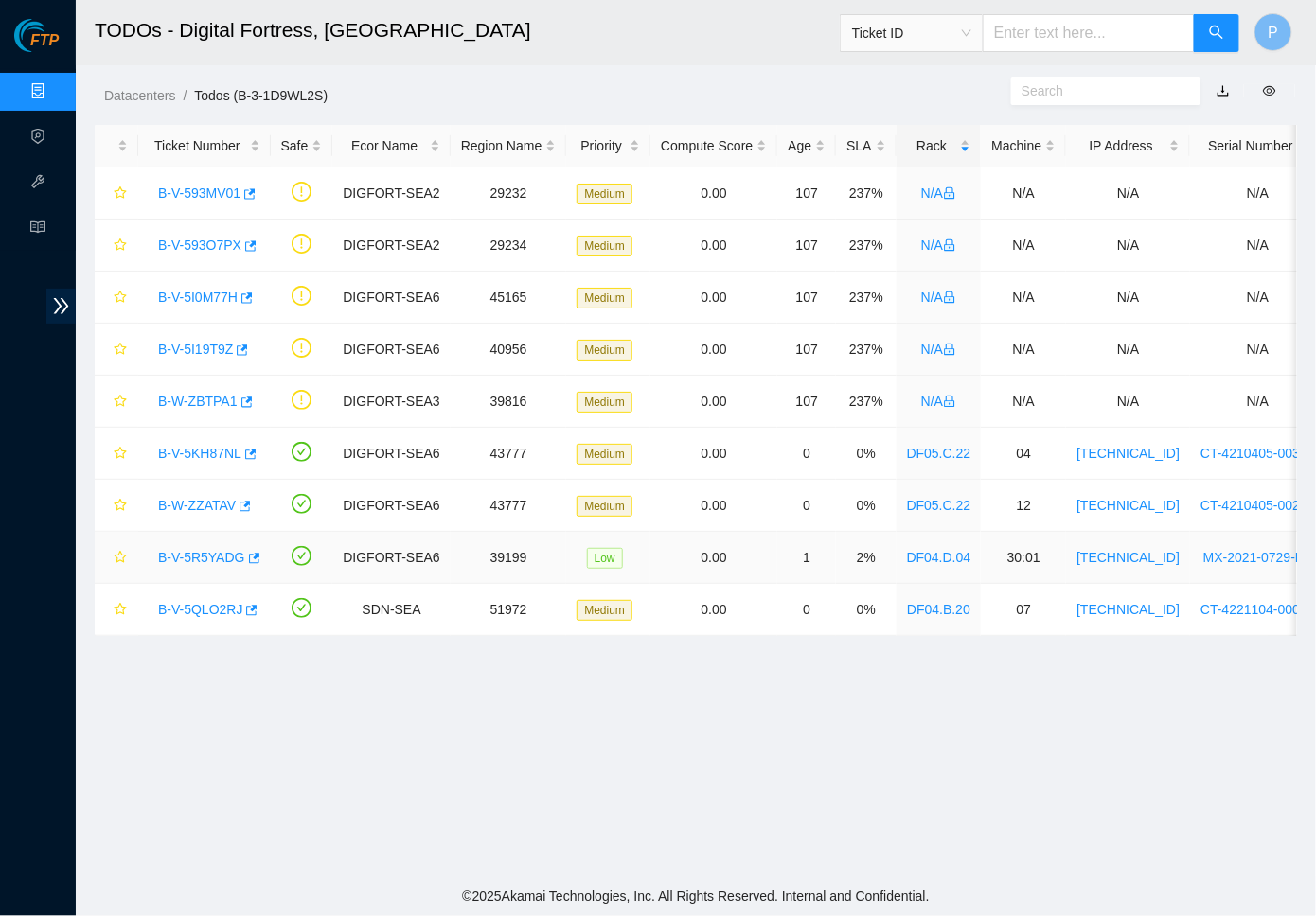 click on "B-V-5R5YADG" at bounding box center (202, 557) 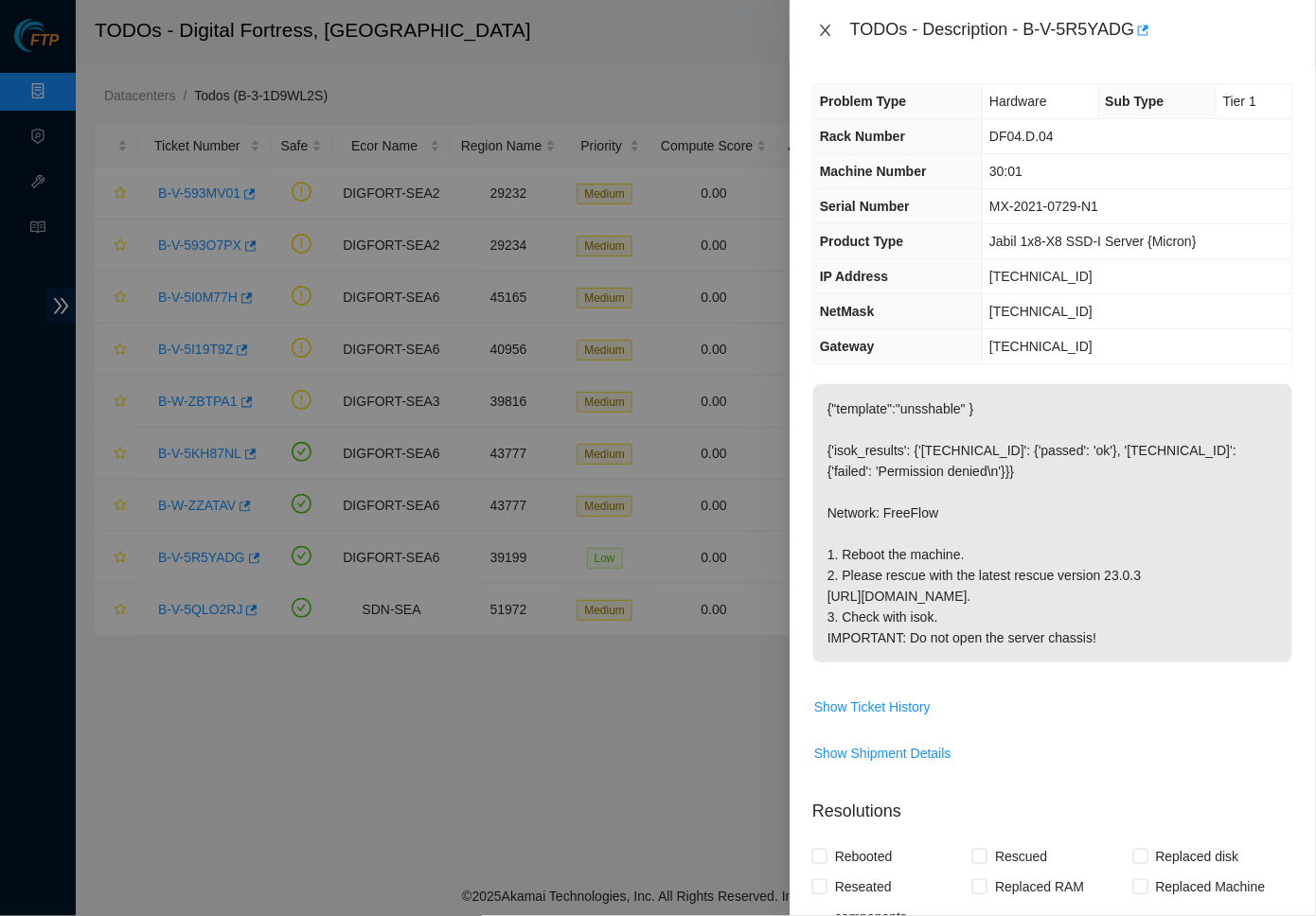 click 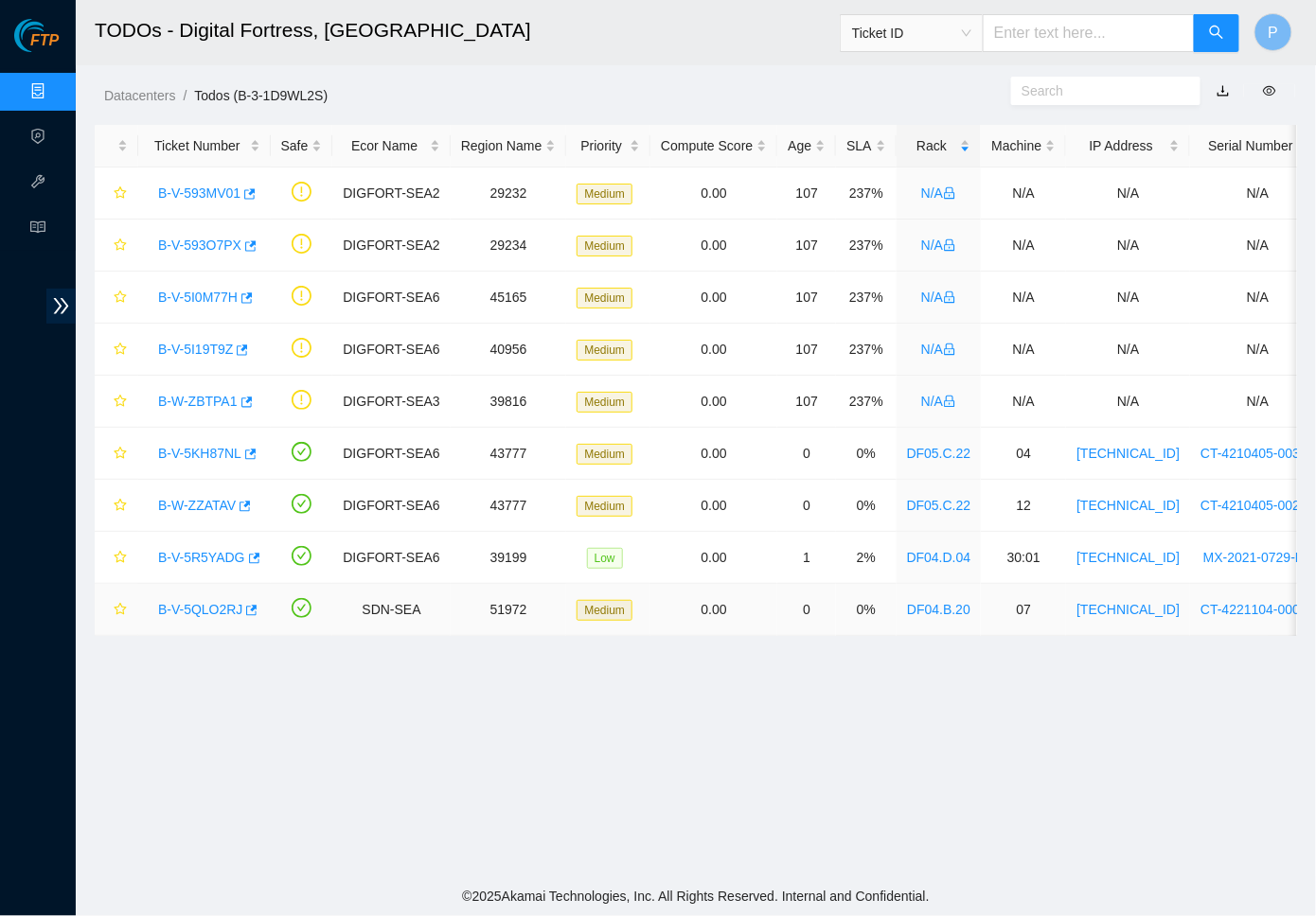 click on "B-V-5QLO2RJ" at bounding box center [200, 609] 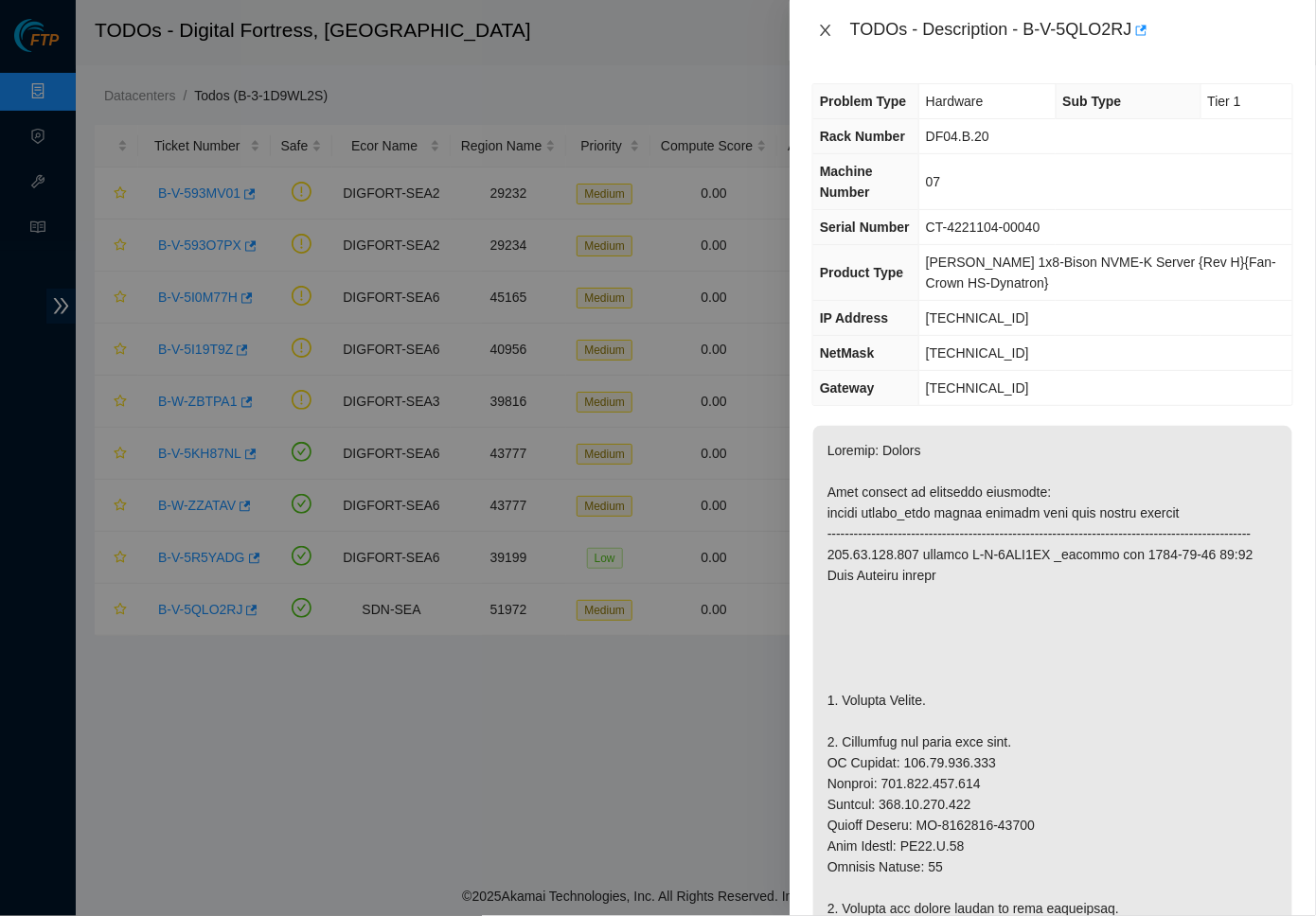 click 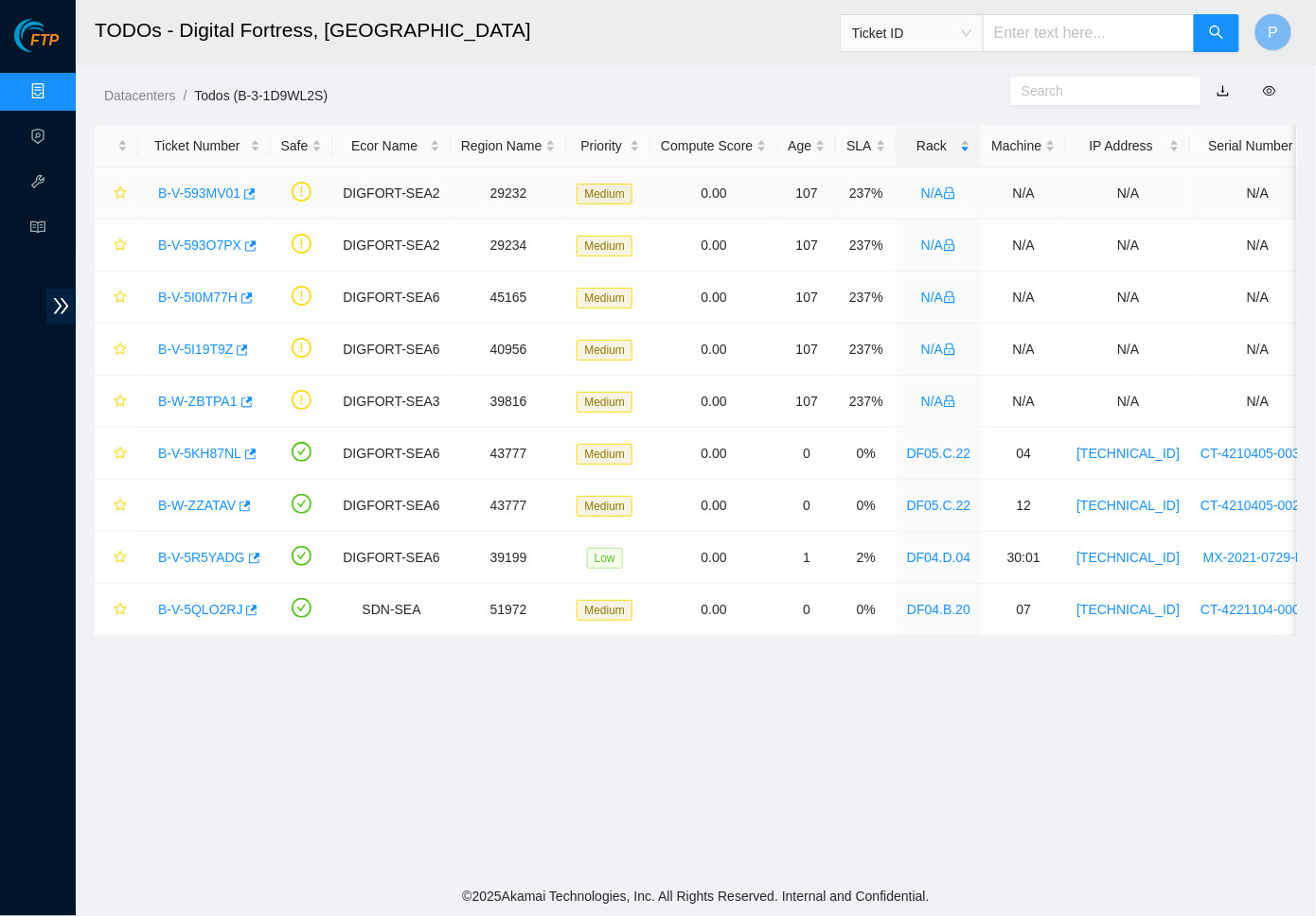 click on "B-V-593MV01" at bounding box center [199, 193] 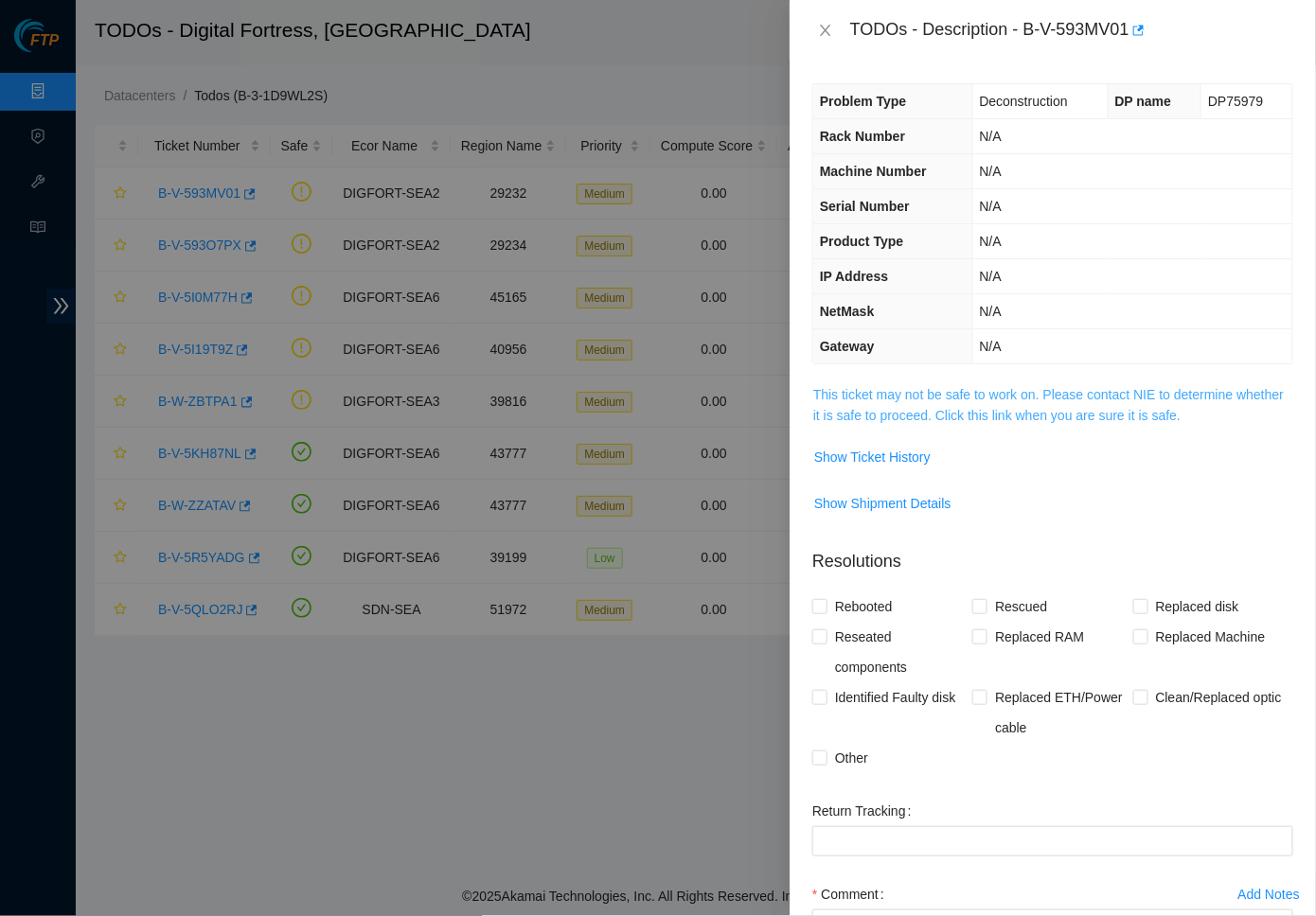 click on "This ticket may not be safe to work on. Please contact NIE to determine whether it is safe to proceed. Click this link when you are sure it is safe." at bounding box center (1048, 405) 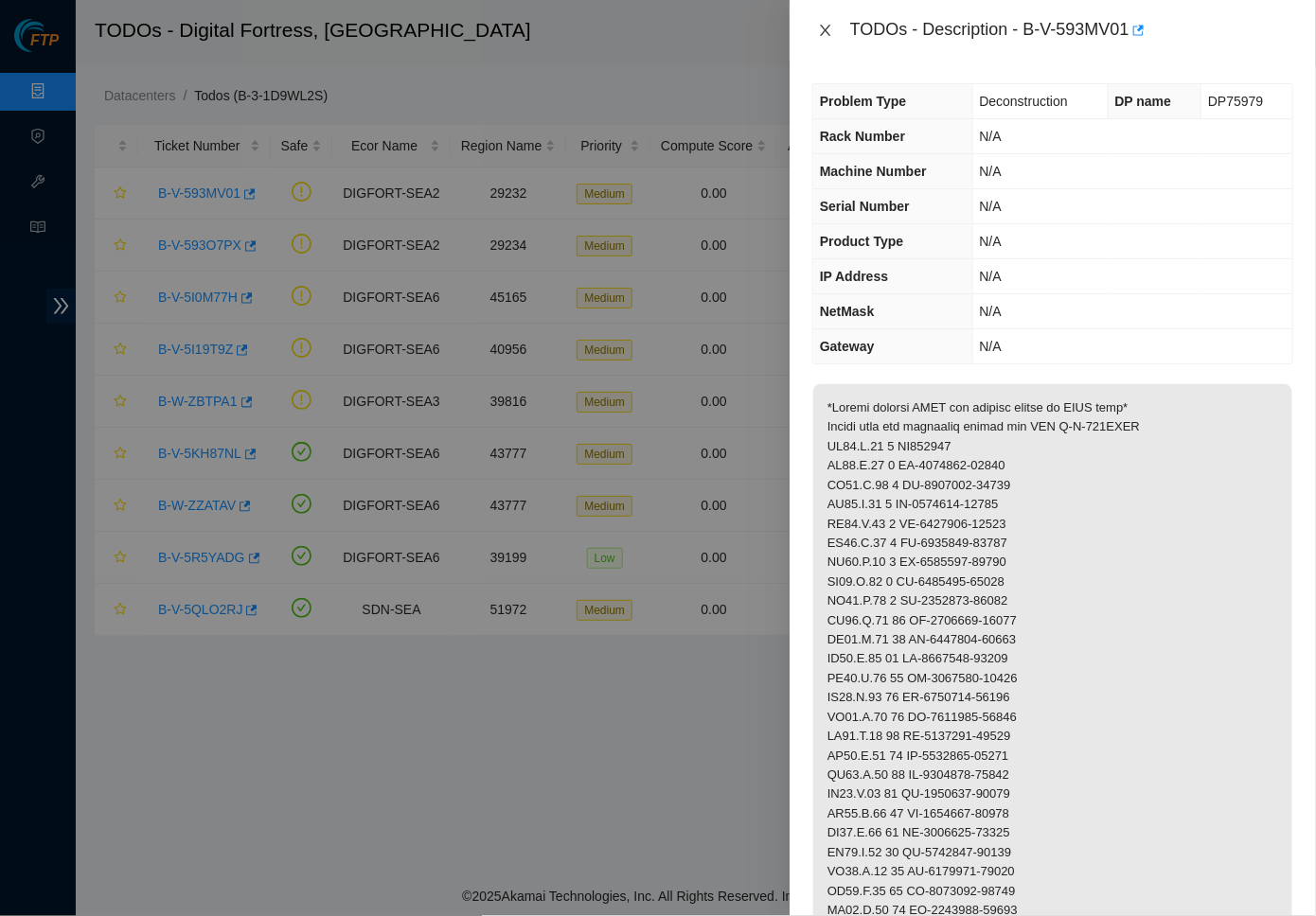click 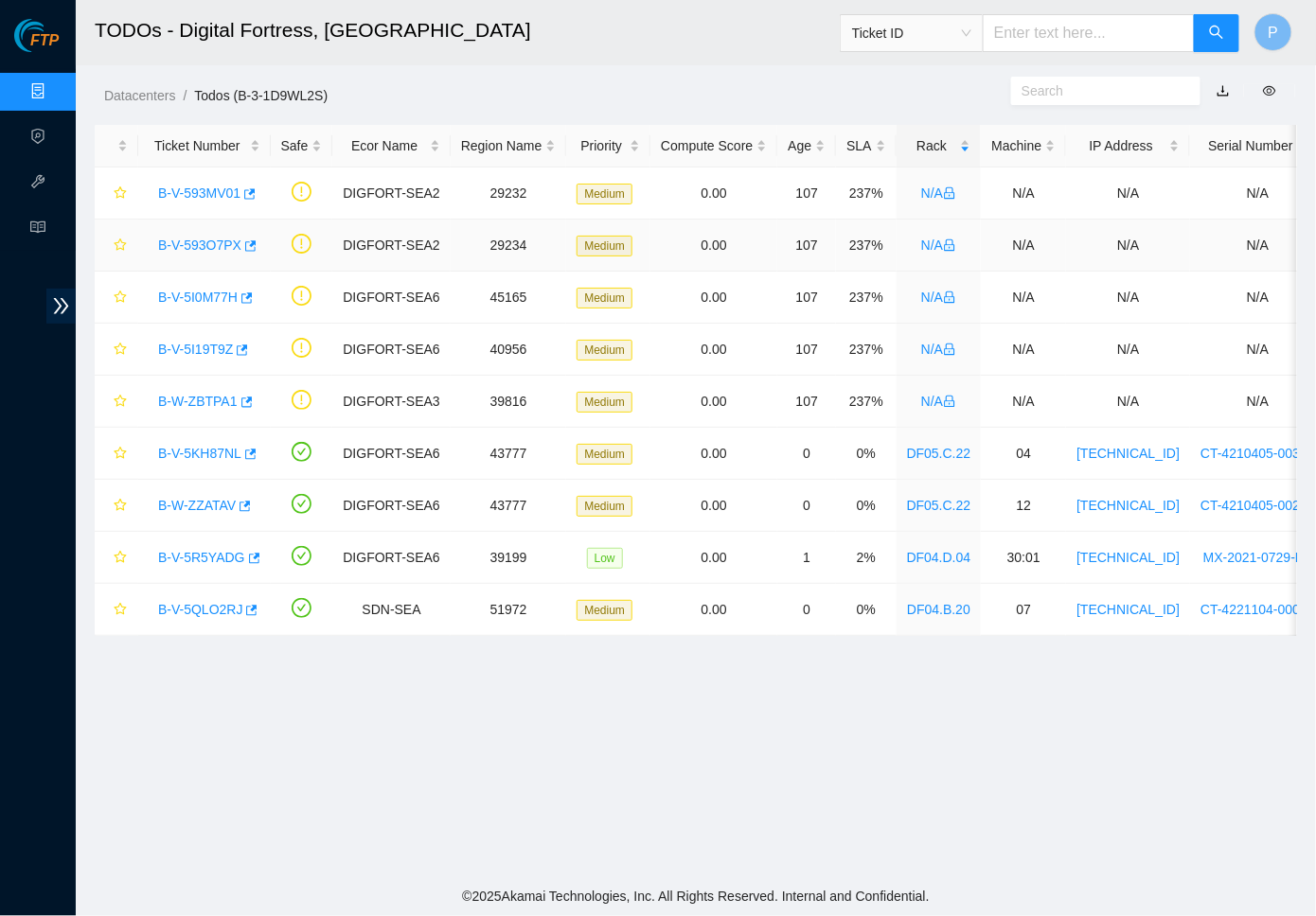 click on "B-V-593O7PX" at bounding box center (200, 245) 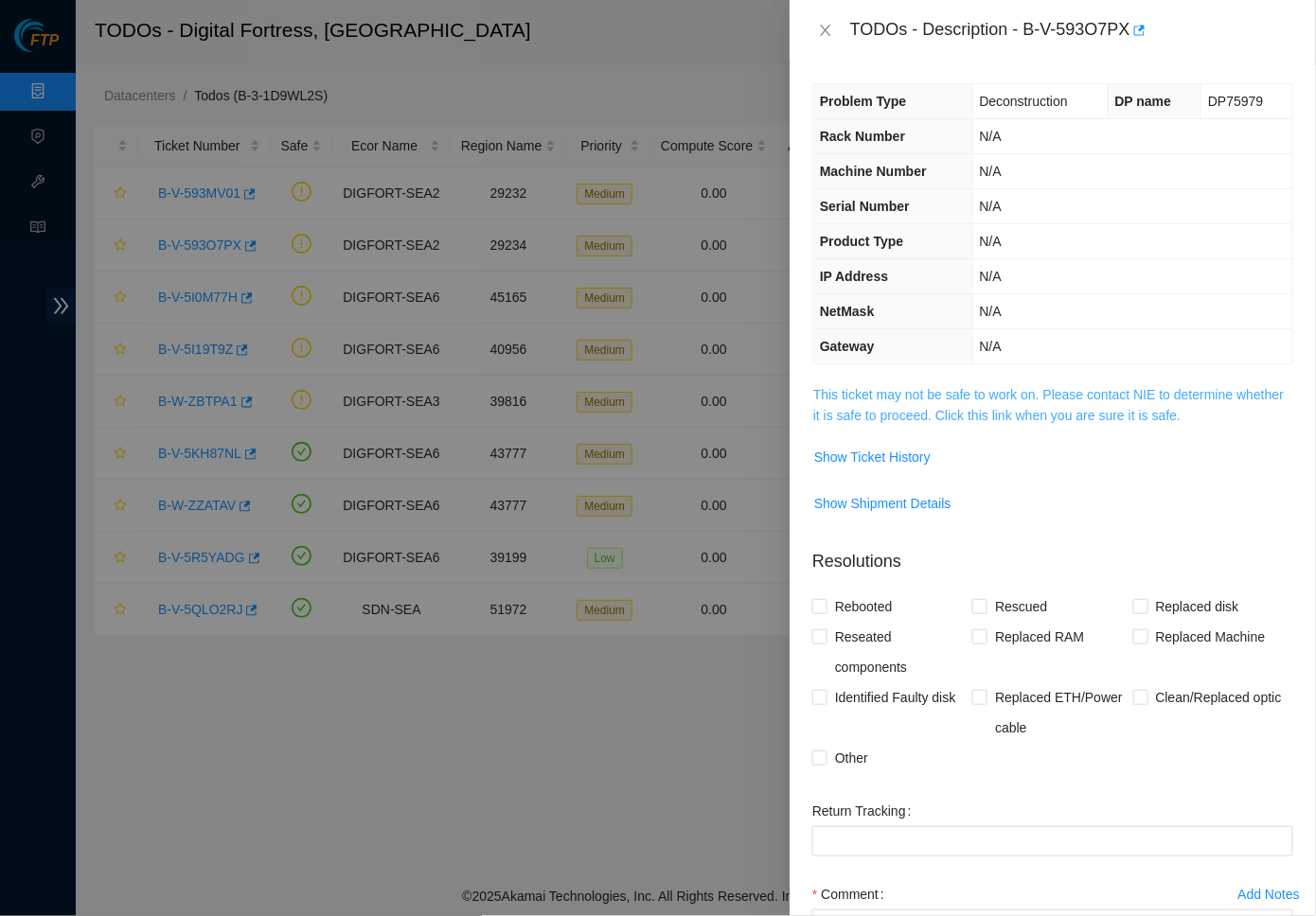 click on "This ticket may not be safe to work on. Please contact NIE to determine whether it is safe to proceed. Click this link when you are sure it is safe." at bounding box center [1048, 405] 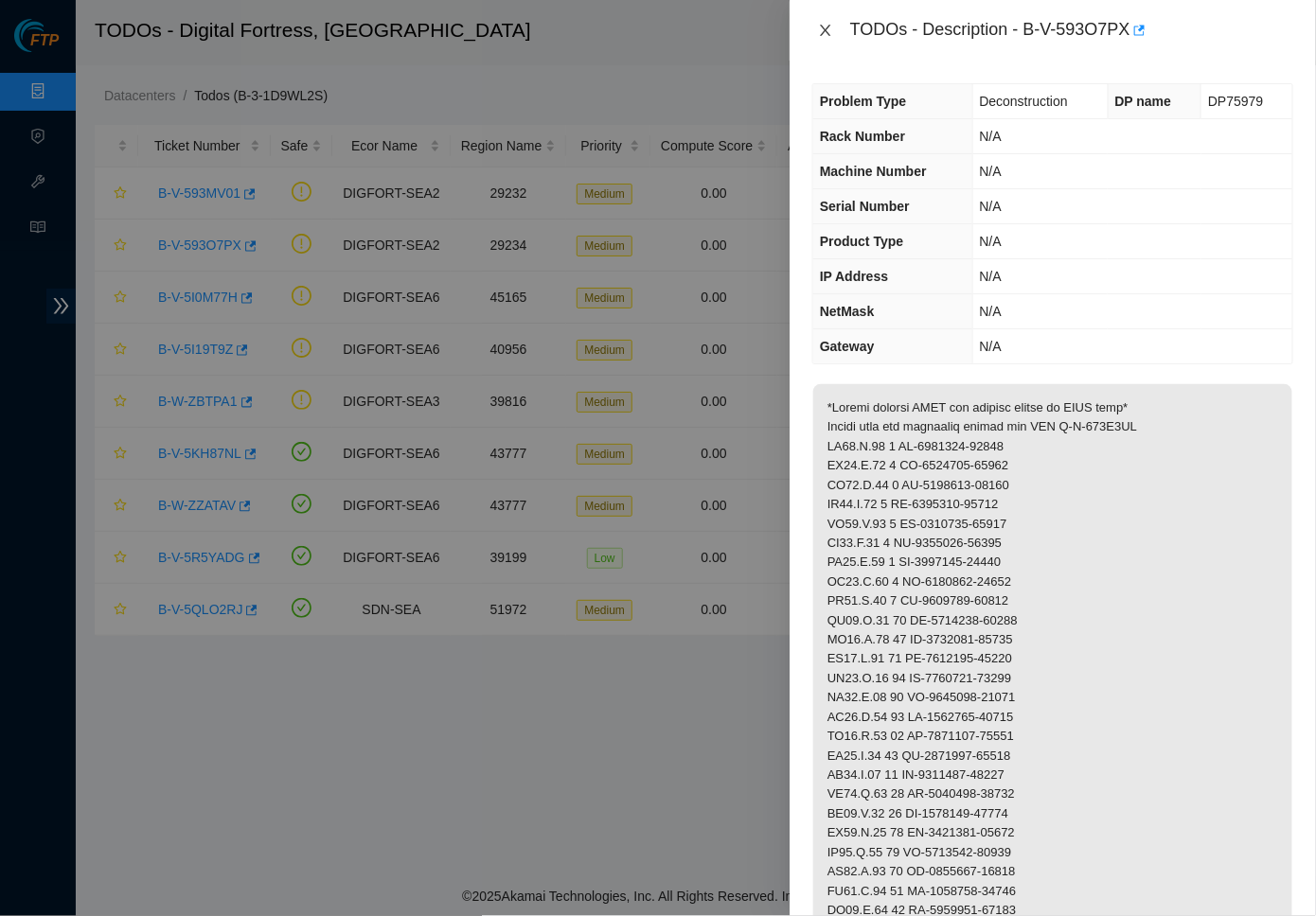 click 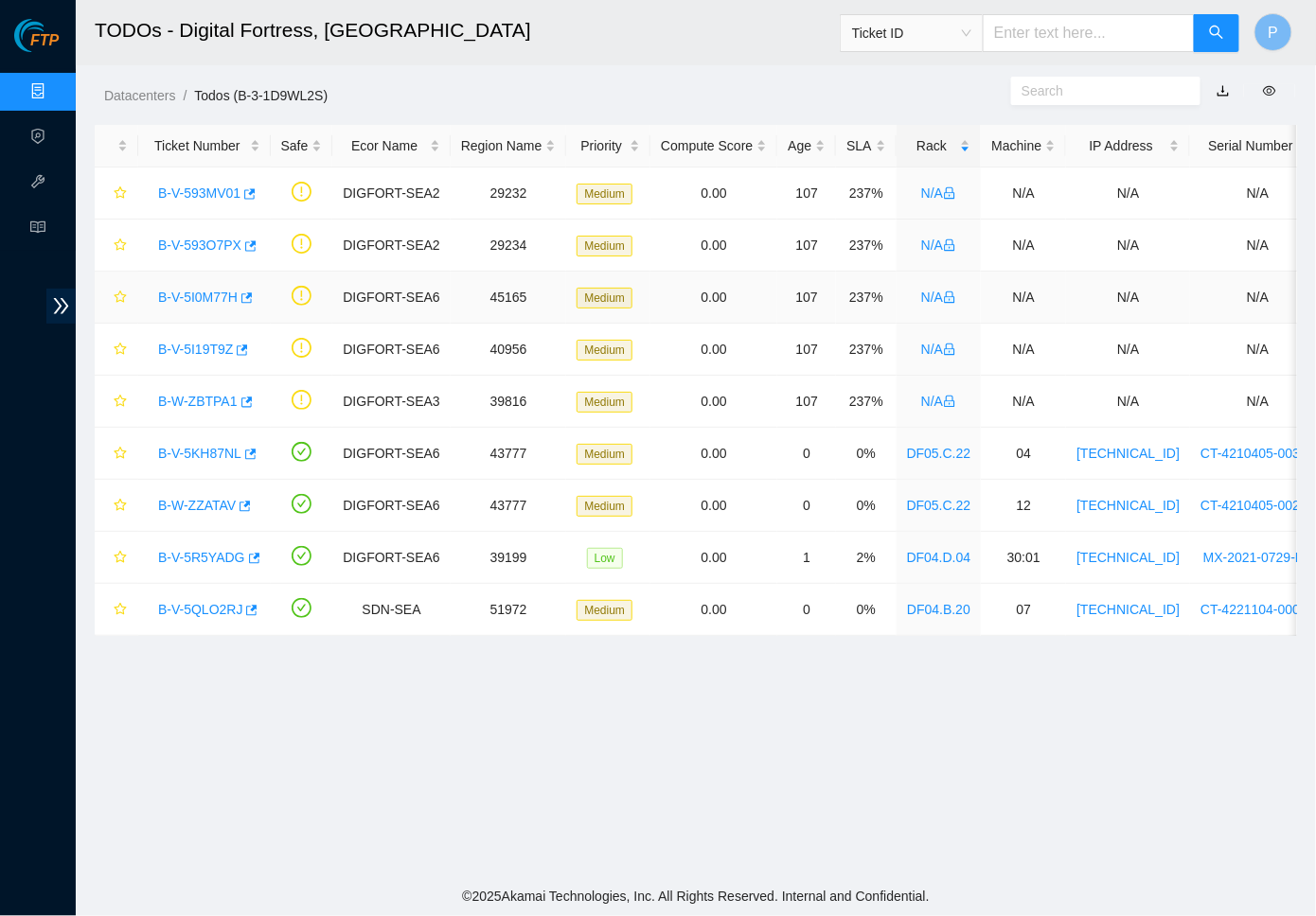 click on "B-V-5I0M77H" at bounding box center [198, 297] 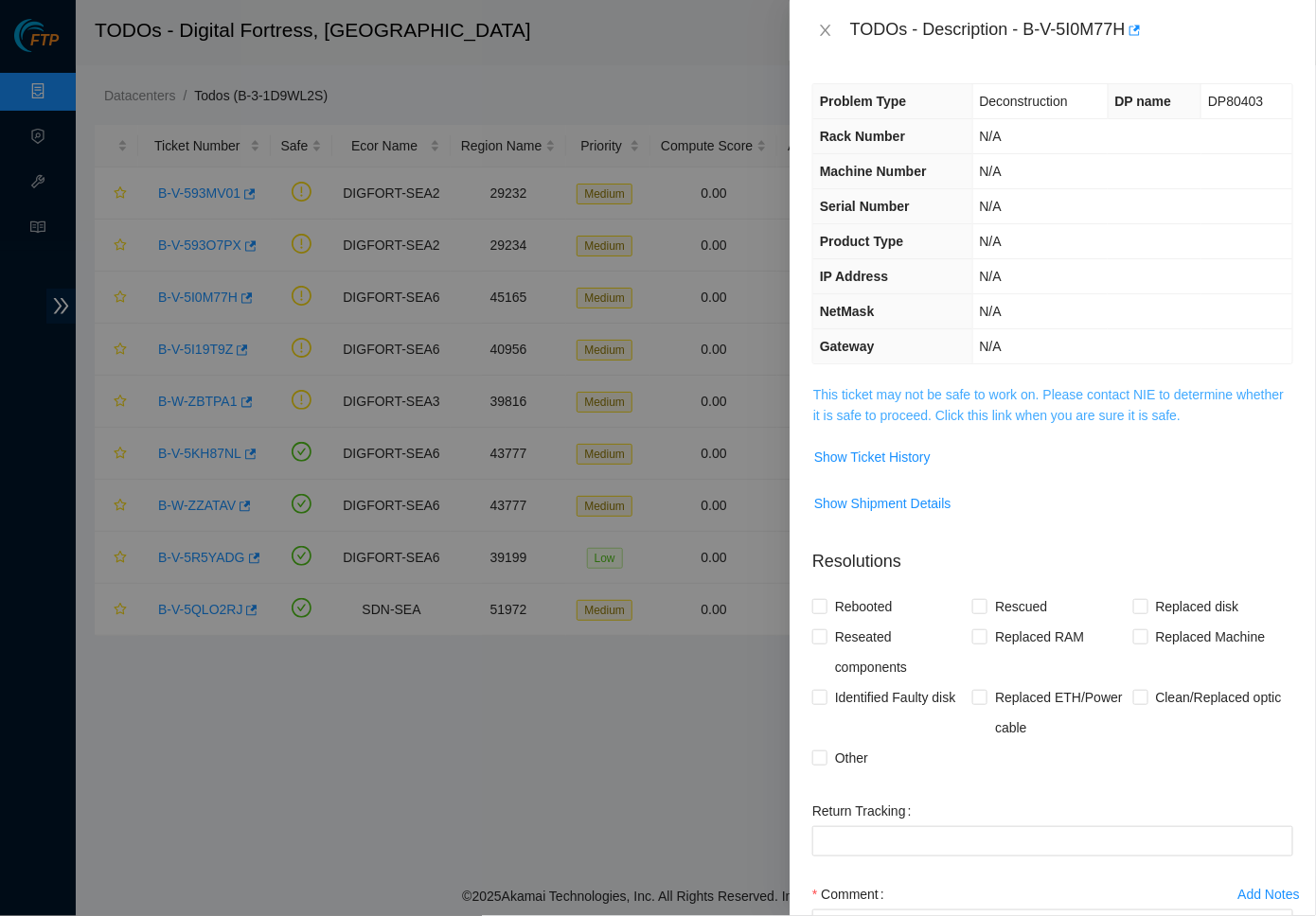 click on "This ticket may not be safe to work on. Please contact NIE to determine whether it is safe to proceed. Click this link when you are sure it is safe." at bounding box center (1048, 405) 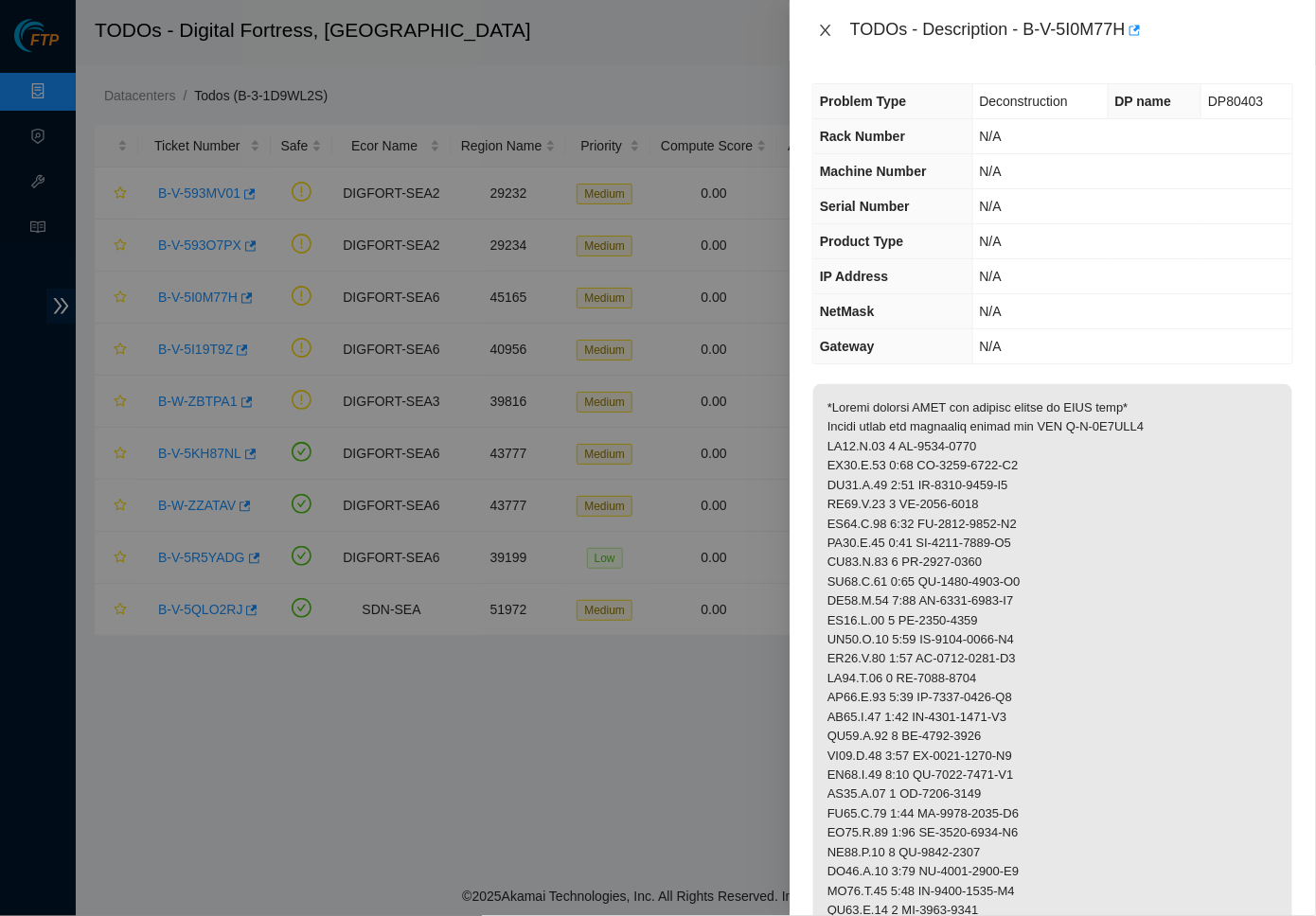 click at bounding box center [826, 30] 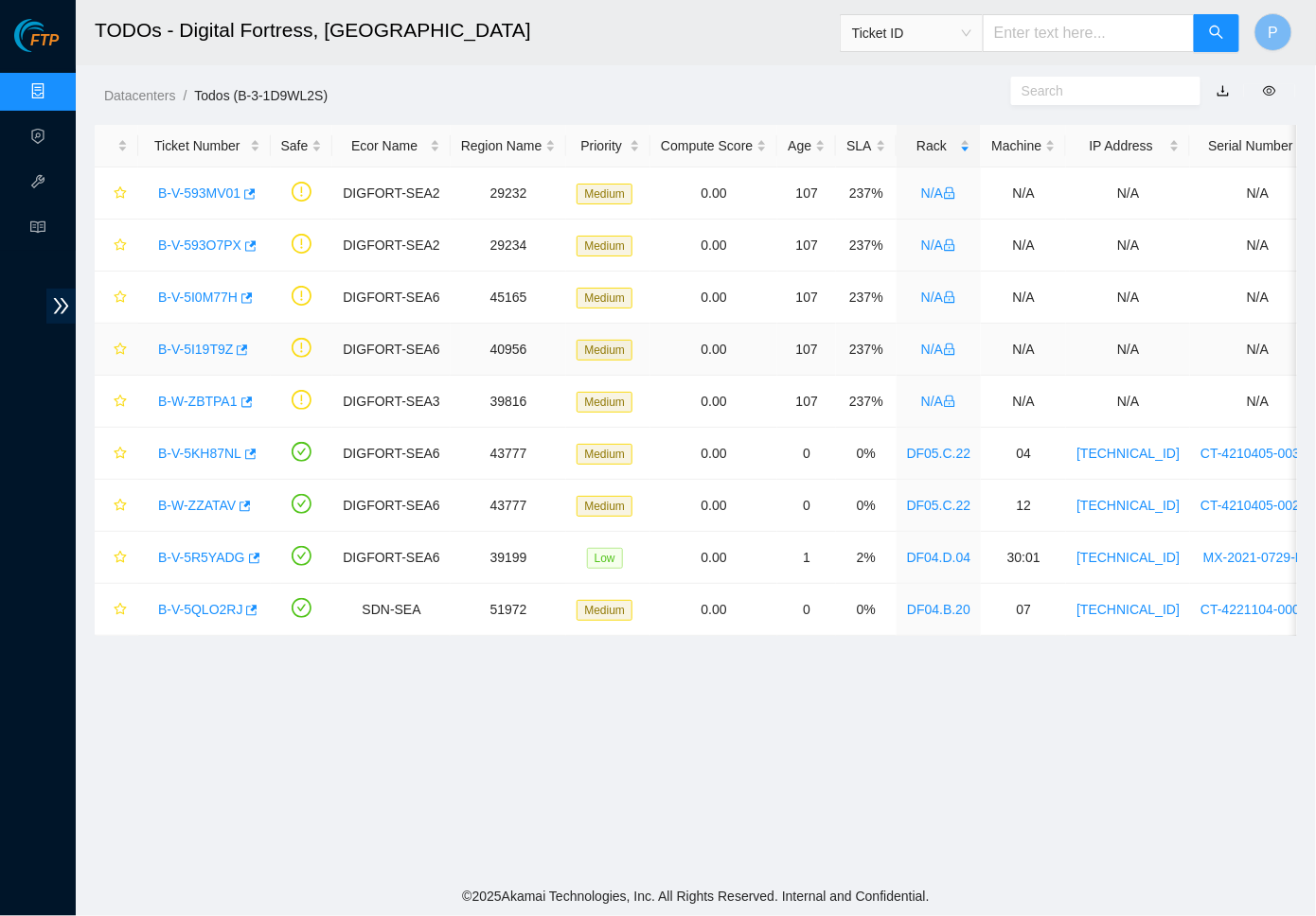 click on "B-V-5I19T9Z" at bounding box center [195, 349] 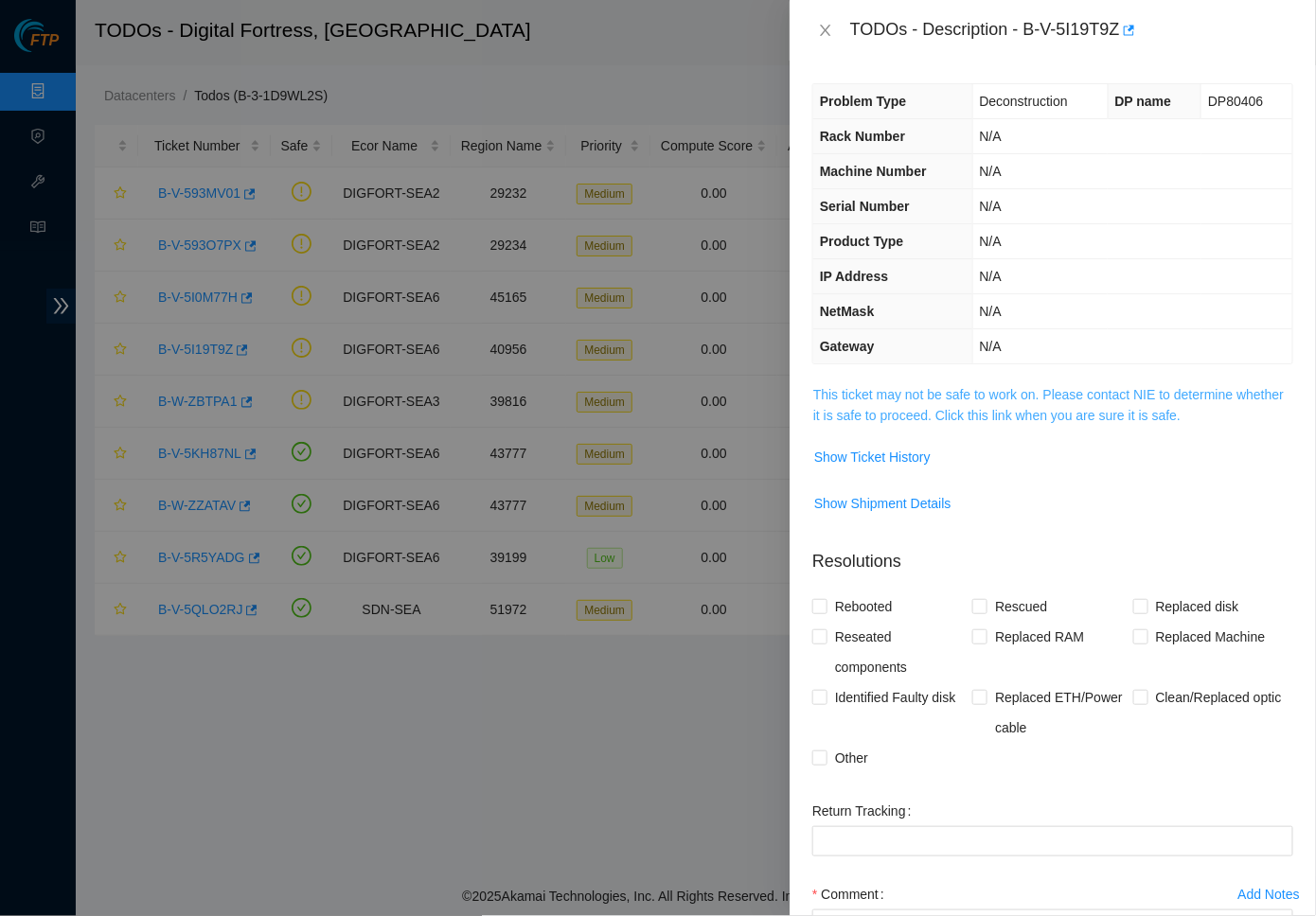 click on "This ticket may not be safe to work on. Please contact NIE to determine whether it is safe to proceed. Click this link when you are sure it is safe." at bounding box center [1048, 405] 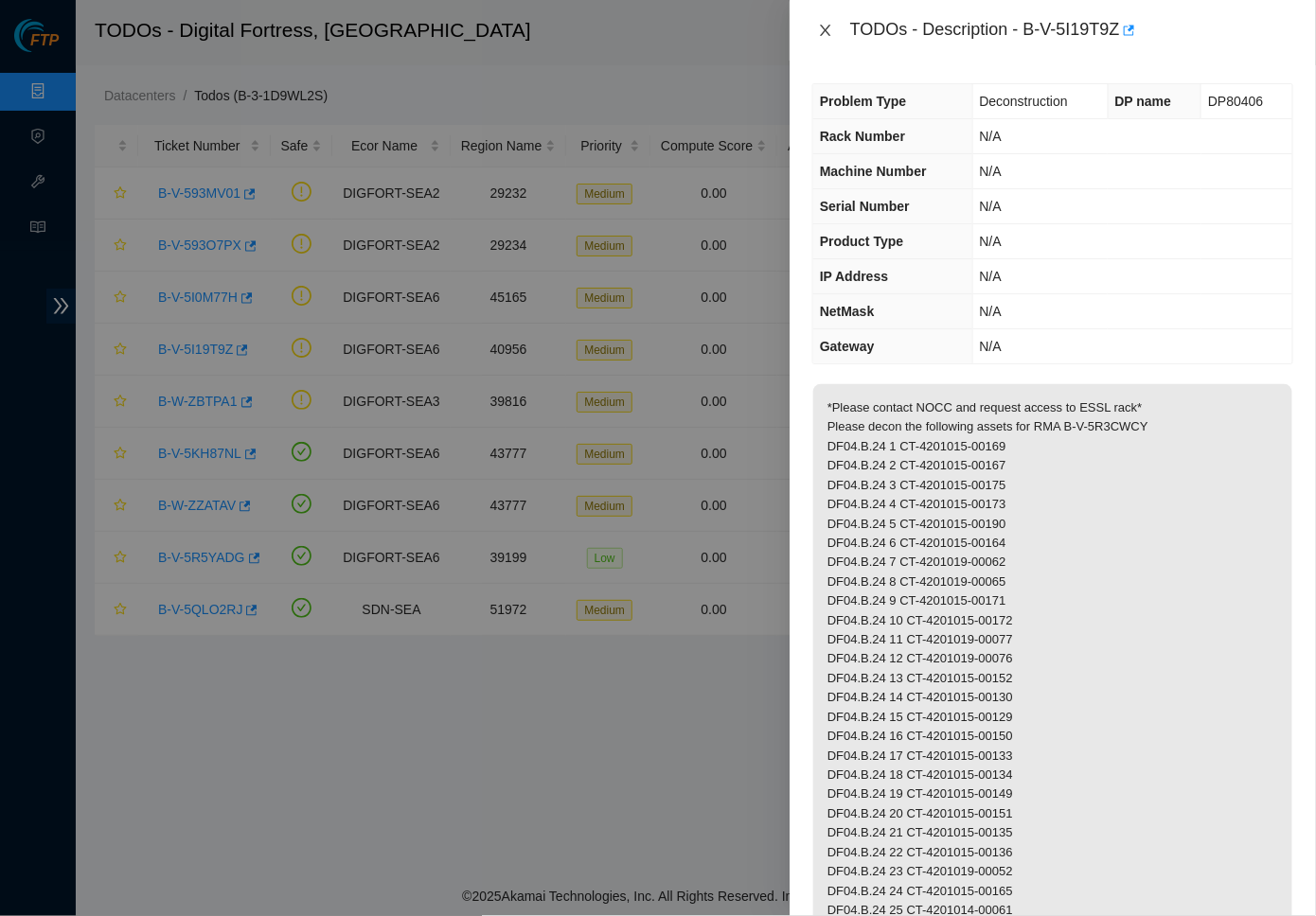 click 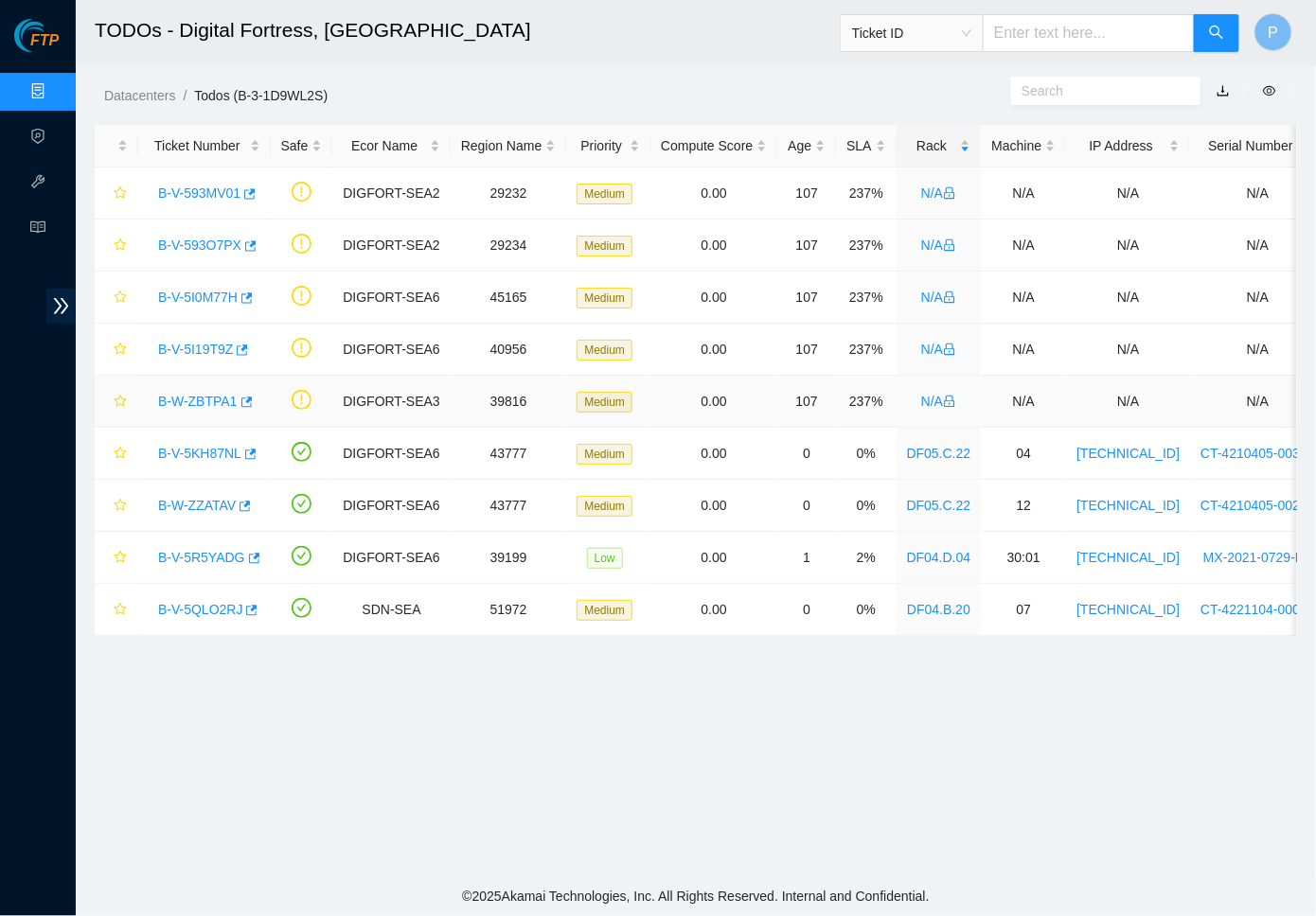 click on "B-W-ZBTPA1" at bounding box center [198, 401] 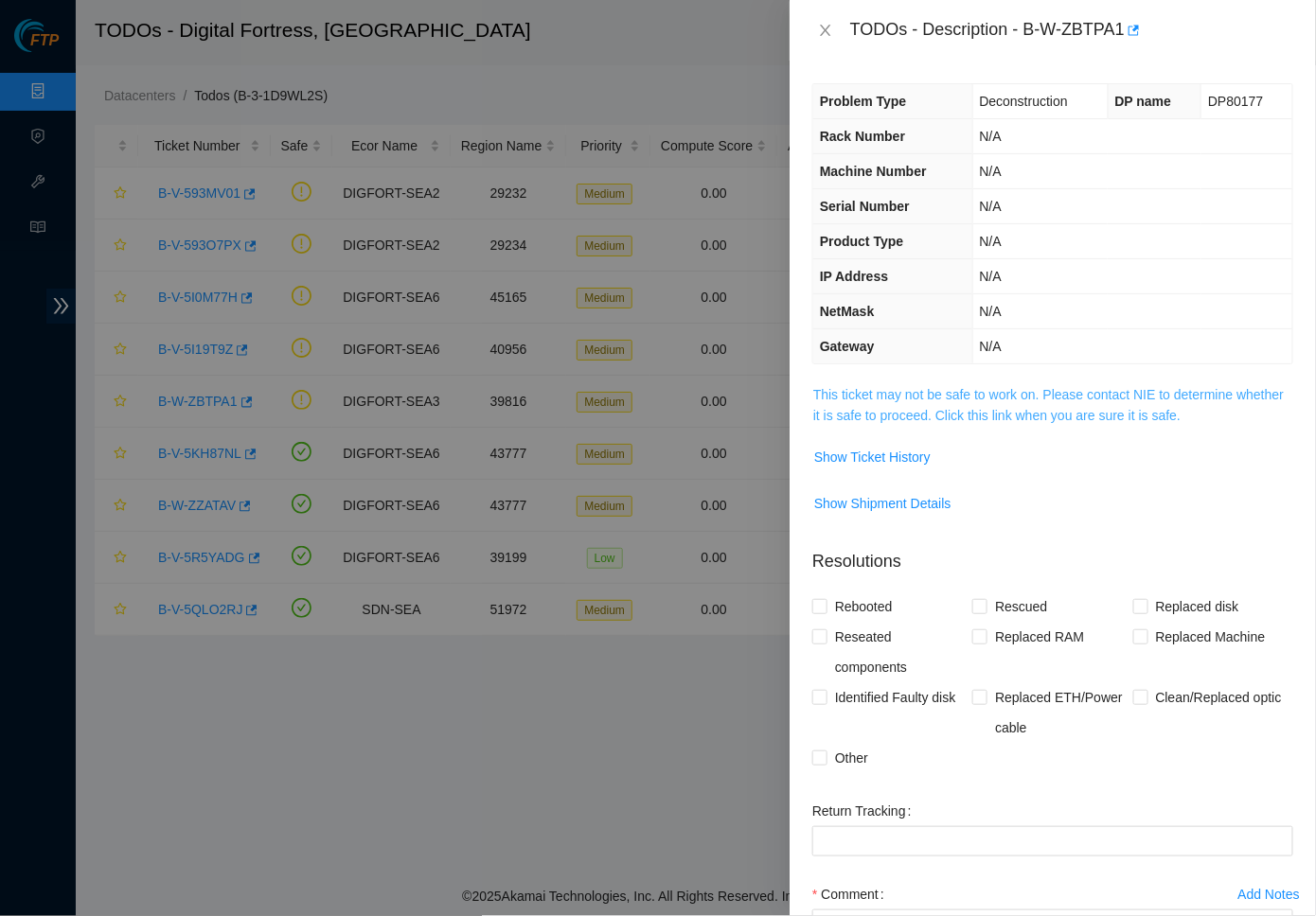click on "This ticket may not be safe to work on. Please contact NIE to determine whether it is safe to proceed. Click this link when you are sure it is safe." at bounding box center (1048, 405) 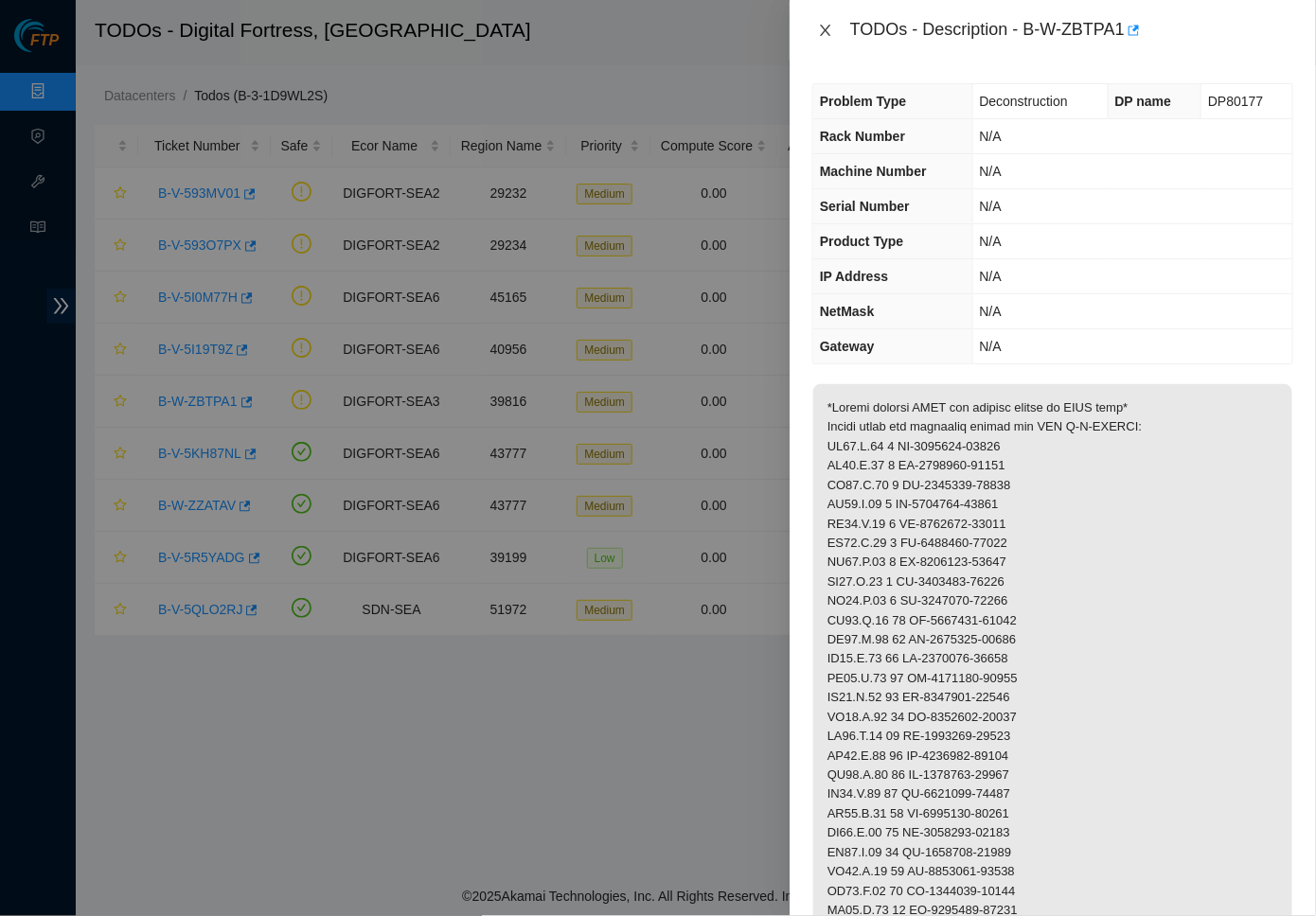 click 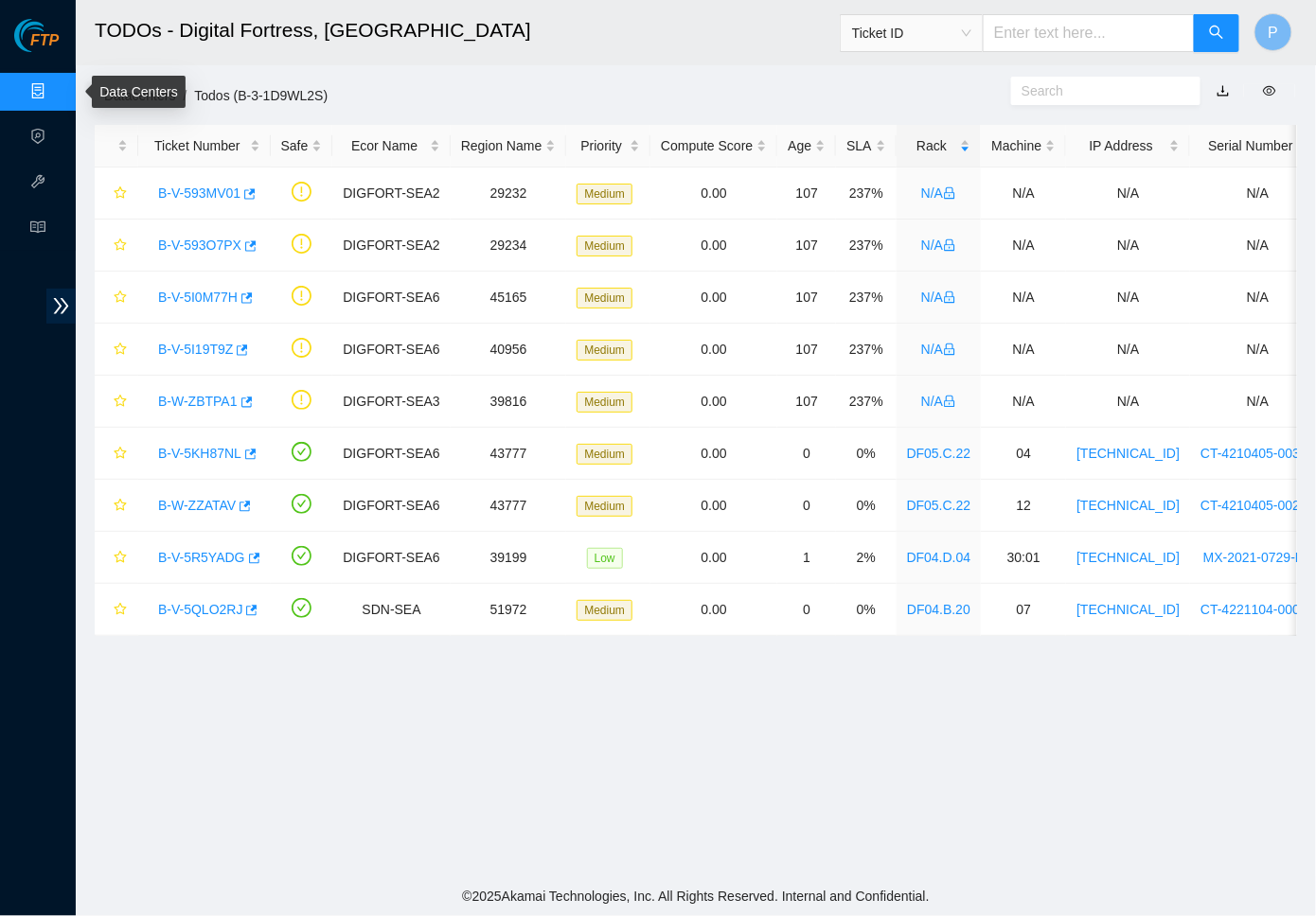 click on "Data Centers" at bounding box center (94, 92) 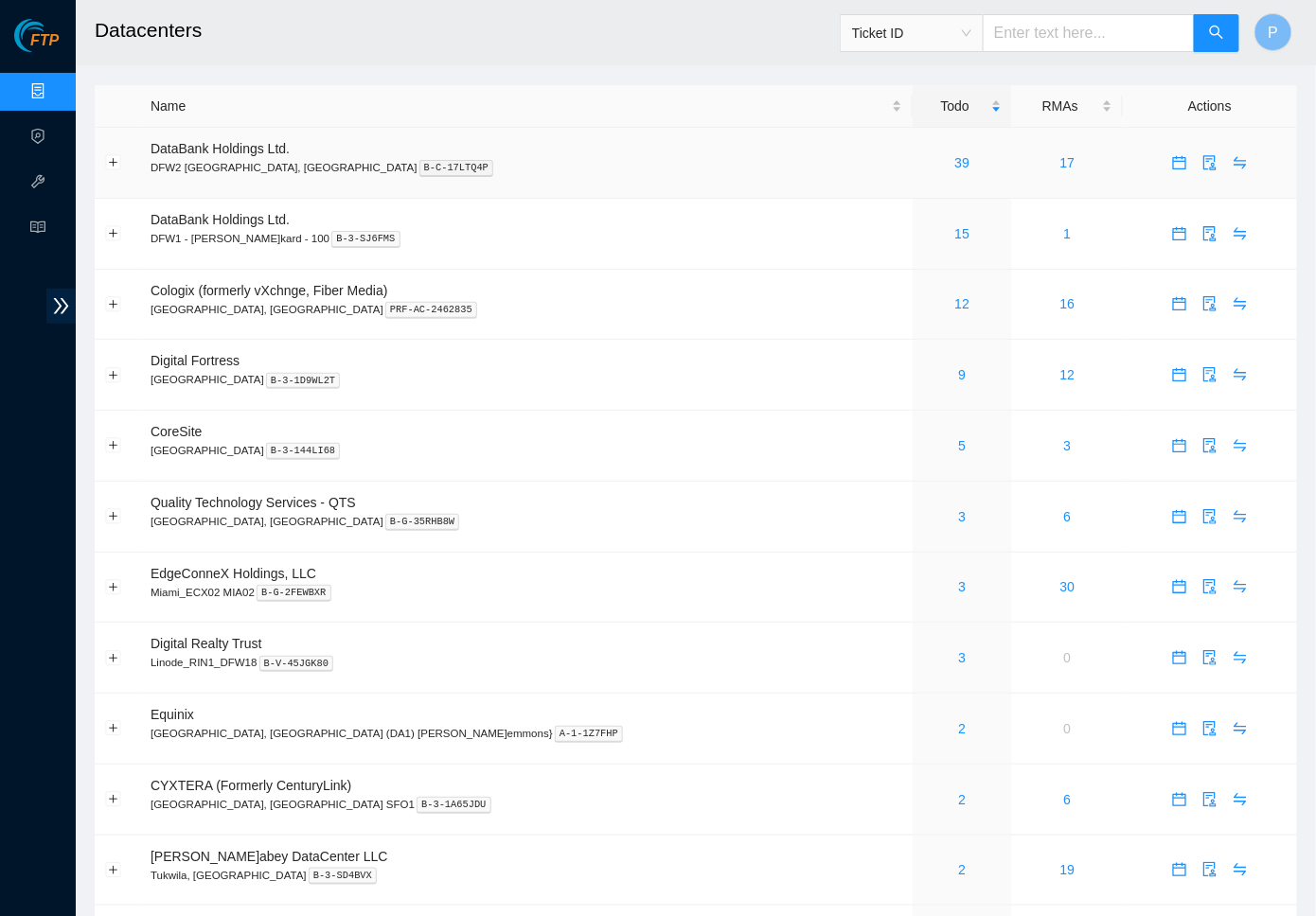 click on "DataBank Holdings Ltd. DFW2 [GEOGRAPHIC_DATA], [GEOGRAPHIC_DATA] B-C-17LTQ4P" at bounding box center [526, 163] 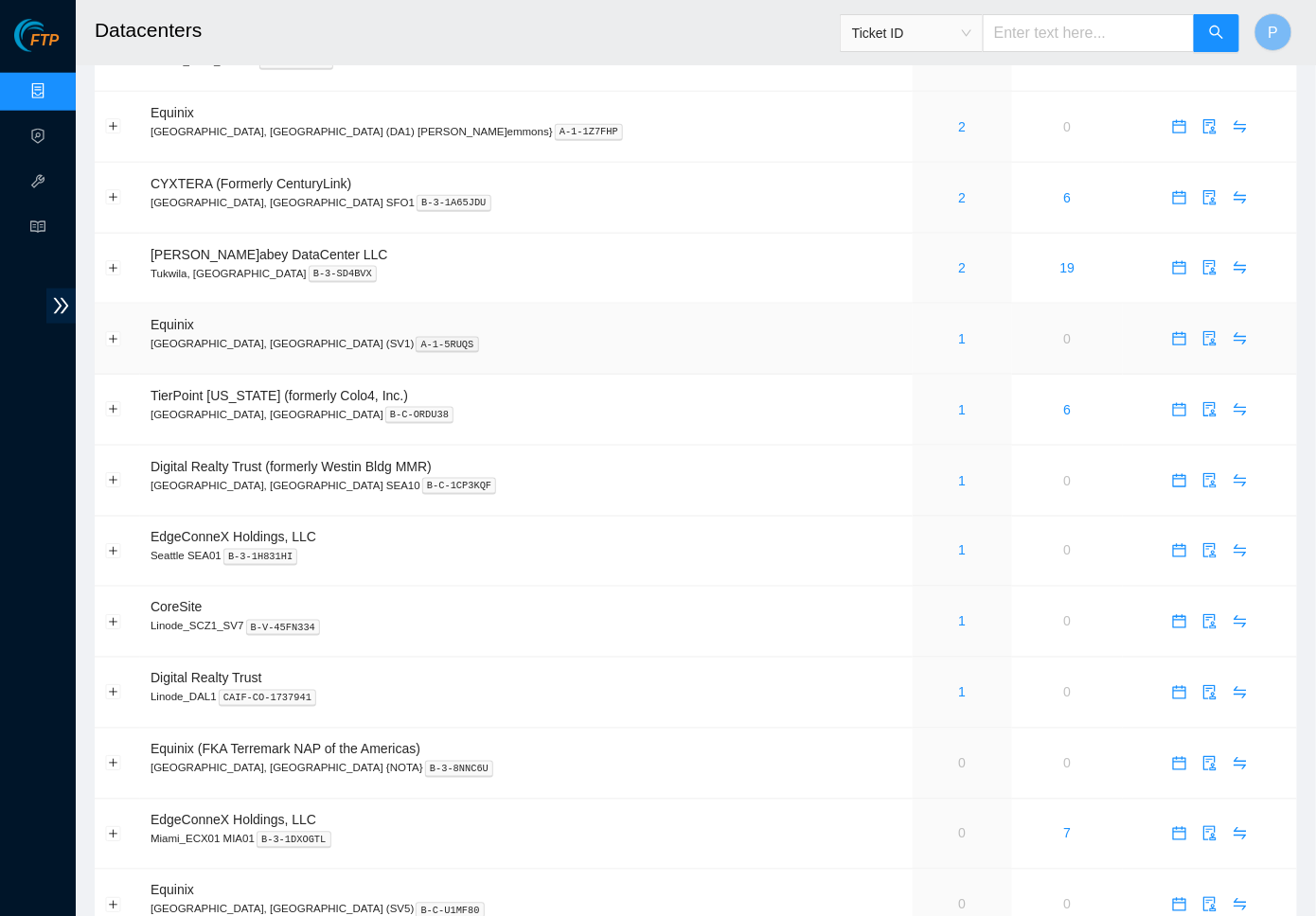 scroll, scrollTop: 608, scrollLeft: 0, axis: vertical 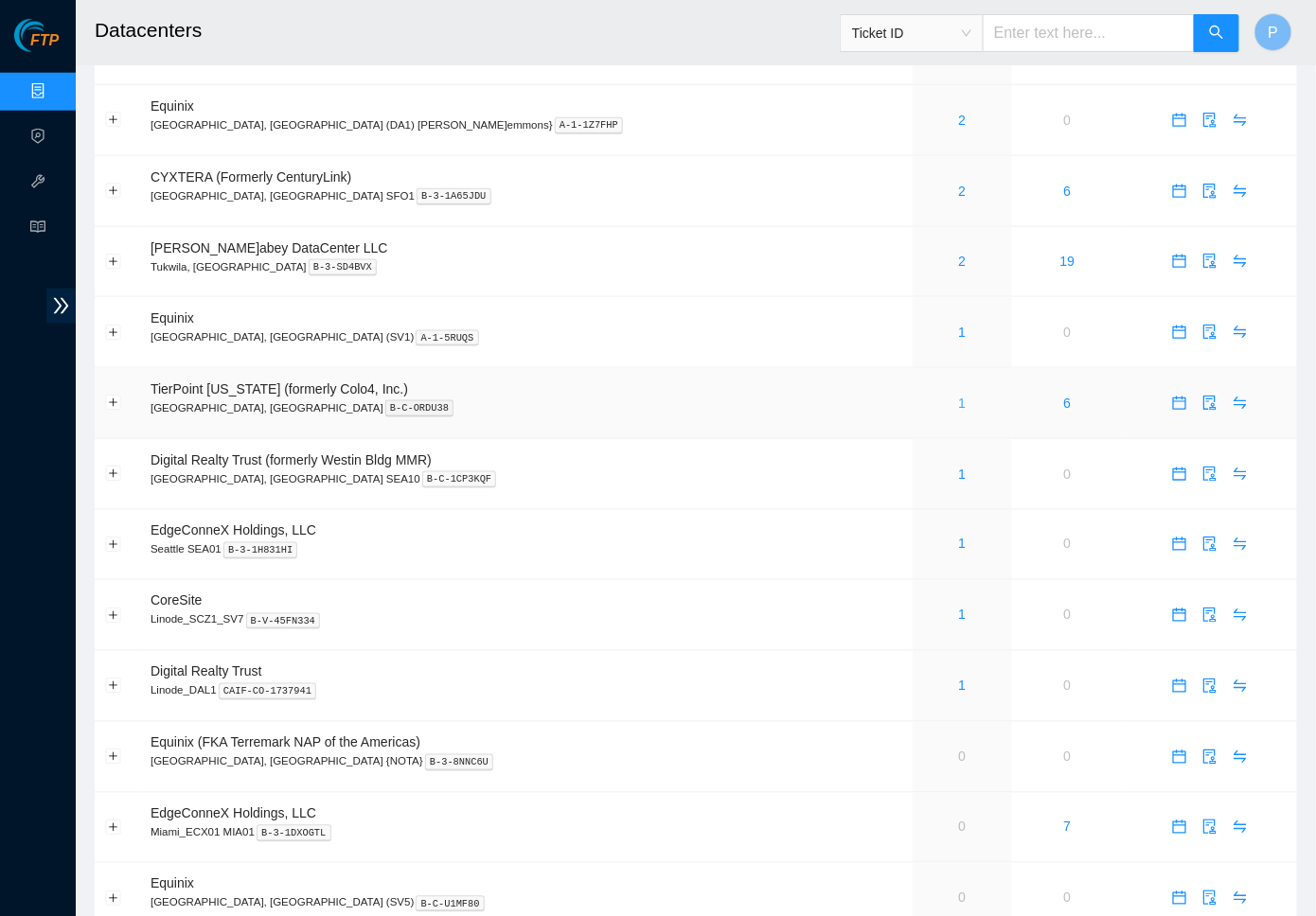 click on "1" at bounding box center (962, 403) 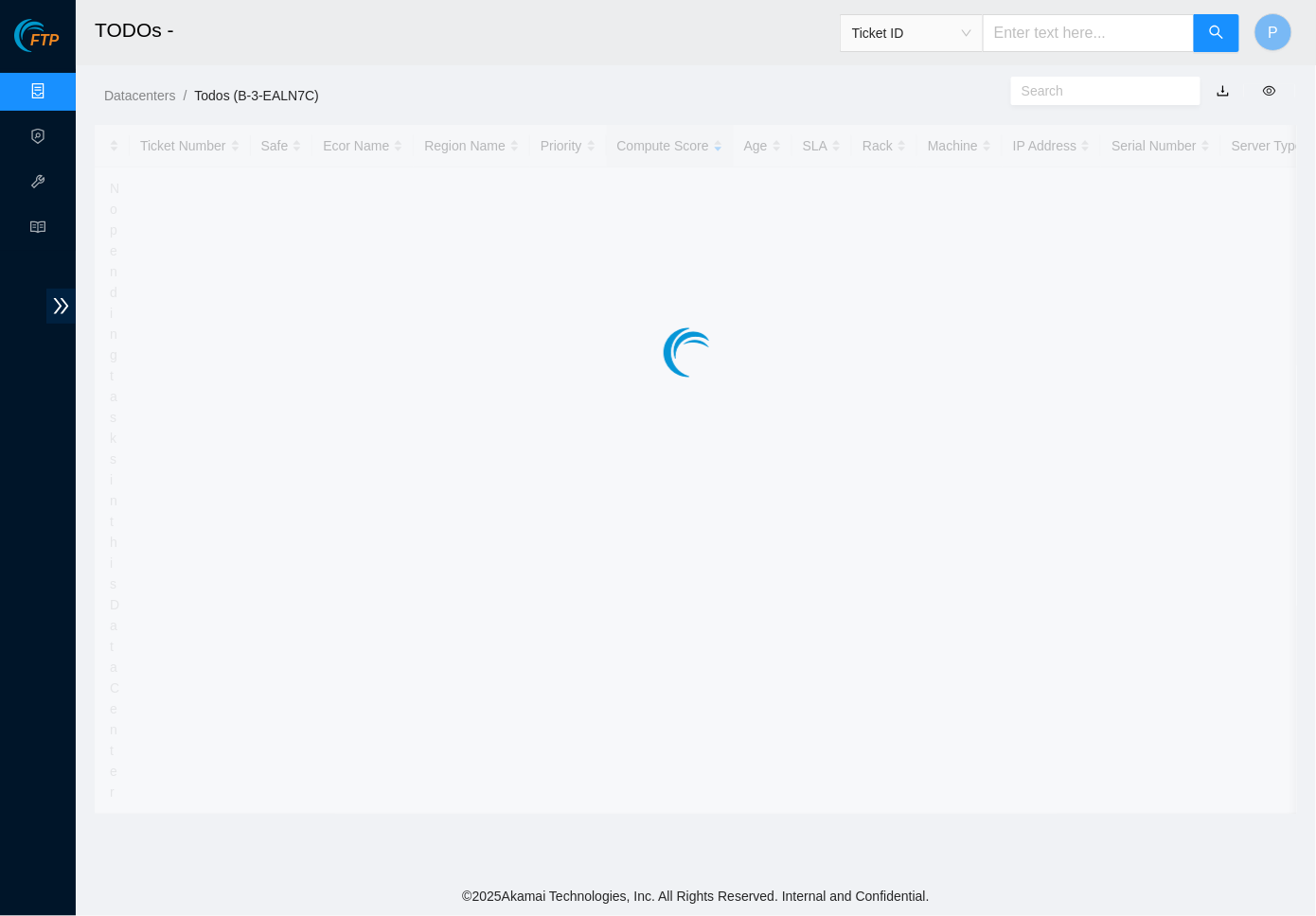 scroll, scrollTop: 0, scrollLeft: 0, axis: both 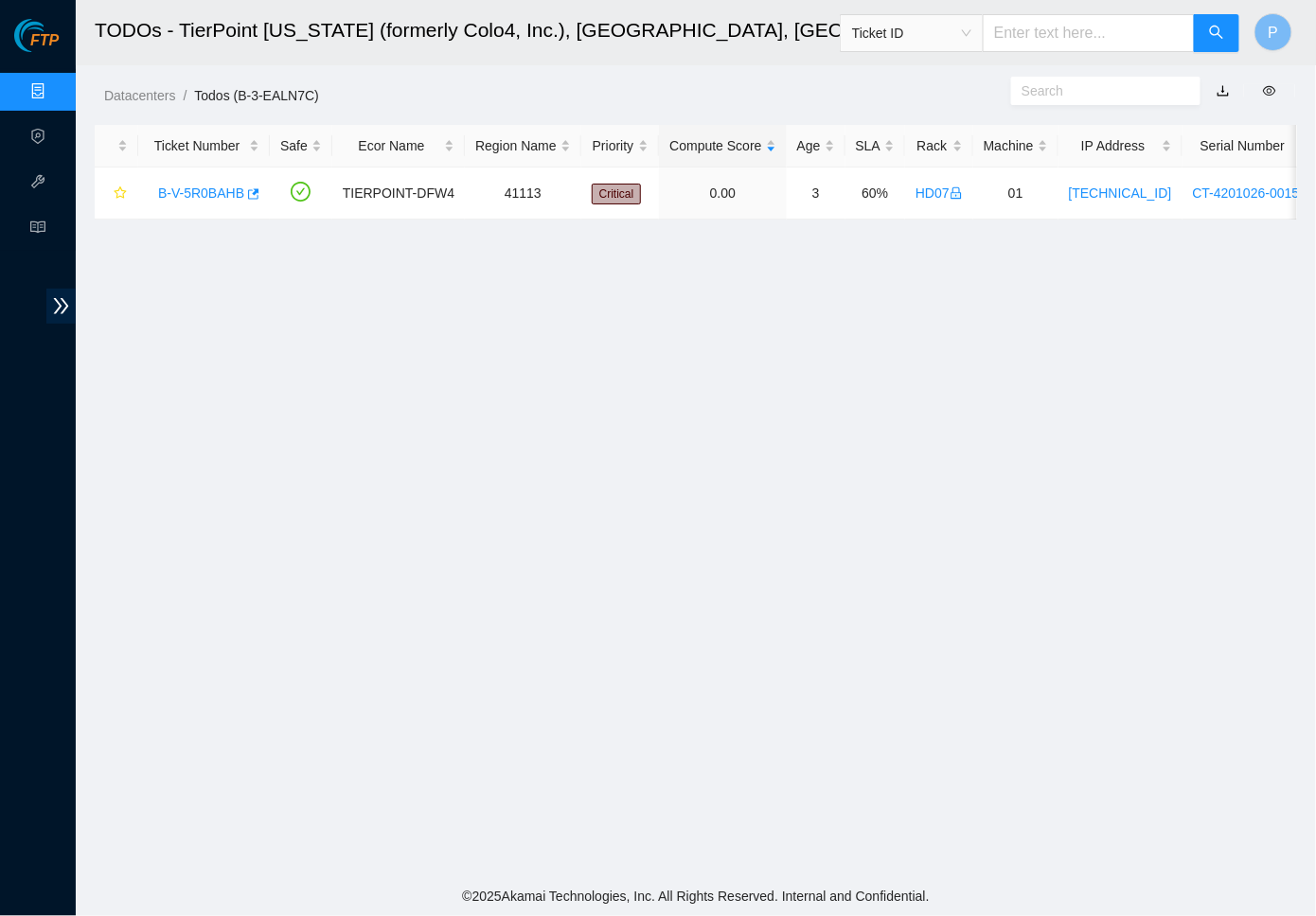 click at bounding box center [1089, 33] 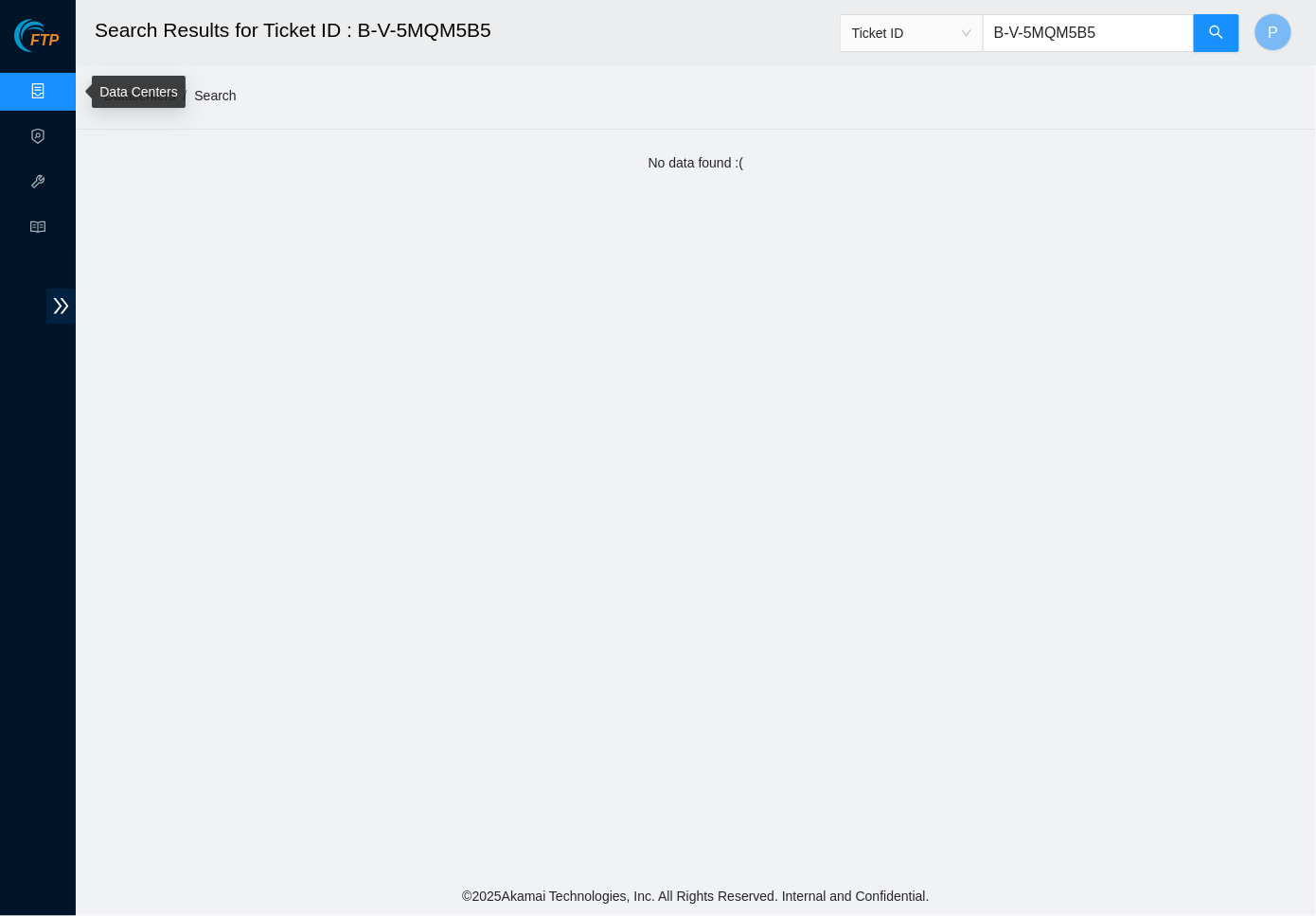click on "Data Centers" at bounding box center (94, 92) 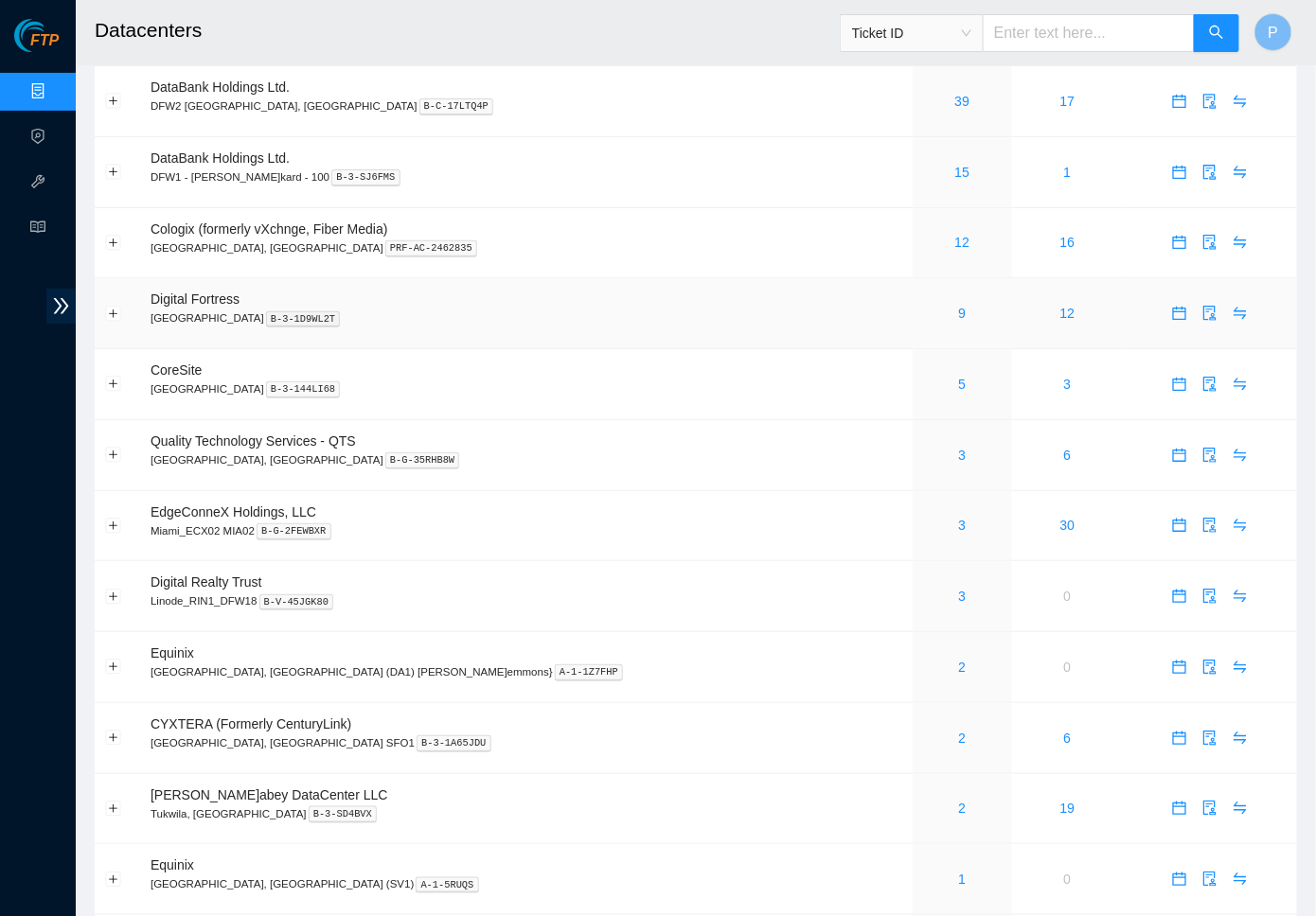 scroll, scrollTop: 70, scrollLeft: 0, axis: vertical 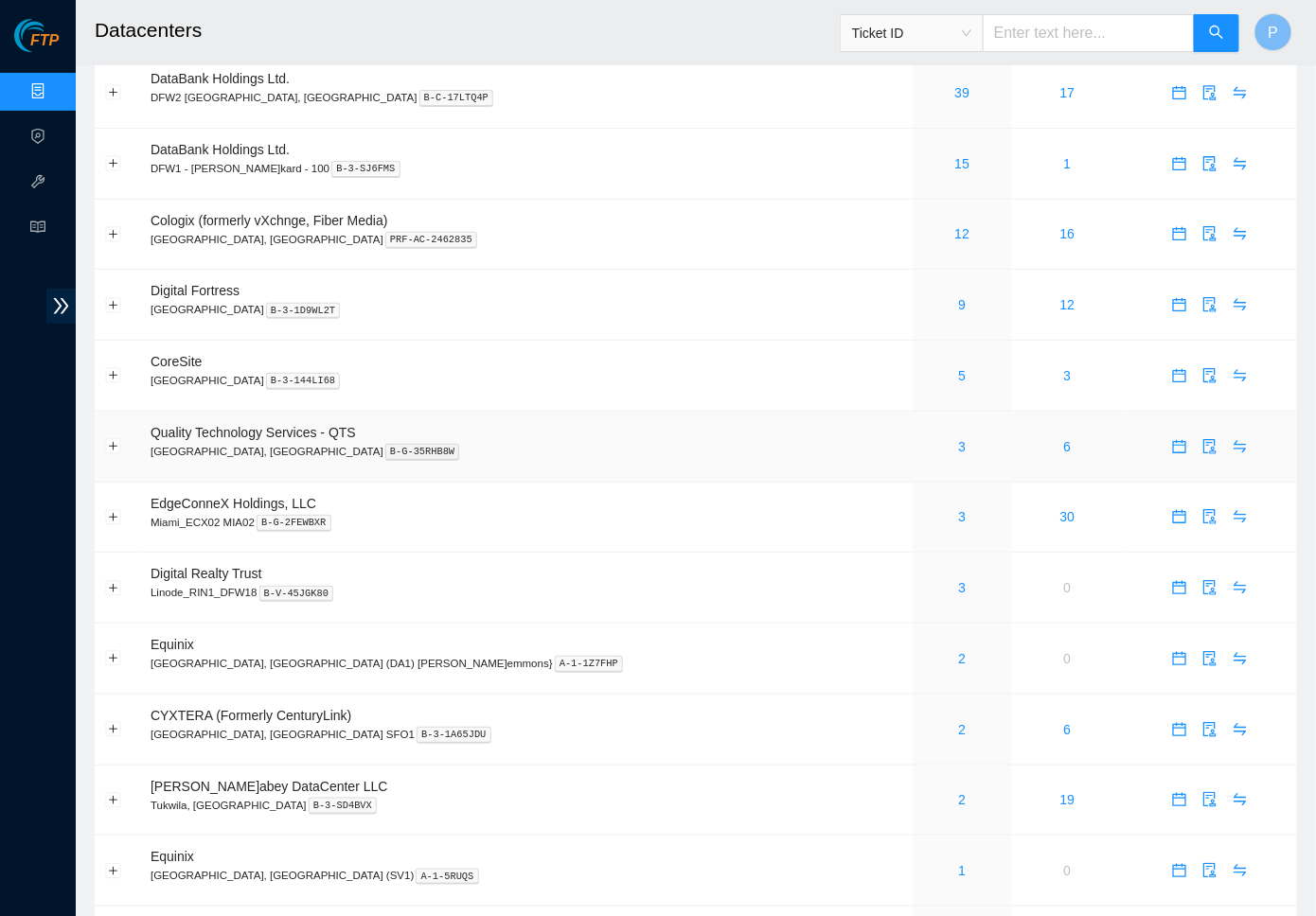 click on "3" at bounding box center (962, 447) 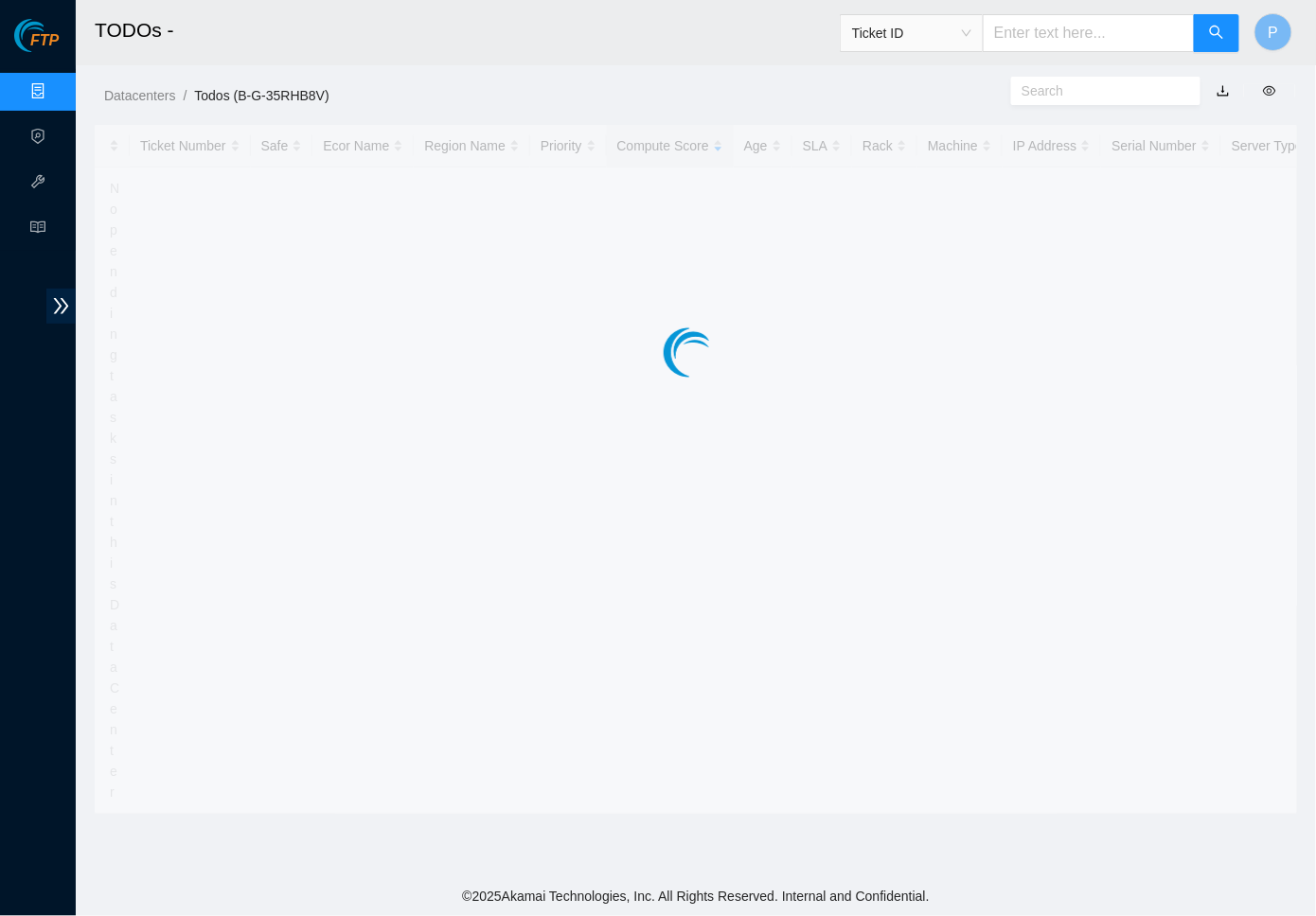 scroll, scrollTop: 0, scrollLeft: 0, axis: both 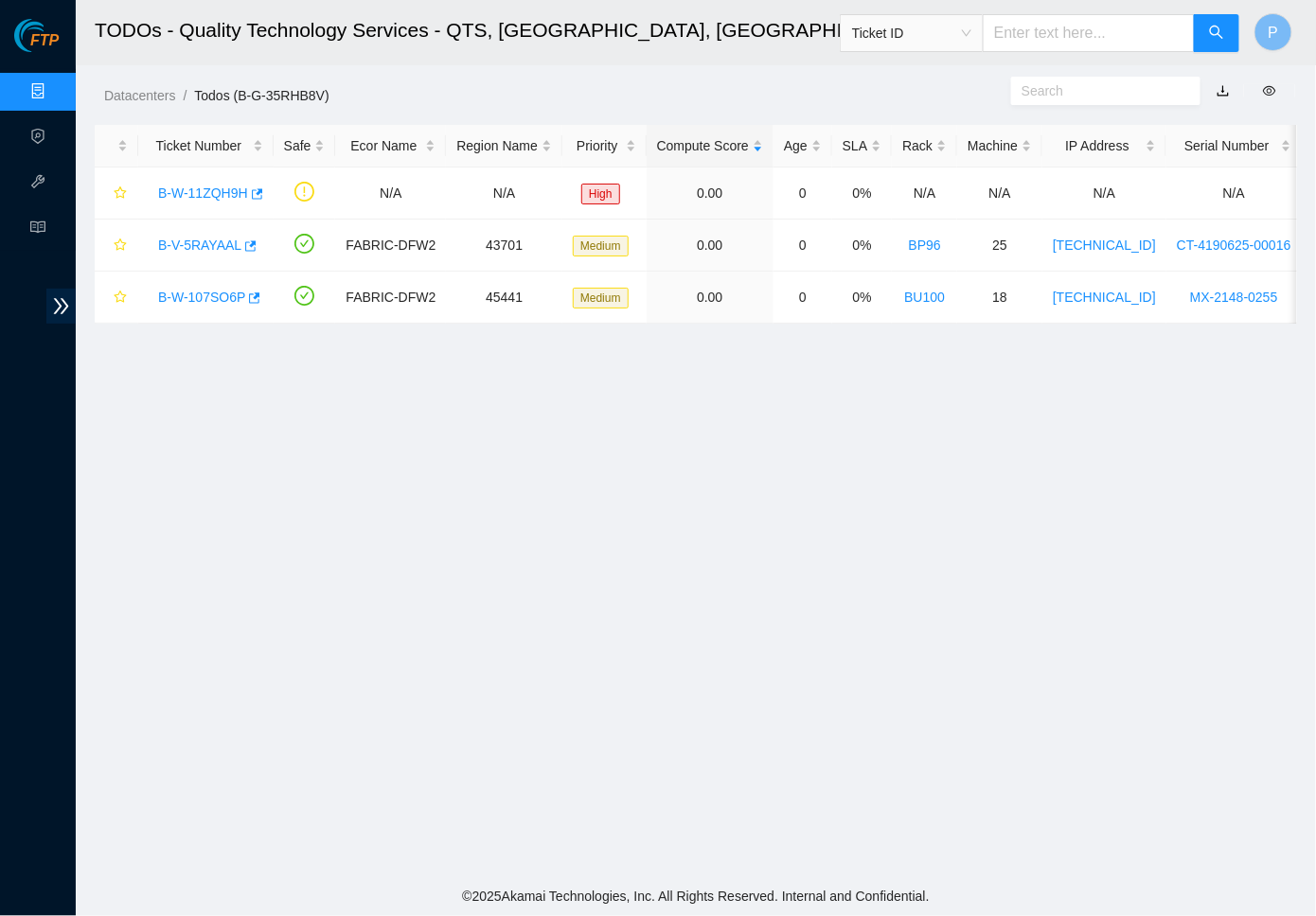 click at bounding box center [1223, 91] 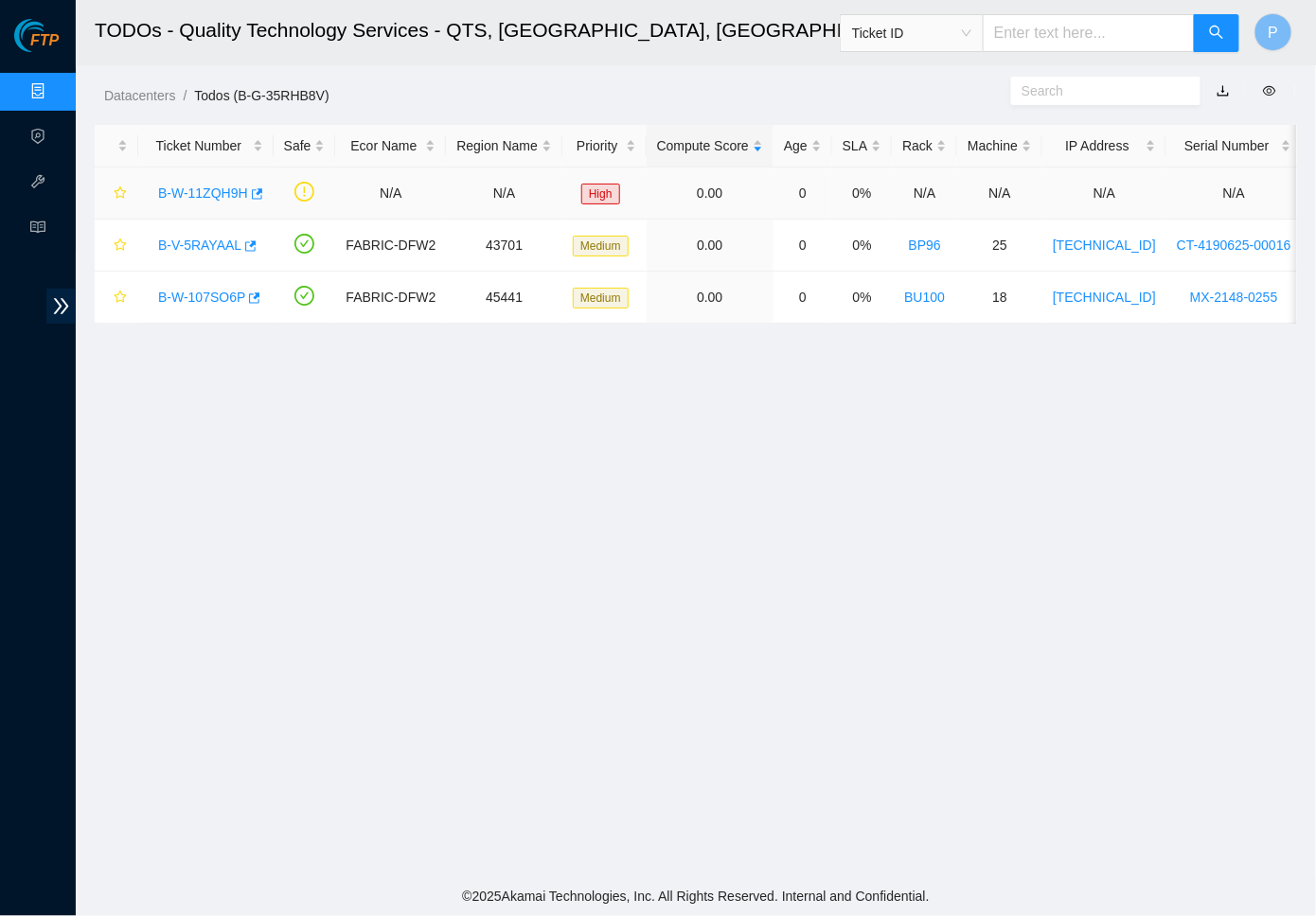 click on "B-W-11ZQH9H" at bounding box center (203, 193) 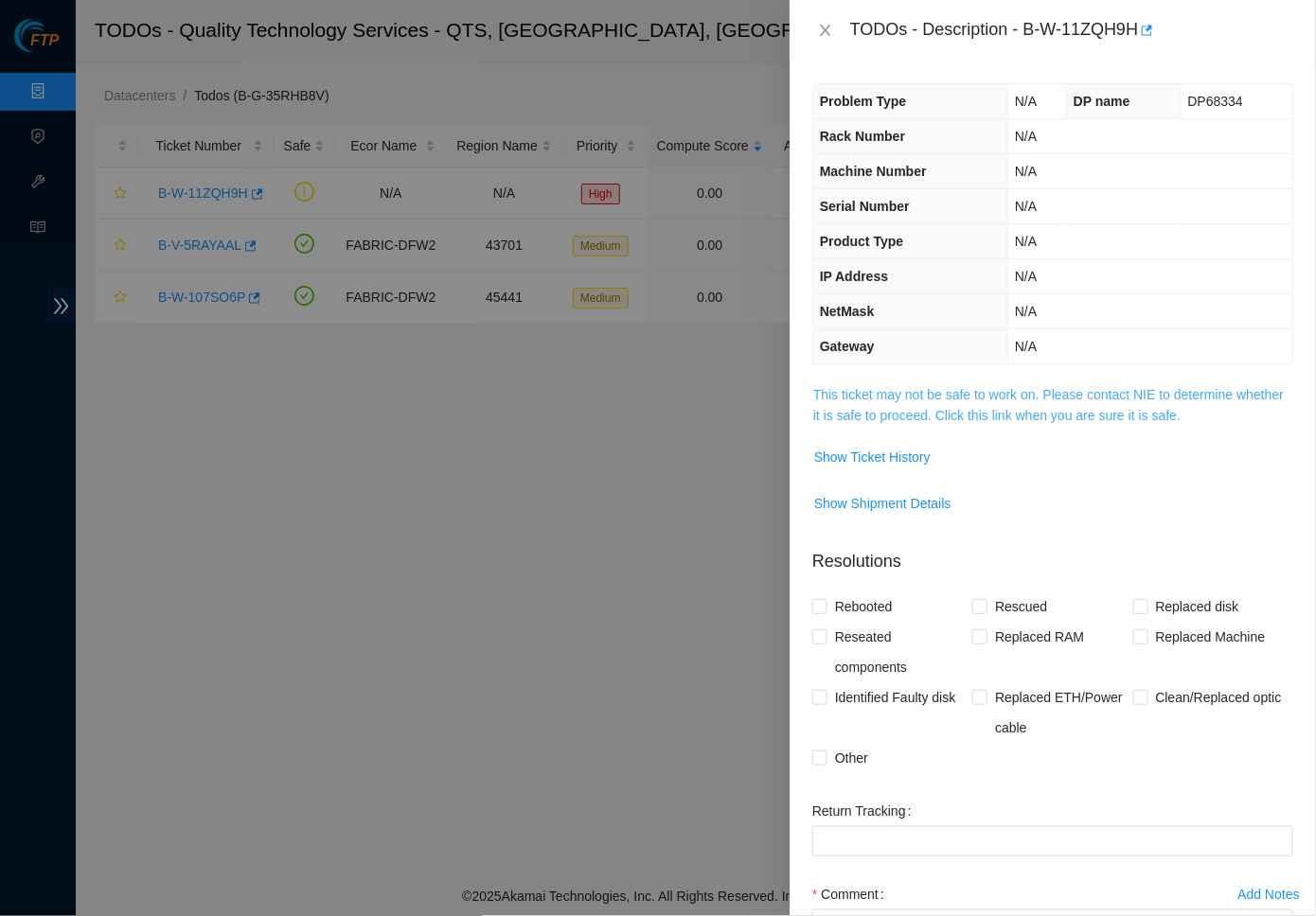 click on "This ticket may not be safe to work on. Please contact NIE to determine whether it is safe to proceed. Click this link when you are sure it is safe." at bounding box center (1048, 405) 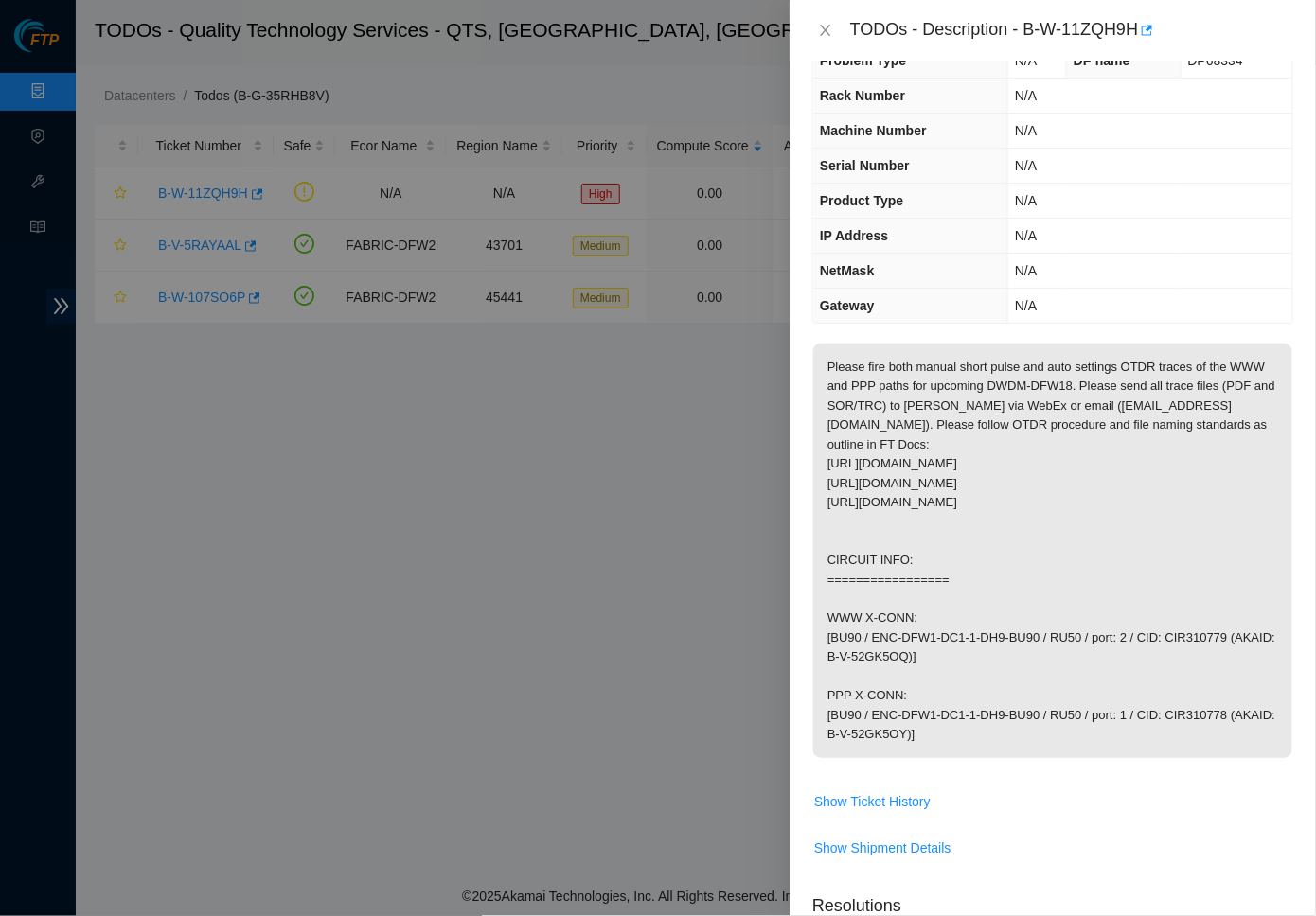 scroll, scrollTop: 42, scrollLeft: 0, axis: vertical 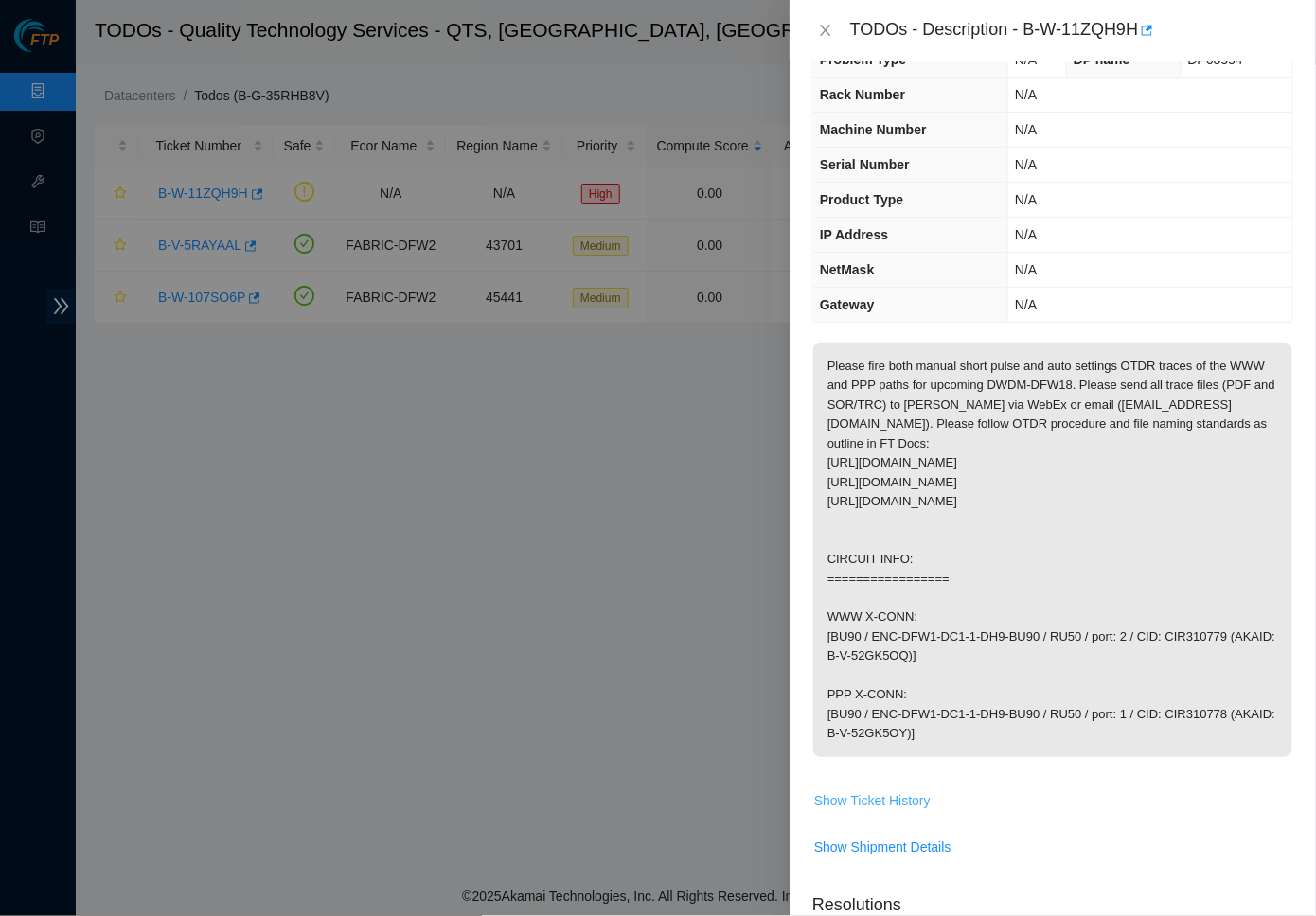 click on "Show Ticket History" at bounding box center (872, 801) 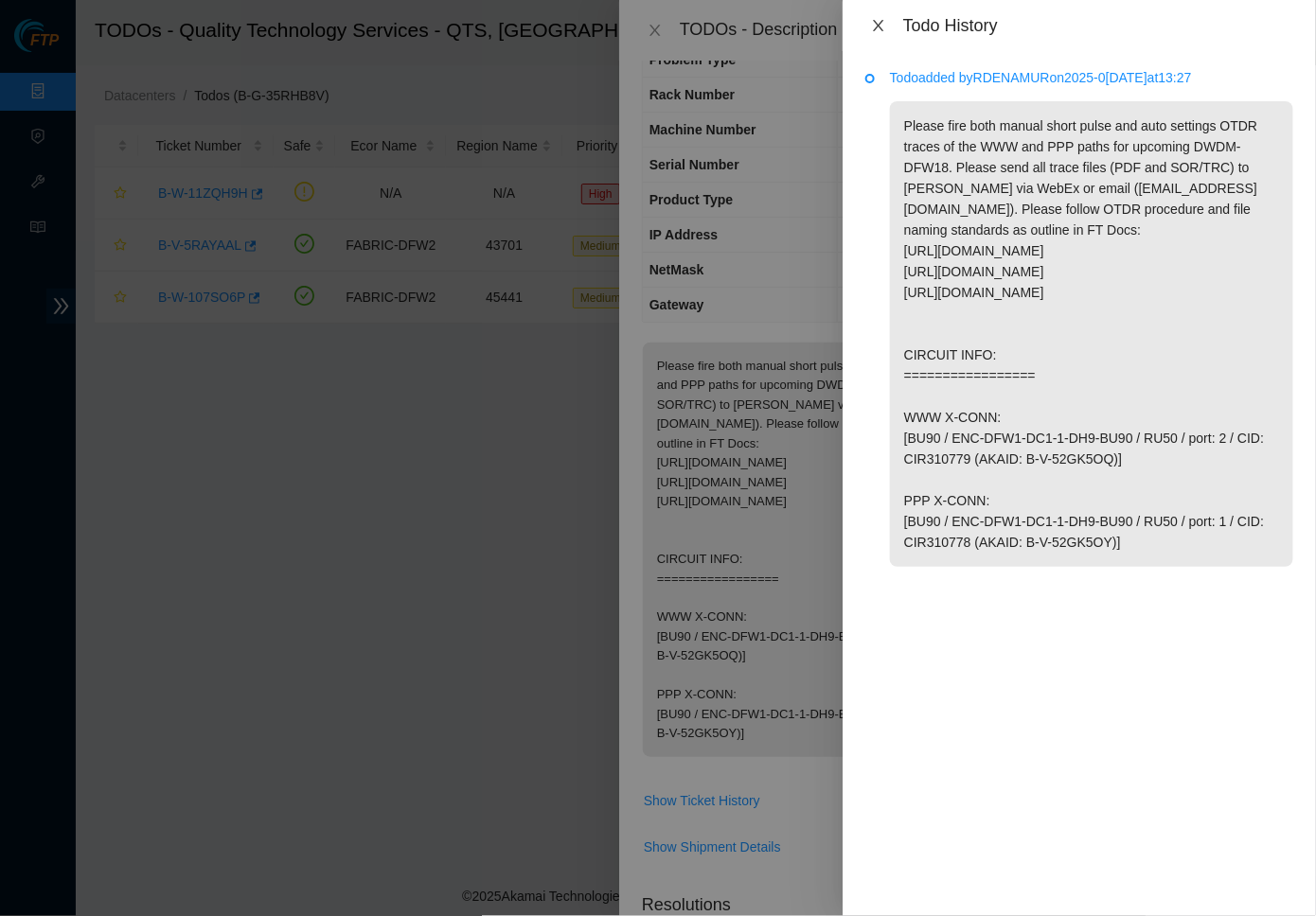 click 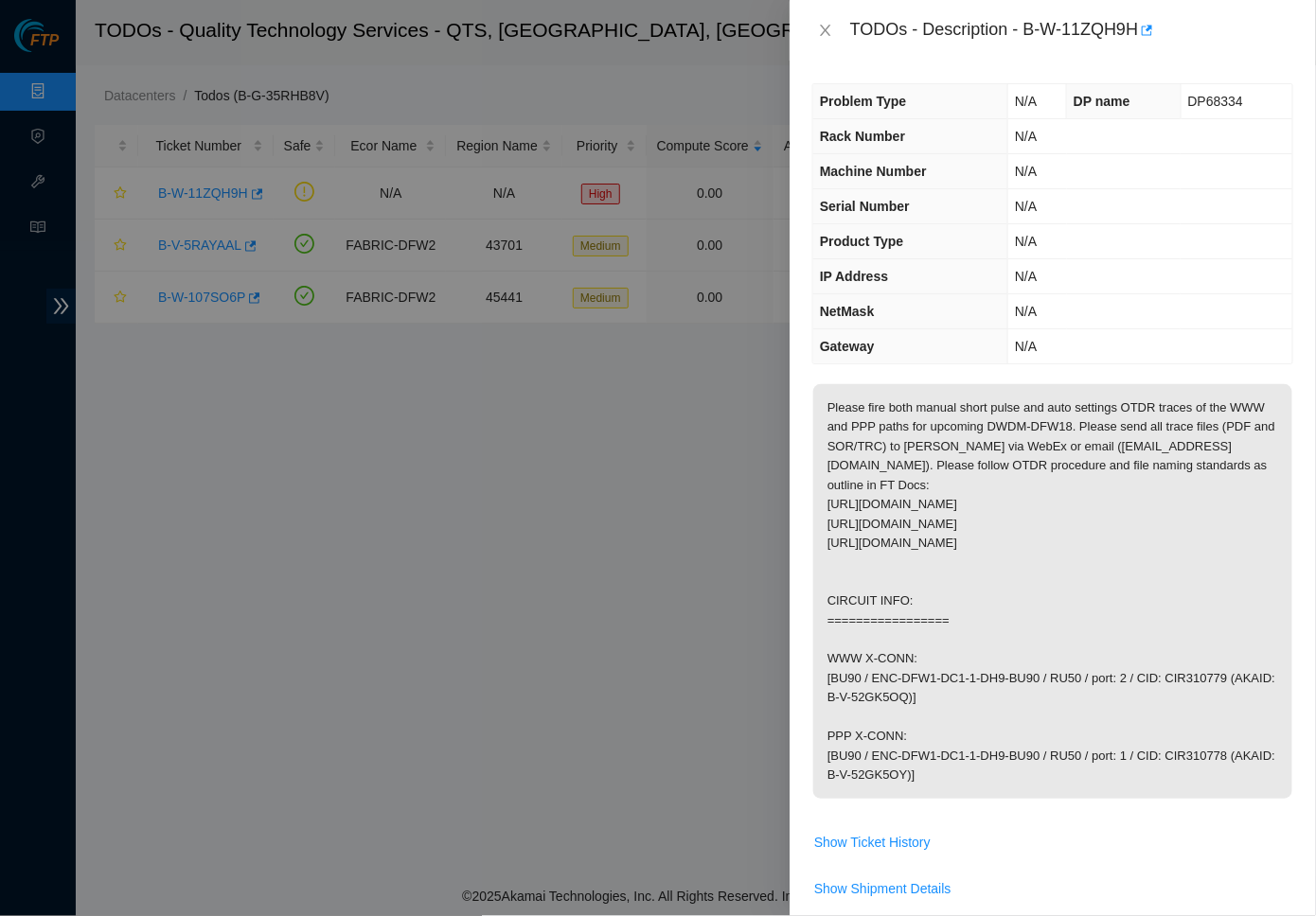 scroll, scrollTop: 0, scrollLeft: 0, axis: both 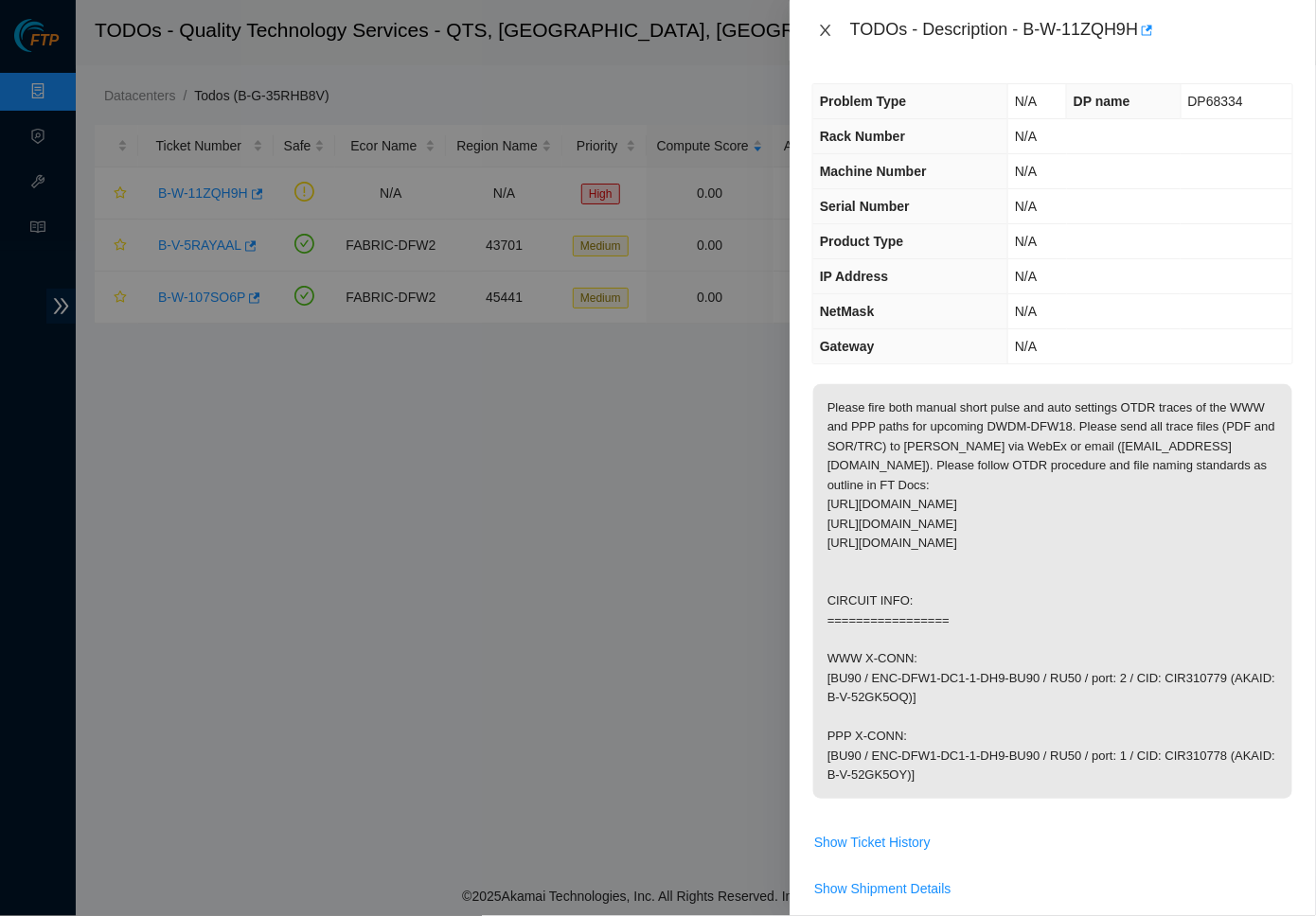 click at bounding box center [826, 30] 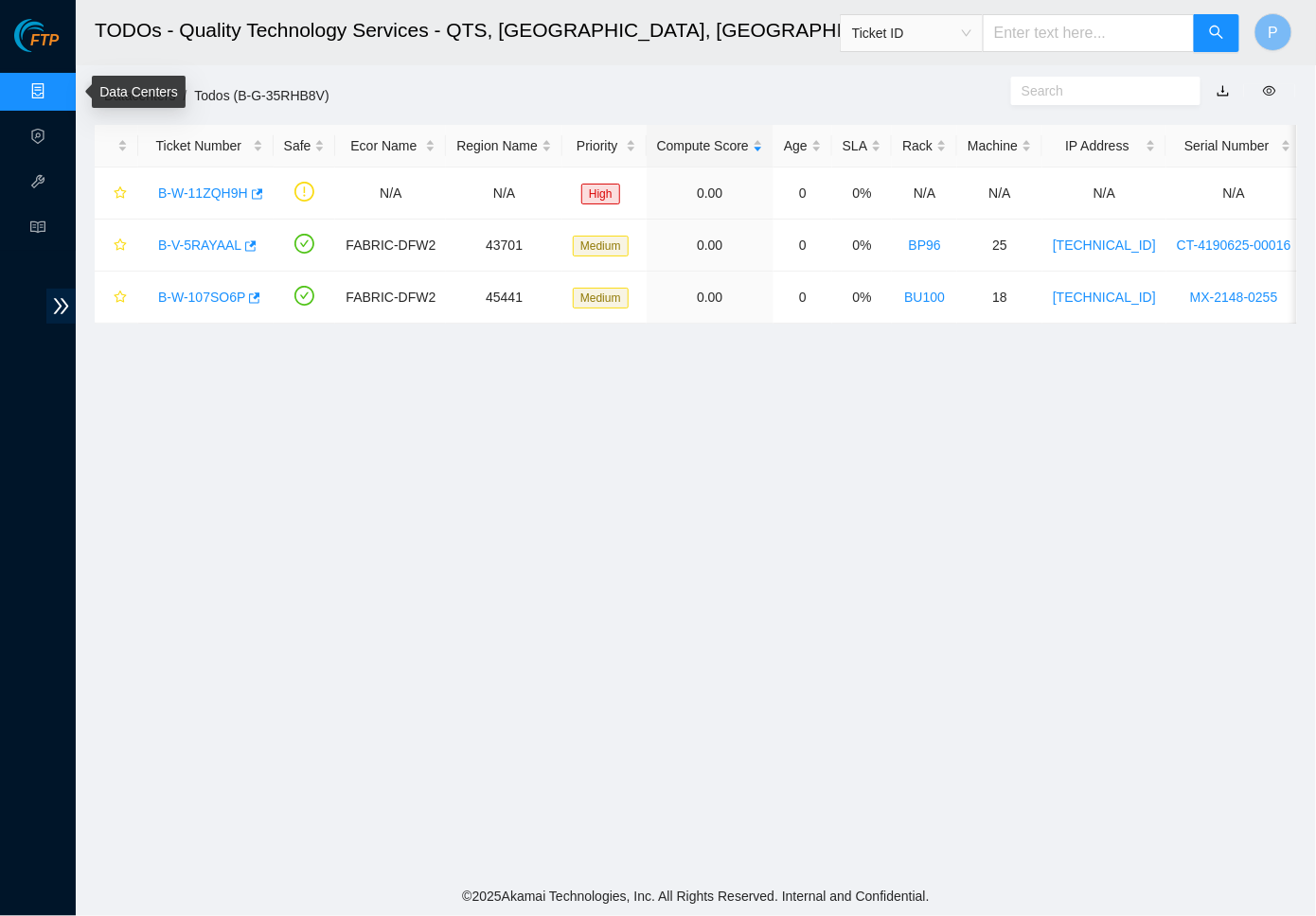 click on "Data Centers" at bounding box center (94, 92) 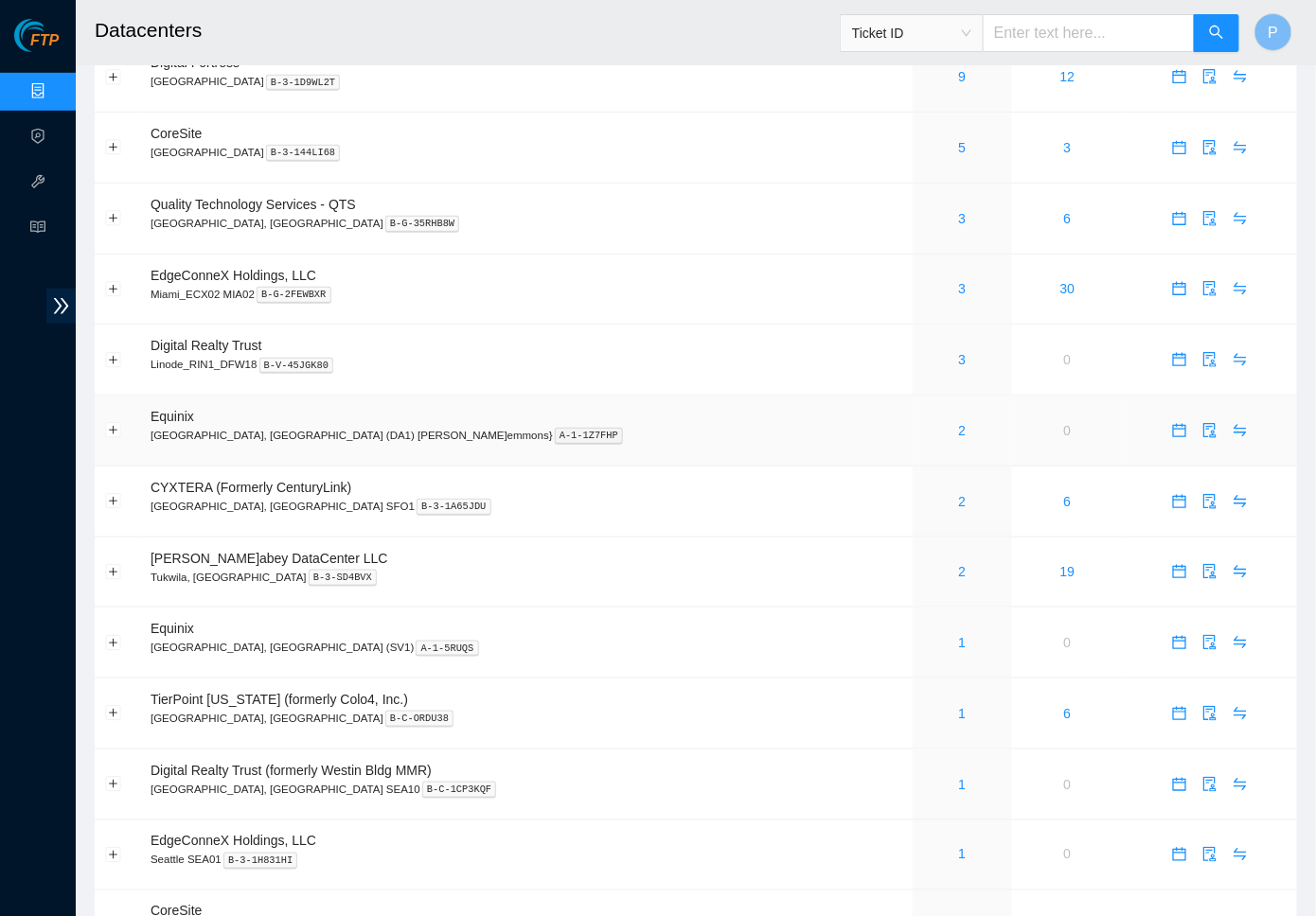 scroll, scrollTop: 305, scrollLeft: 0, axis: vertical 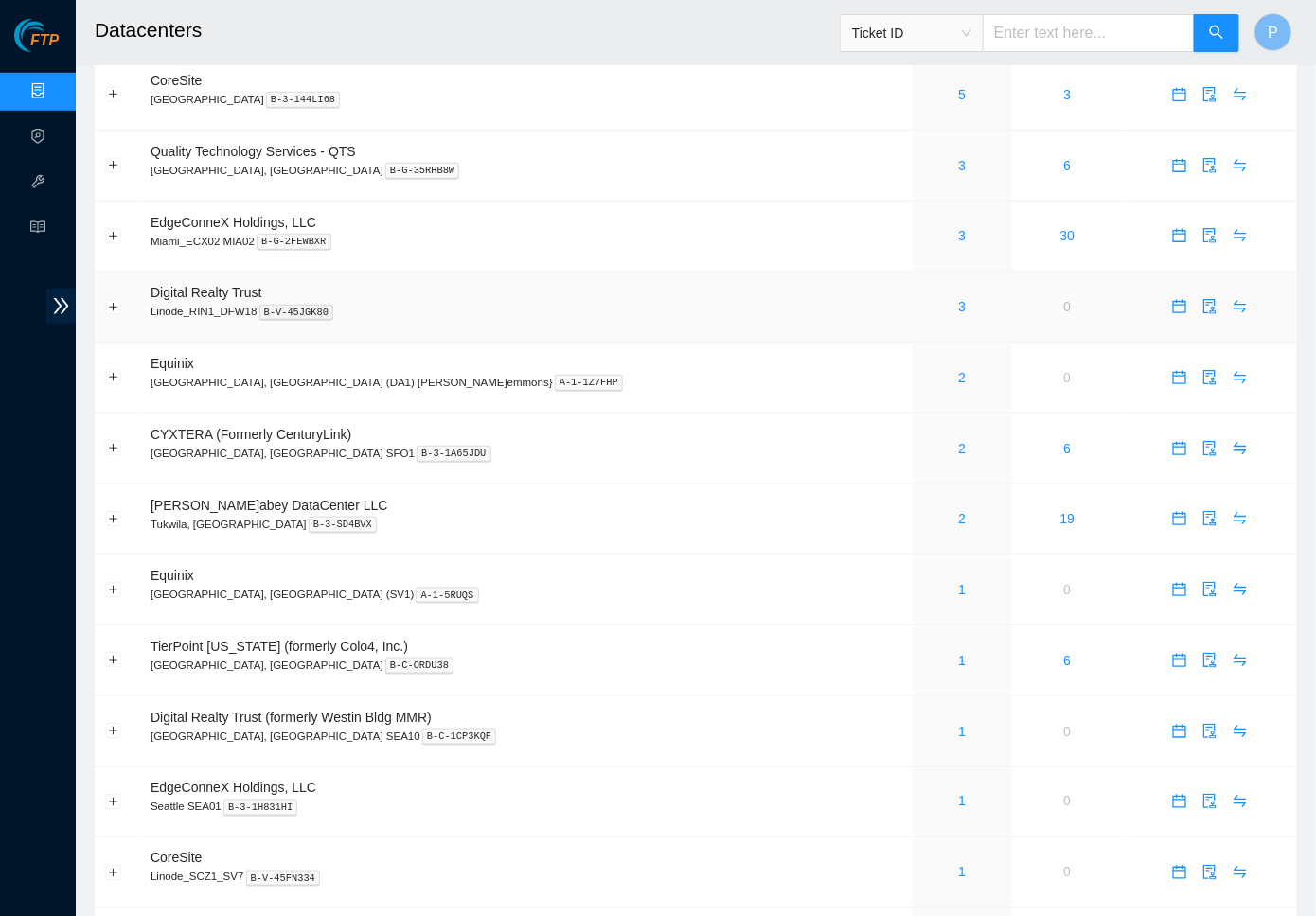 click on "3" at bounding box center (962, 307) 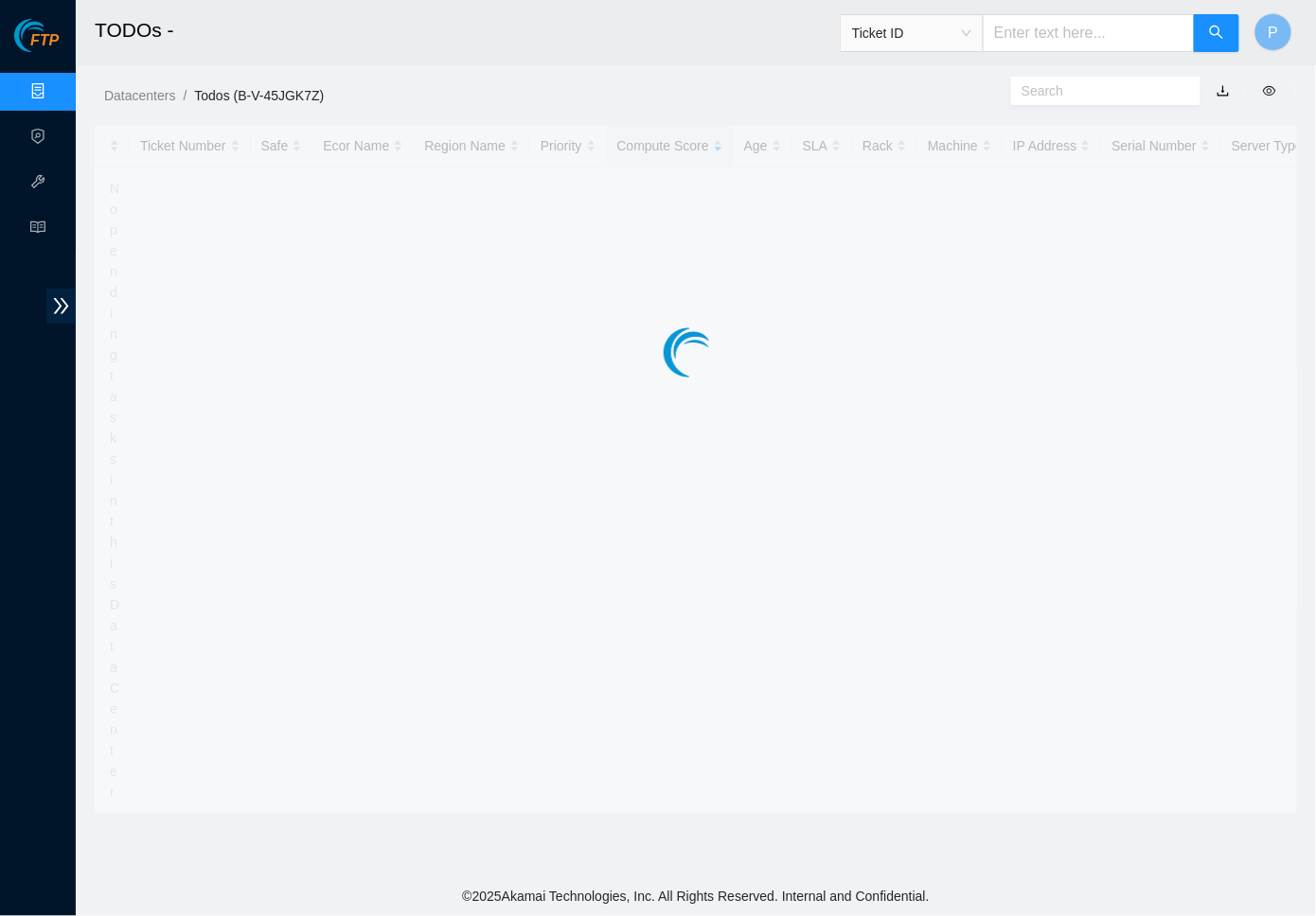 scroll, scrollTop: 0, scrollLeft: 0, axis: both 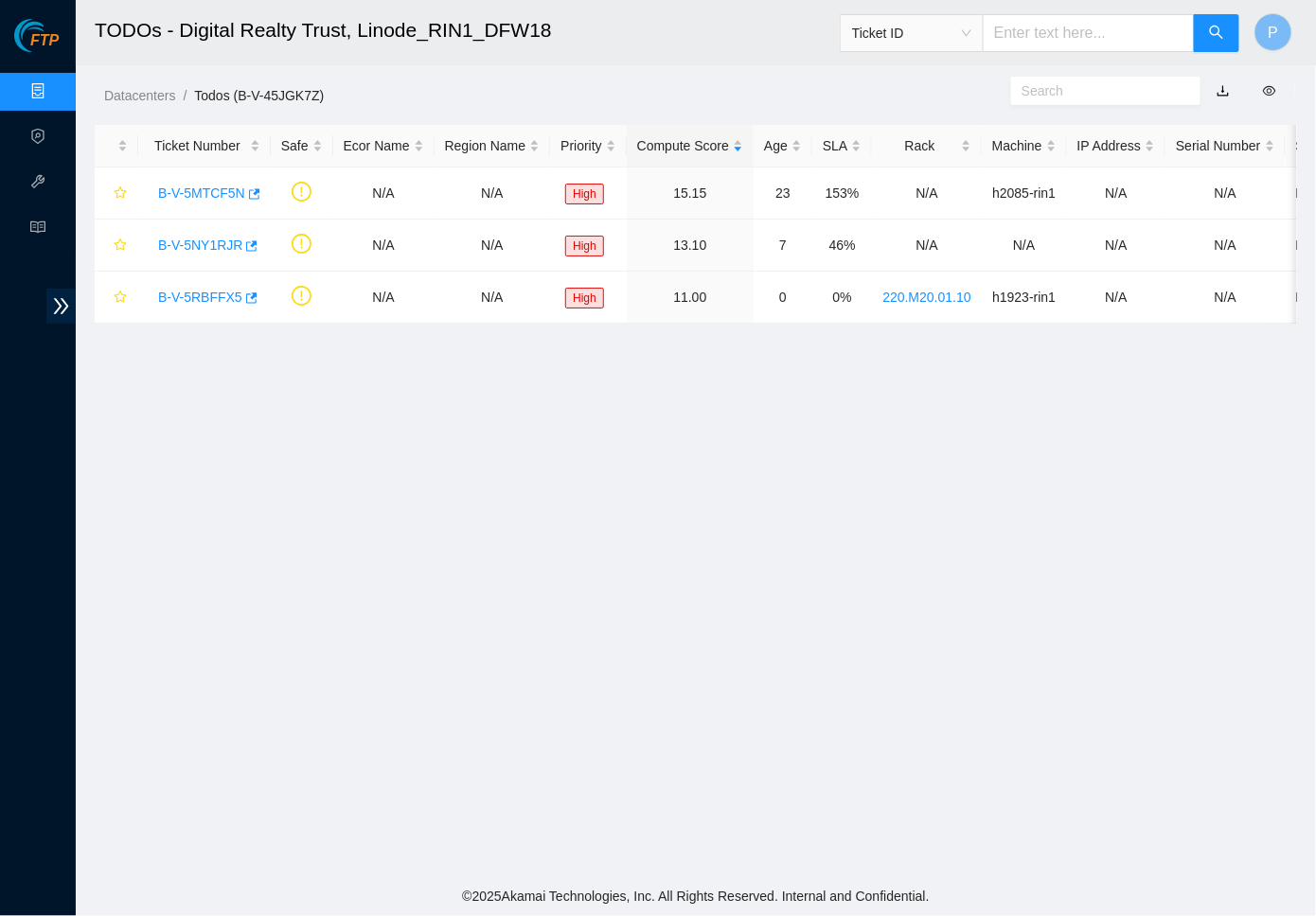 click at bounding box center [1089, 33] 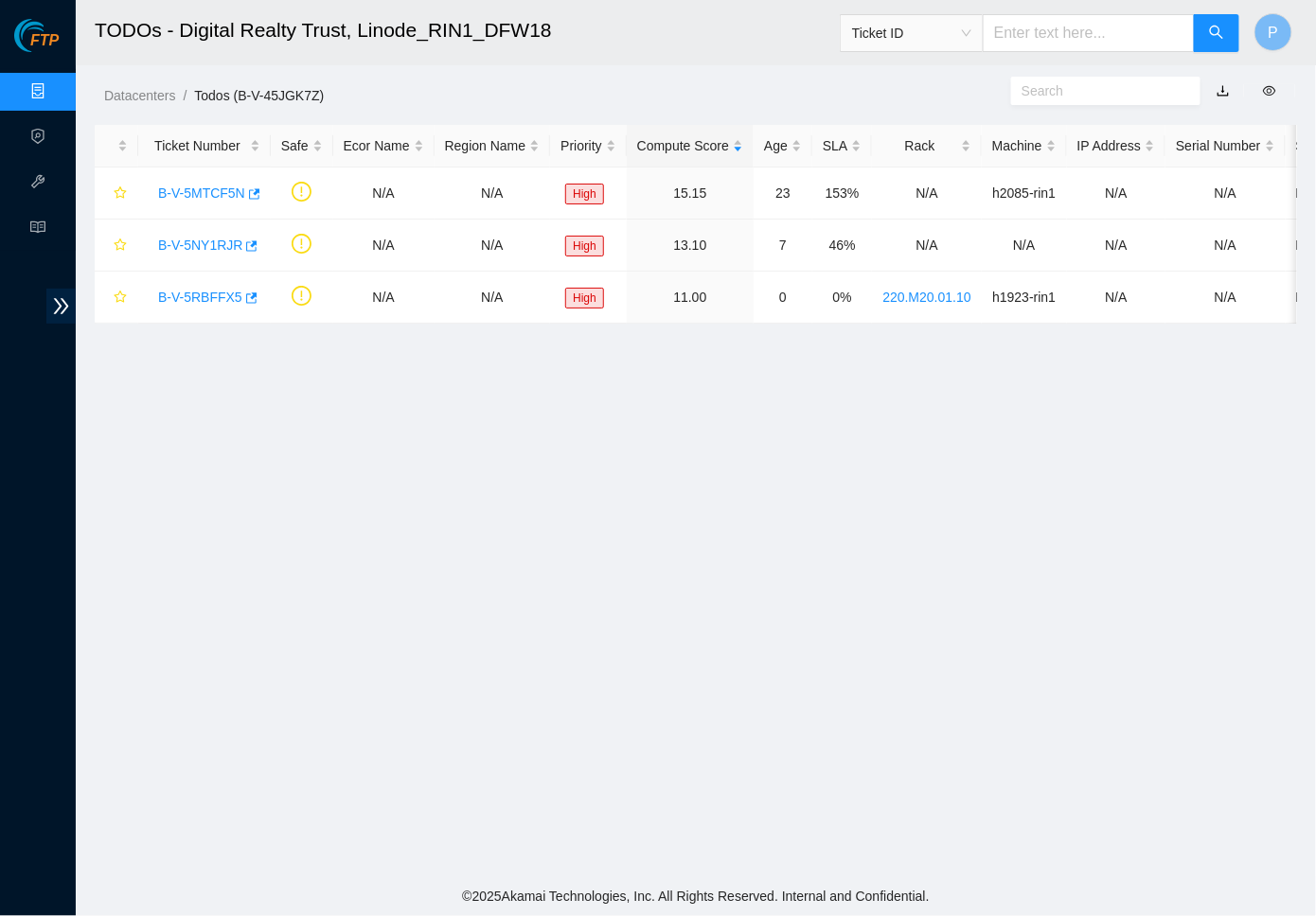 paste on "B-V-5Q4I085" 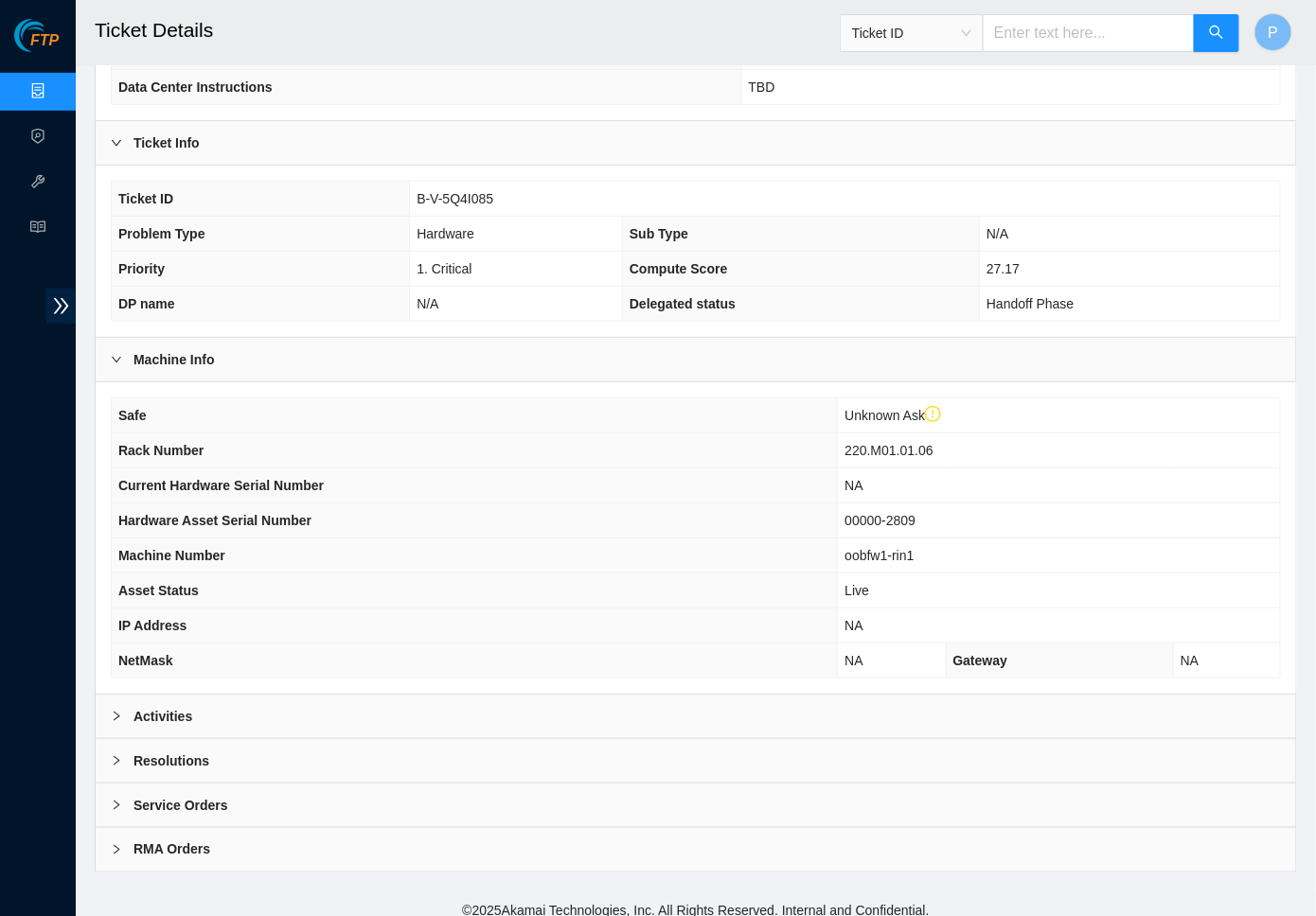 scroll, scrollTop: 284, scrollLeft: 0, axis: vertical 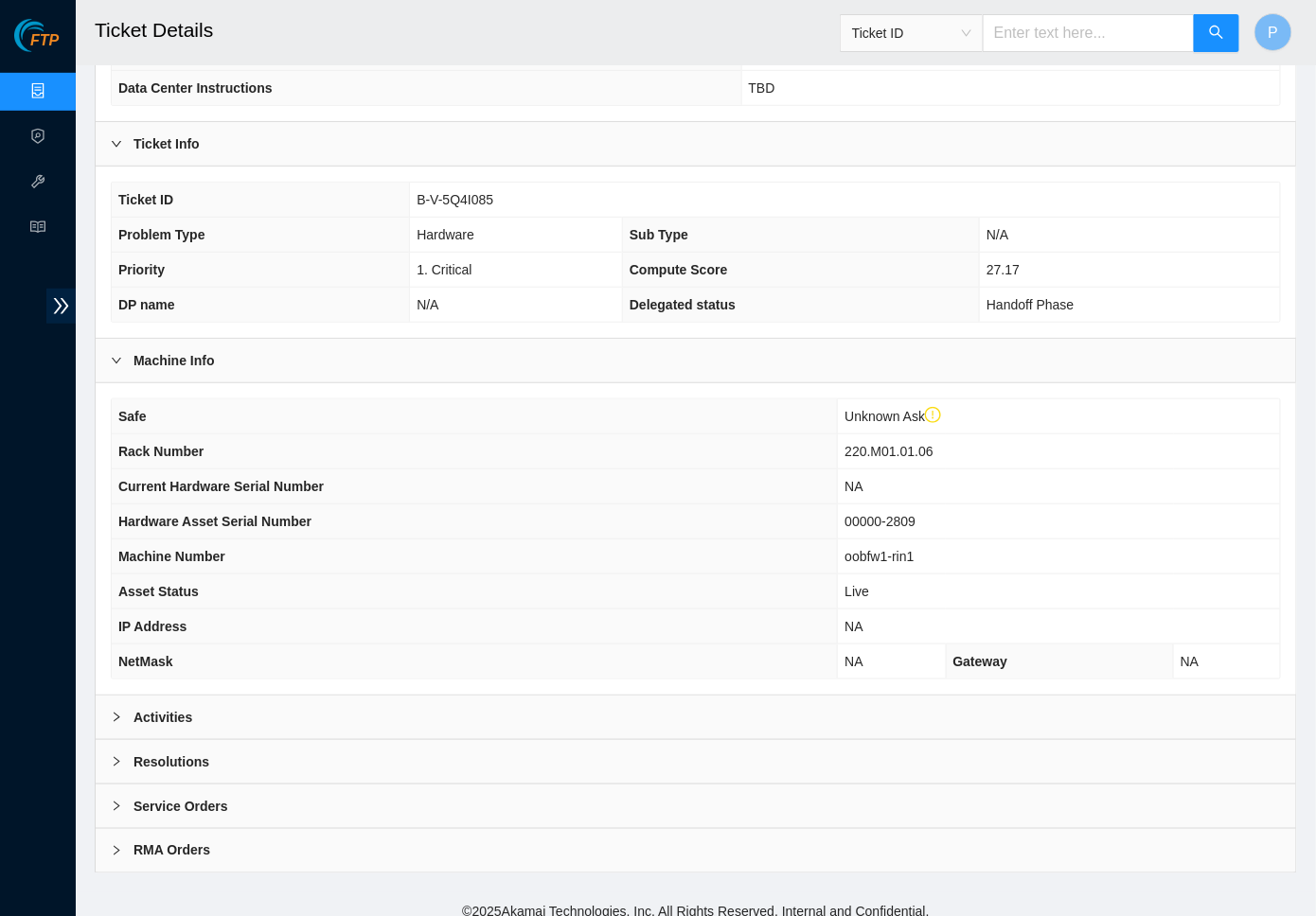 click on "Activities" at bounding box center (696, 717) 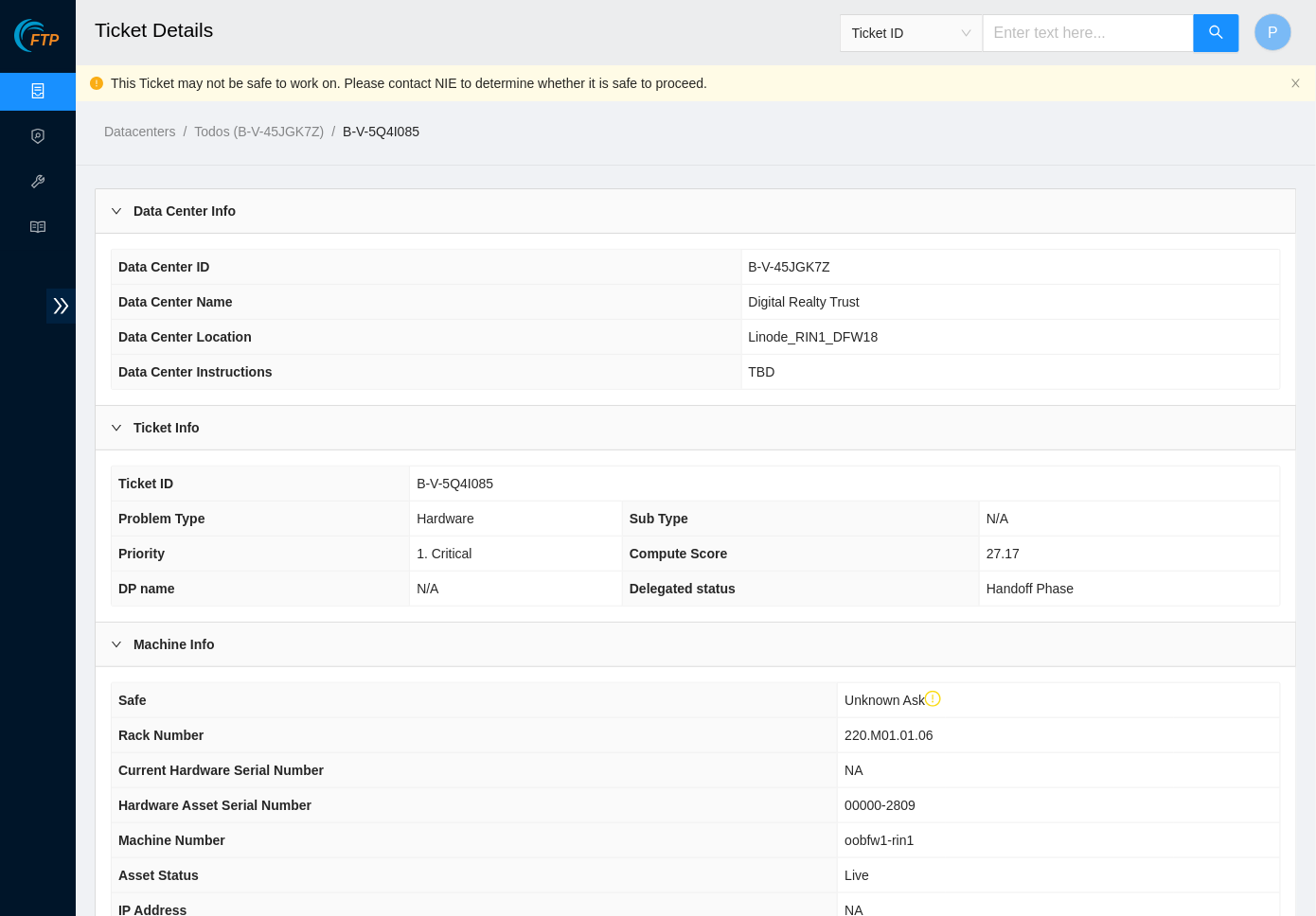 scroll, scrollTop: 0, scrollLeft: 0, axis: both 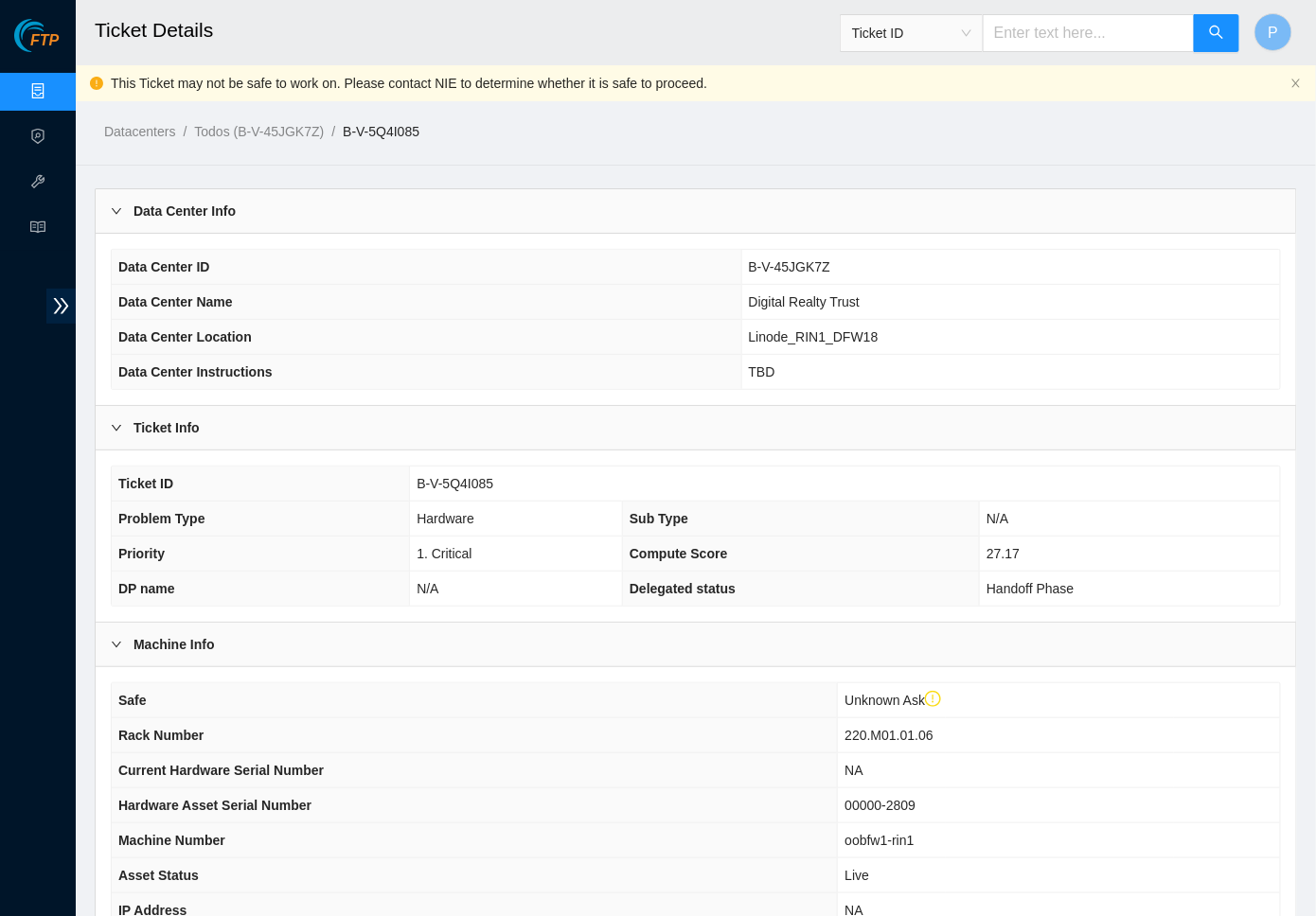click at bounding box center (1089, 33) 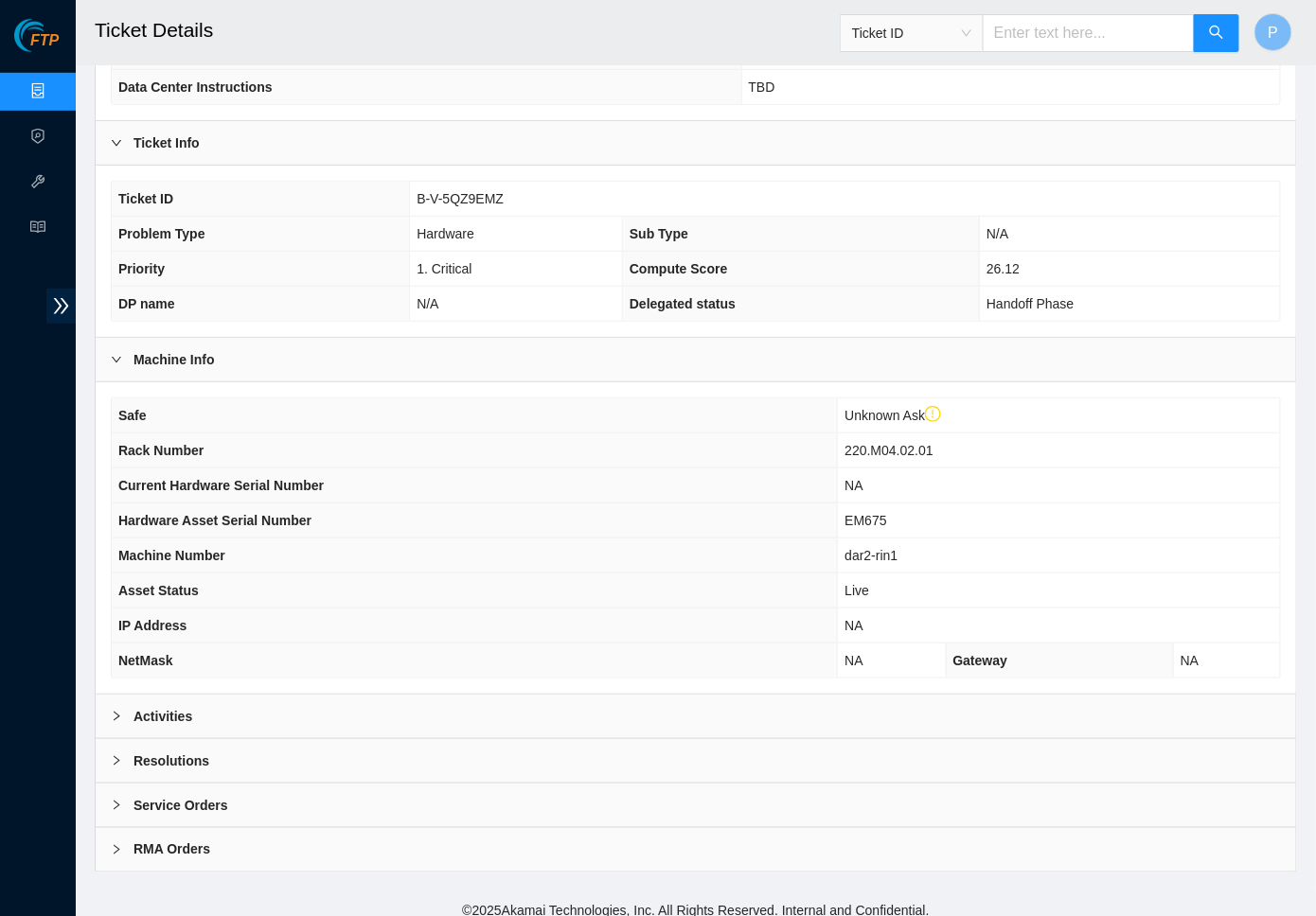scroll, scrollTop: 284, scrollLeft: 0, axis: vertical 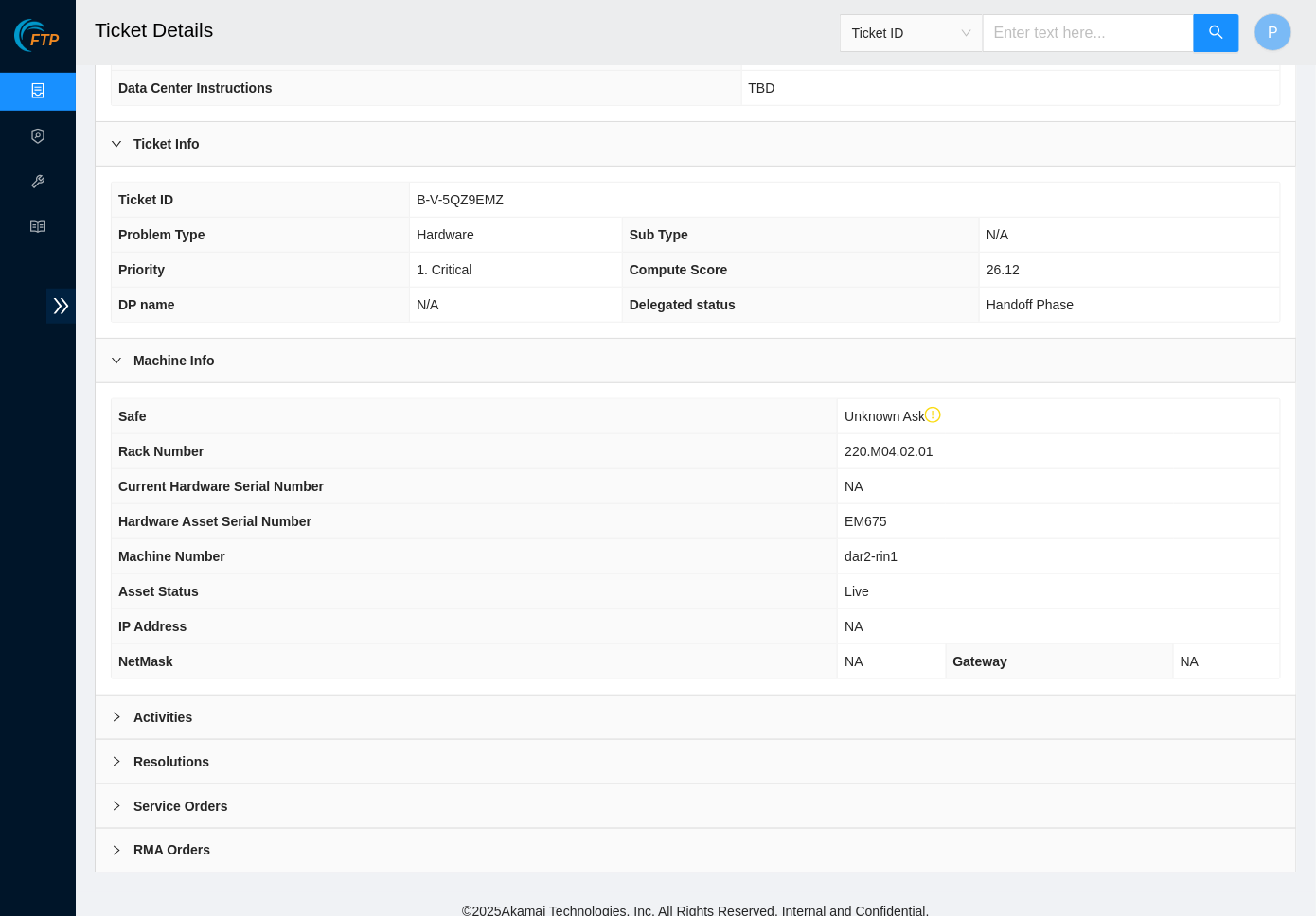 click on "Activities" at bounding box center [696, 717] 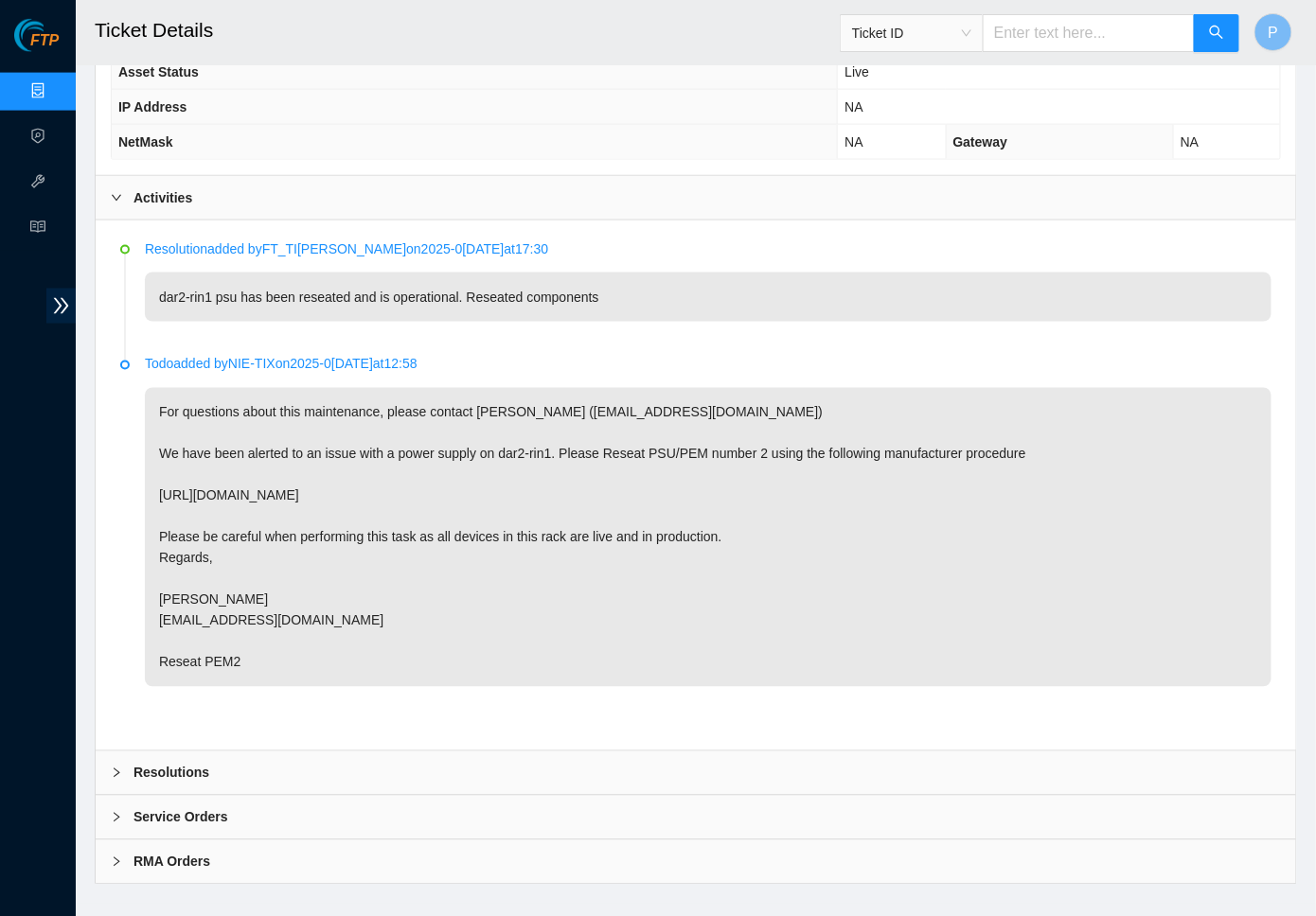 scroll, scrollTop: 802, scrollLeft: 0, axis: vertical 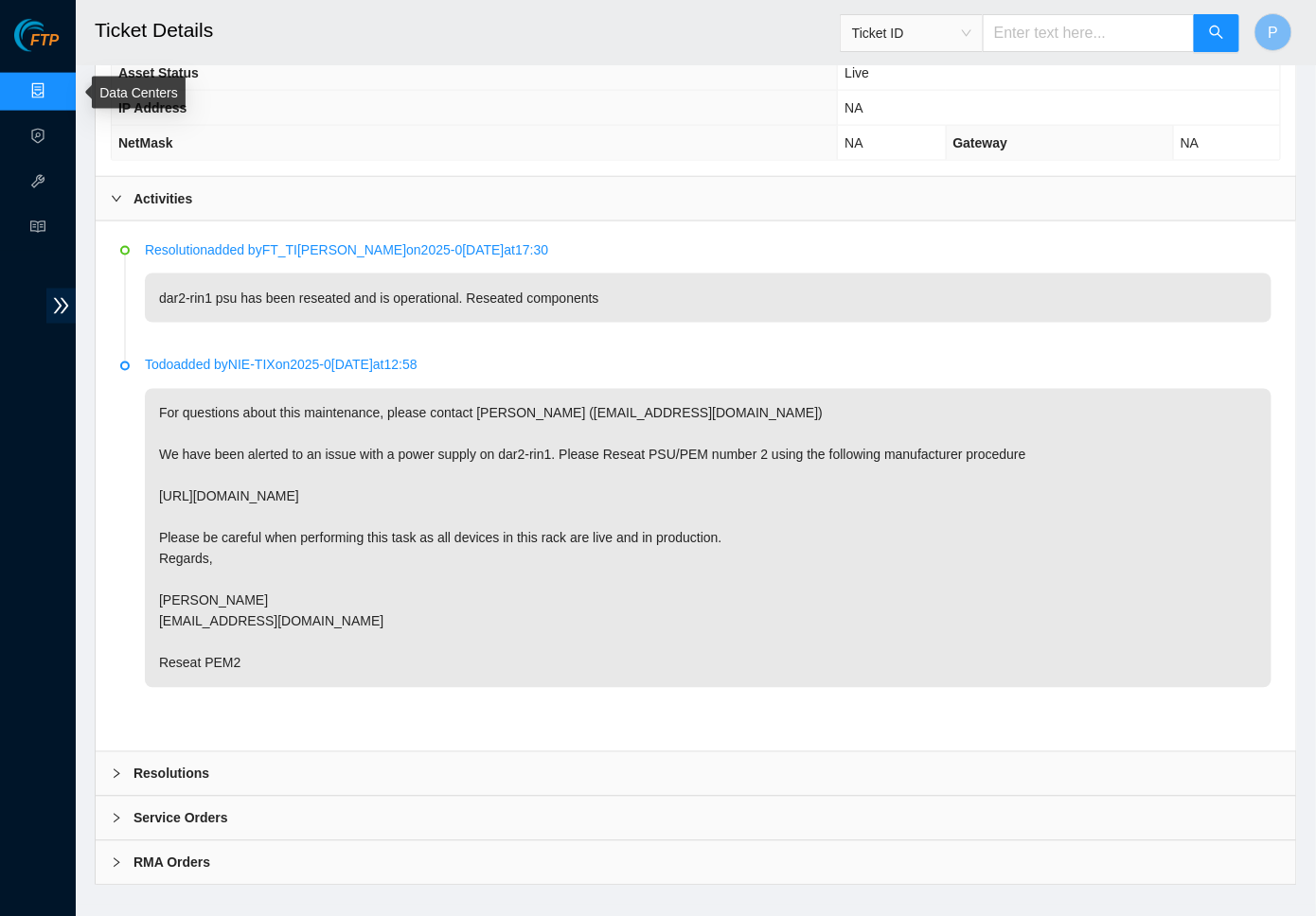 click on "Data Centers" at bounding box center (94, 92) 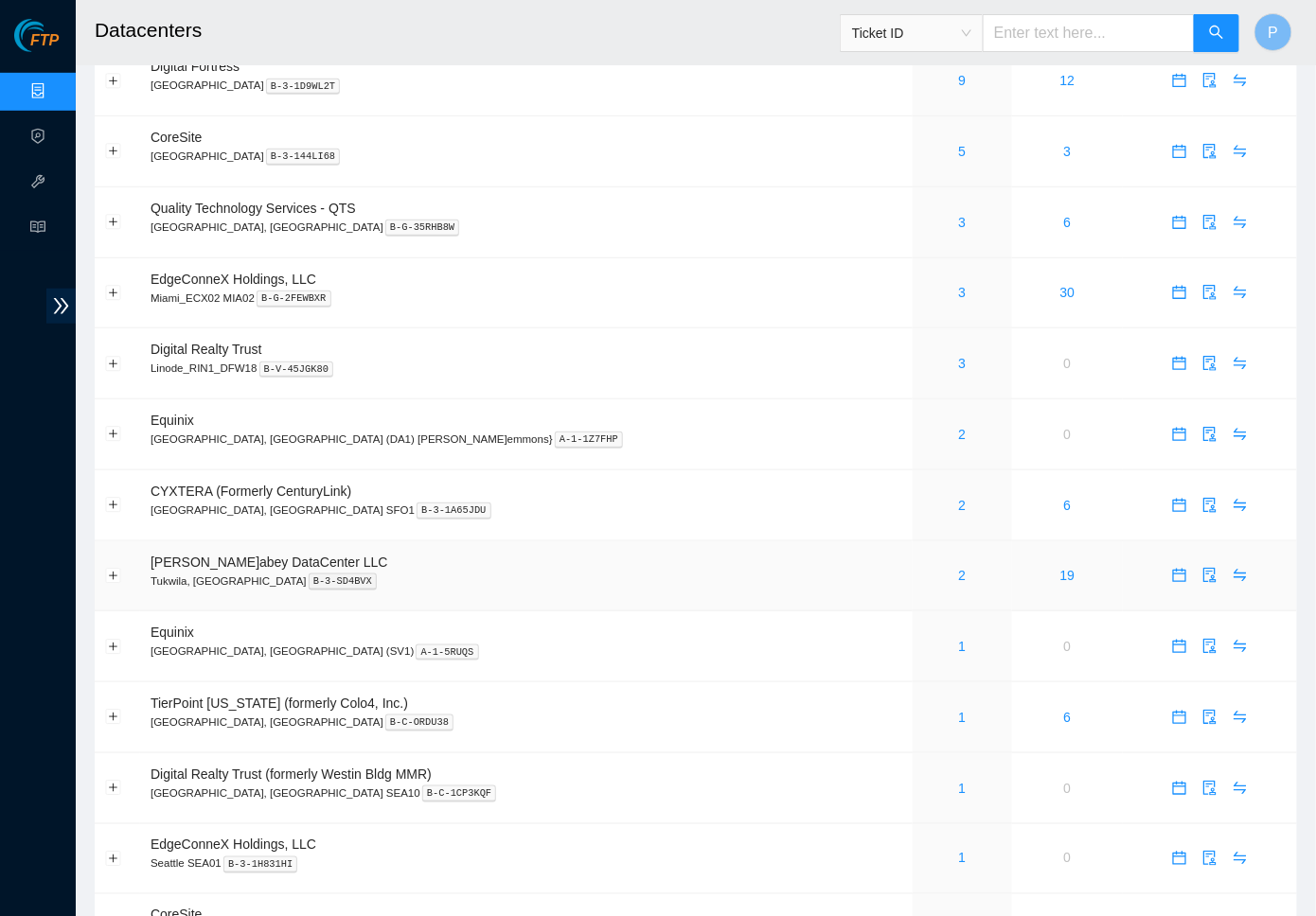 scroll, scrollTop: 243, scrollLeft: 0, axis: vertical 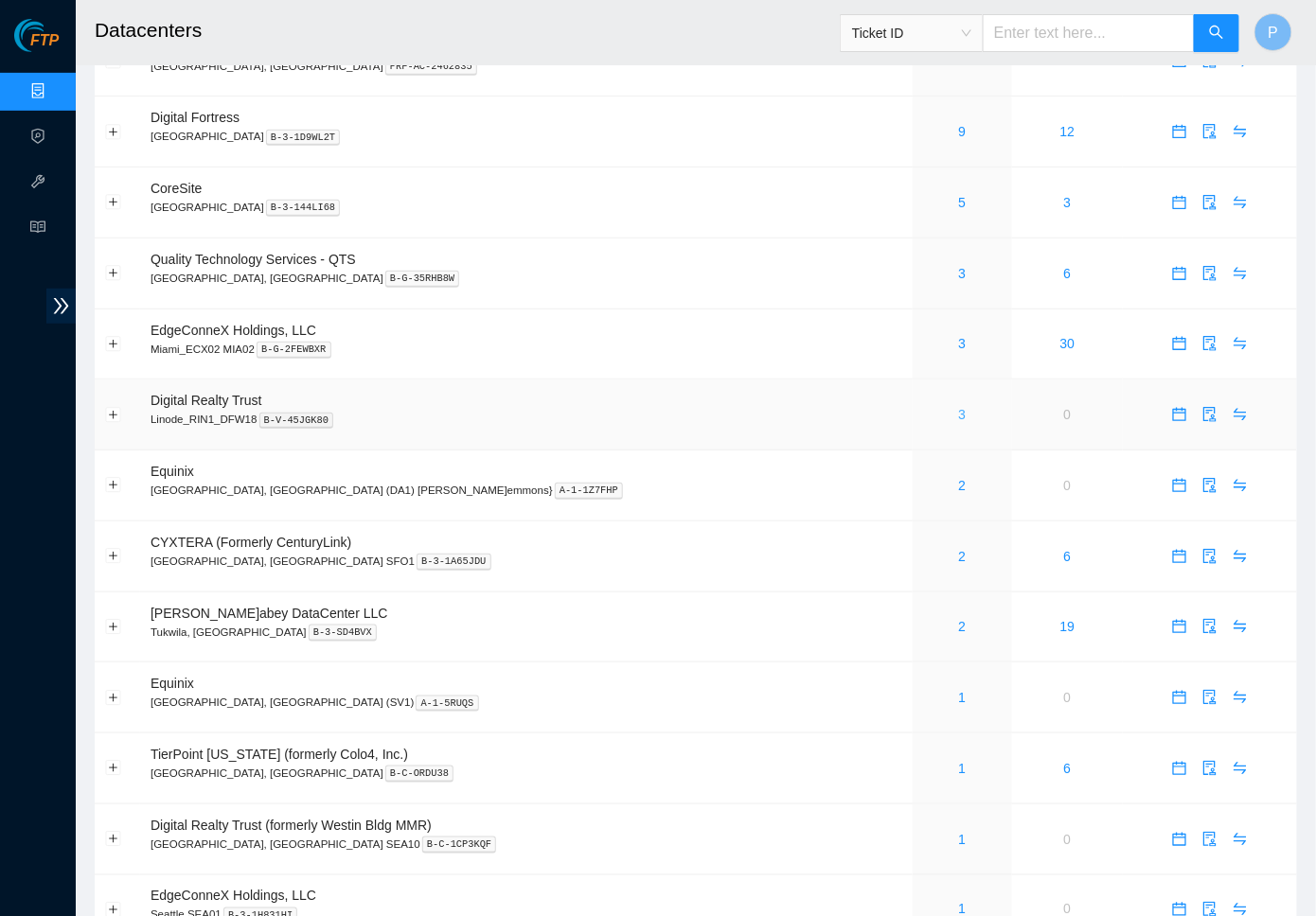click on "3" at bounding box center (962, 414) 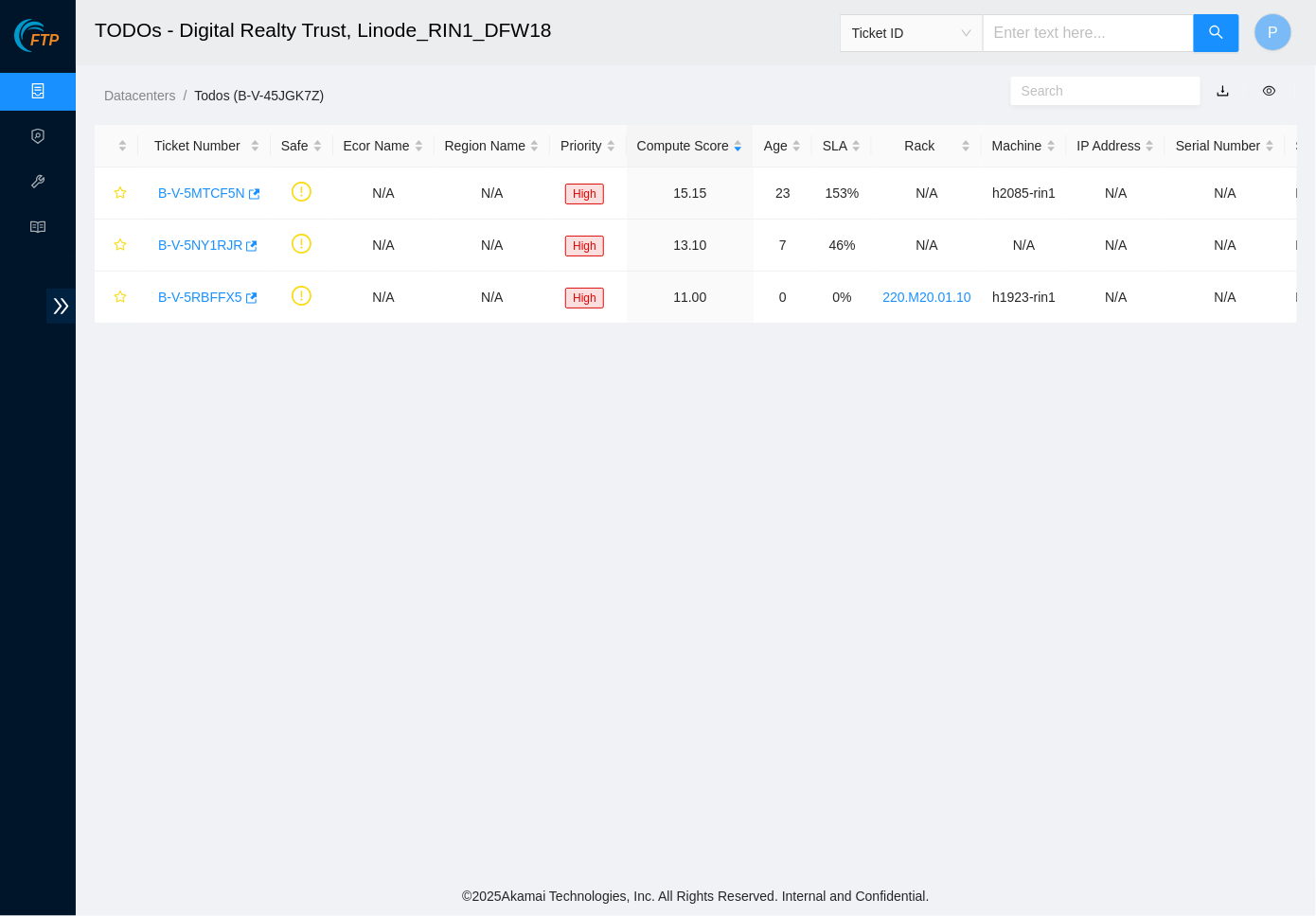scroll, scrollTop: 0, scrollLeft: 0, axis: both 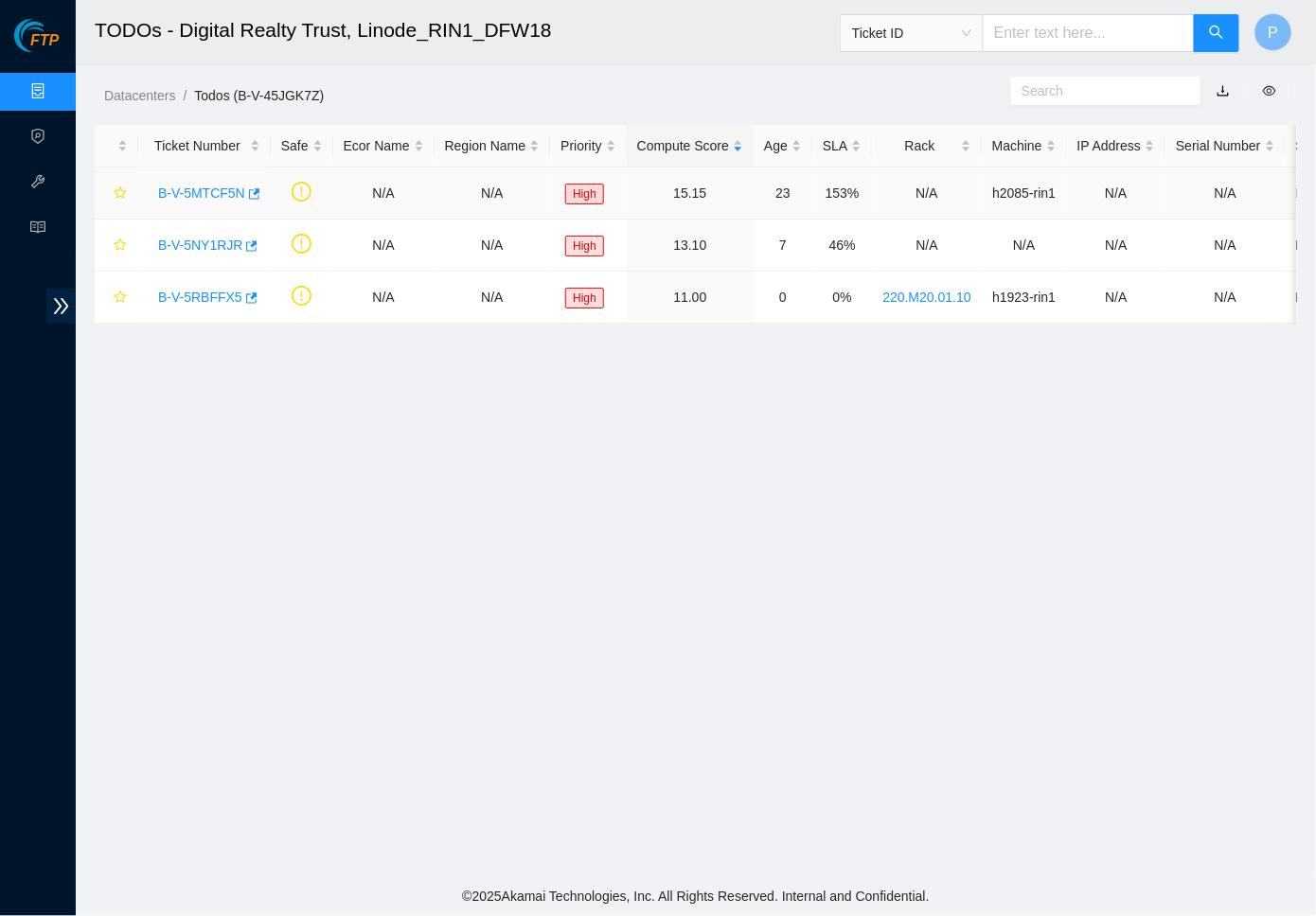 click on "B-V-5MTCF5N" at bounding box center [202, 193] 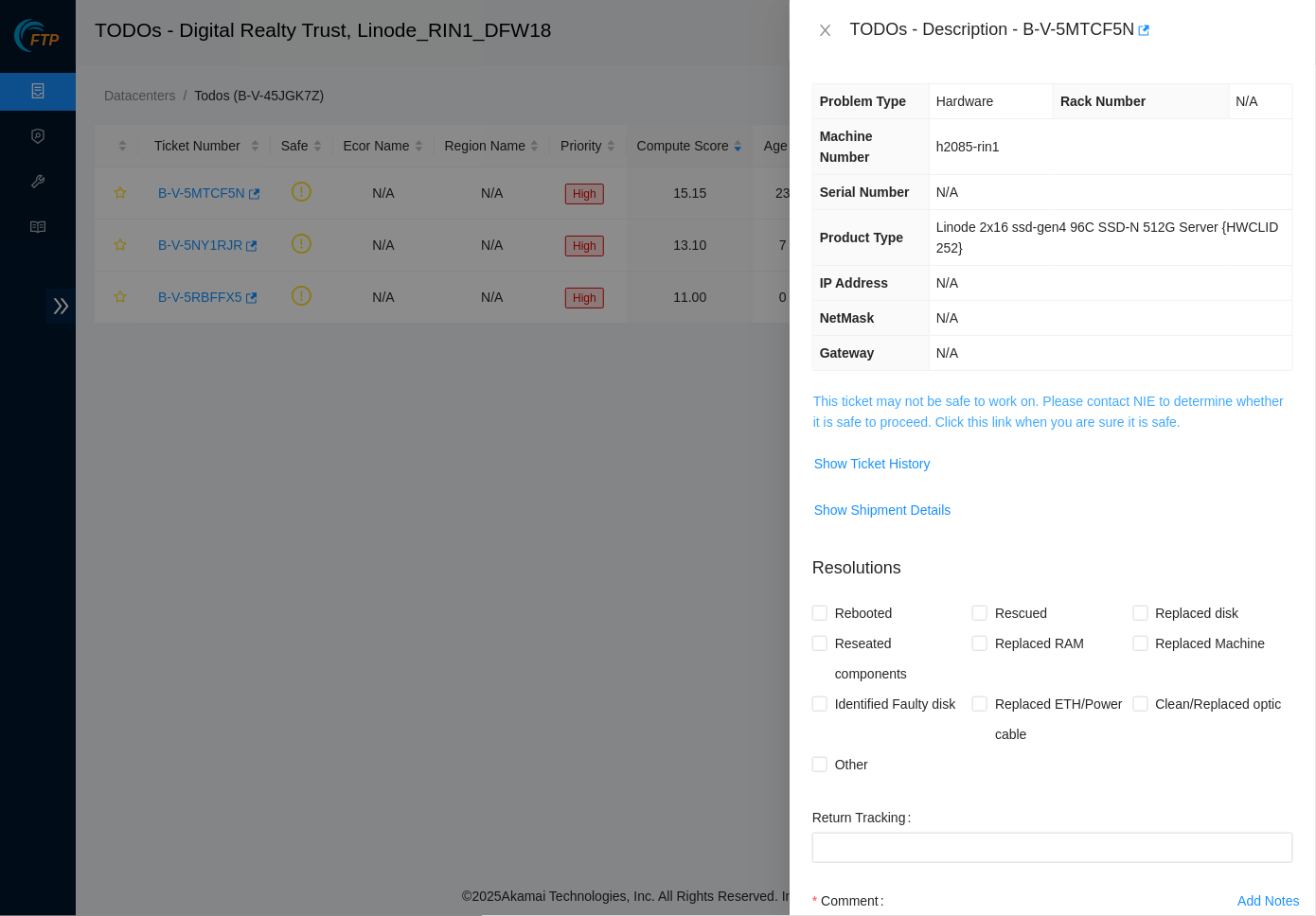 click on "This ticket may not be safe to work on. Please contact NIE to determine whether it is safe to proceed. Click this link when you are sure it is safe." at bounding box center (1048, 412) 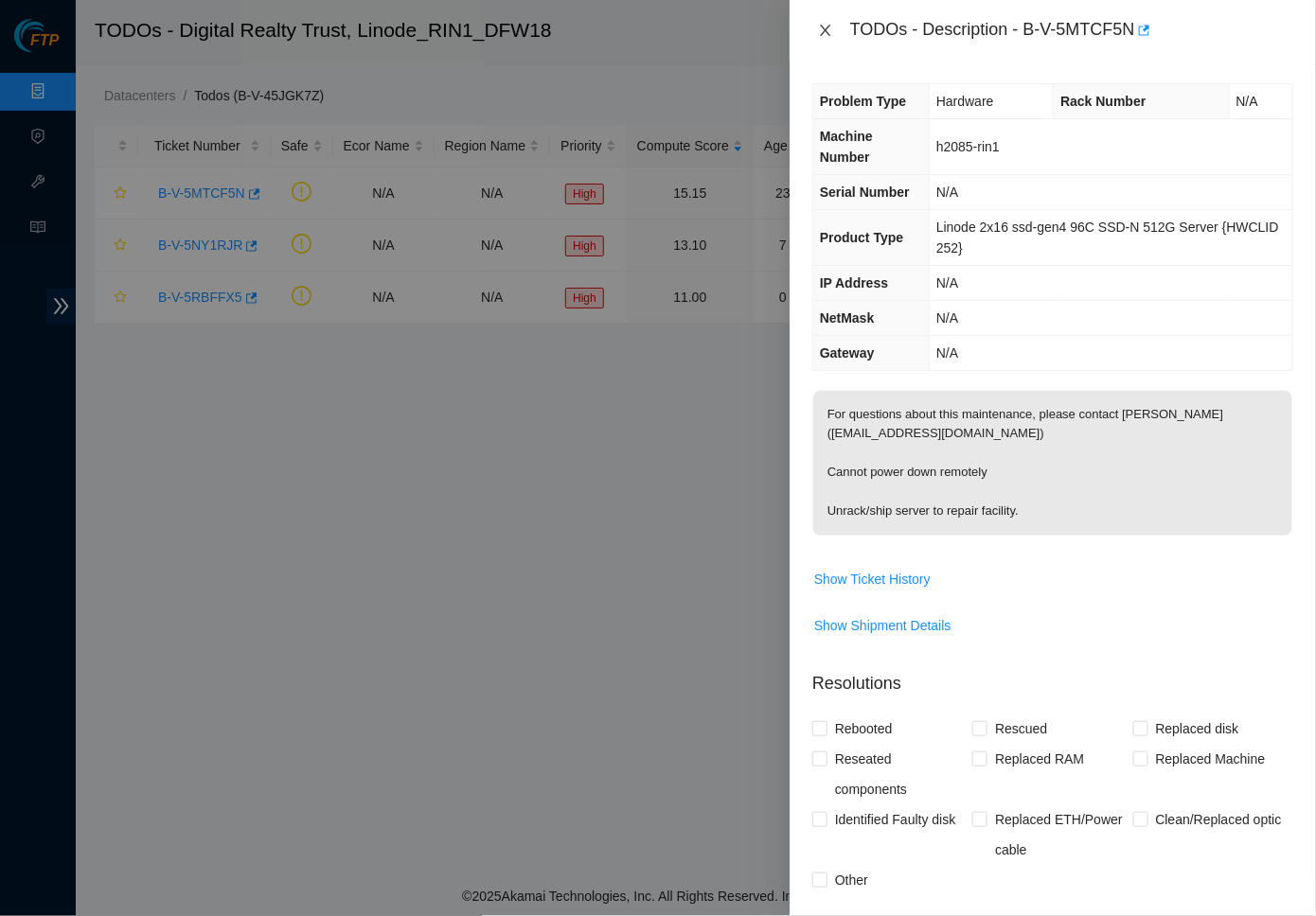 click 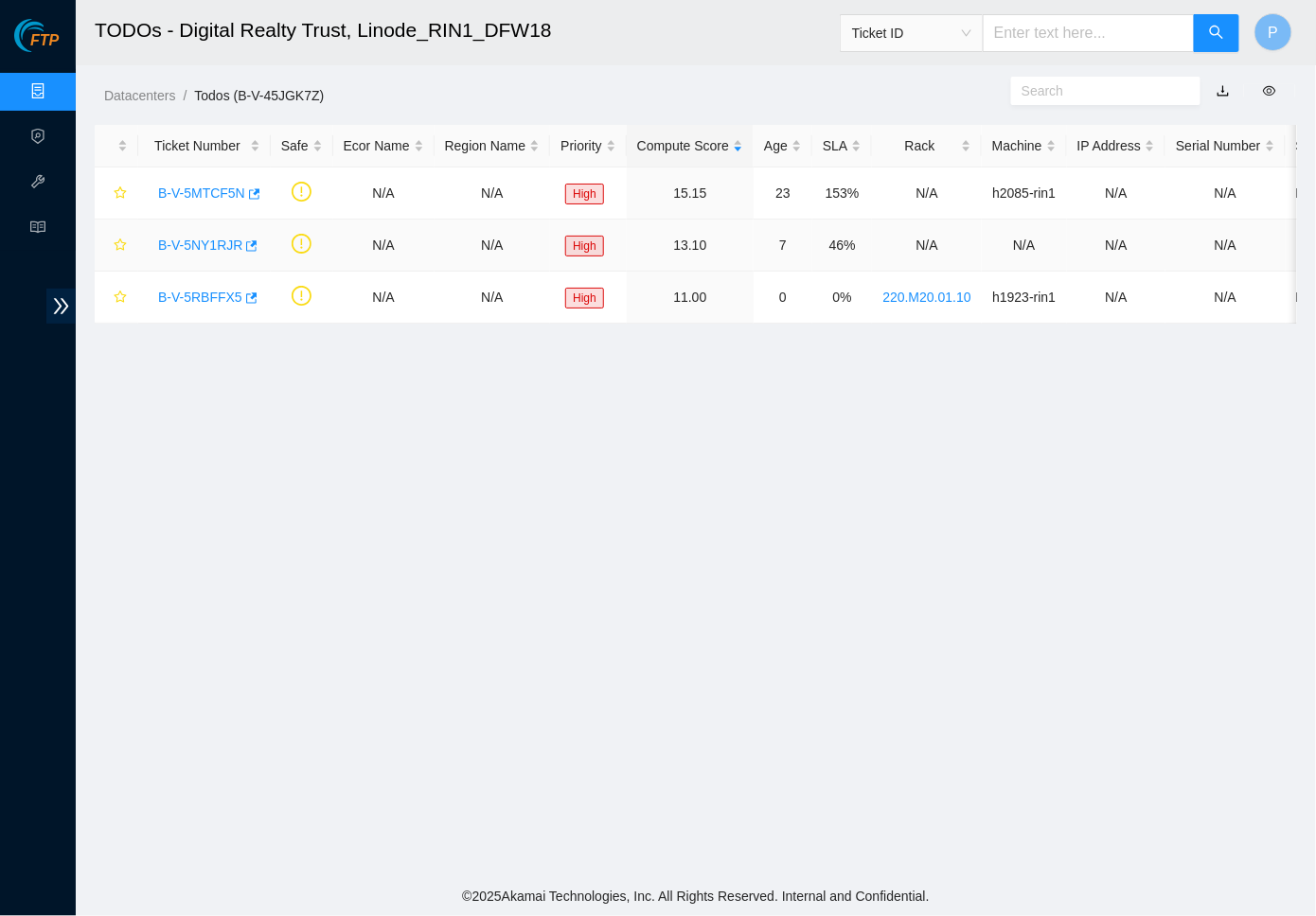 click on "B-V-5NY1RJR" at bounding box center [200, 245] 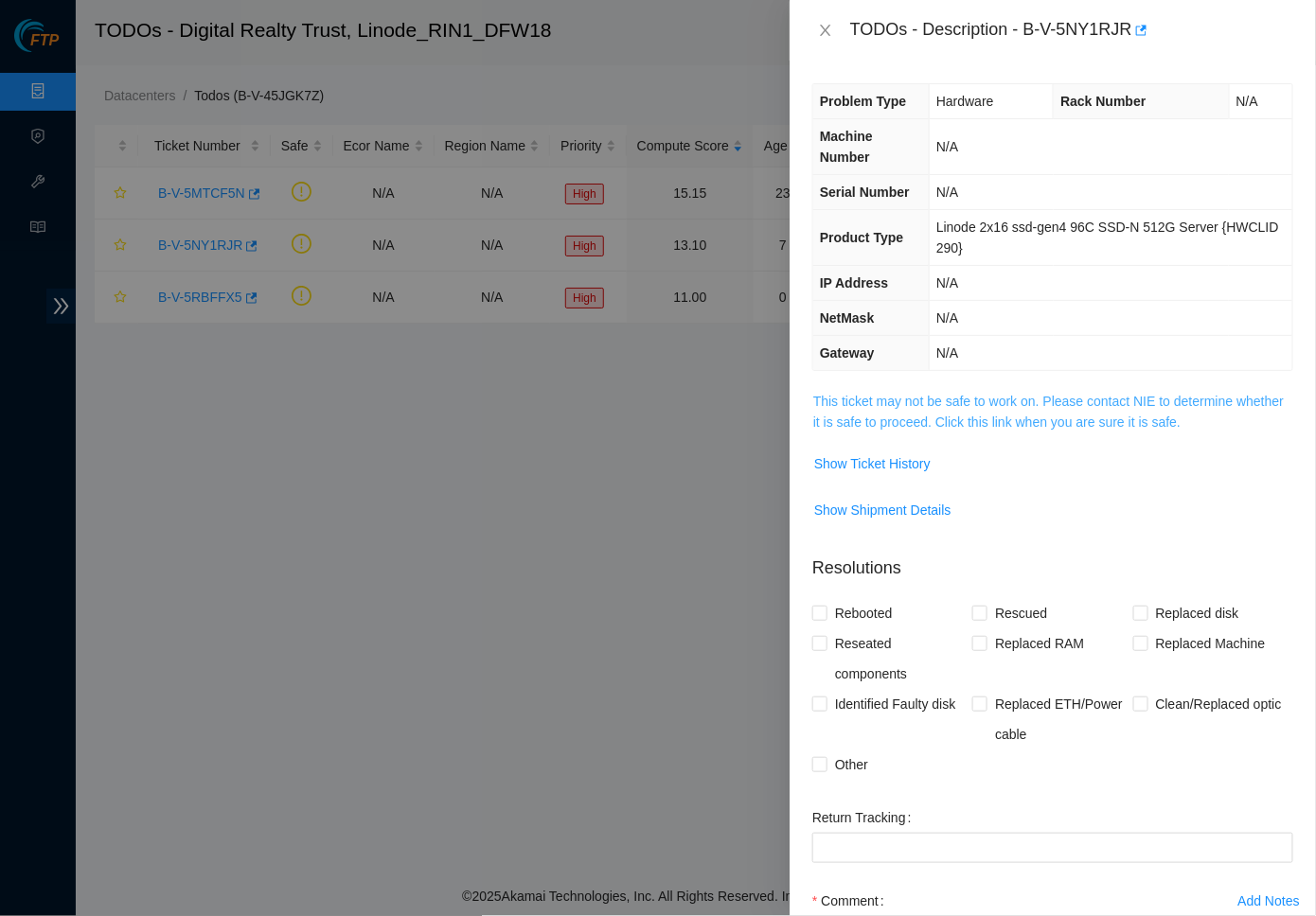 click on "This ticket may not be safe to work on. Please contact NIE to determine whether it is safe to proceed. Click this link when you are sure it is safe." at bounding box center [1048, 412] 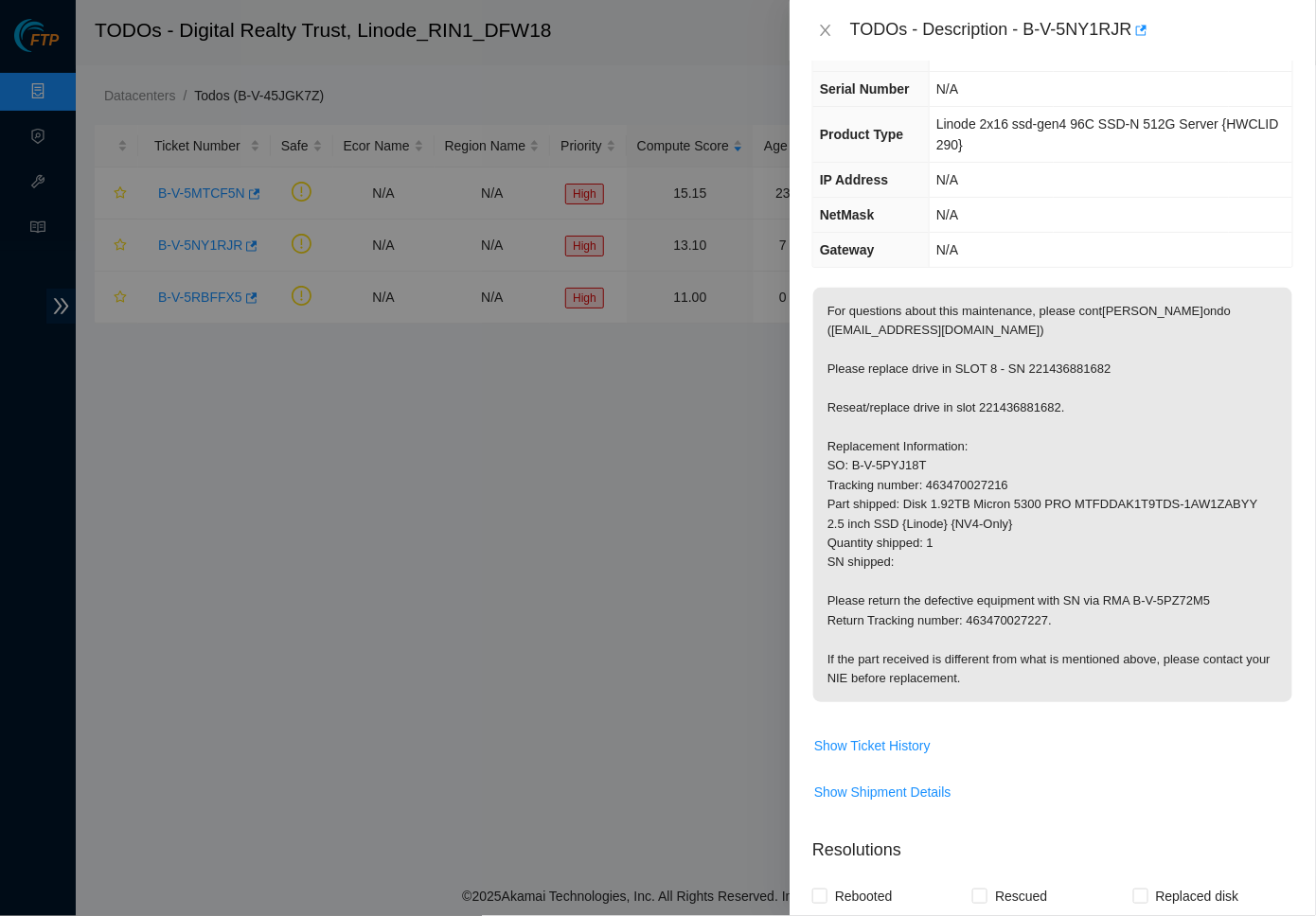scroll, scrollTop: 106, scrollLeft: 0, axis: vertical 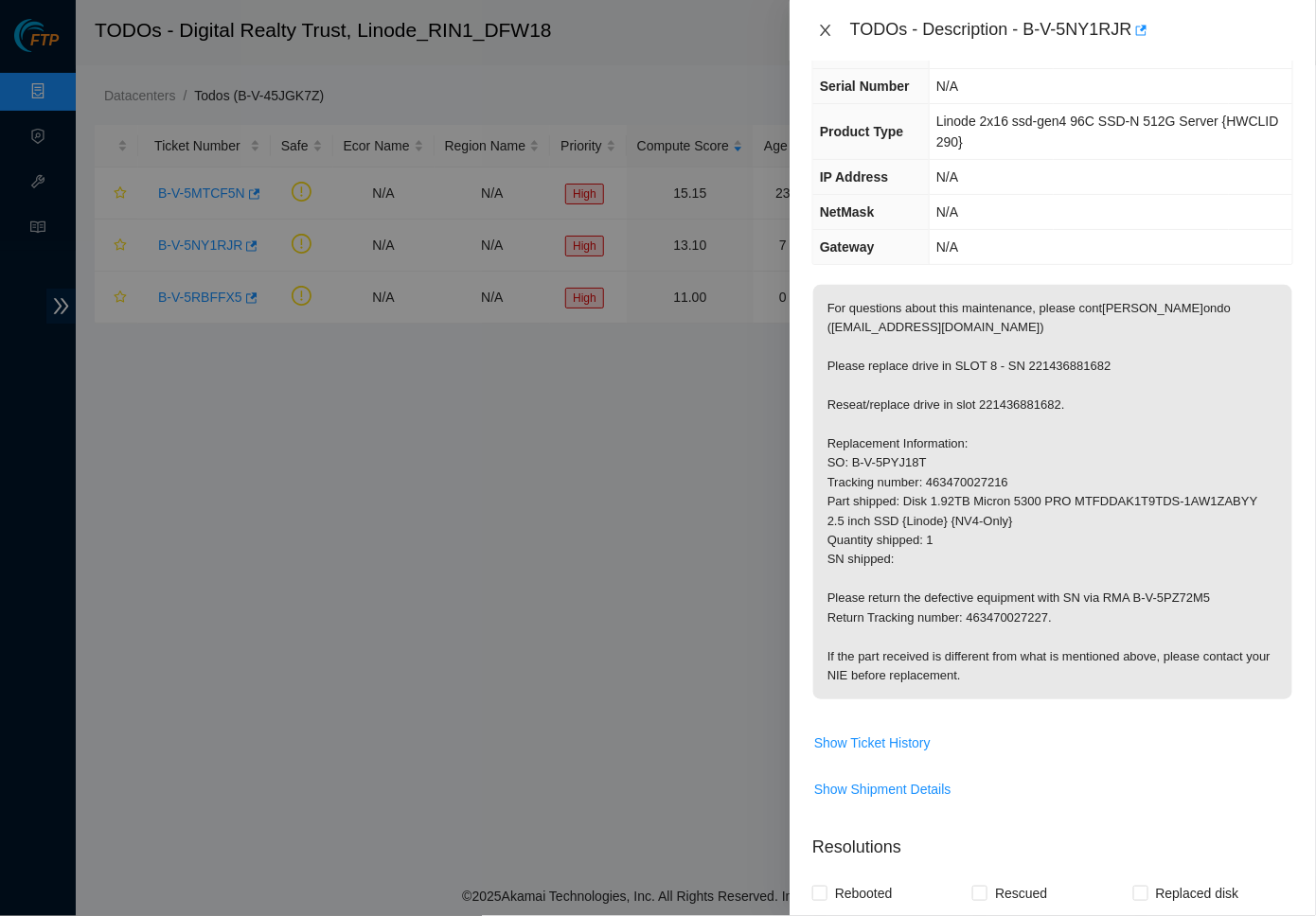 click 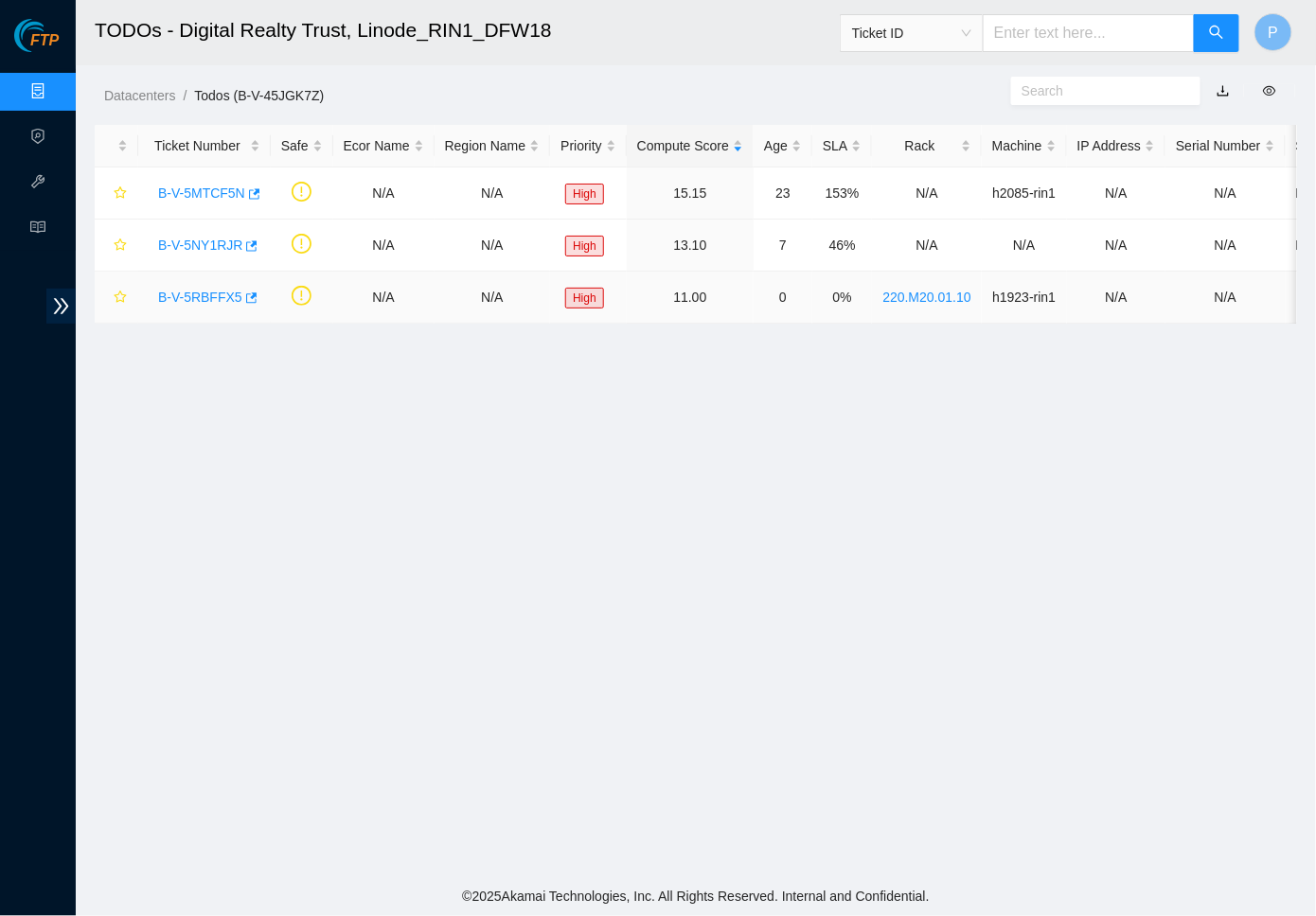 click on "B-V-5RBFFX5" at bounding box center [200, 297] 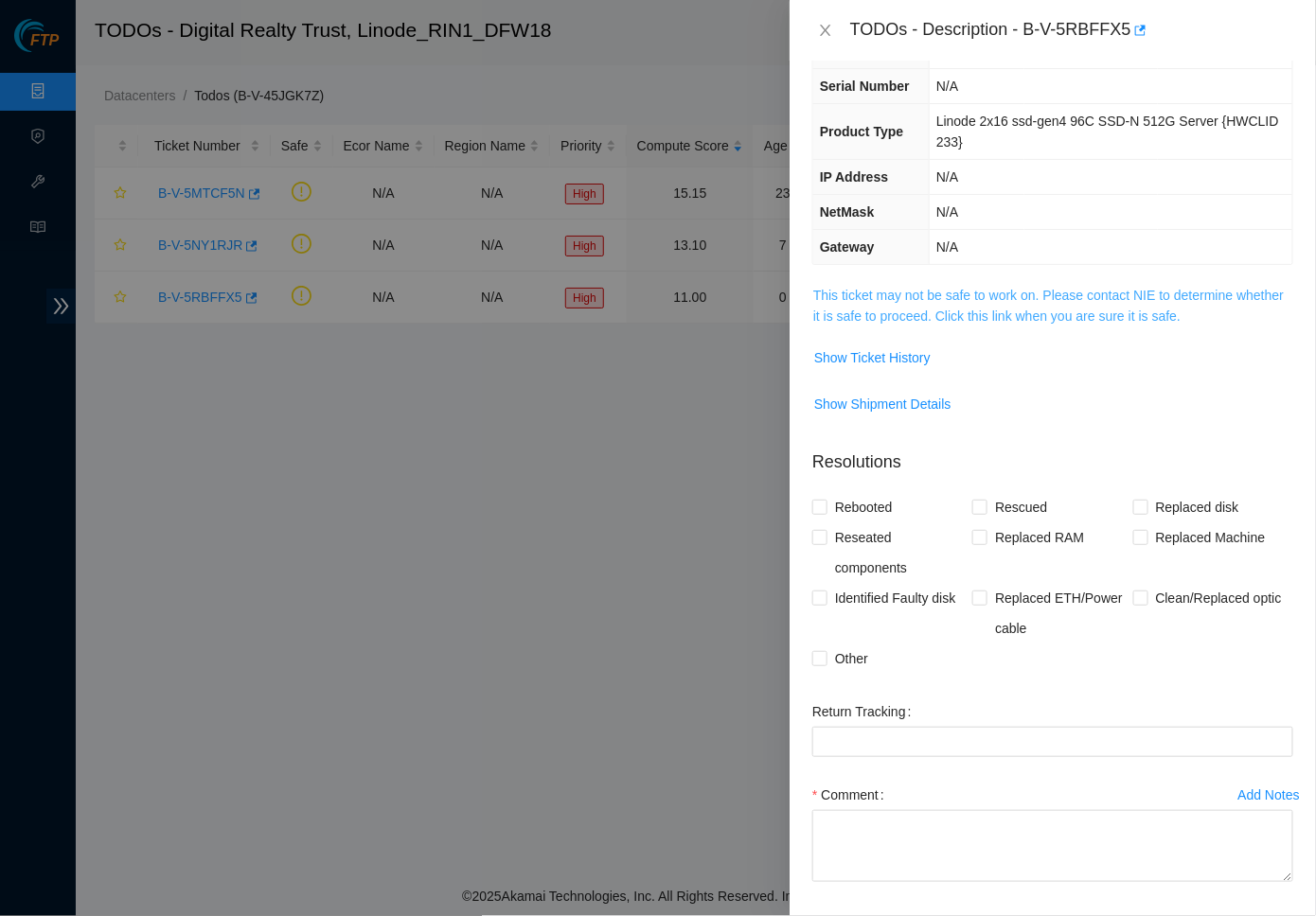 click on "This ticket may not be safe to work on. Please contact NIE to determine whether it is safe to proceed. Click this link when you are sure it is safe." at bounding box center (1048, 306) 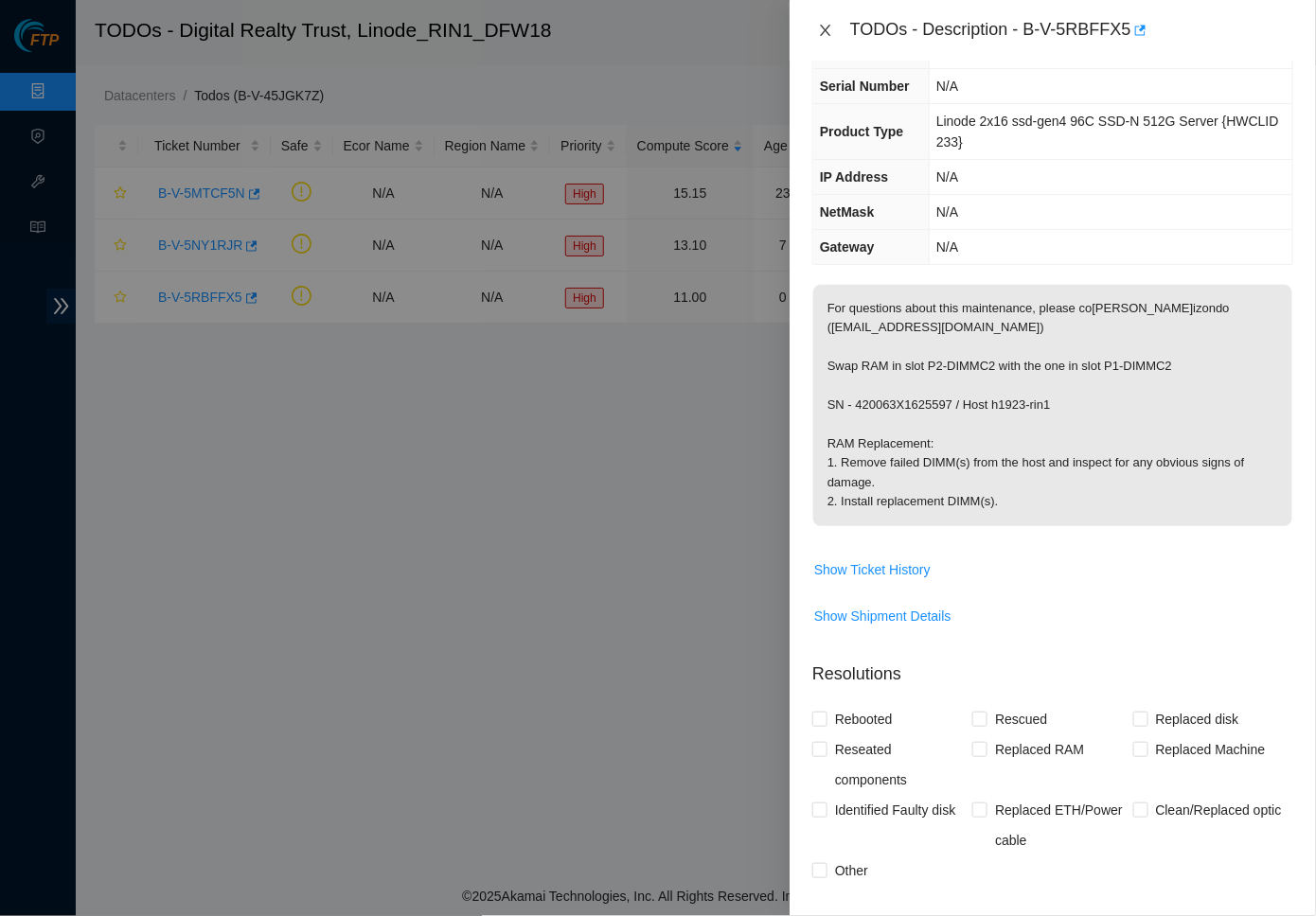 click 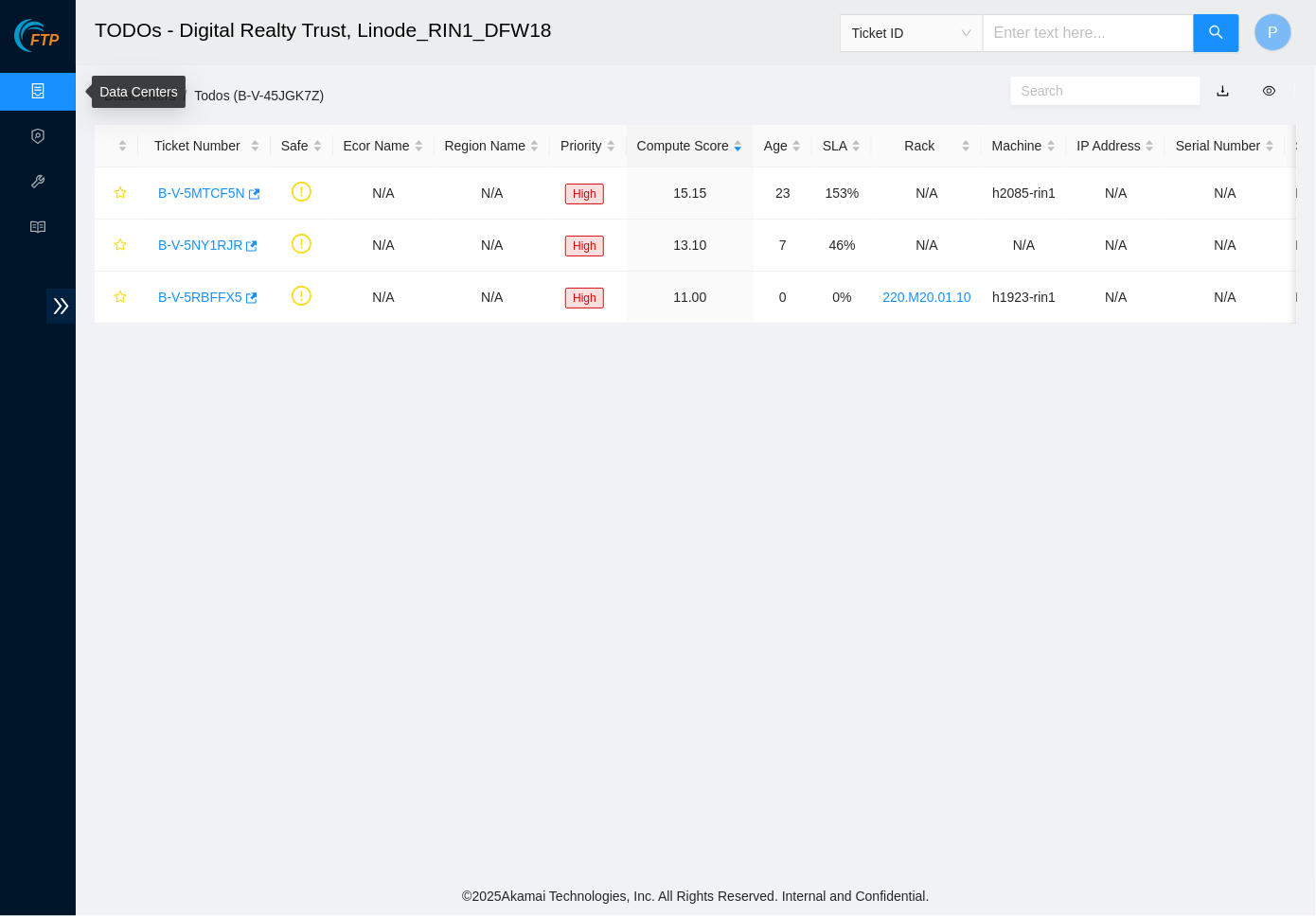 click on "Data Centers" at bounding box center (94, 92) 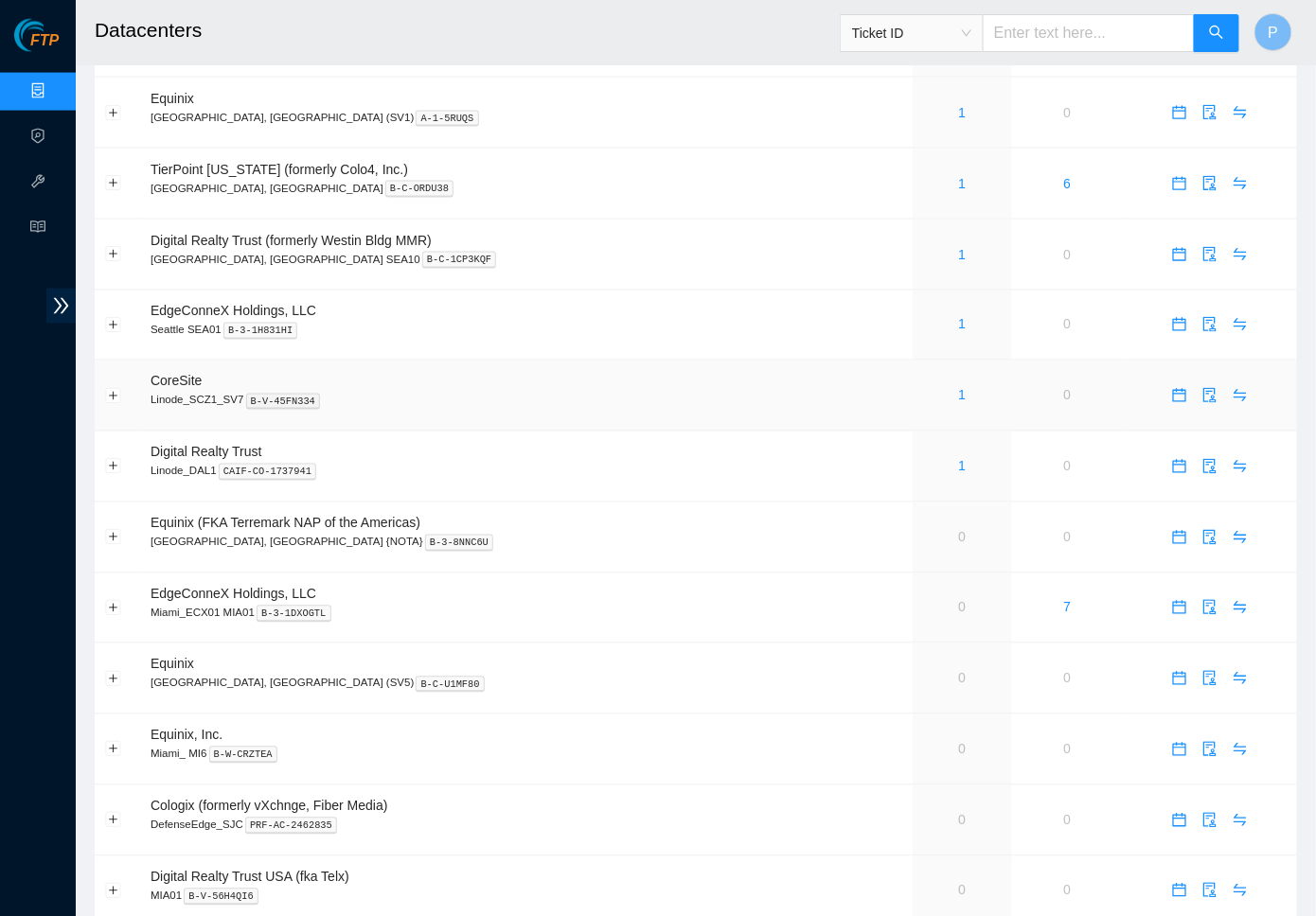 scroll, scrollTop: 831, scrollLeft: 0, axis: vertical 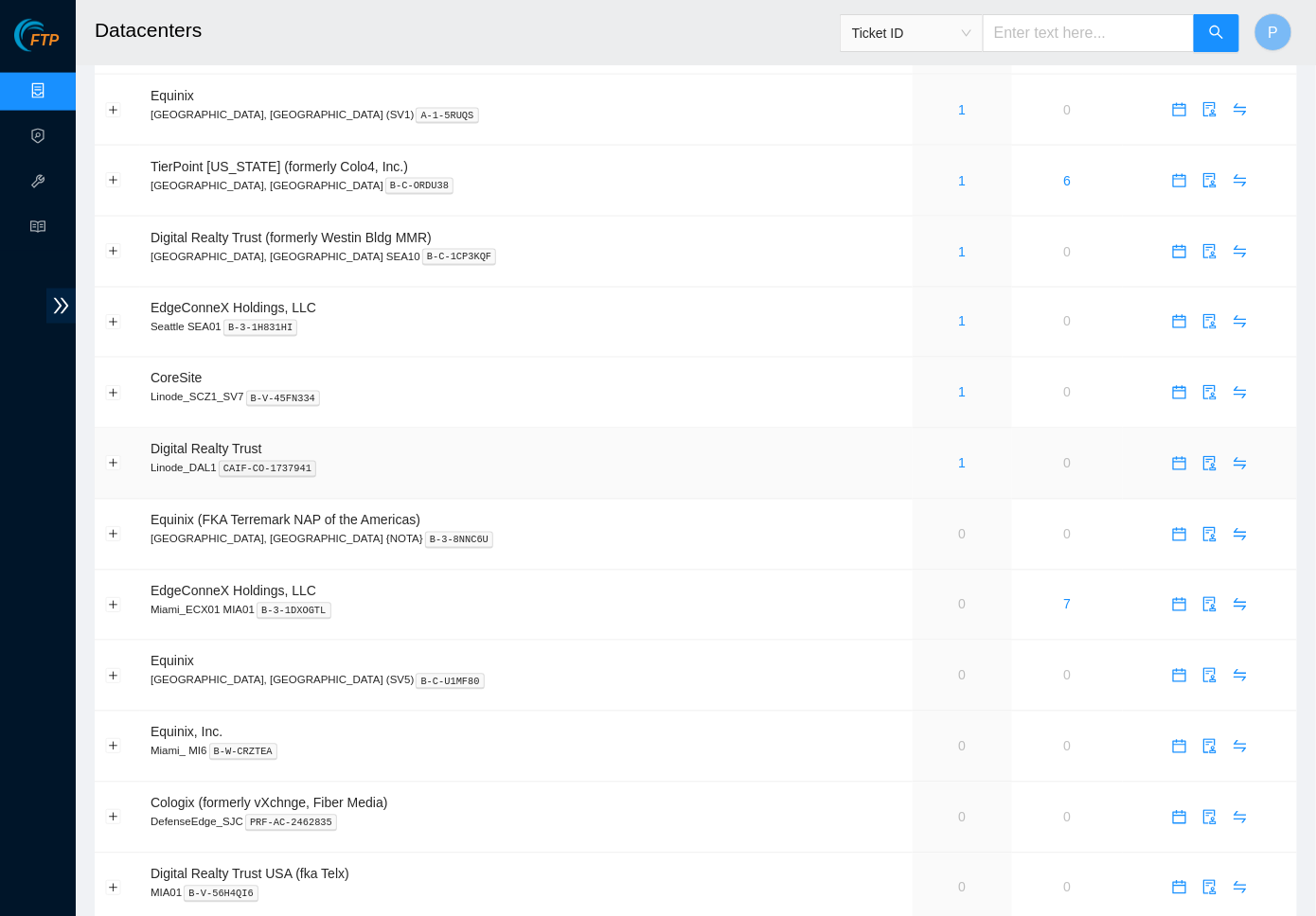 click on "1" at bounding box center (962, 464) 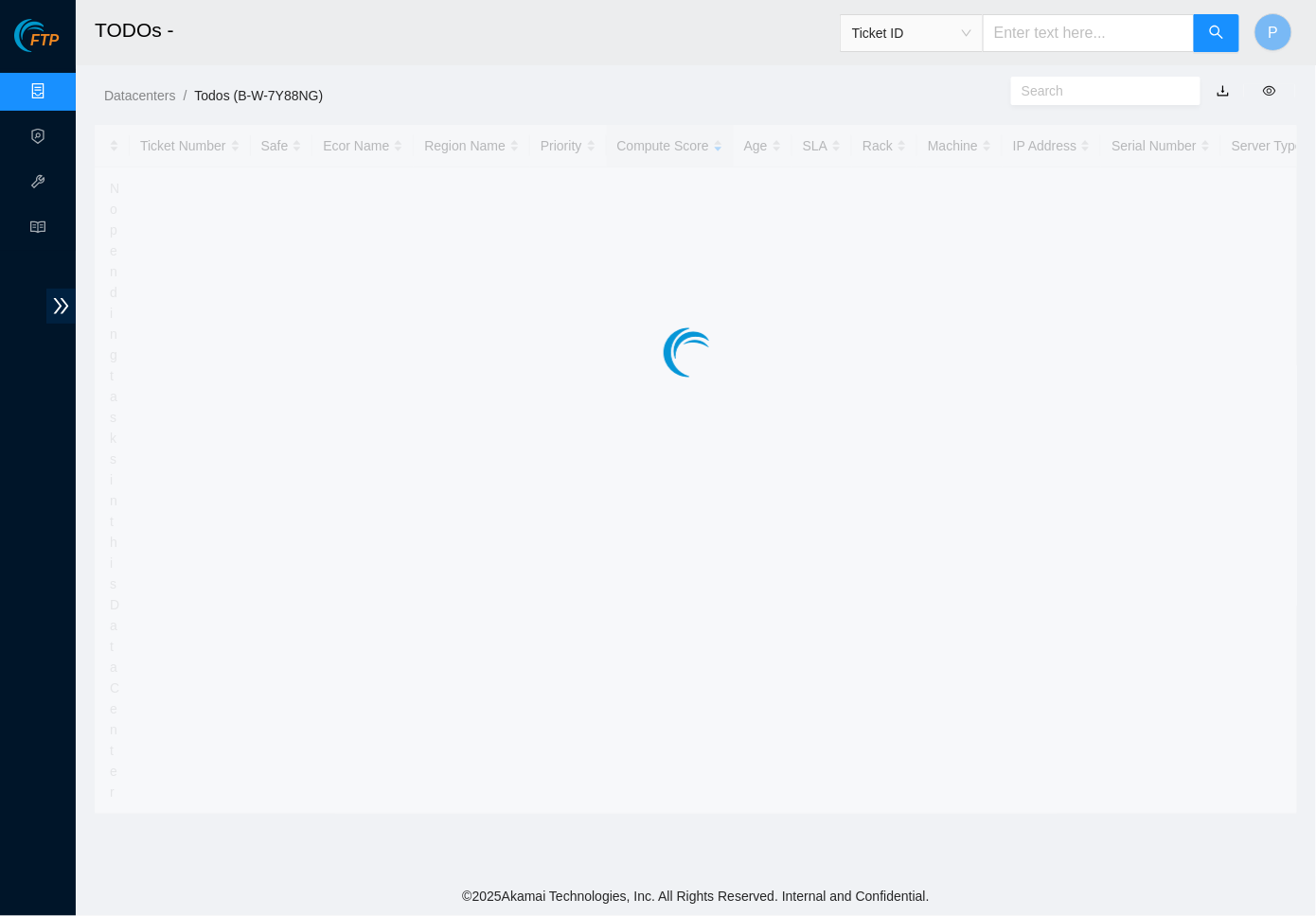 scroll, scrollTop: 0, scrollLeft: 0, axis: both 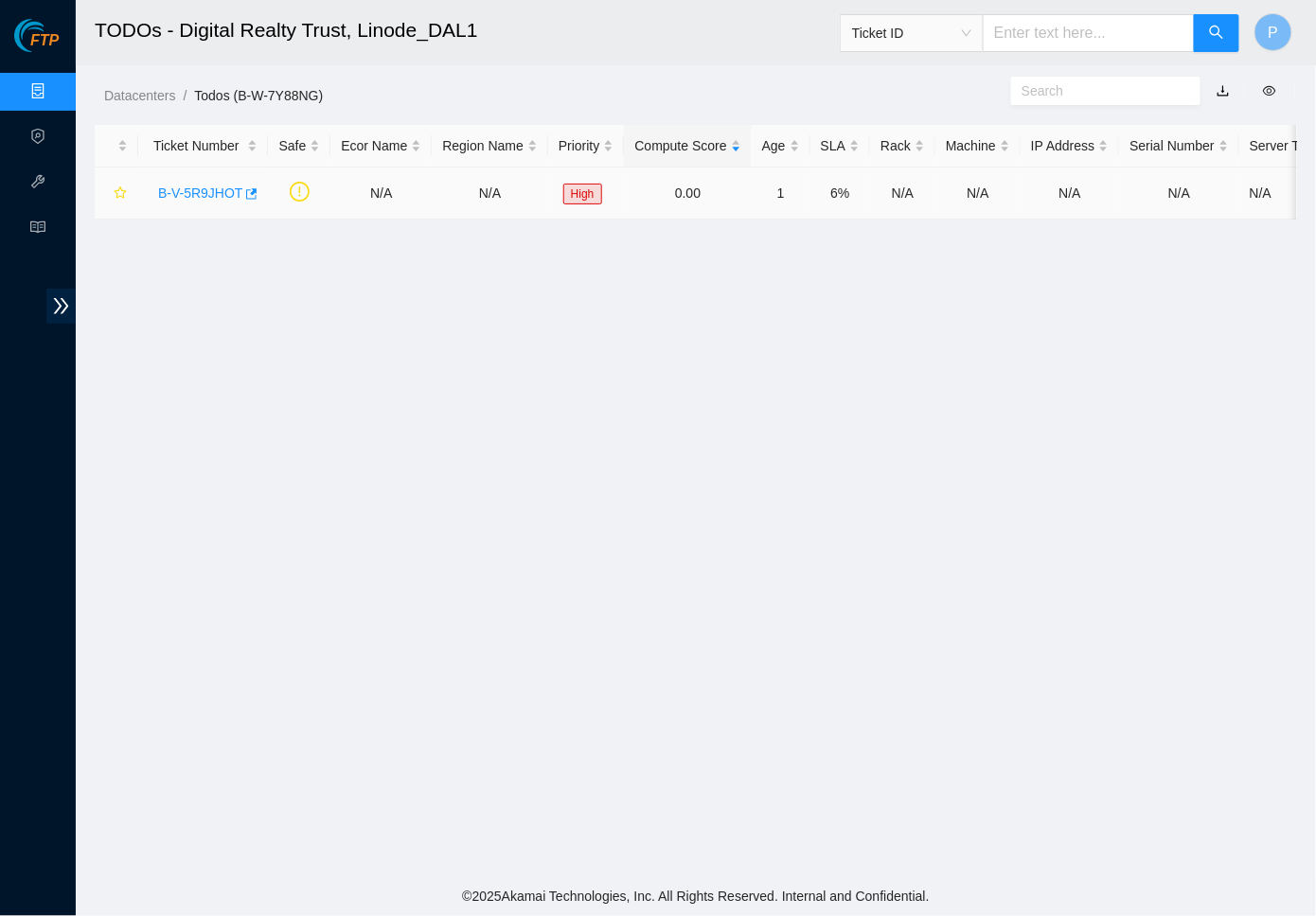 click on "B-V-5R9JHOT" at bounding box center (200, 193) 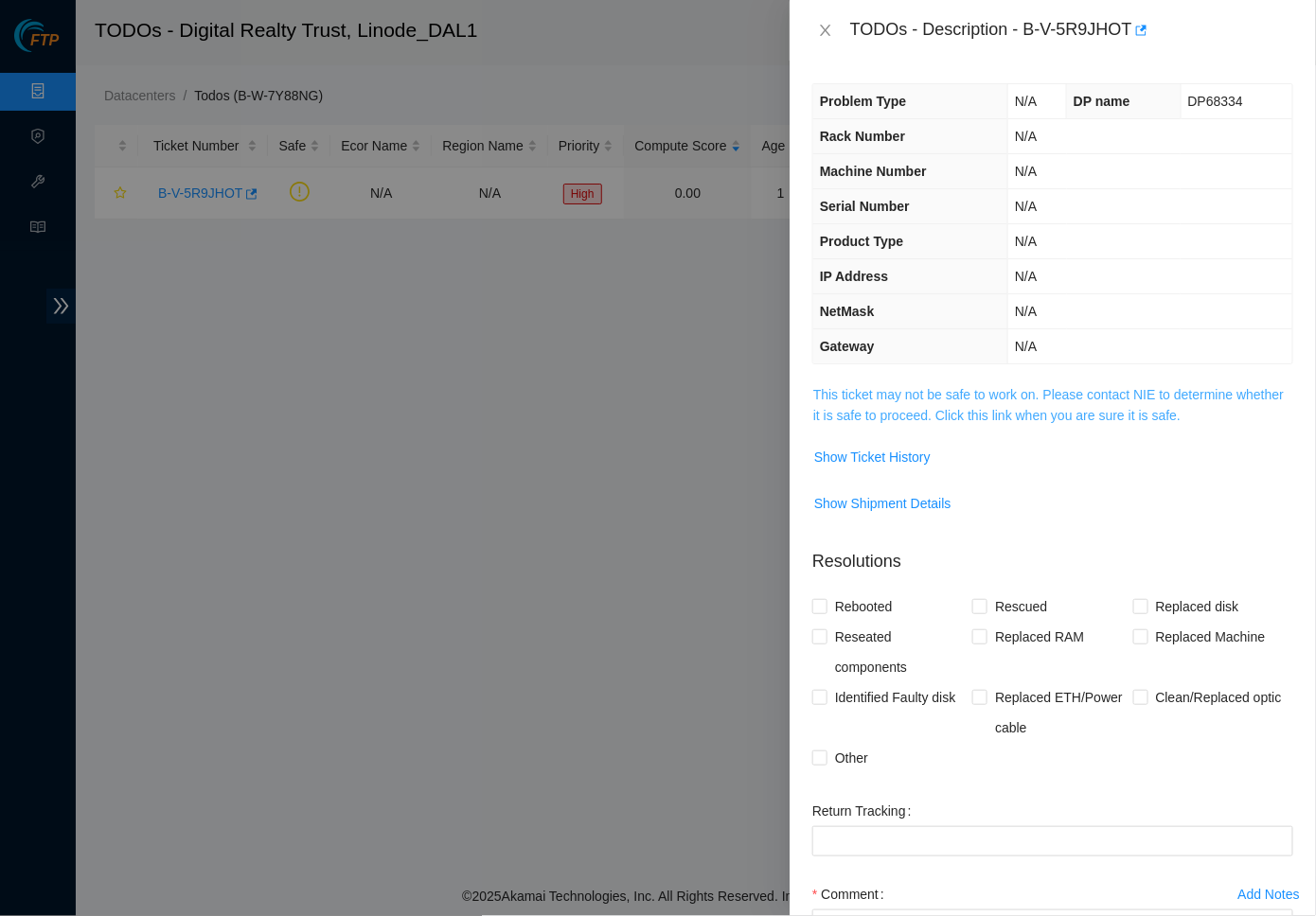 click on "This ticket may not be safe to work on. Please contact NIE to determine whether it is safe to proceed. Click this link when you are sure it is safe." at bounding box center [1048, 405] 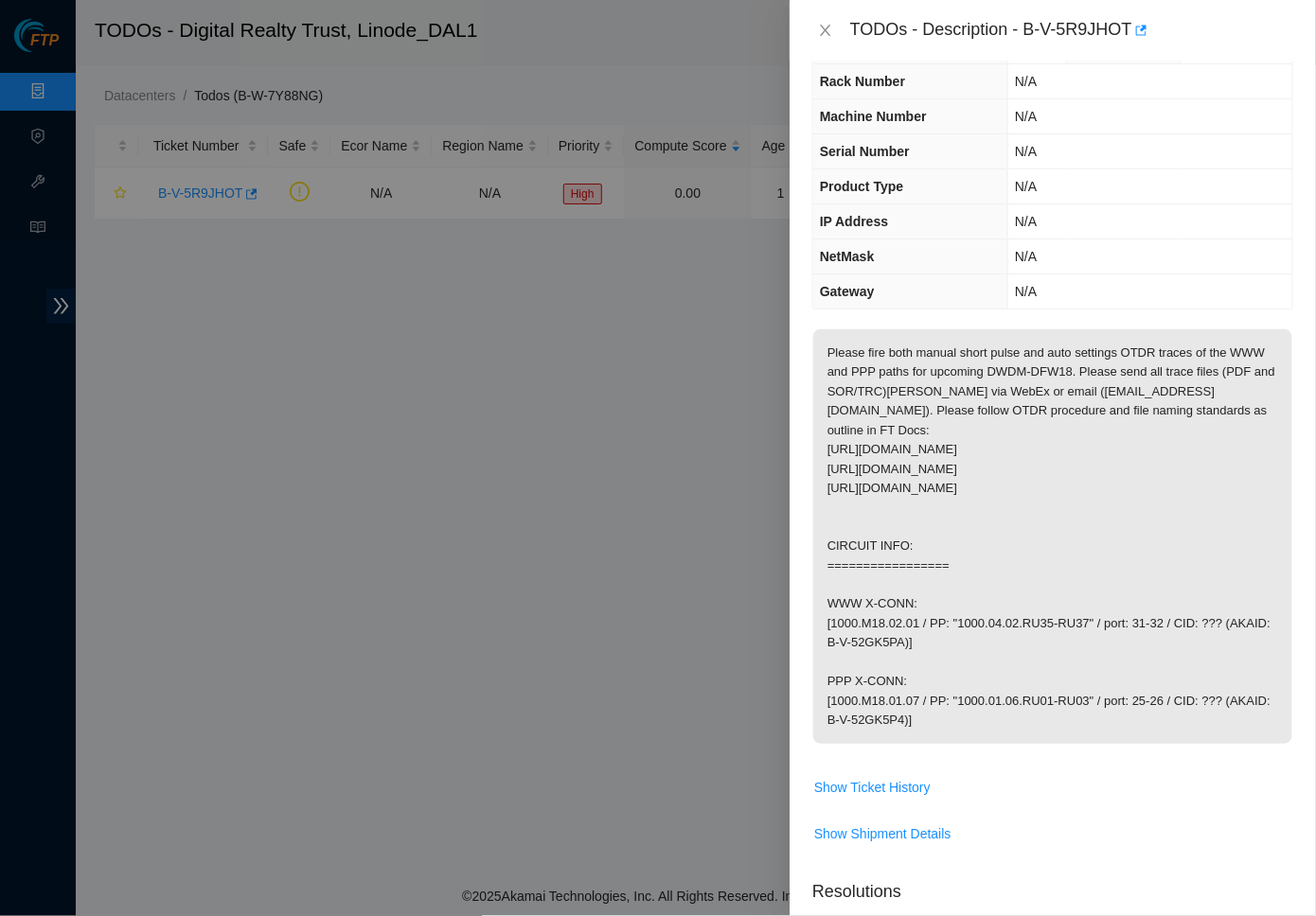 scroll, scrollTop: 58, scrollLeft: 0, axis: vertical 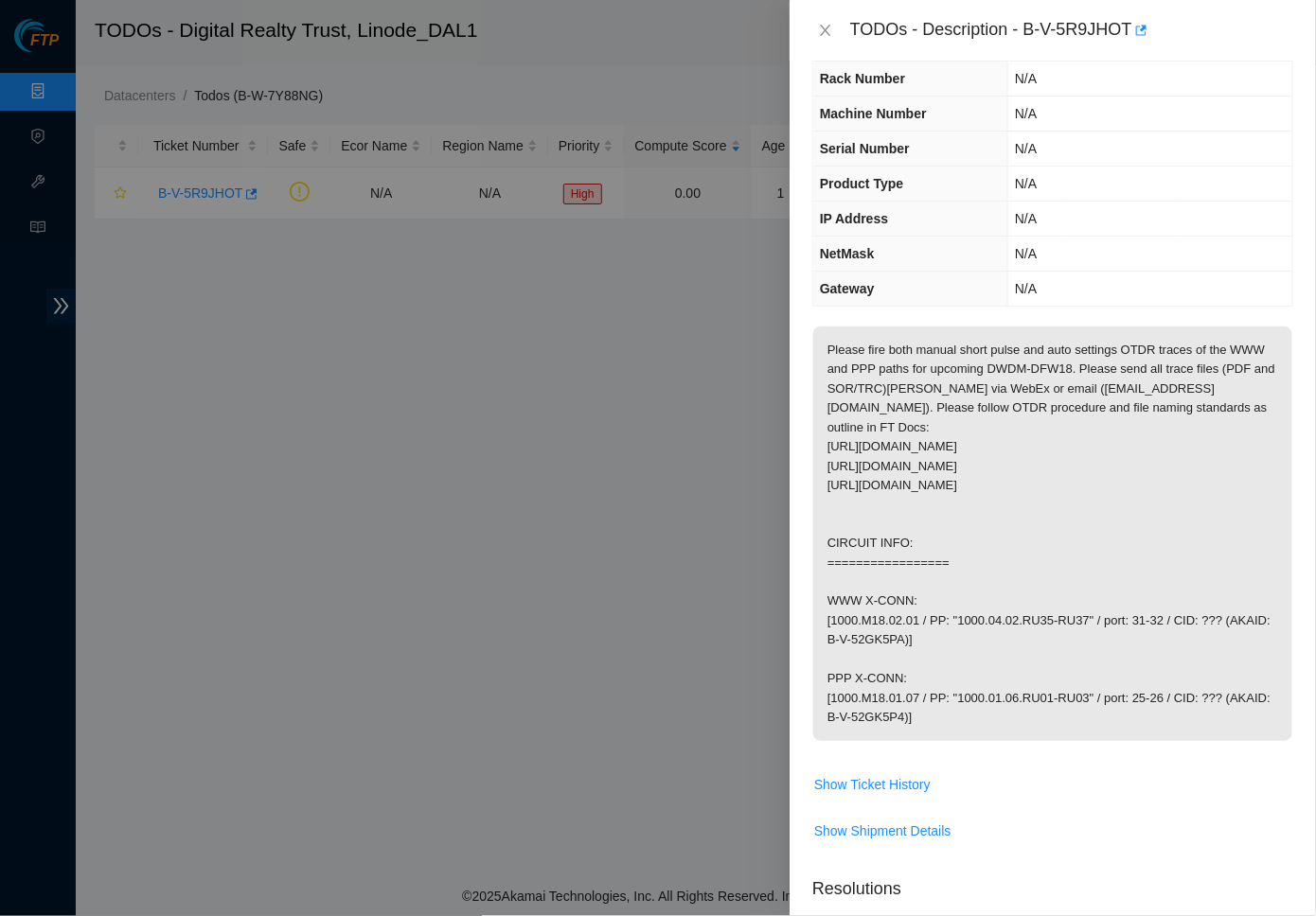 click at bounding box center [658, 458] 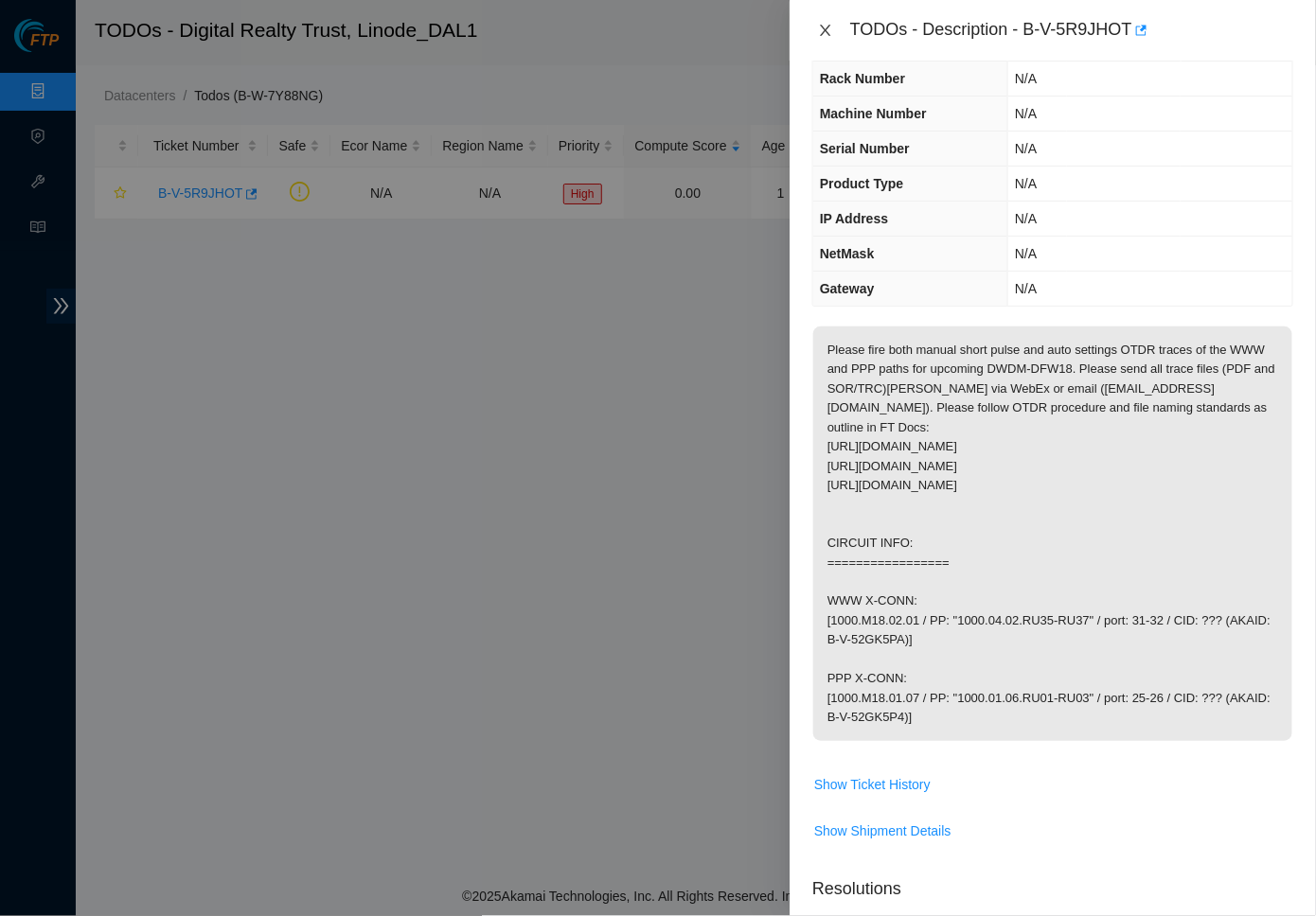 click 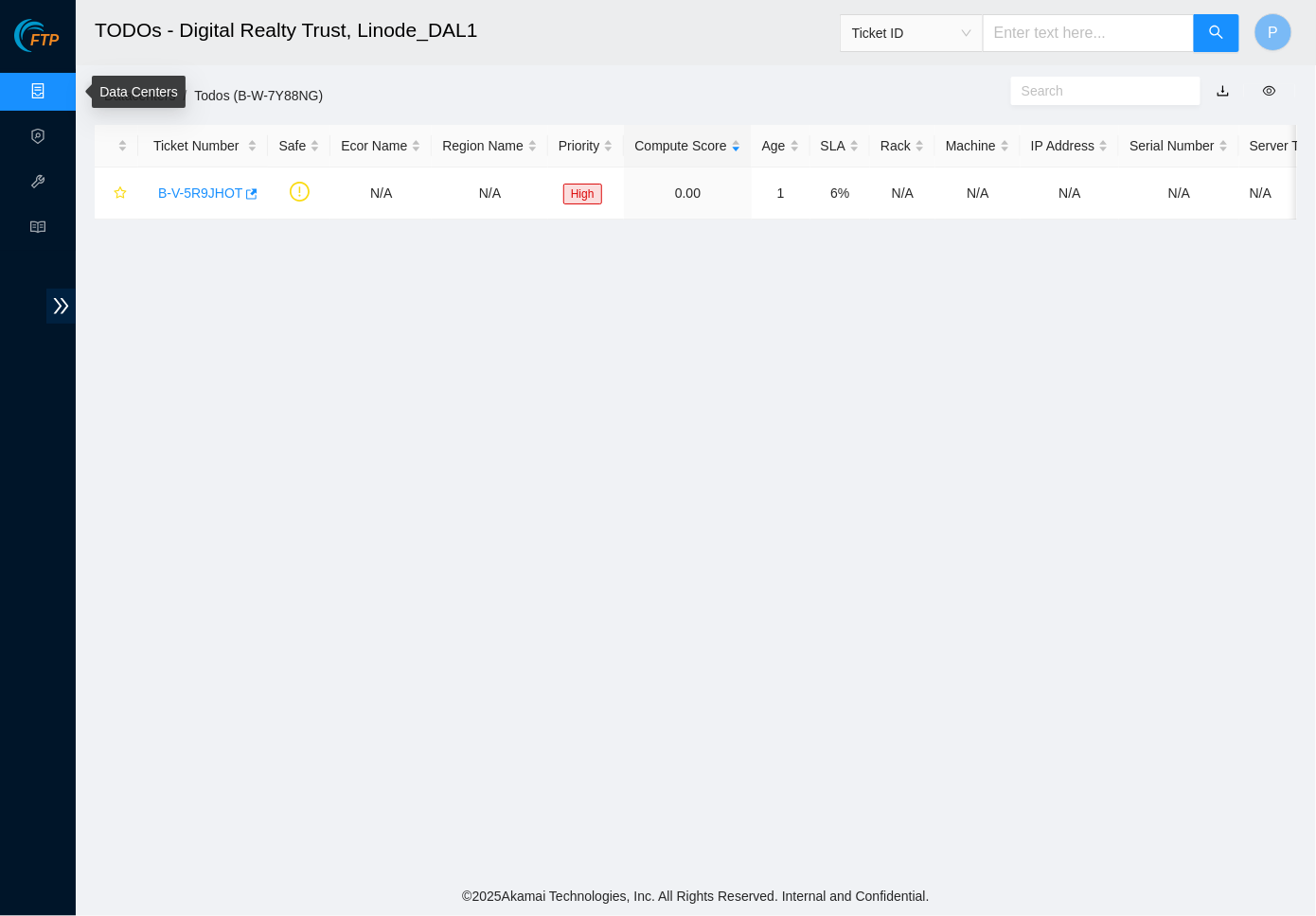 click on "Data Centers" at bounding box center (94, 92) 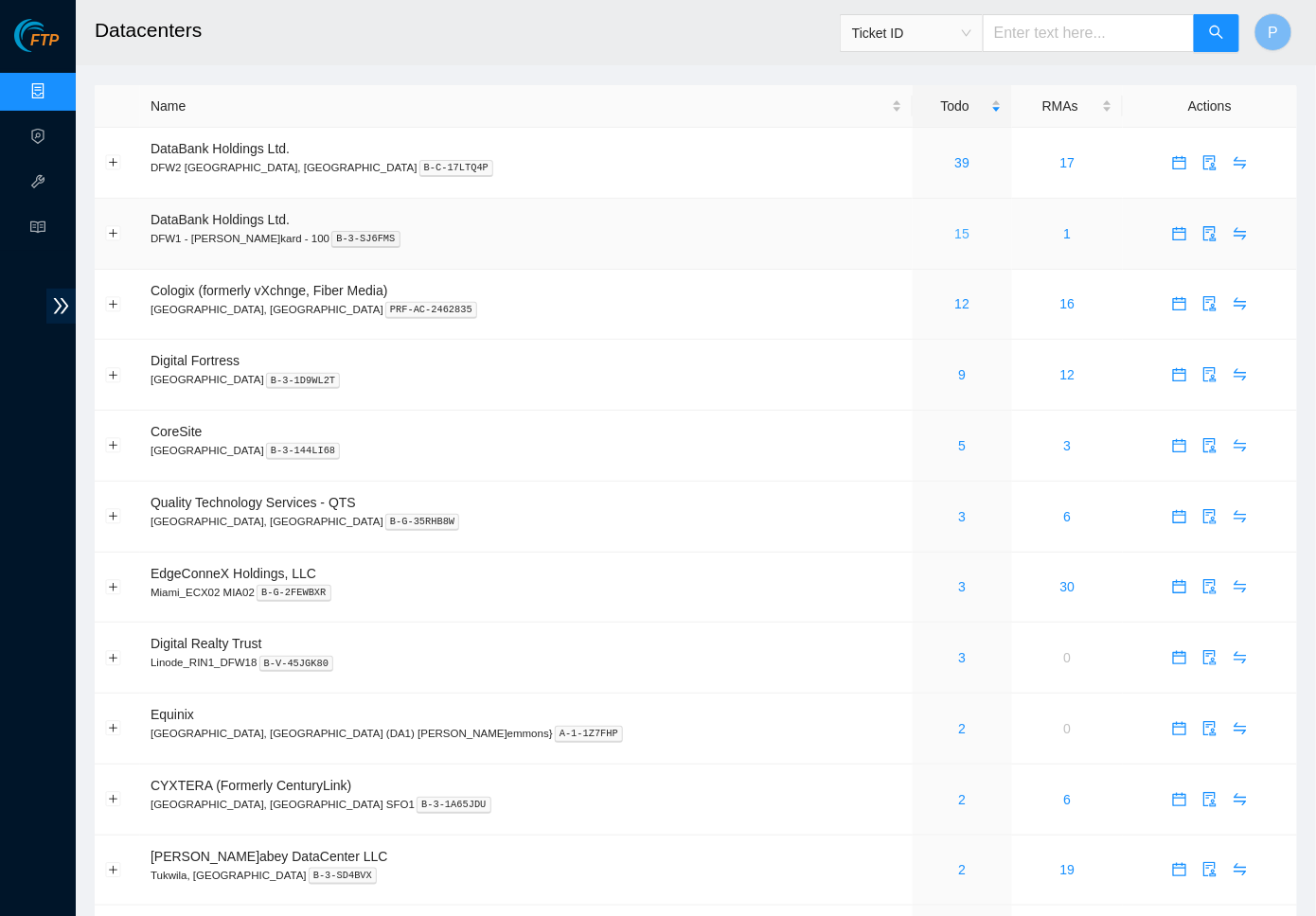 click on "15" at bounding box center [963, 234] 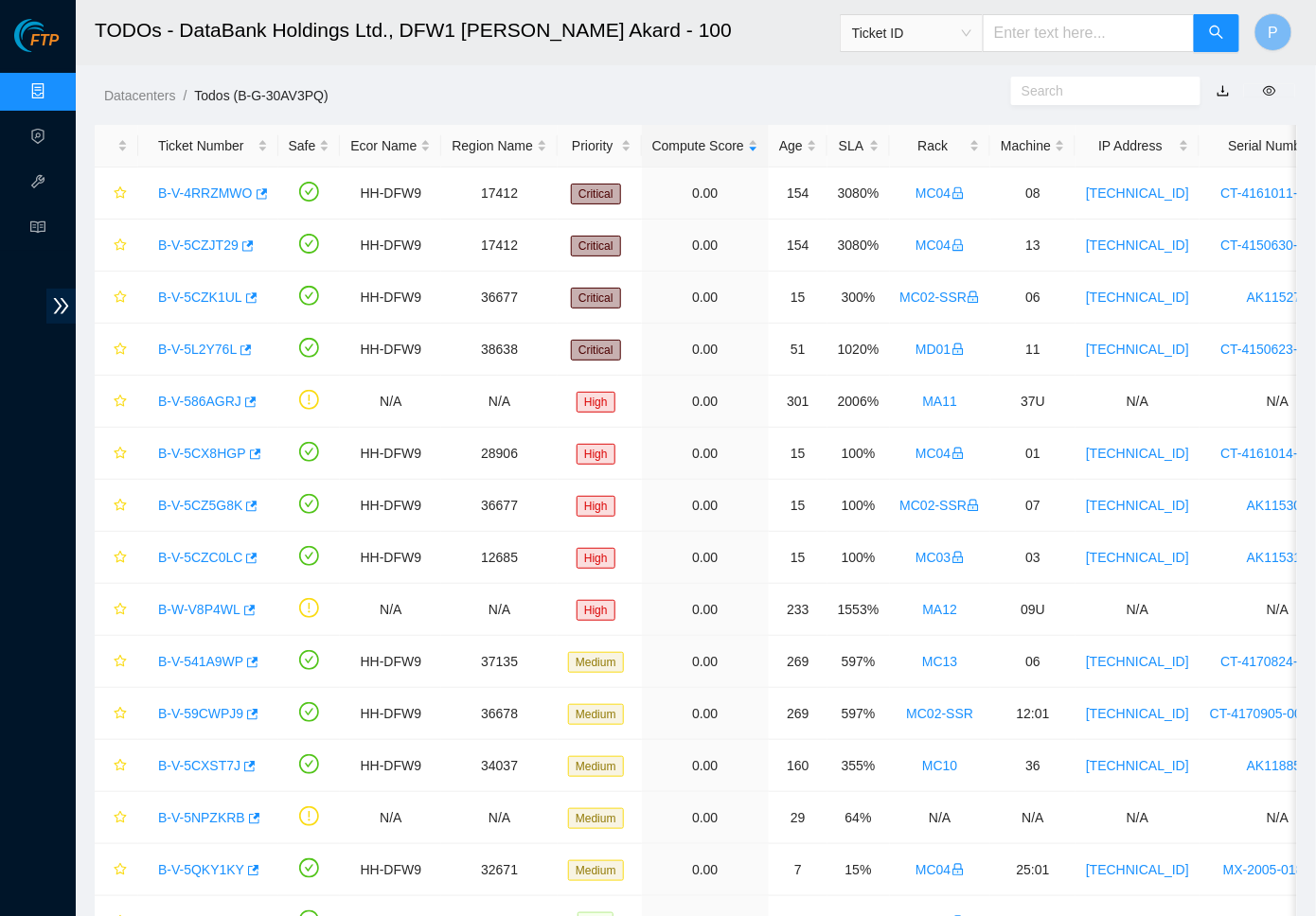 click at bounding box center (1223, 91) 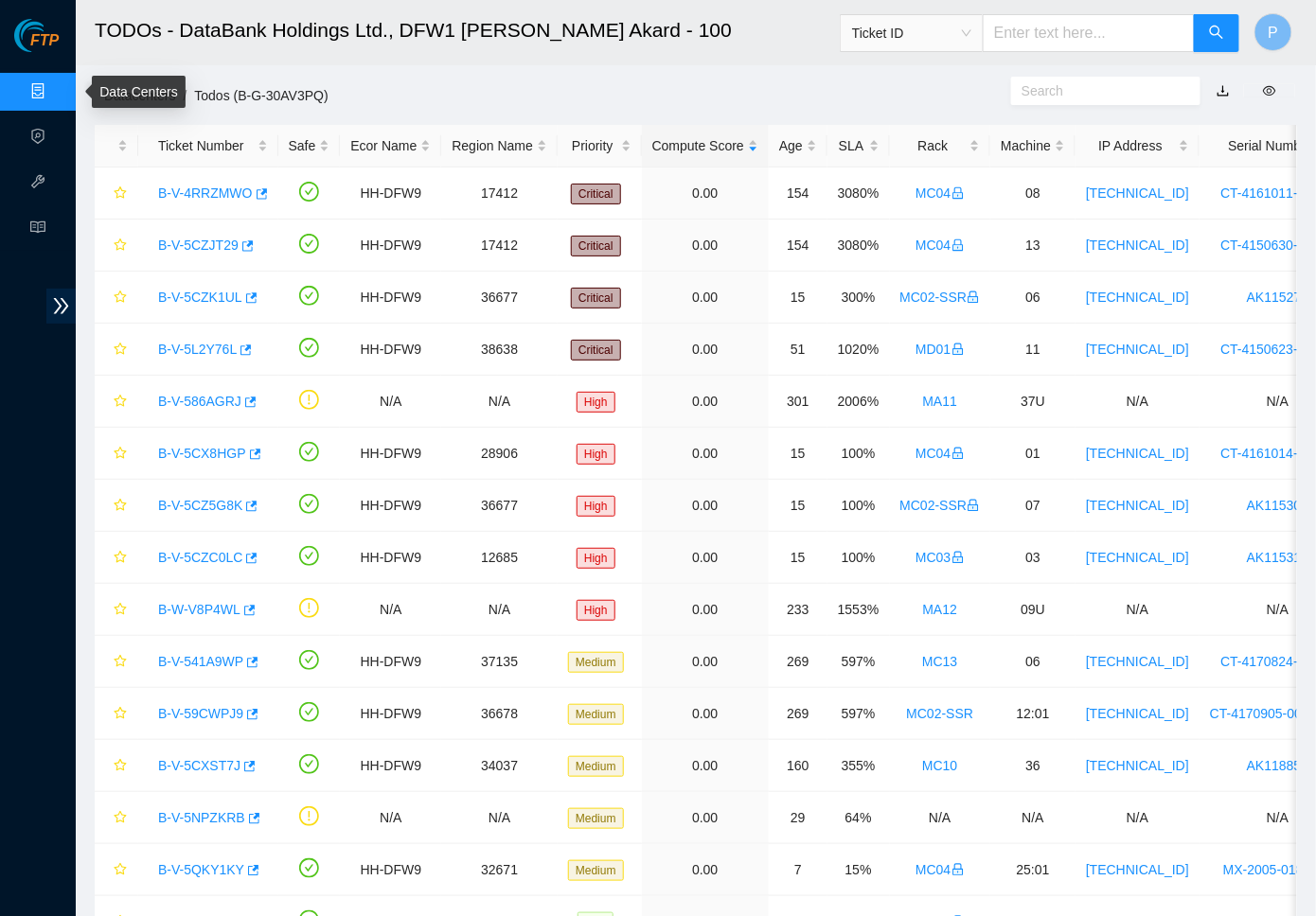 click on "Data Centers" at bounding box center (94, 92) 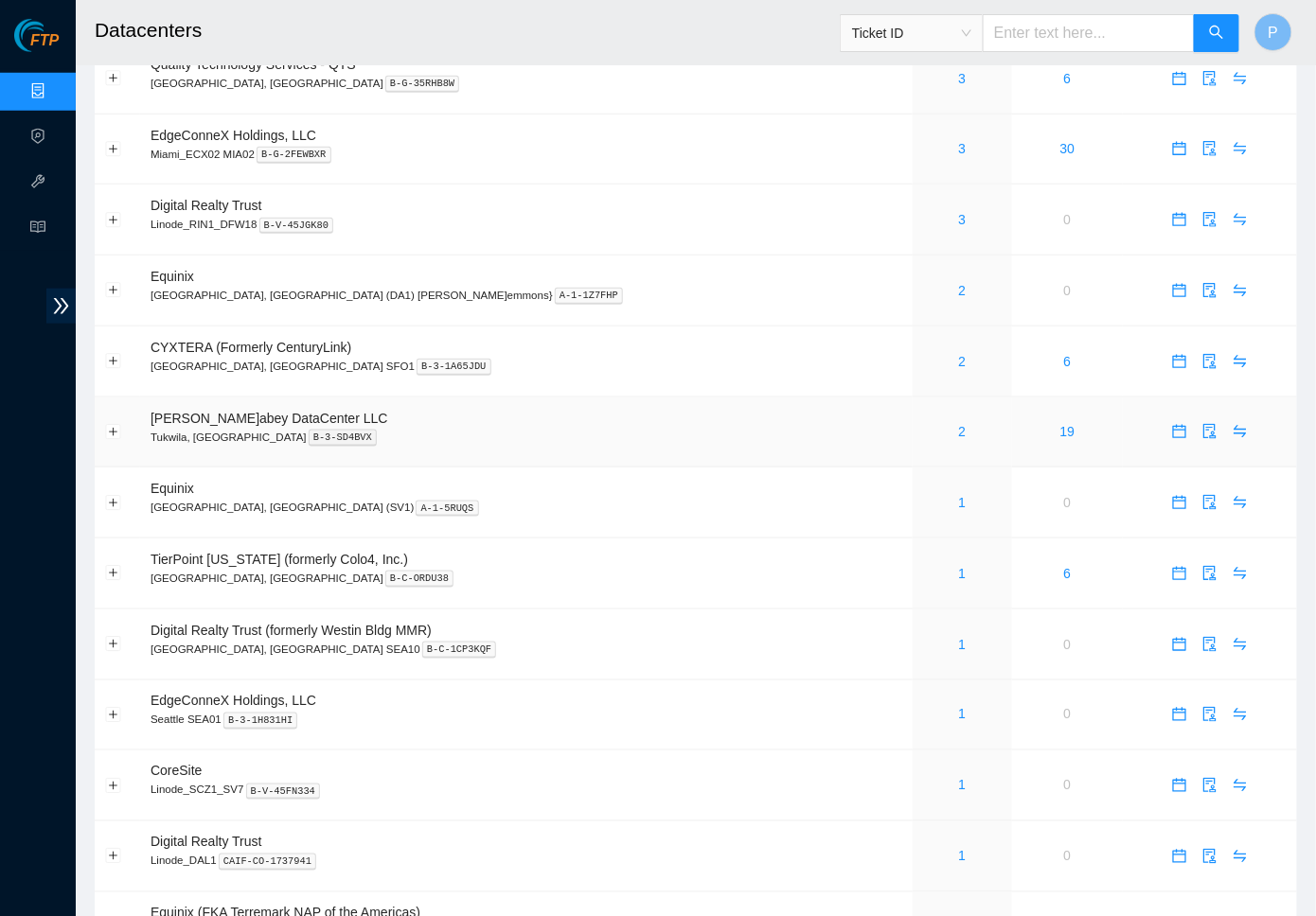 scroll, scrollTop: 436, scrollLeft: 0, axis: vertical 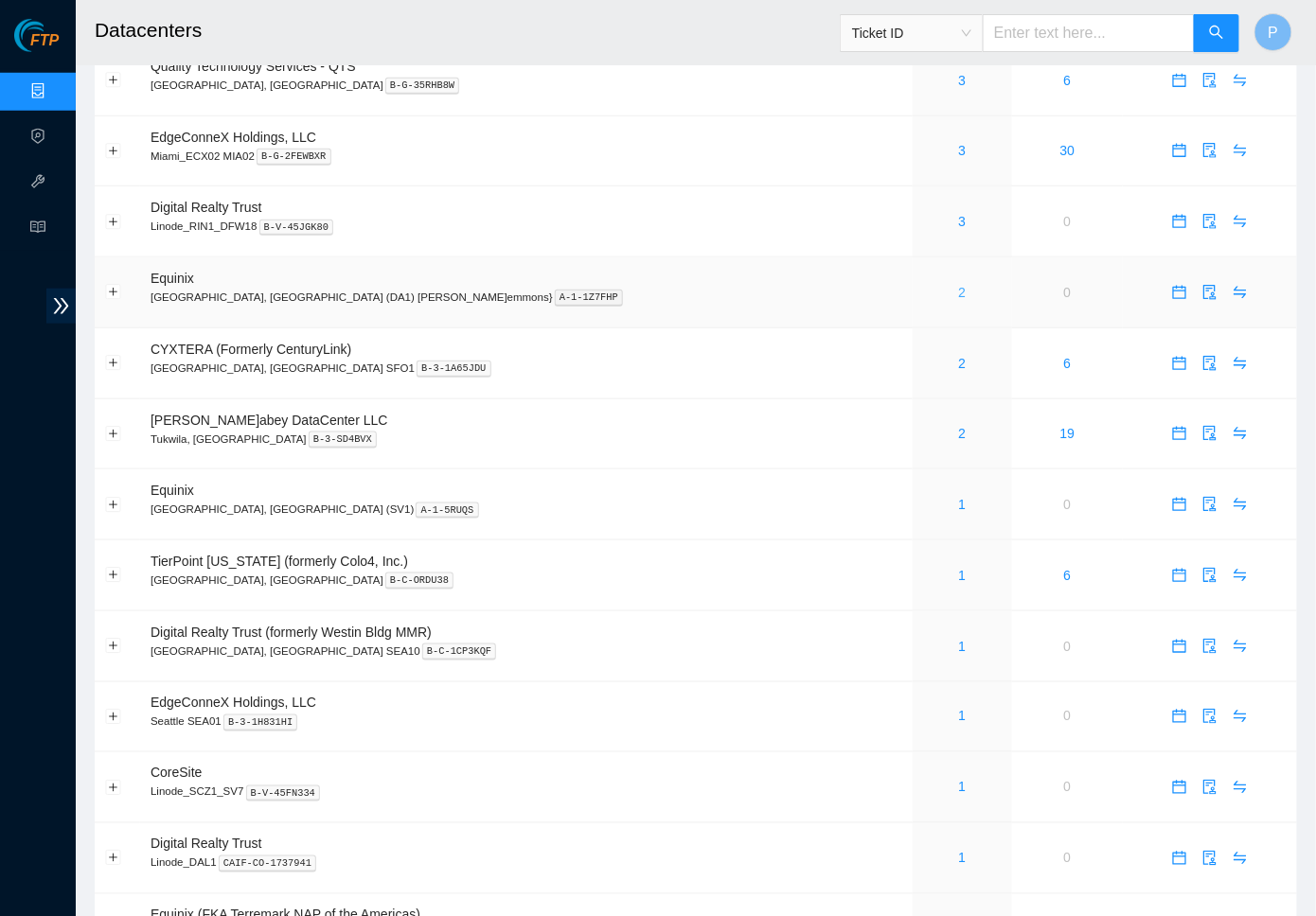 click on "2" at bounding box center (962, 292) 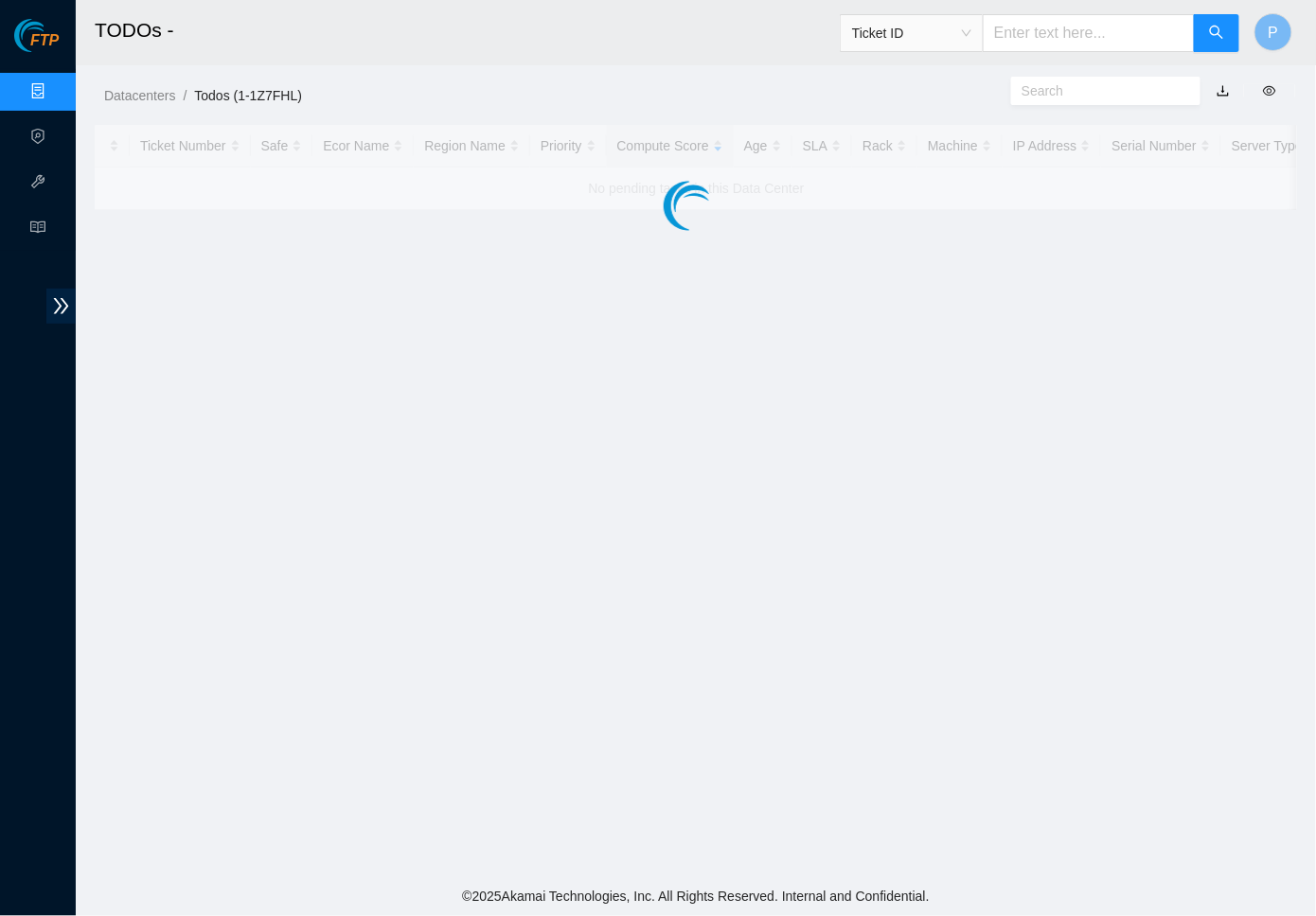 scroll, scrollTop: 0, scrollLeft: 0, axis: both 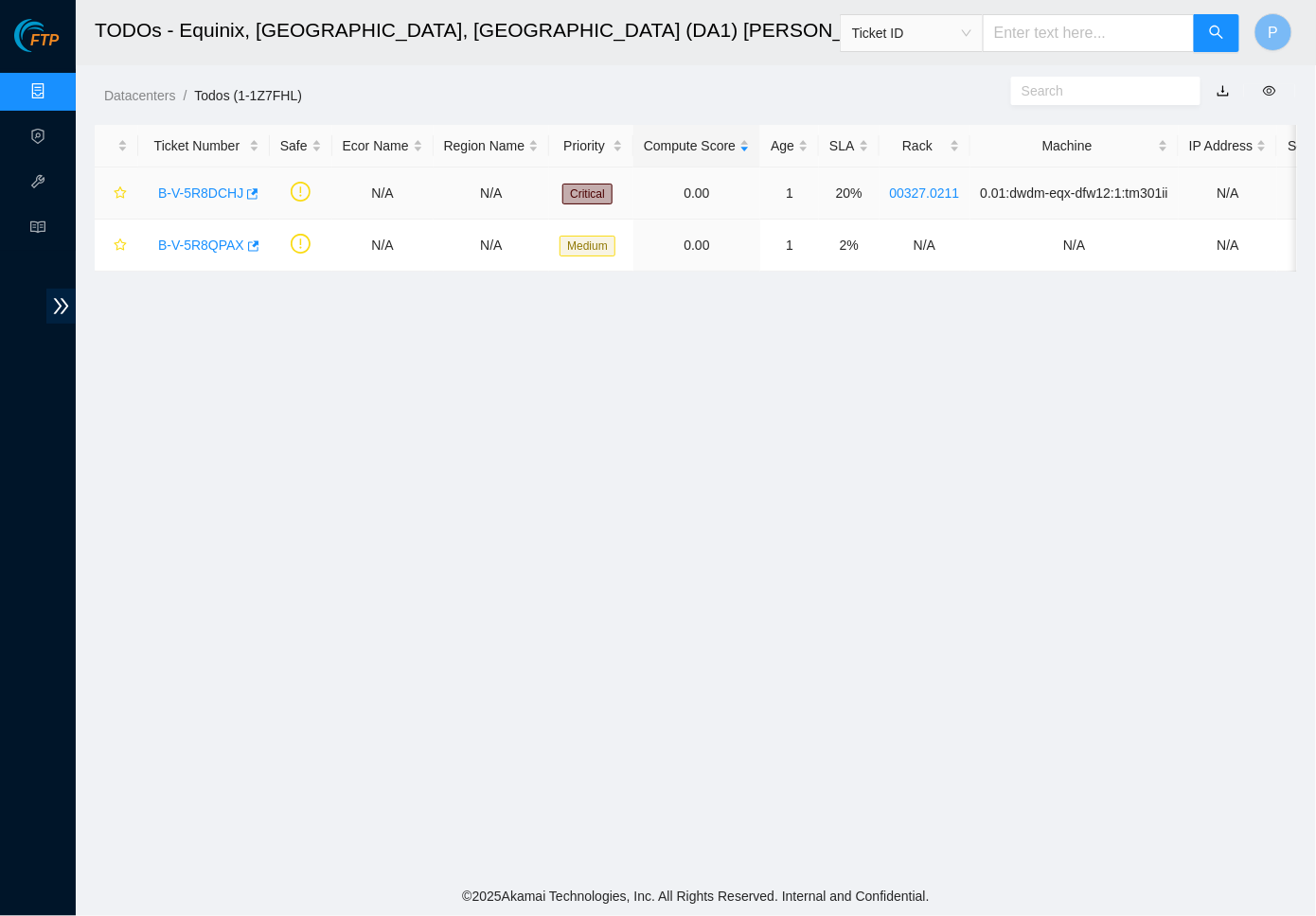click on "B-V-5R8DCHJ" at bounding box center [201, 193] 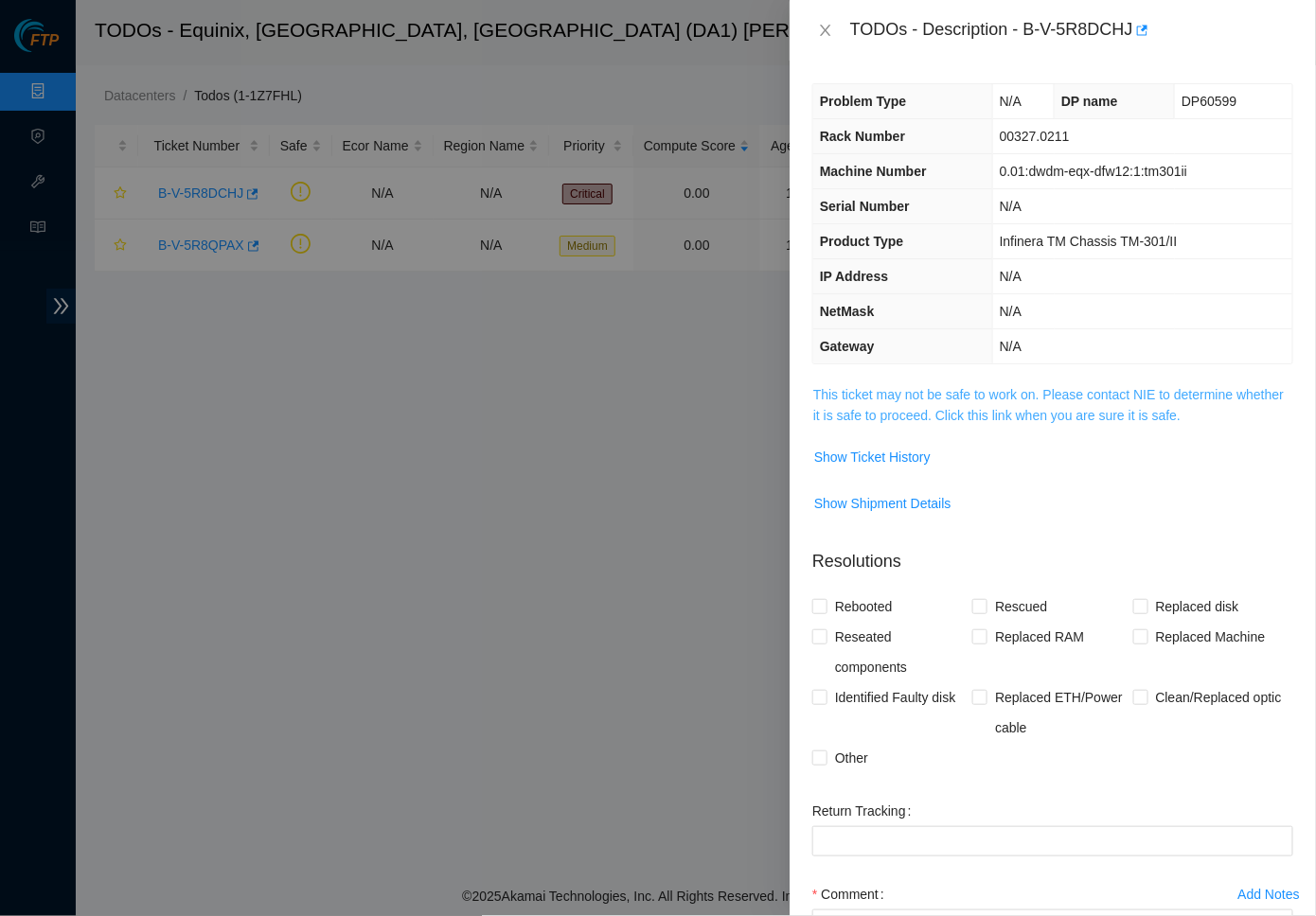 click on "This ticket may not be safe to work on. Please contact NIE to determine whether it is safe to proceed. Click this link when you are sure it is safe." at bounding box center [1048, 405] 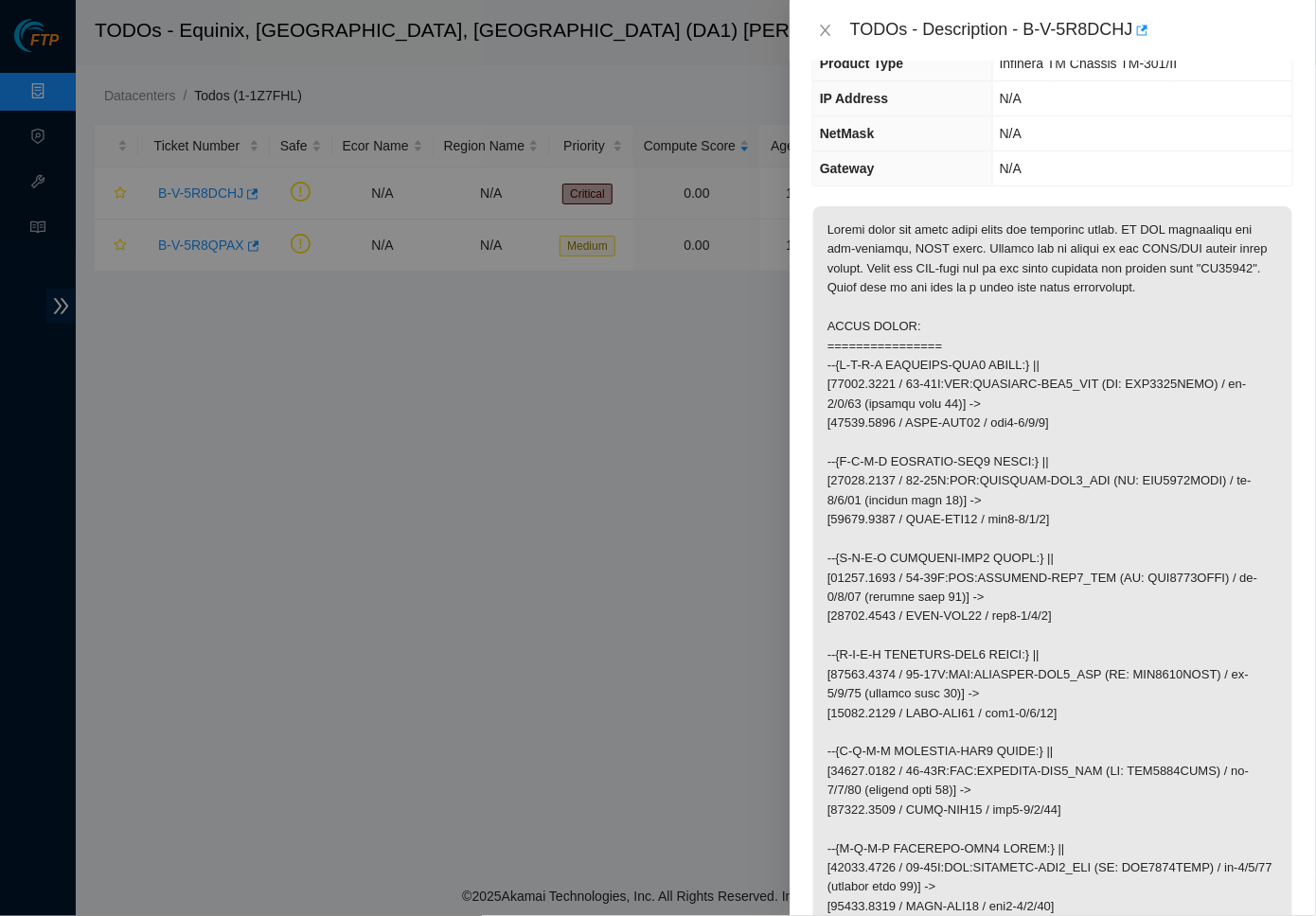 scroll, scrollTop: 184, scrollLeft: 0, axis: vertical 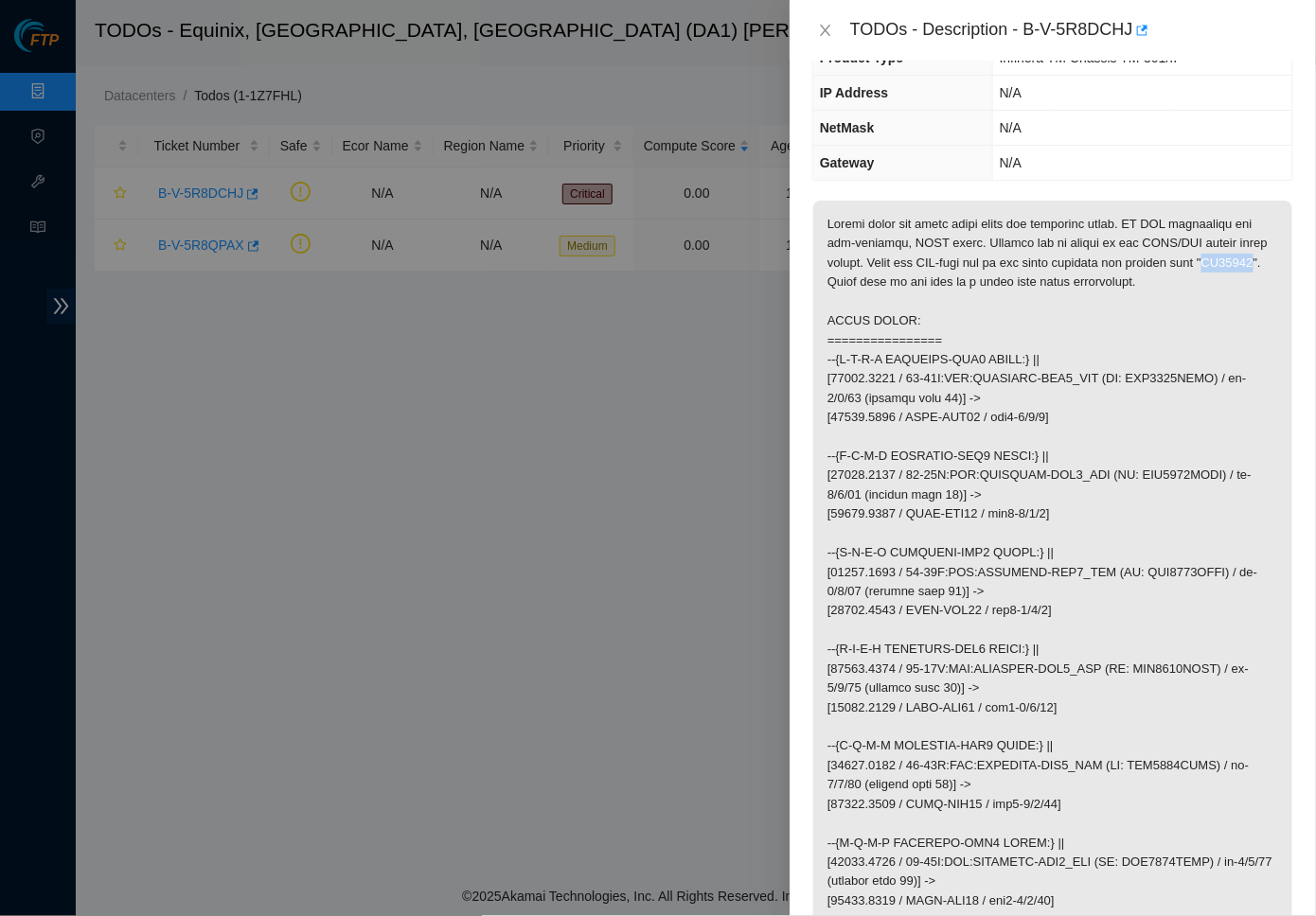 drag, startPoint x: 835, startPoint y: 274, endPoint x: 887, endPoint y: 273, distance: 52.00961 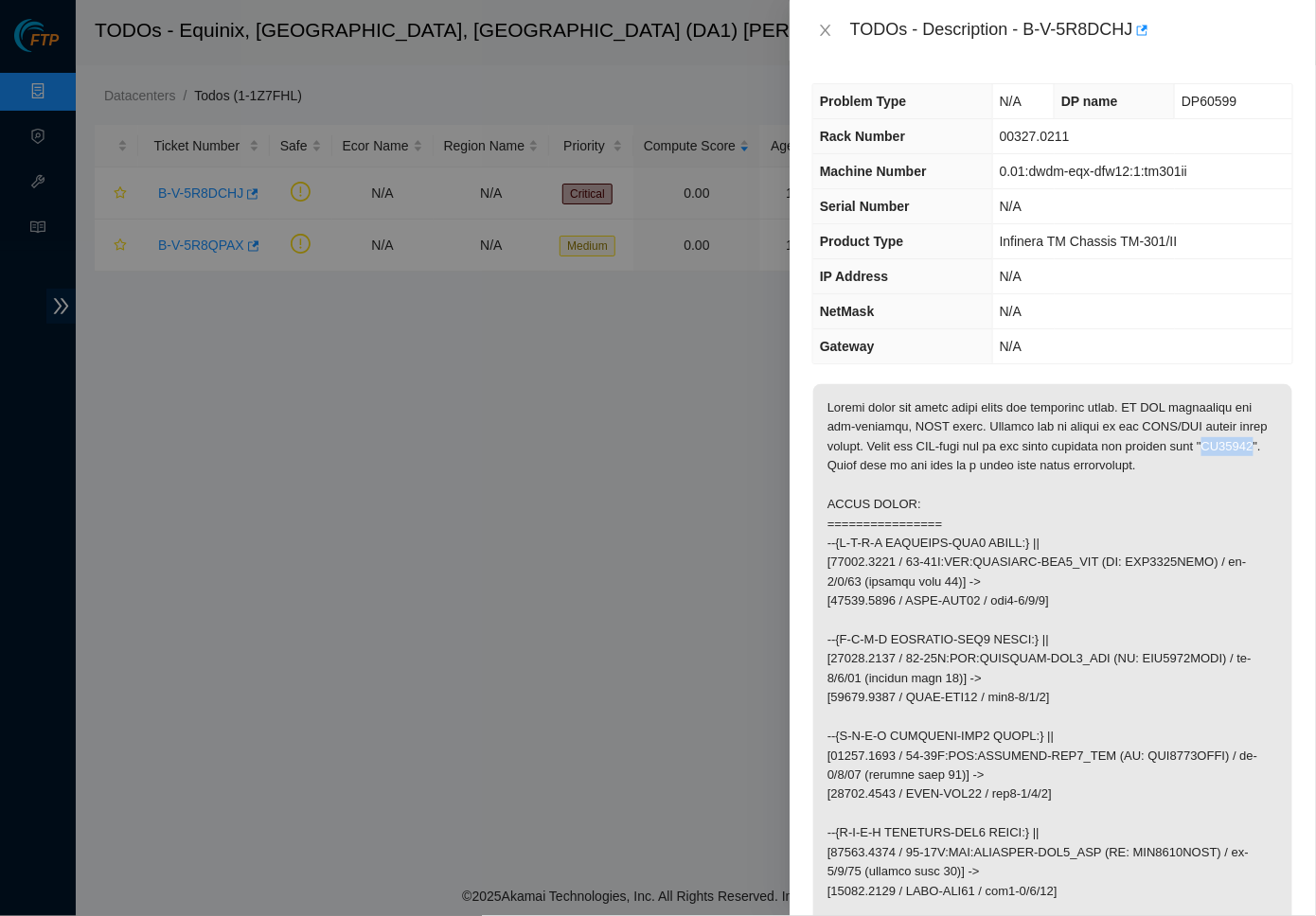 scroll, scrollTop: 0, scrollLeft: 0, axis: both 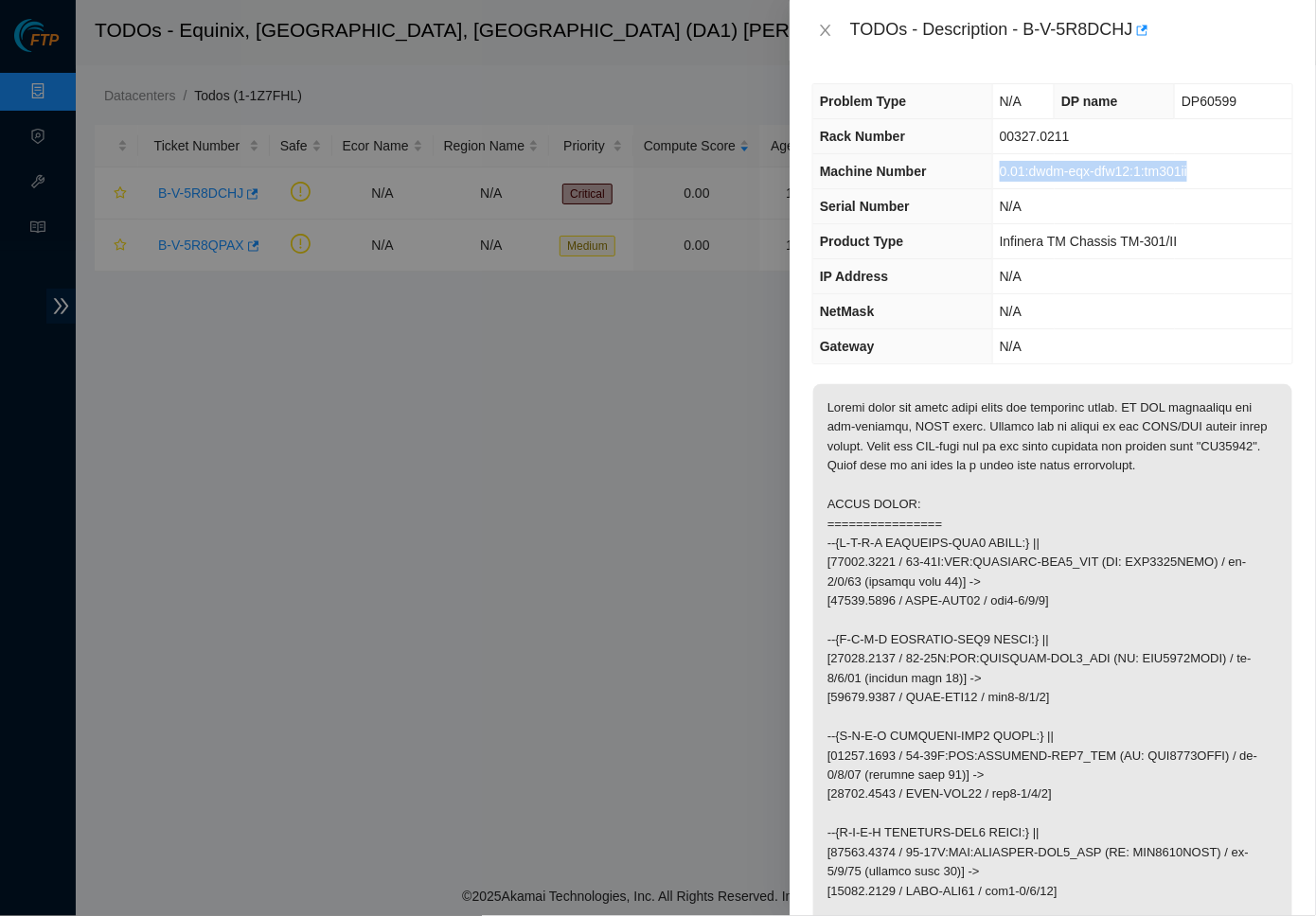 drag, startPoint x: 1219, startPoint y: 167, endPoint x: 999, endPoint y: 161, distance: 220.0818 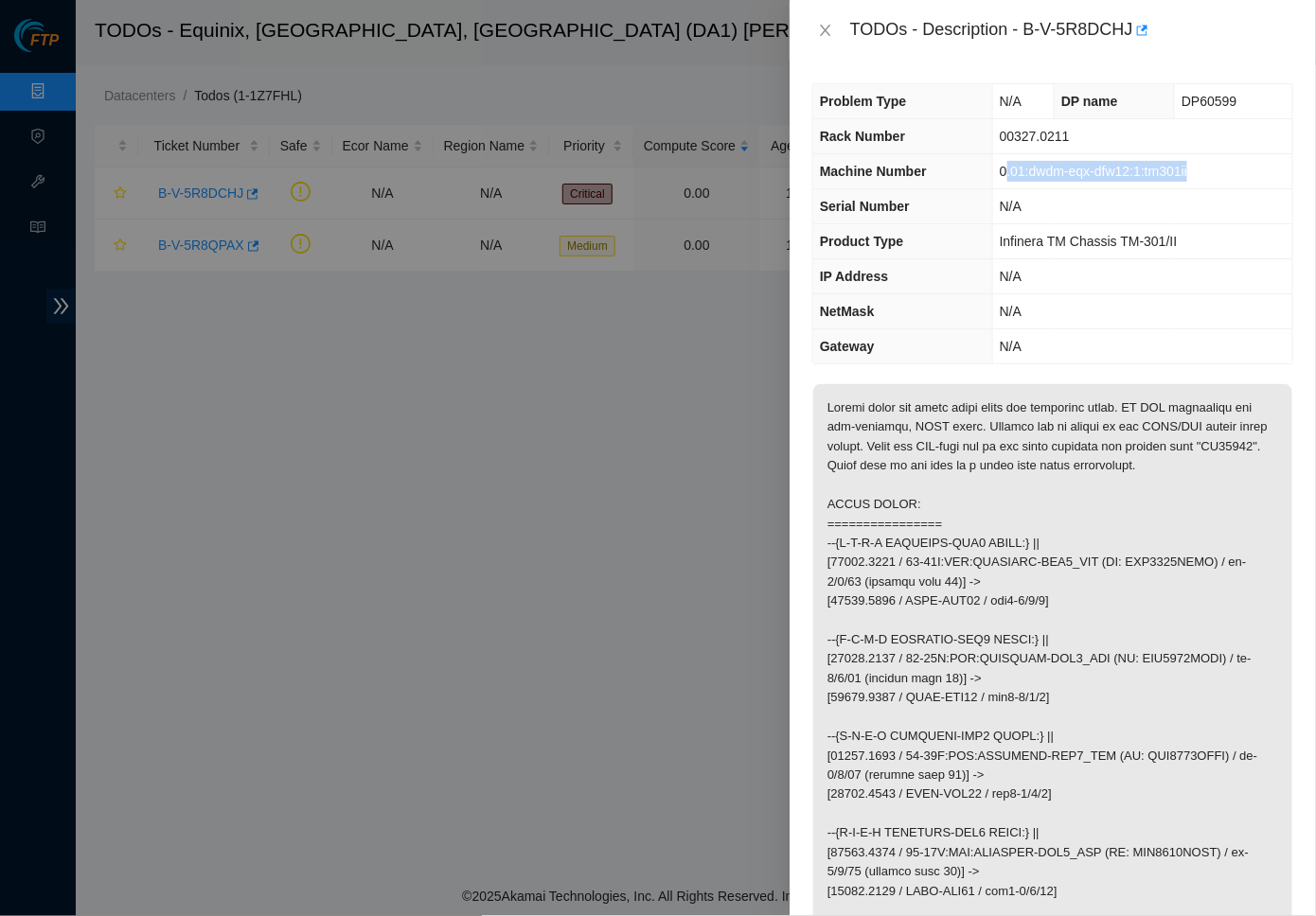 copy on ".01:dwdm-eqx-dfw12:1:tm301ii" 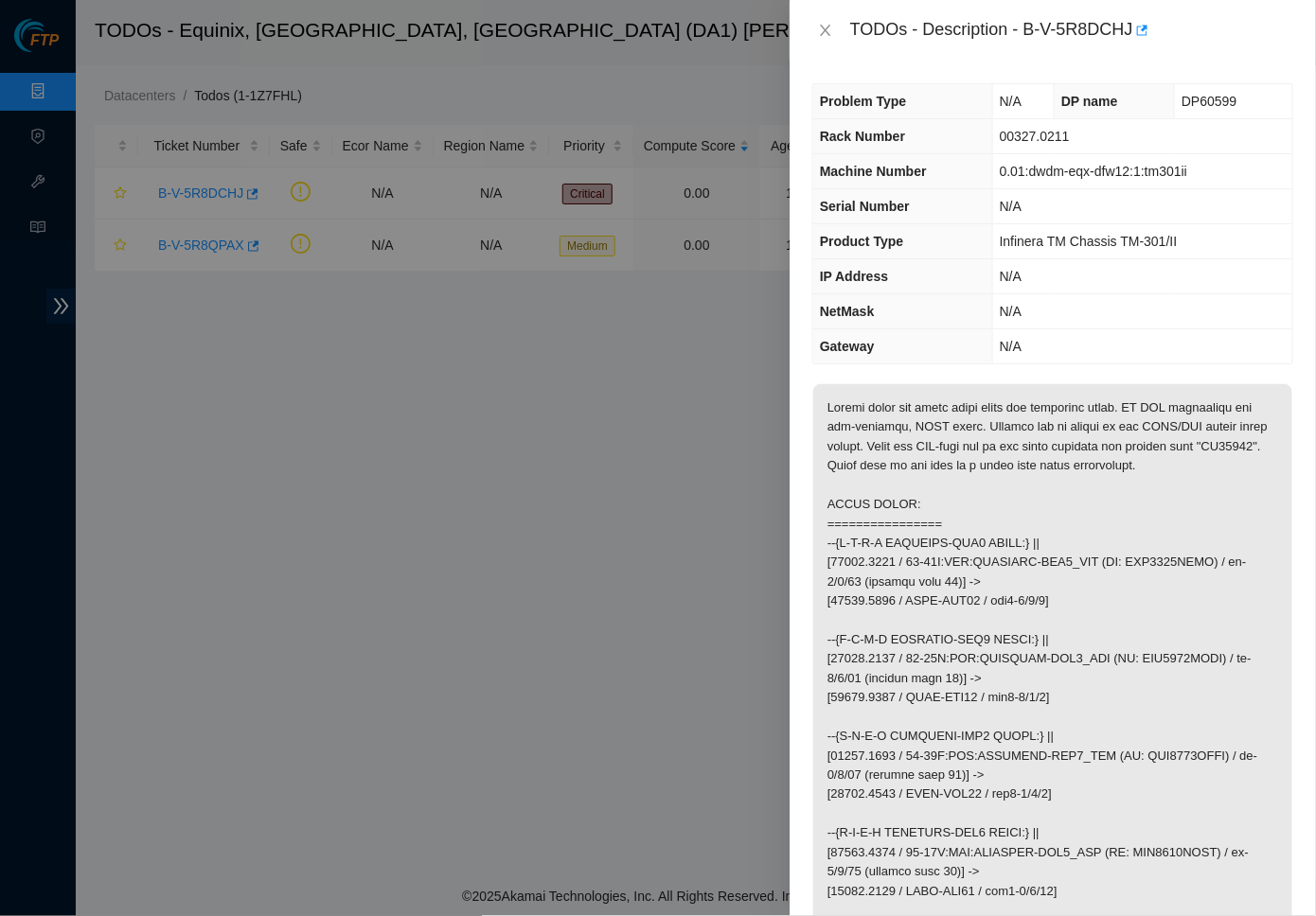 click at bounding box center (1053, 833) 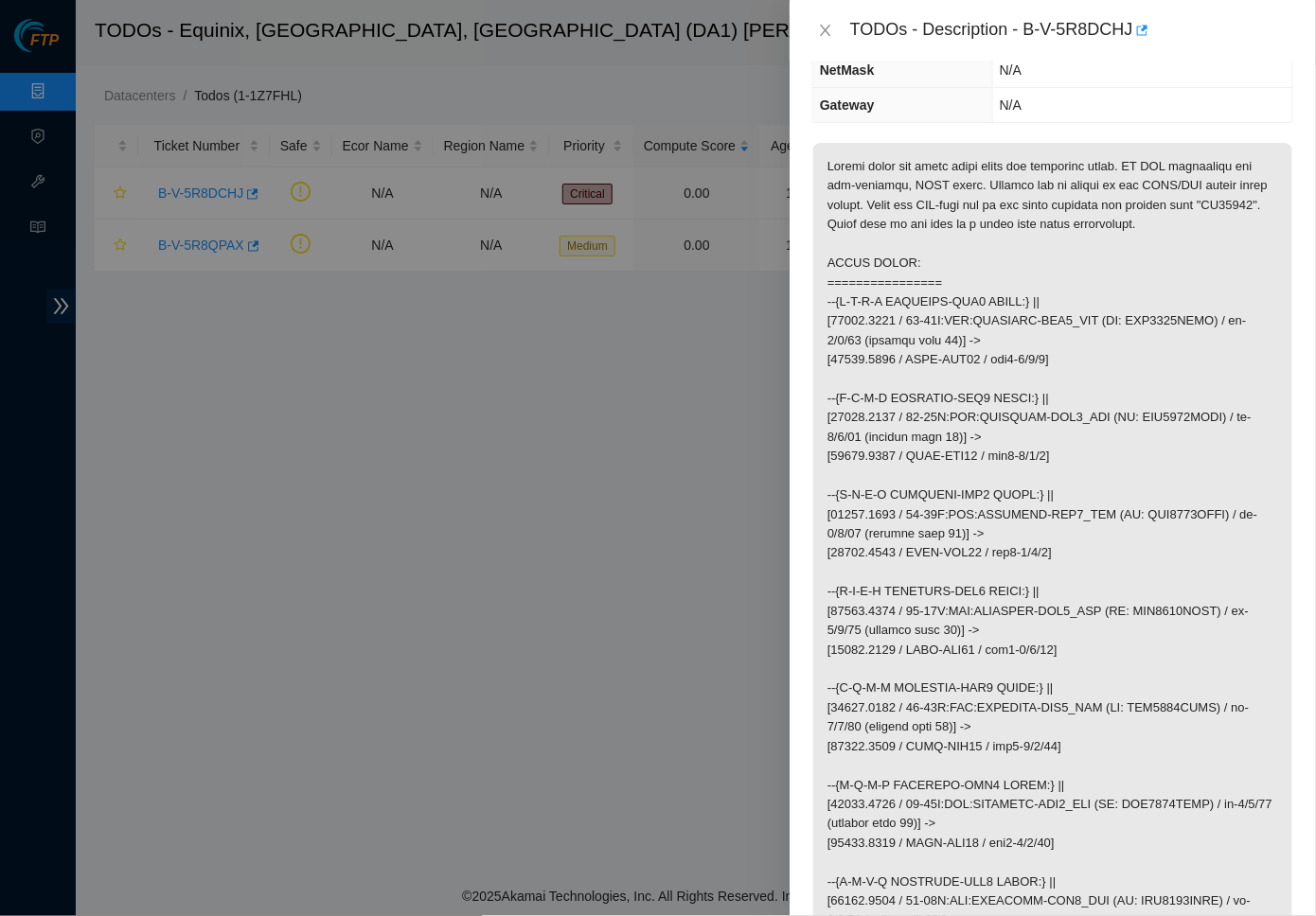 scroll, scrollTop: 244, scrollLeft: 0, axis: vertical 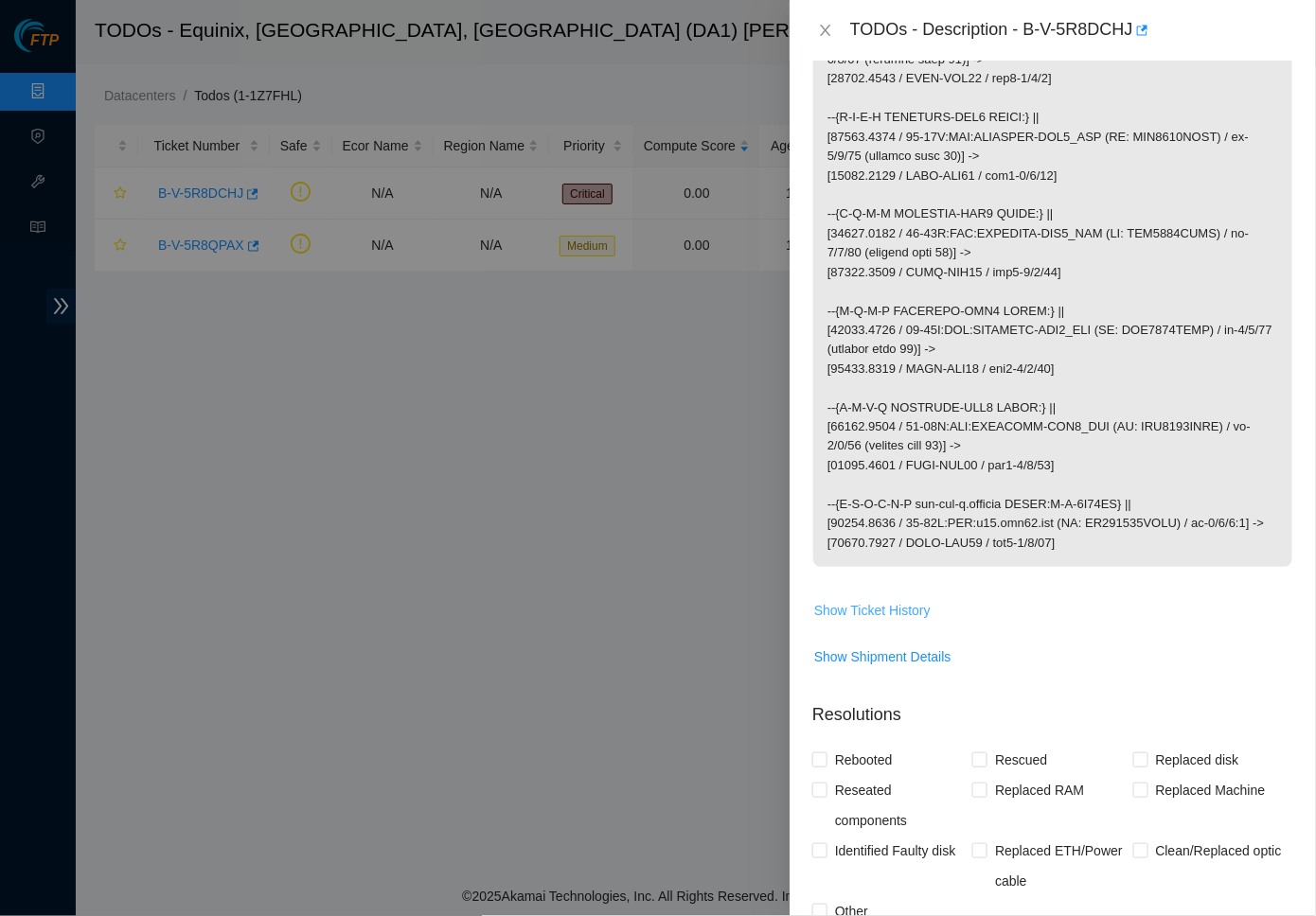 click on "Show Ticket History" at bounding box center [872, 610] 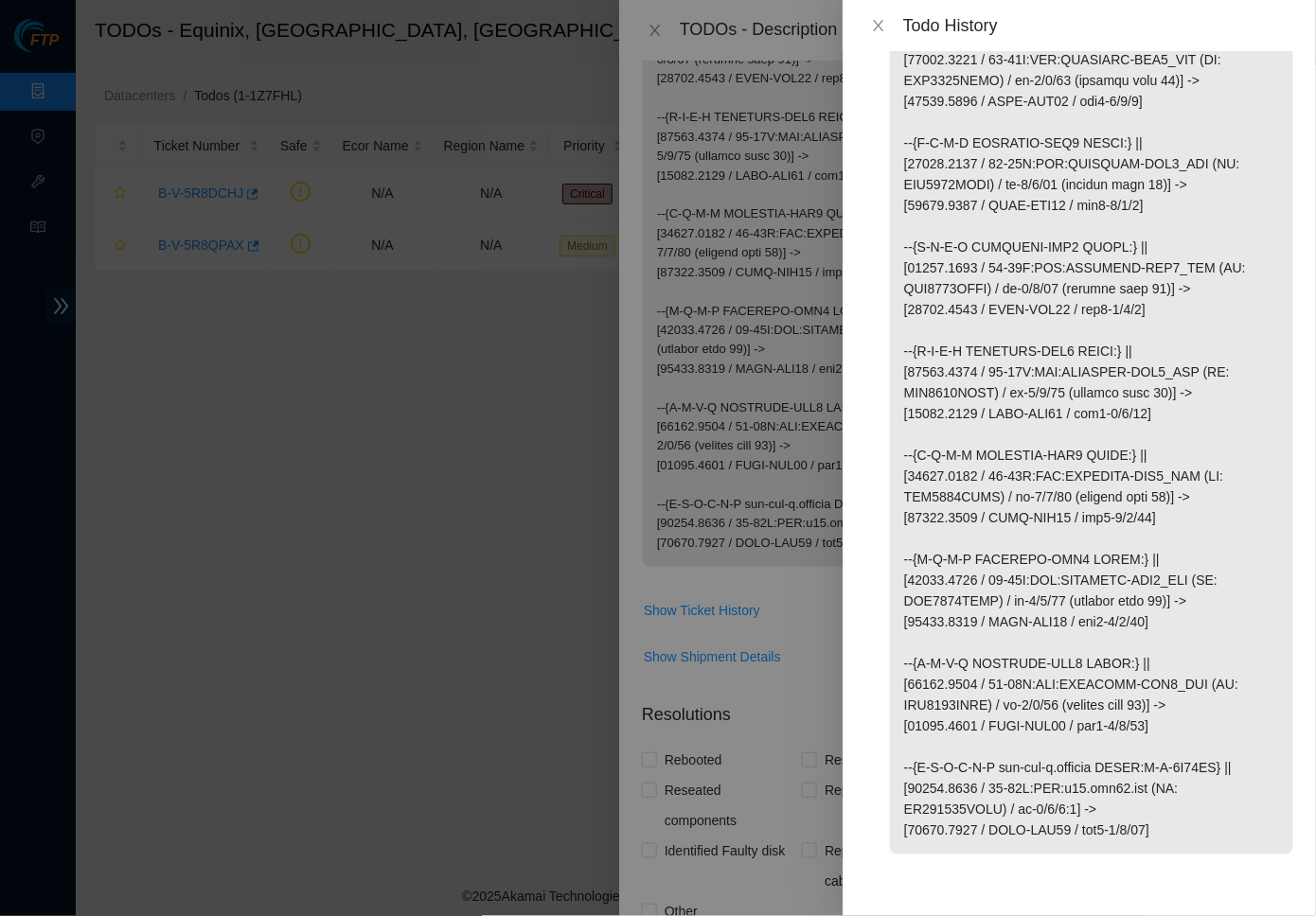 scroll, scrollTop: 255, scrollLeft: 0, axis: vertical 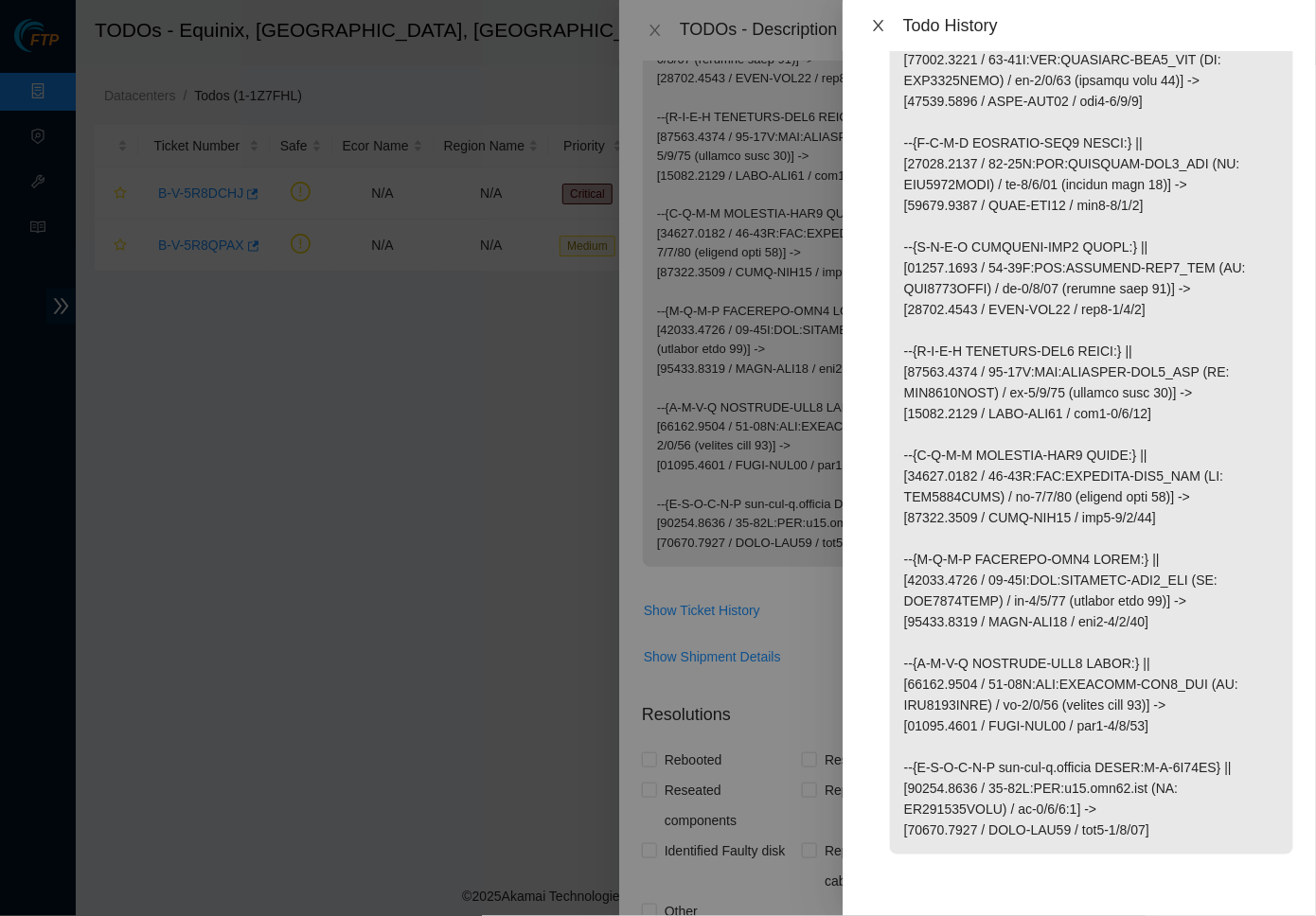 click 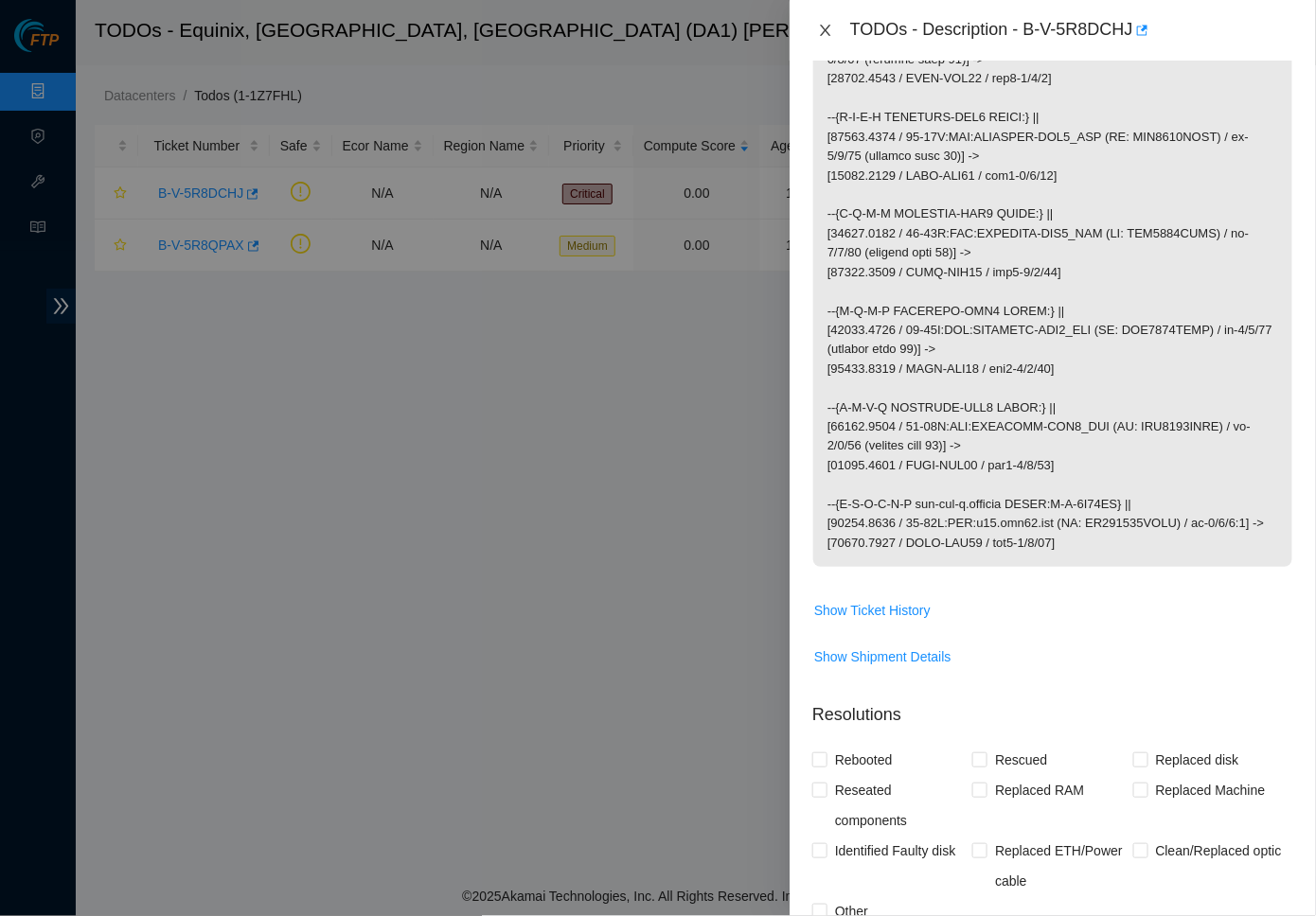 click 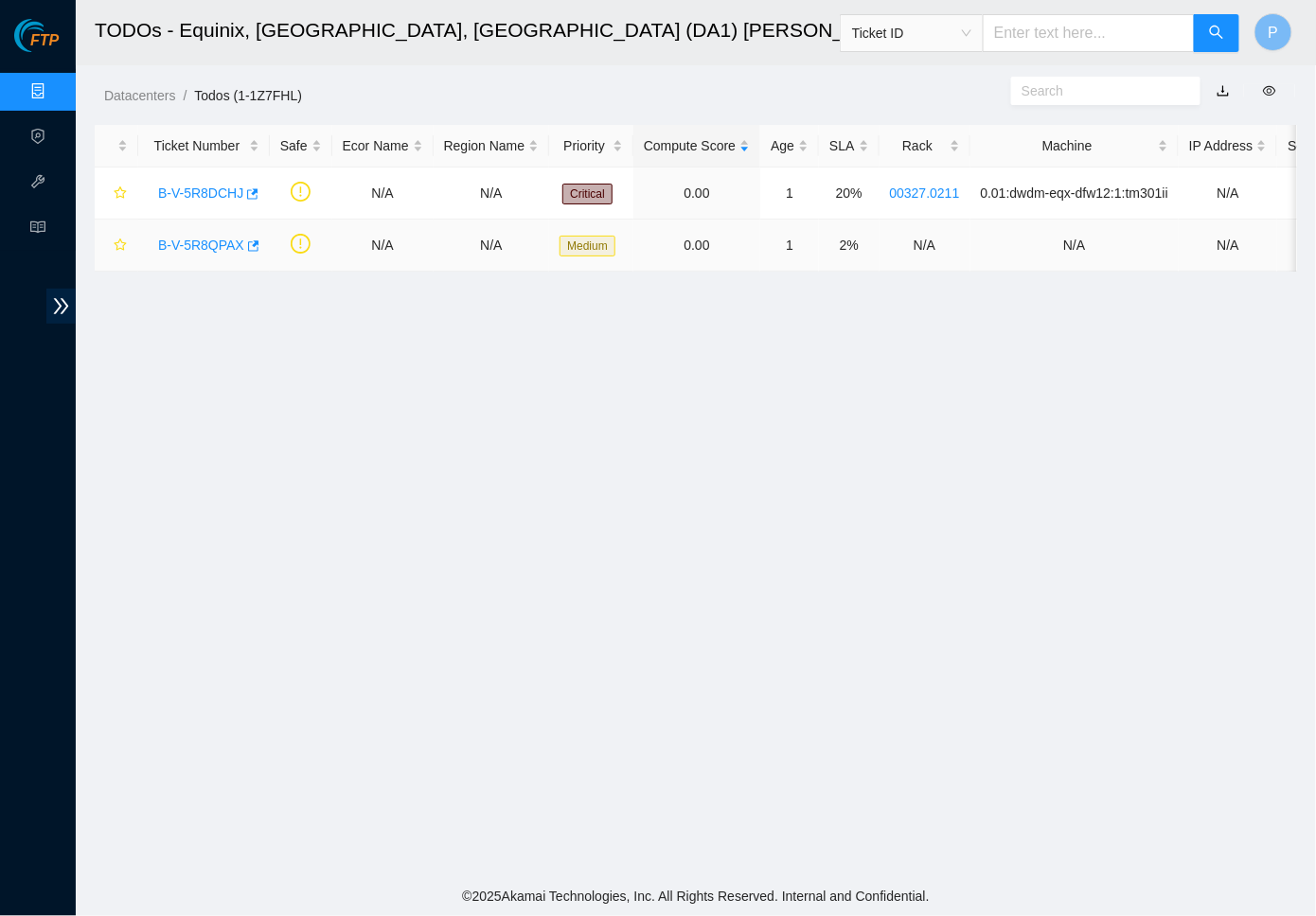 click on "B-V-5R8QPAX" at bounding box center (201, 245) 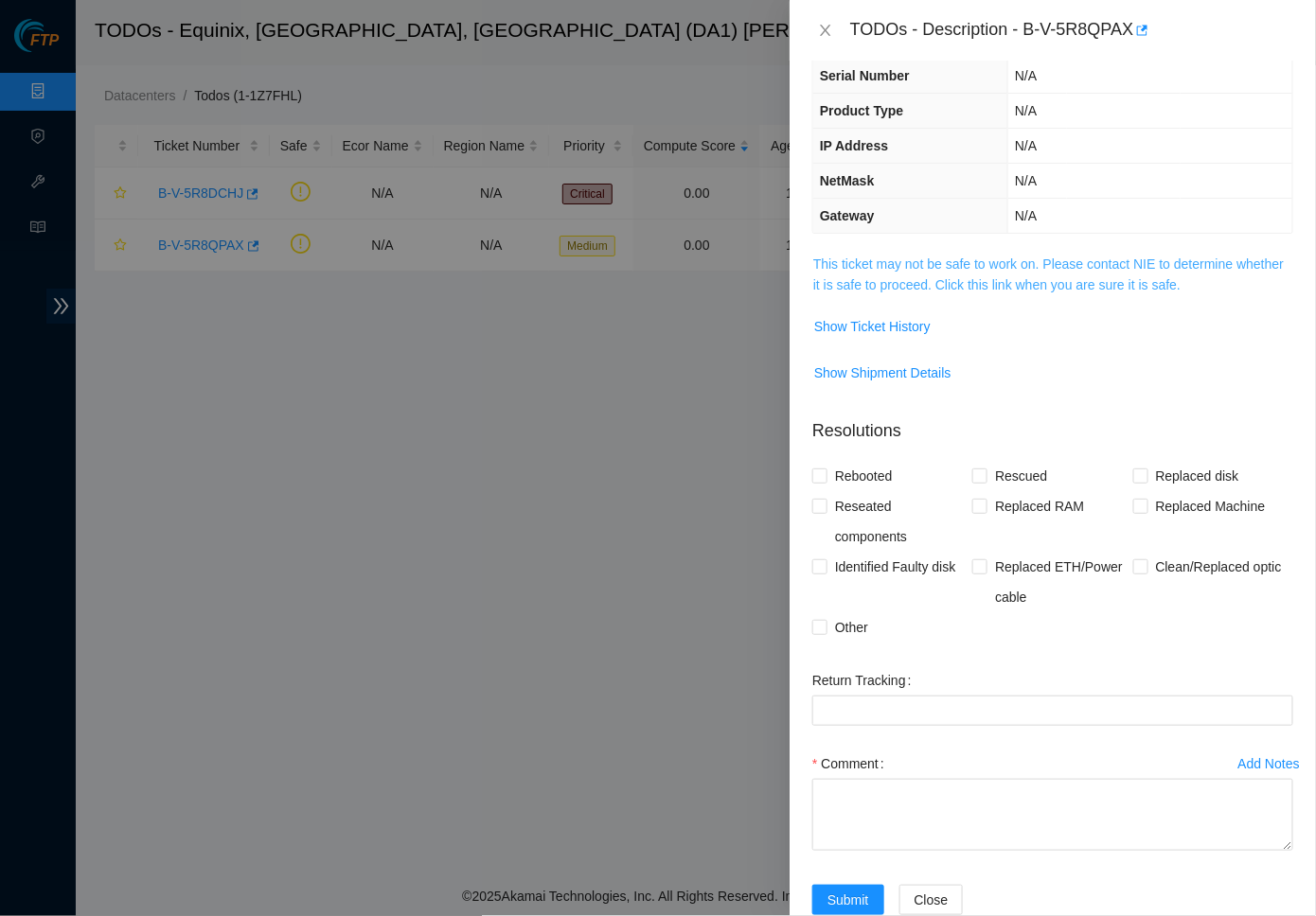 click on "This ticket may not be safe to work on. Please contact NIE to determine whether it is safe to proceed. Click this link when you are sure it is safe." at bounding box center (1048, 274) 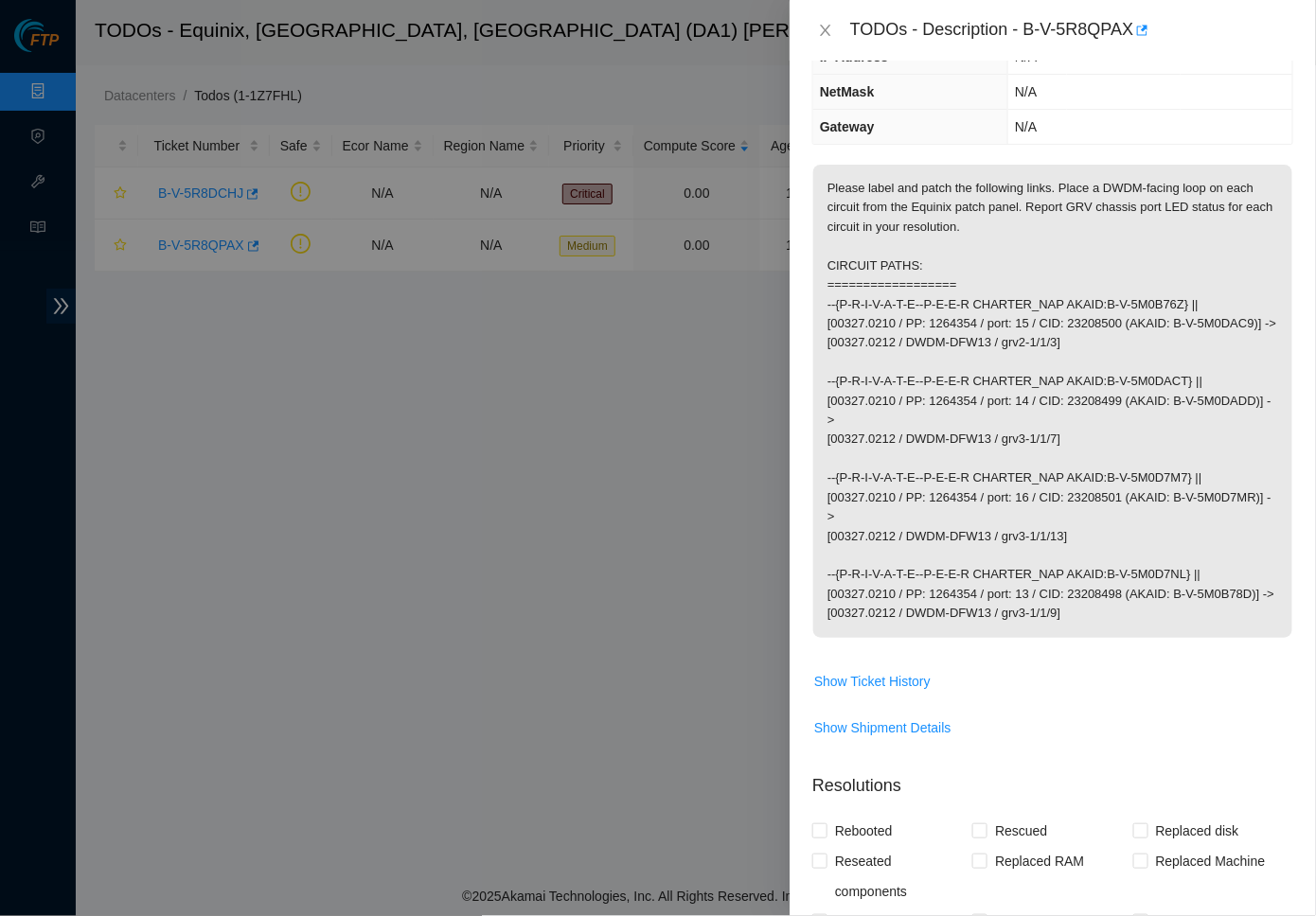 scroll, scrollTop: 248, scrollLeft: 0, axis: vertical 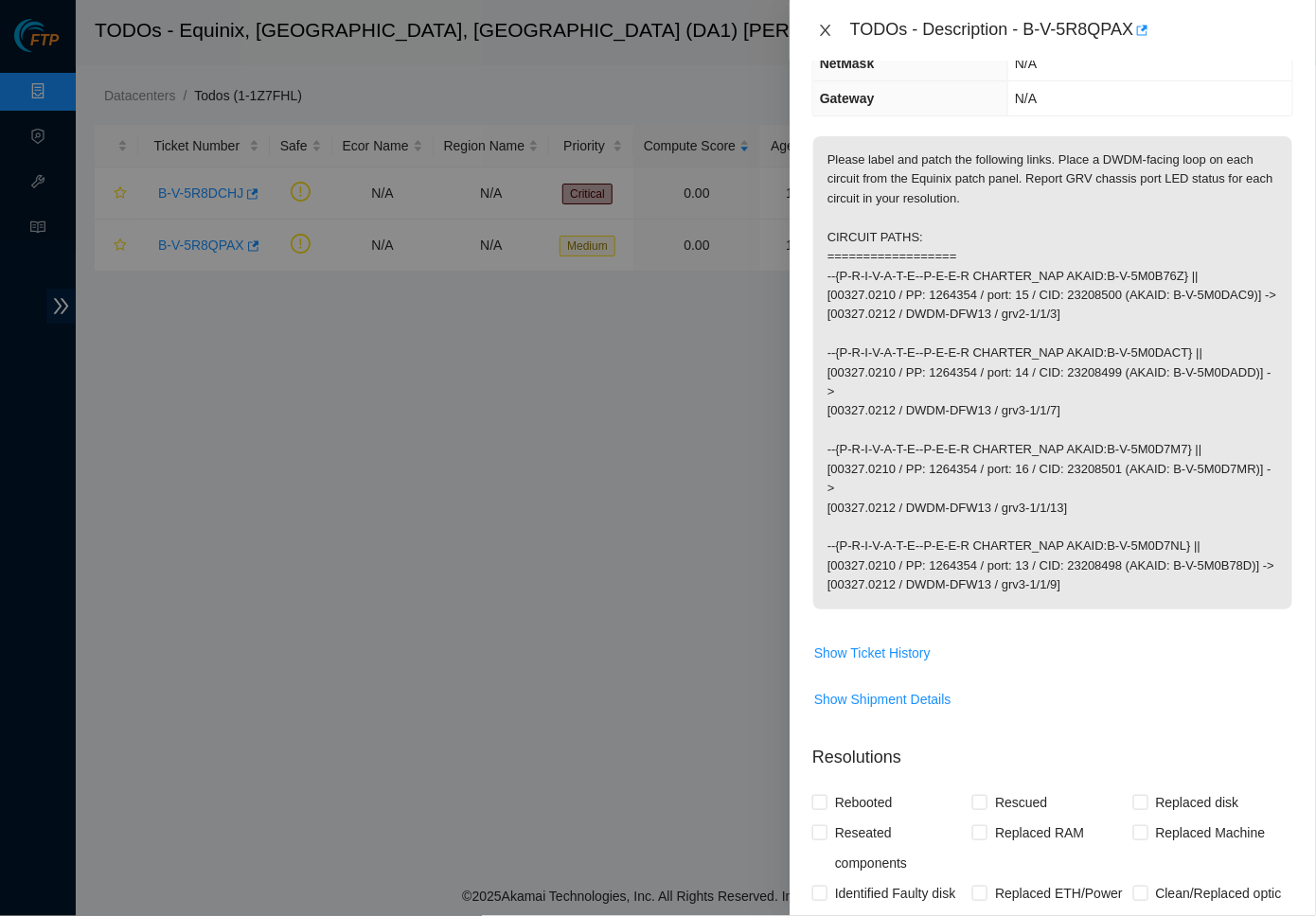 click at bounding box center [826, 30] 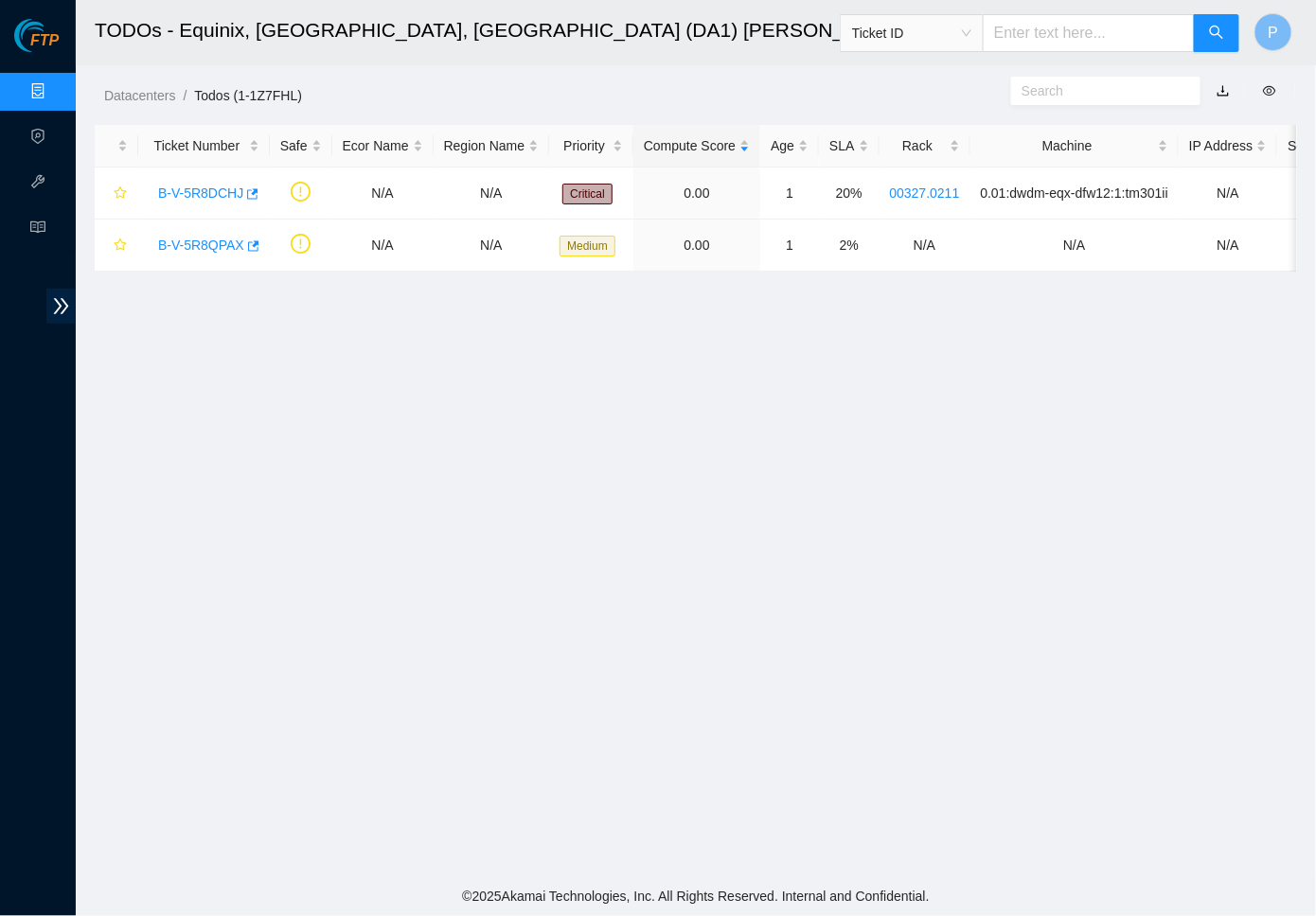 scroll, scrollTop: 131, scrollLeft: 0, axis: vertical 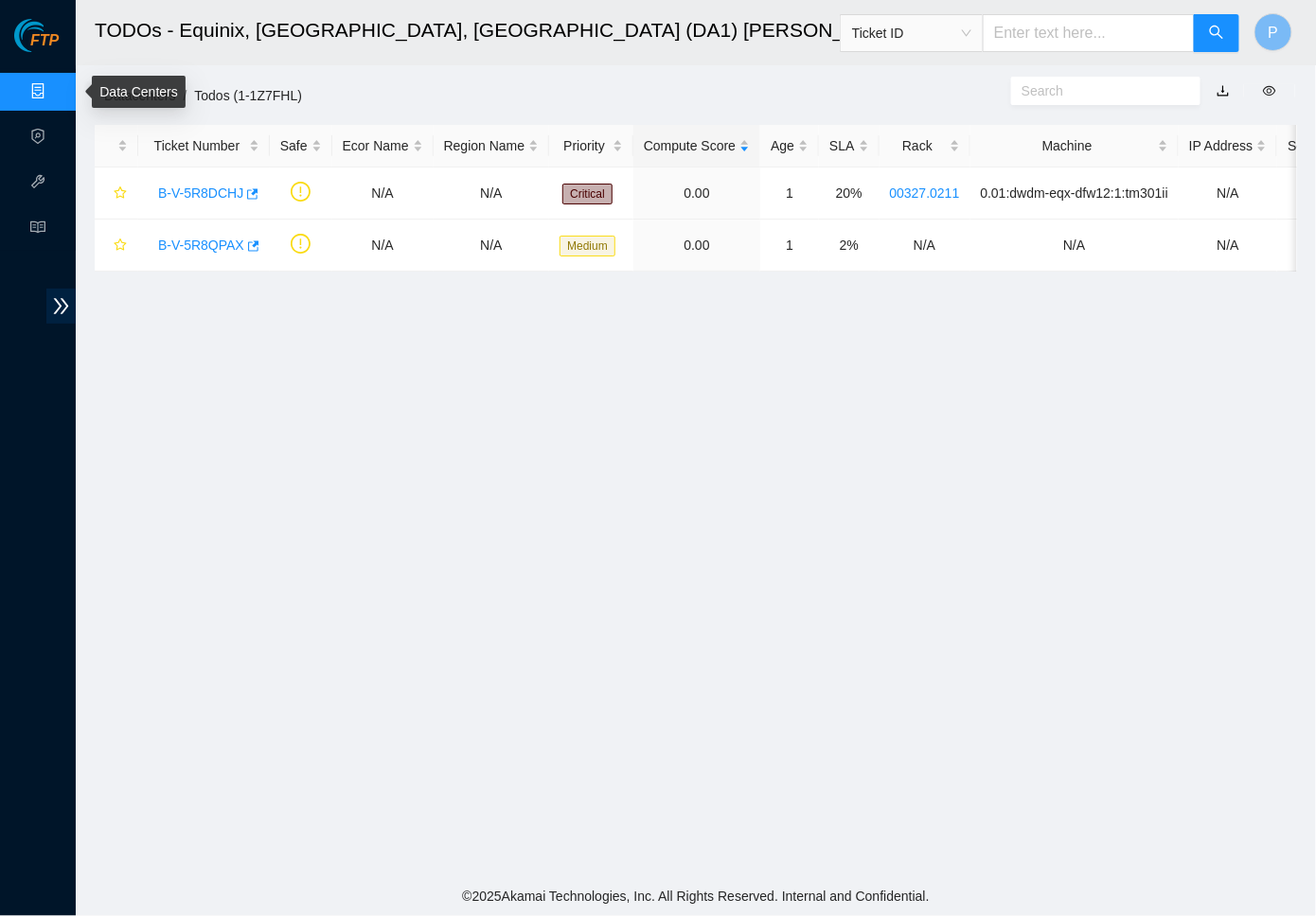 click on "Data Centers" at bounding box center (94, 92) 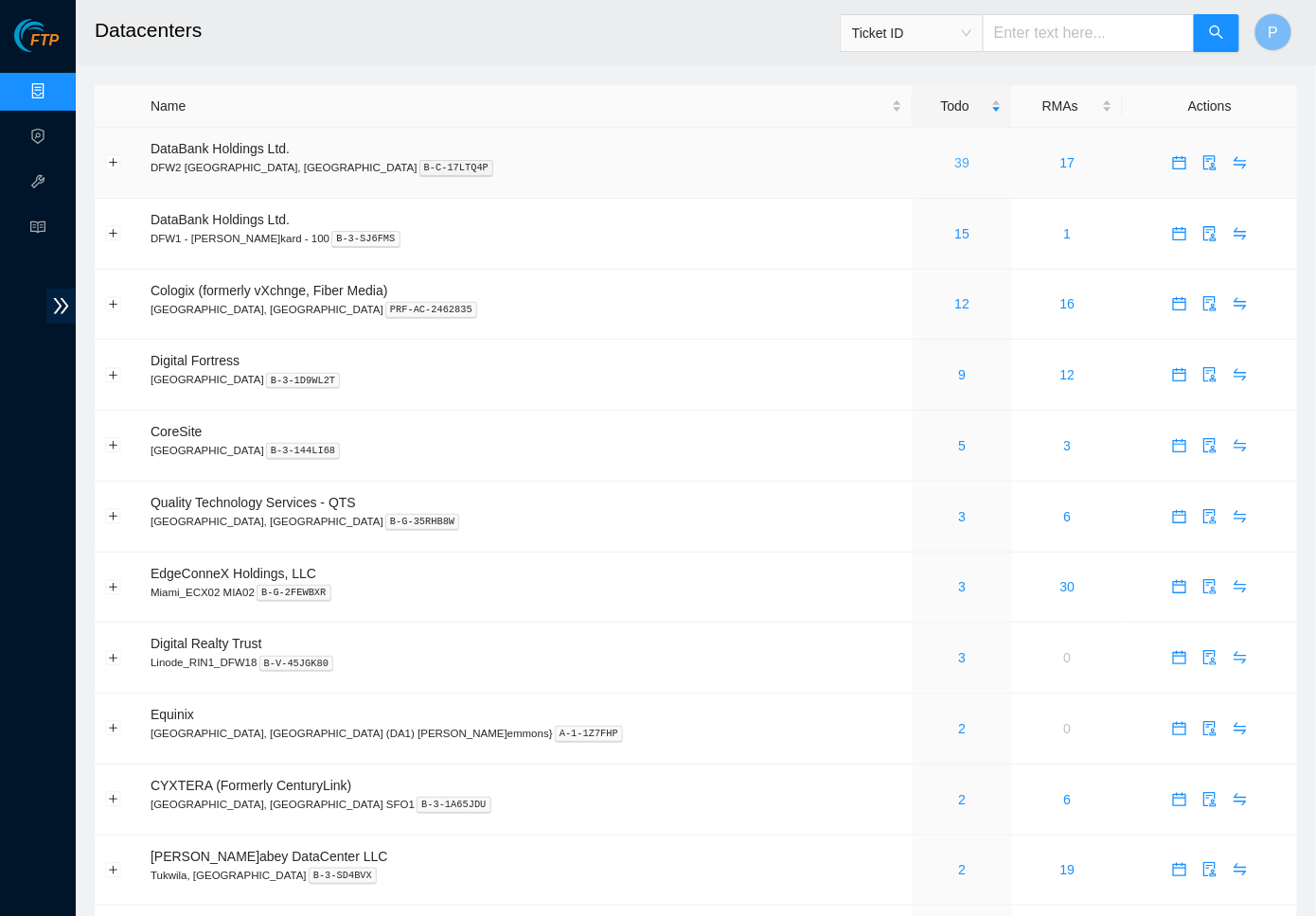click on "39" at bounding box center (963, 163) 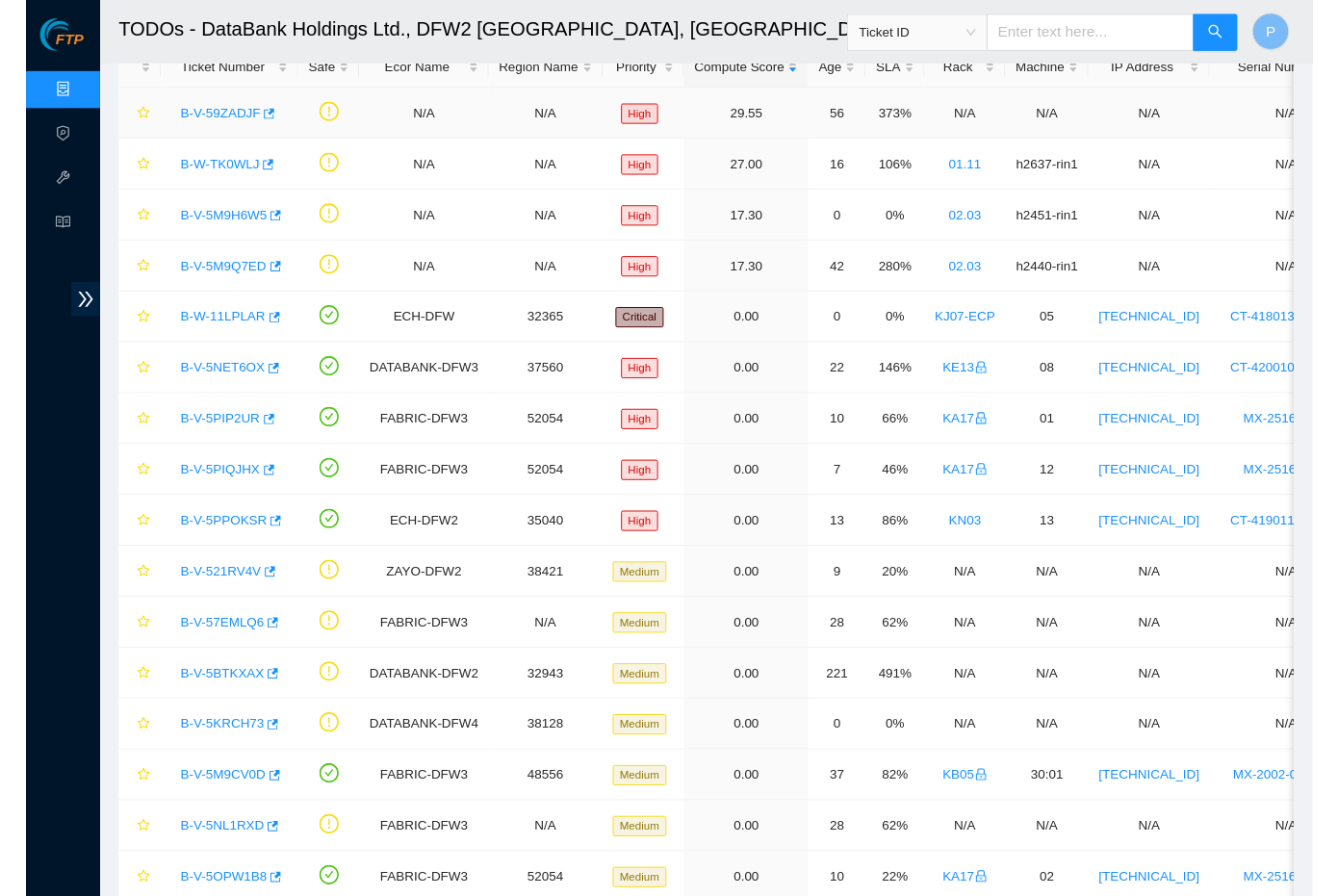 scroll, scrollTop: 0, scrollLeft: 0, axis: both 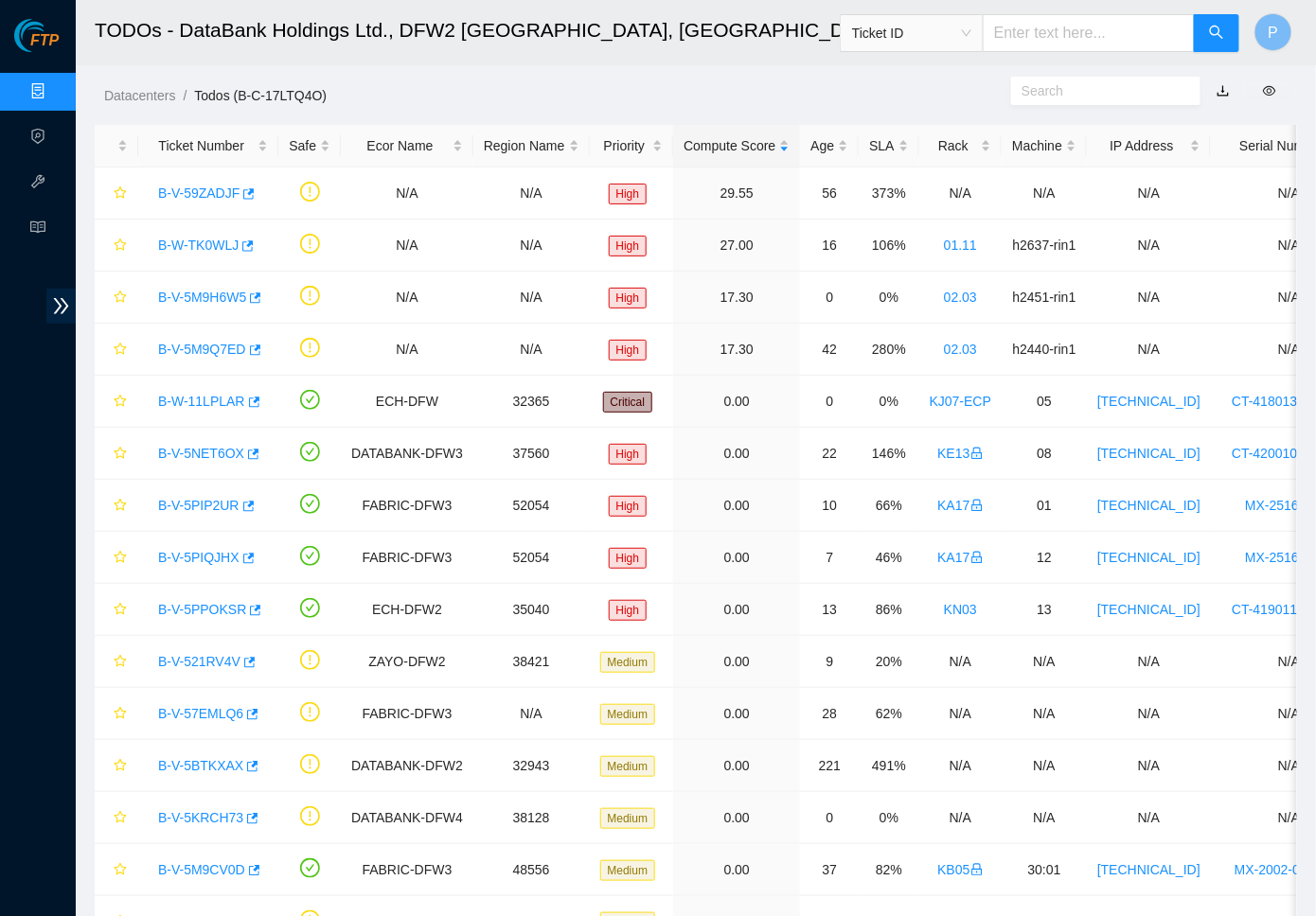 click at bounding box center [1223, 91] 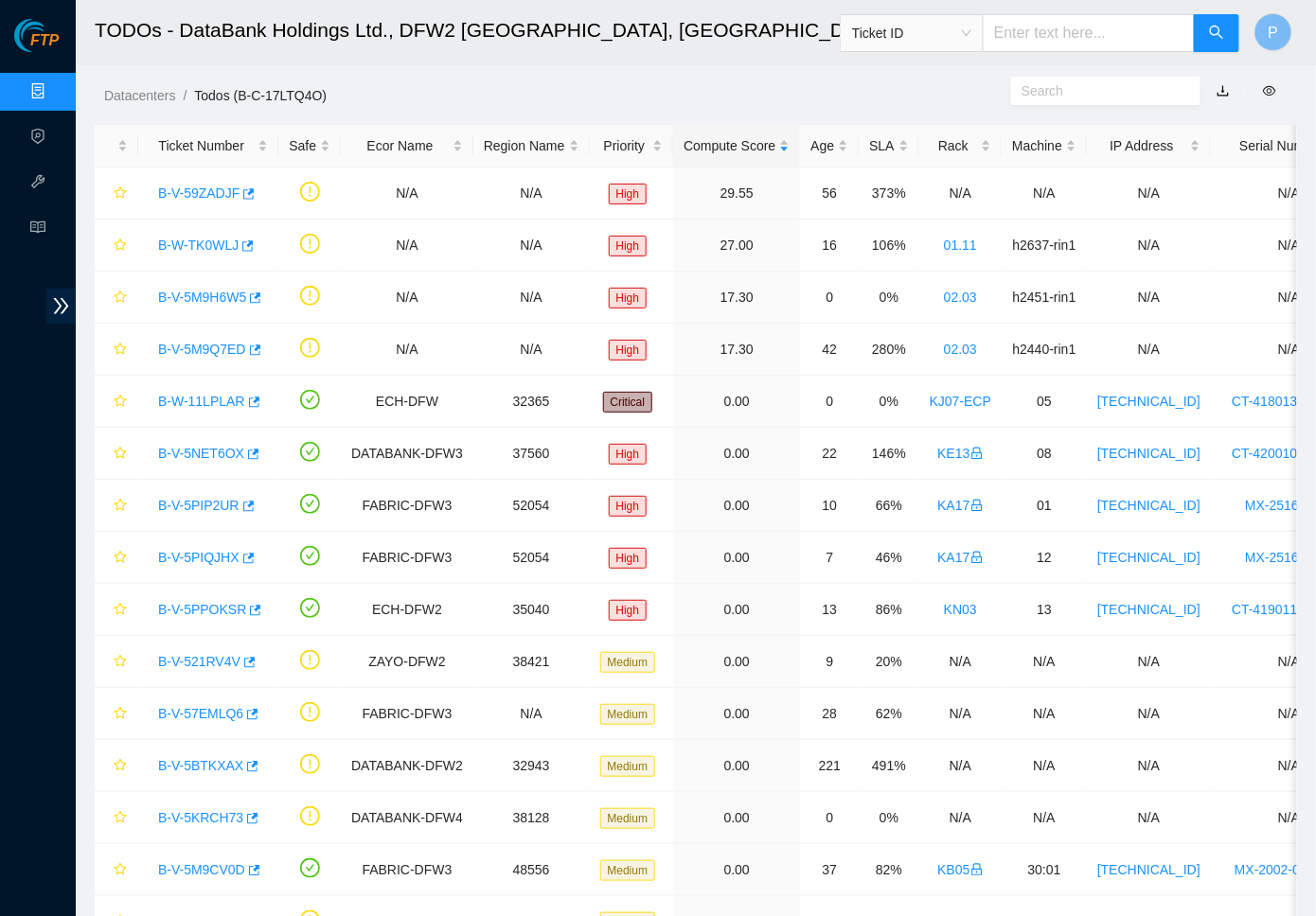 click at bounding box center (1089, 33) 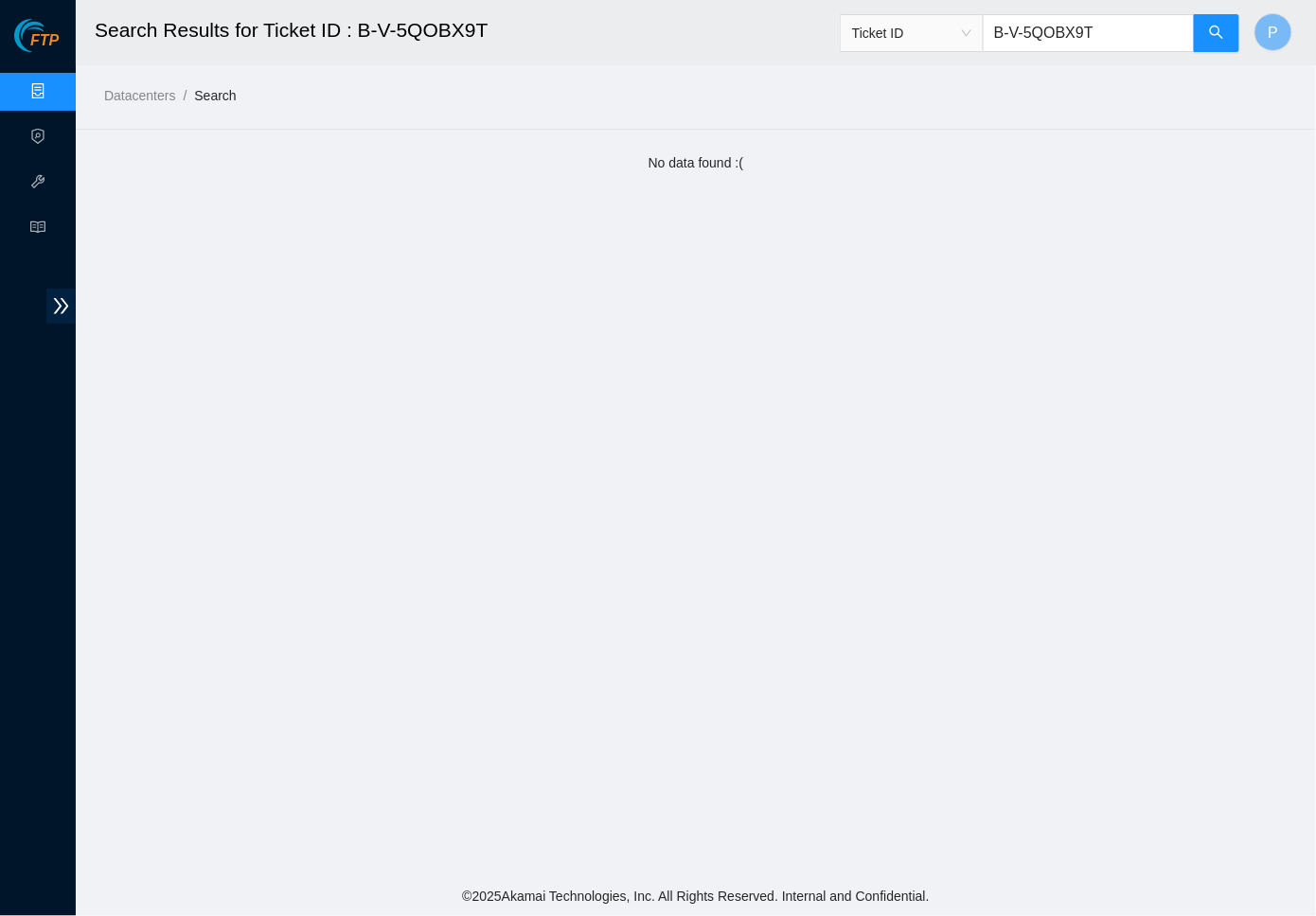 click on "Data Centers" at bounding box center (94, 92) 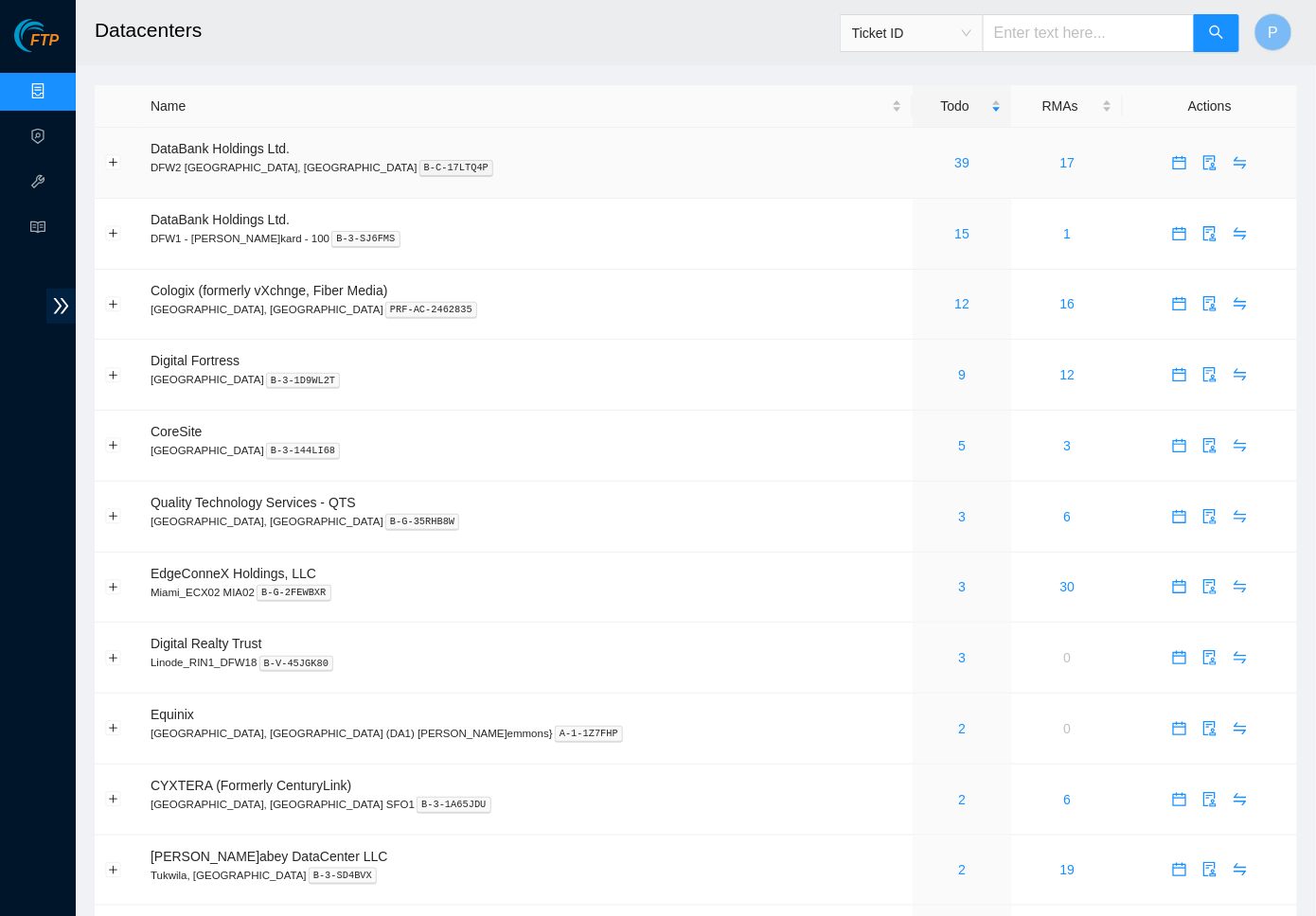 click on "39" at bounding box center (962, 163) 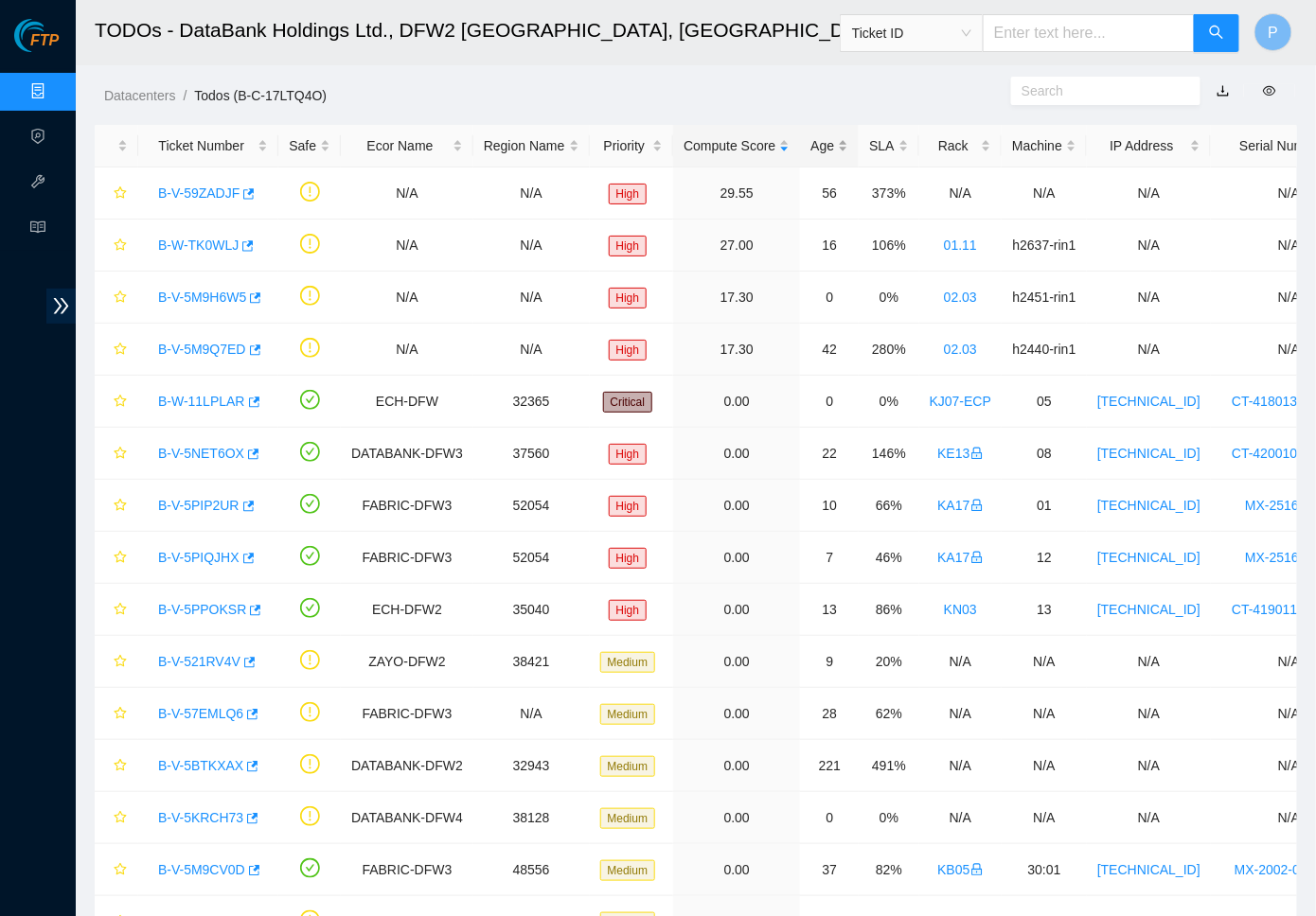 click on "Age" at bounding box center (829, 146) 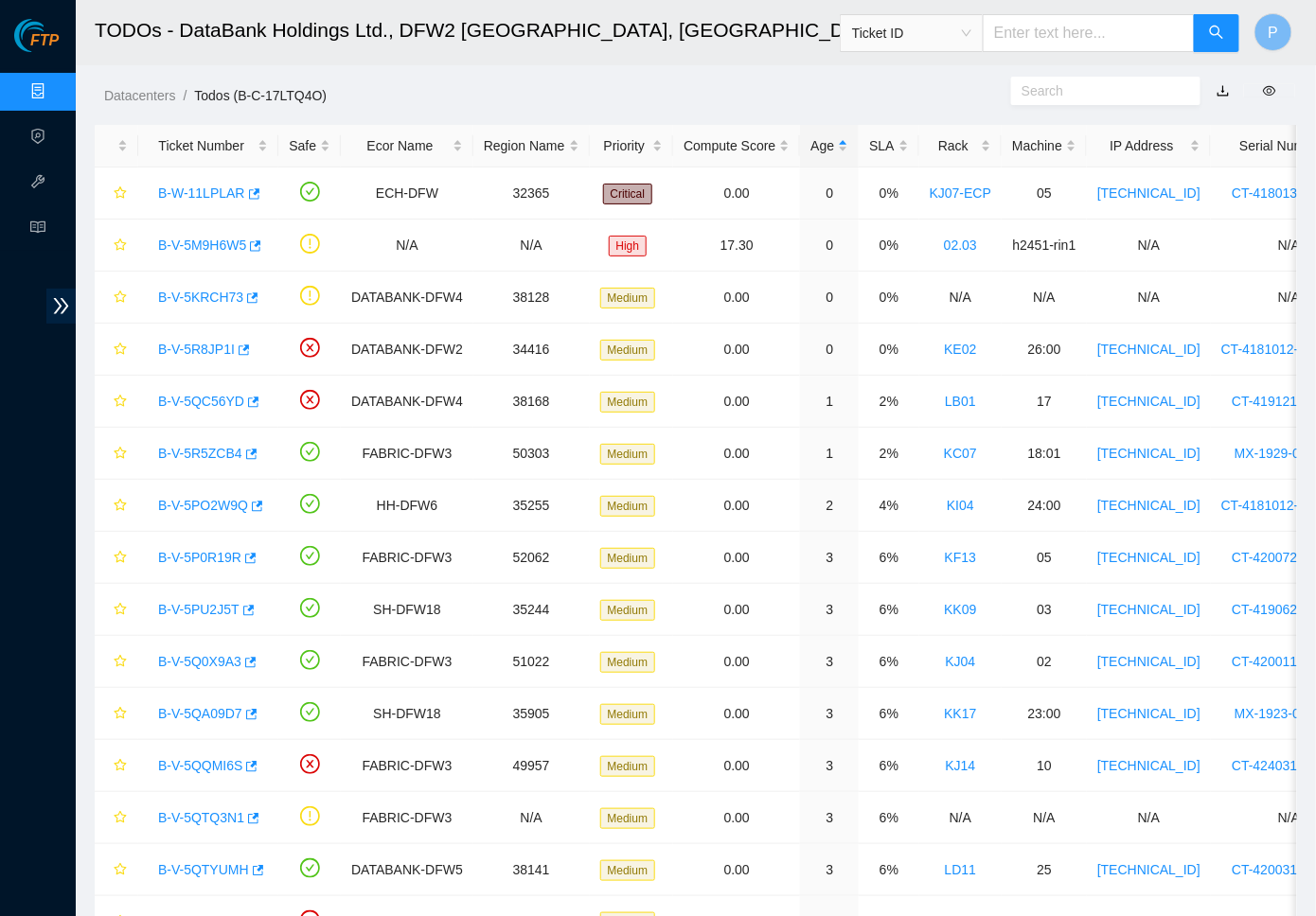 click on "Data Centers" at bounding box center [94, 92] 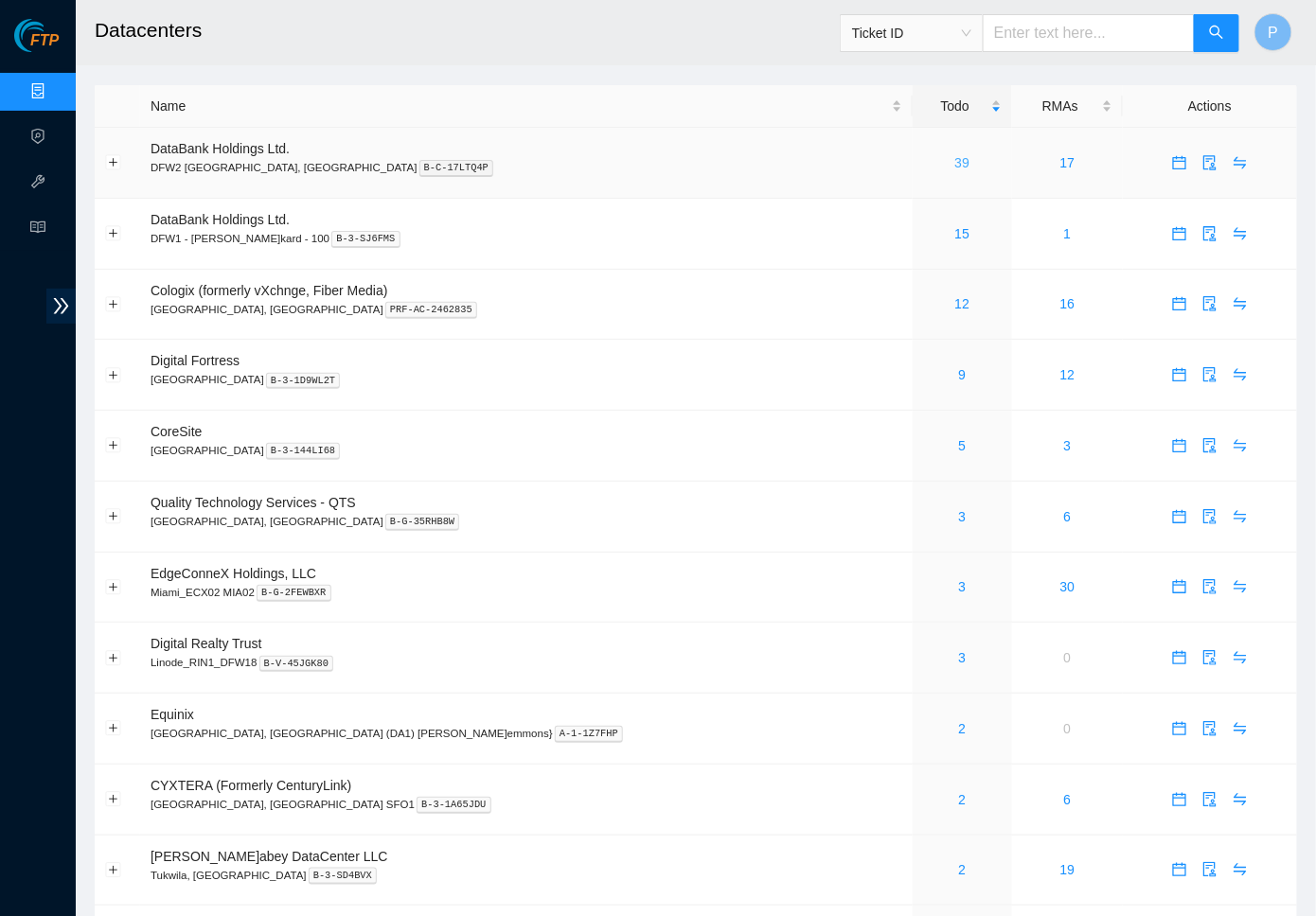 click on "39" at bounding box center [963, 163] 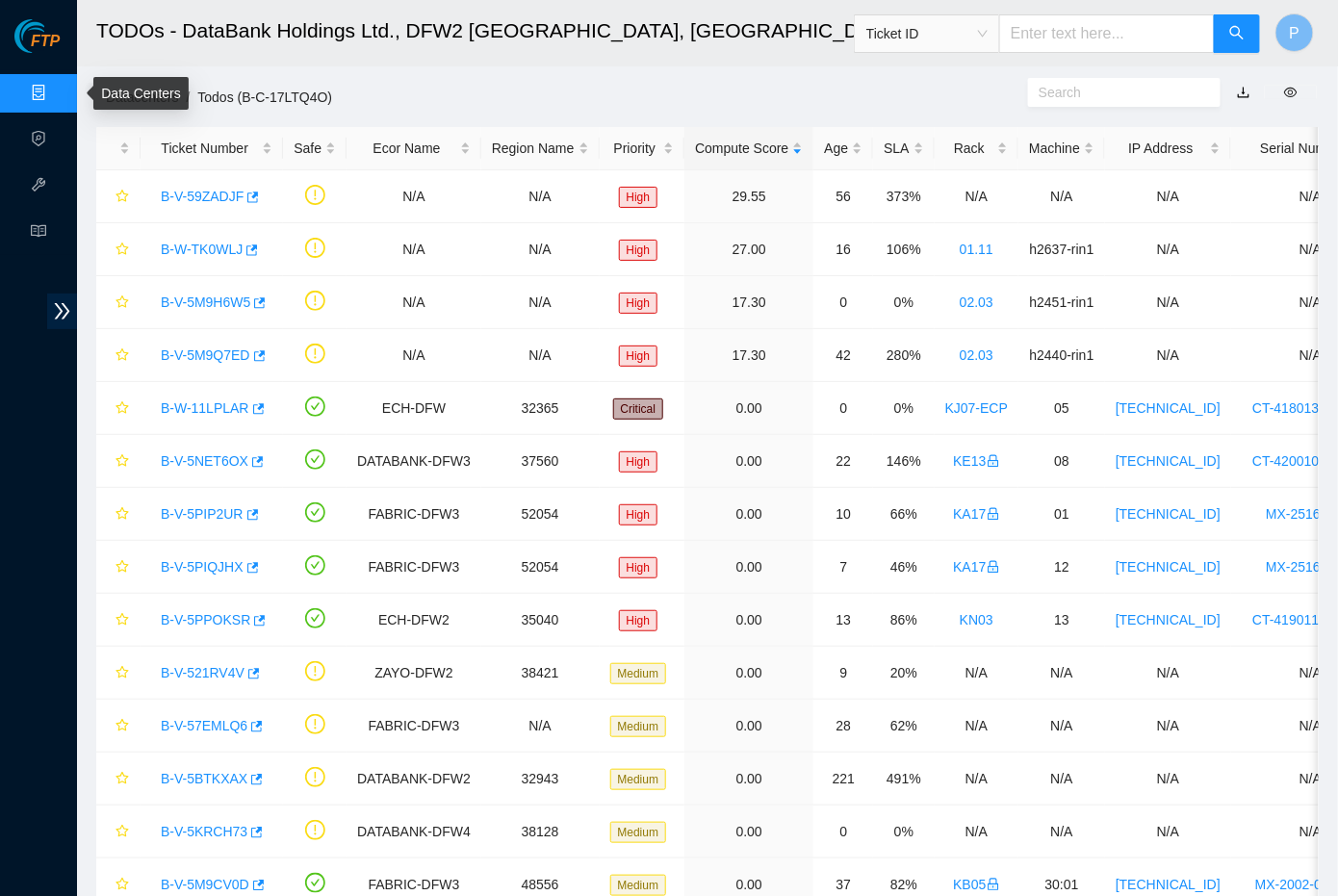 click on "Data Centers" at bounding box center (95, 93) 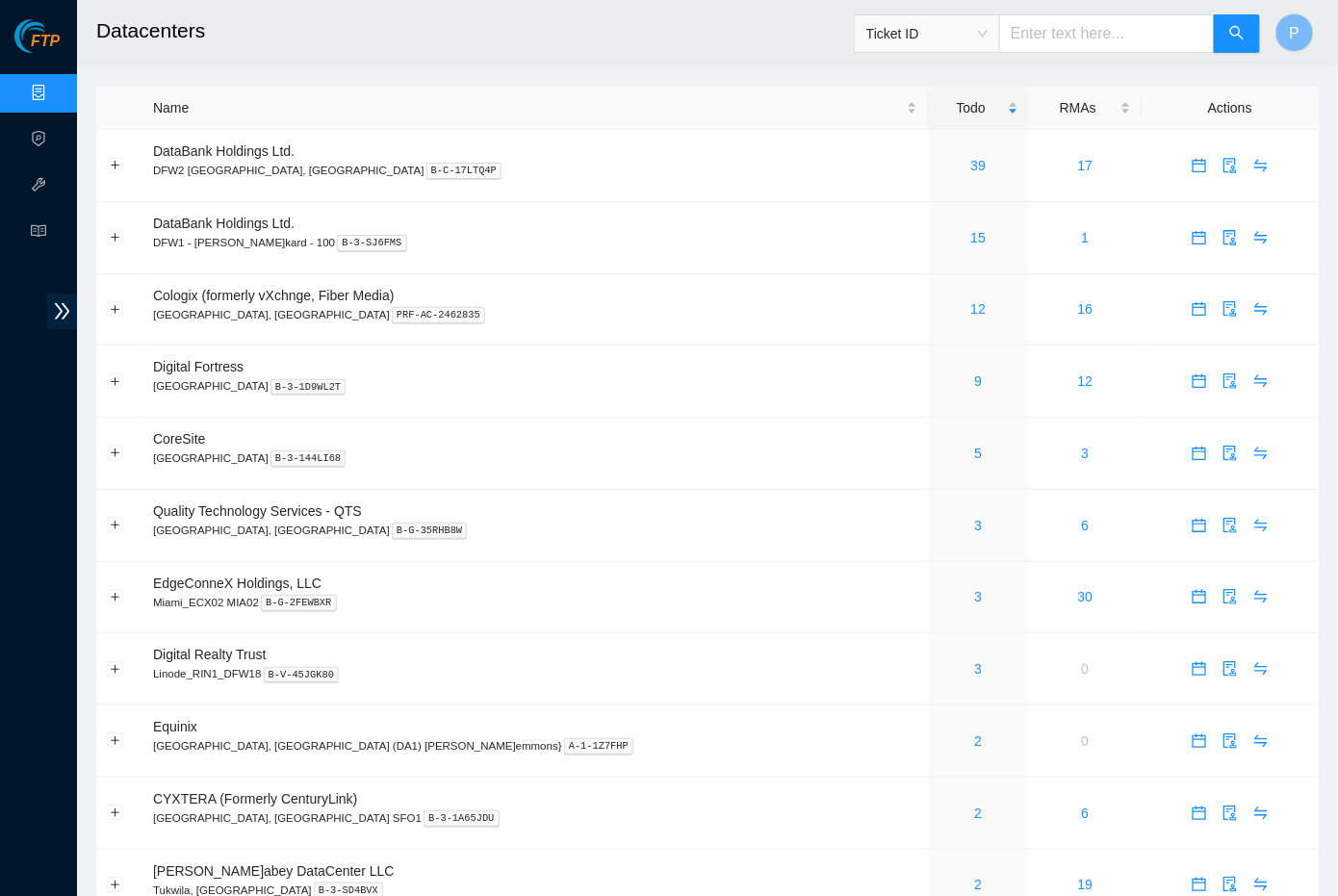 click at bounding box center (1107, 34) 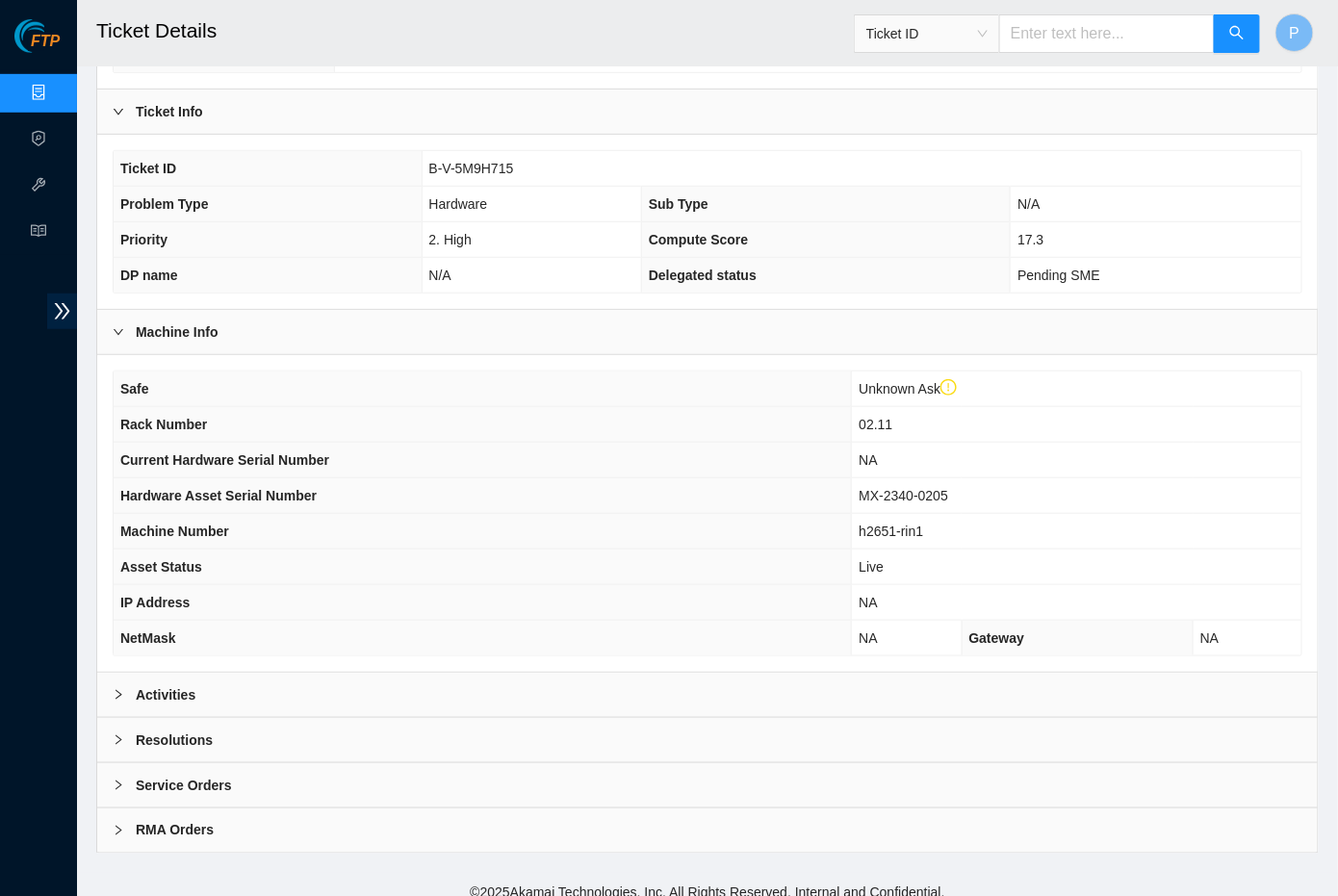 click on "Activities" at bounding box center (708, 695) 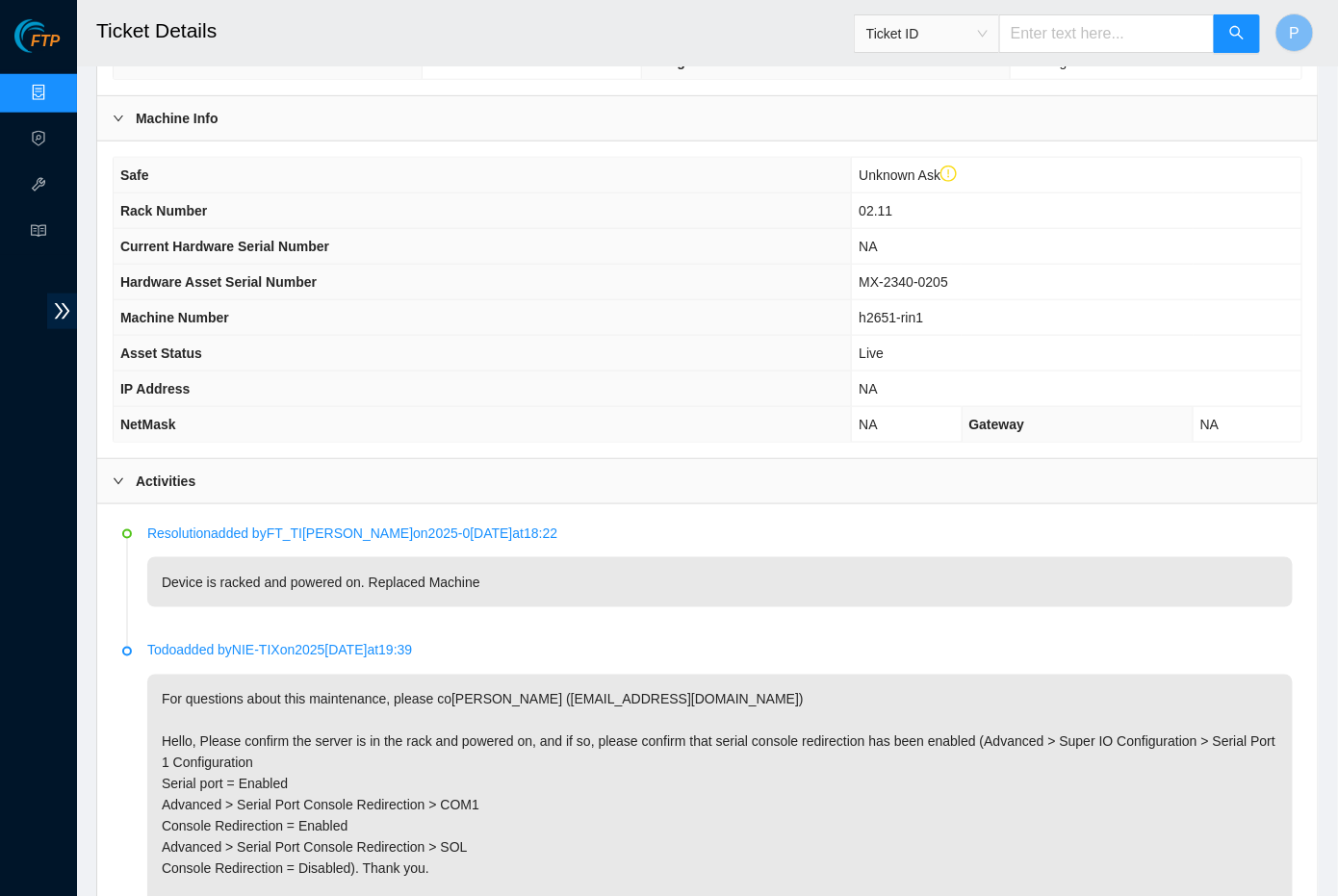 scroll, scrollTop: 542, scrollLeft: 0, axis: vertical 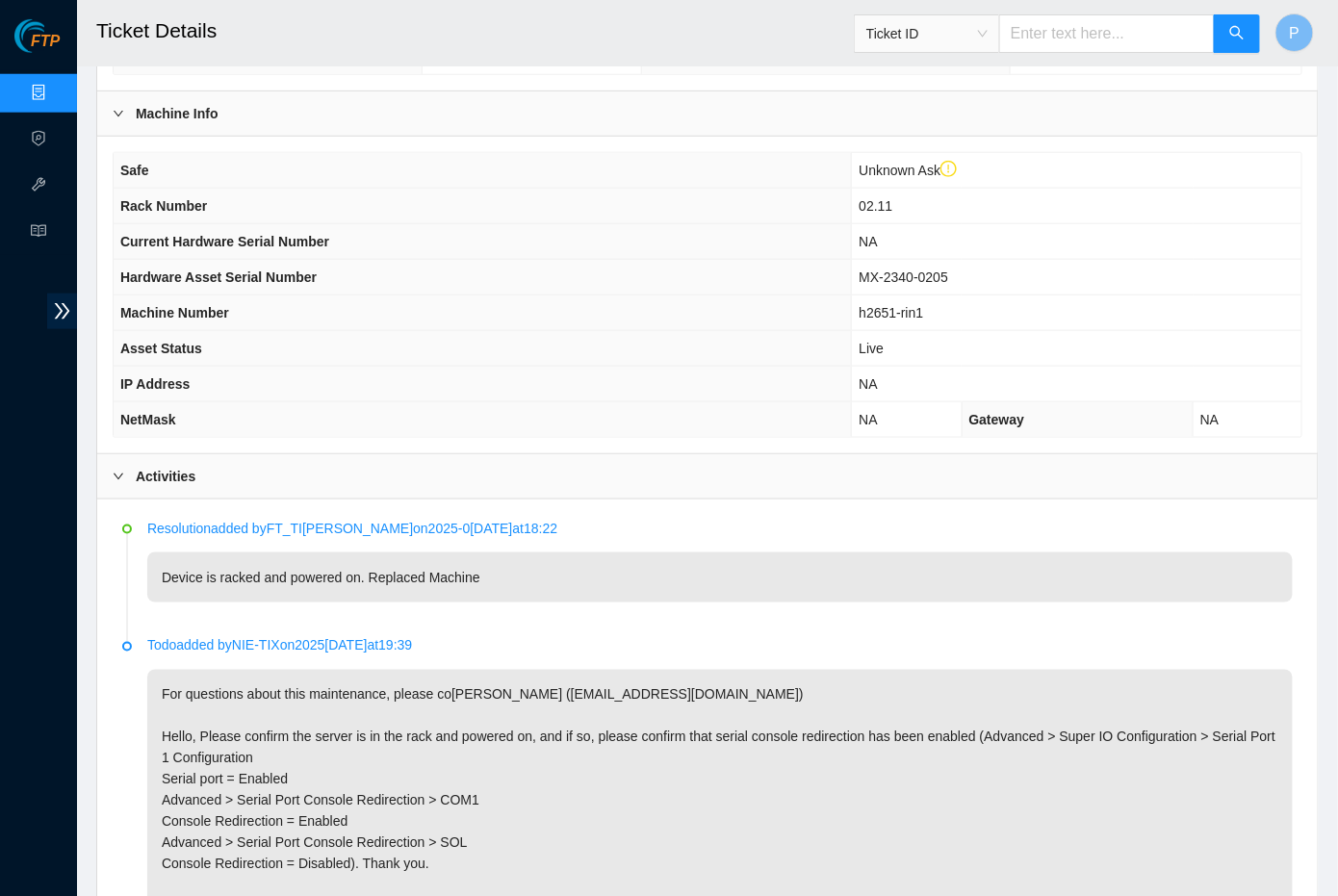 click on "Ticket ID" at bounding box center [1057, 34] 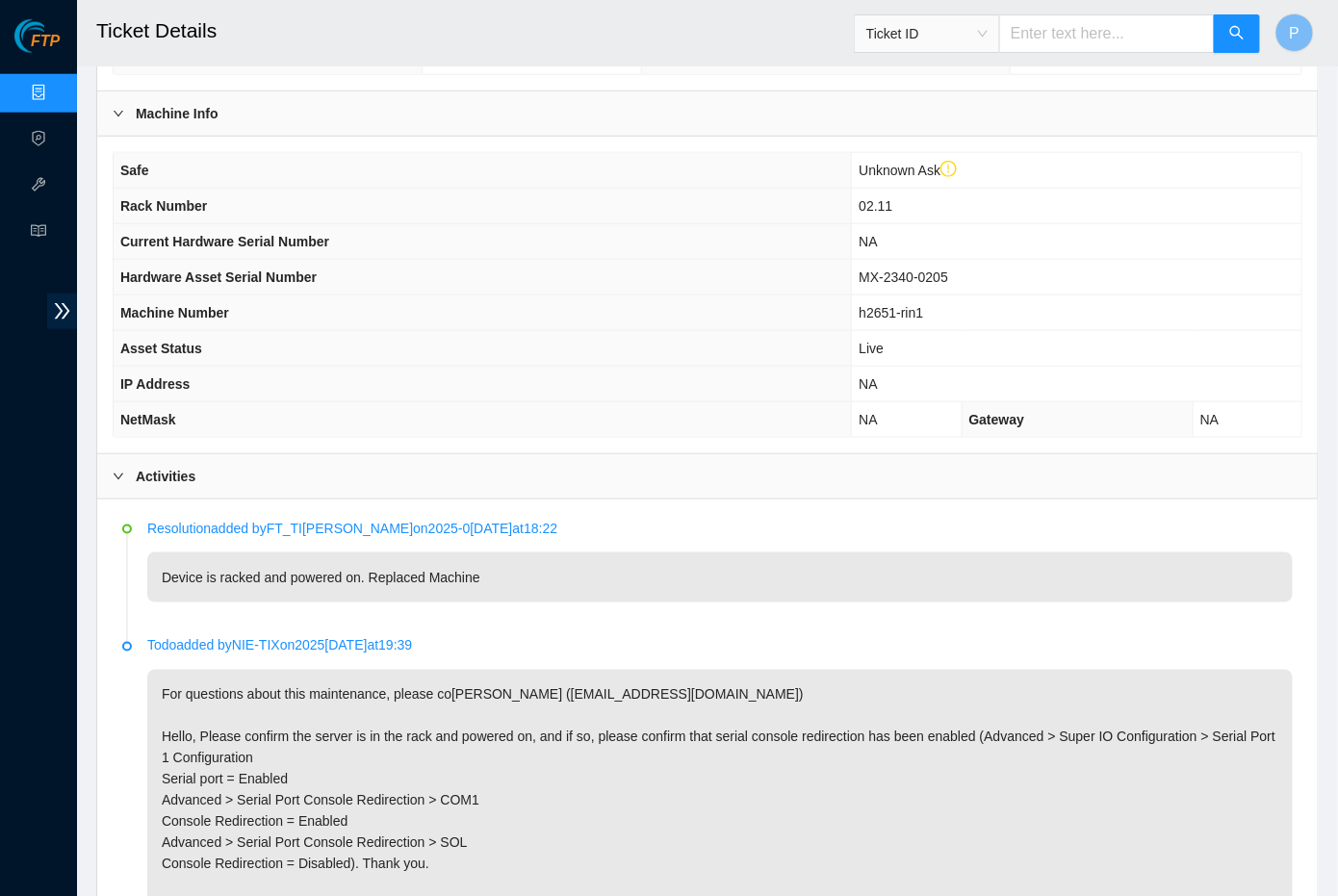 click at bounding box center (1107, 34) 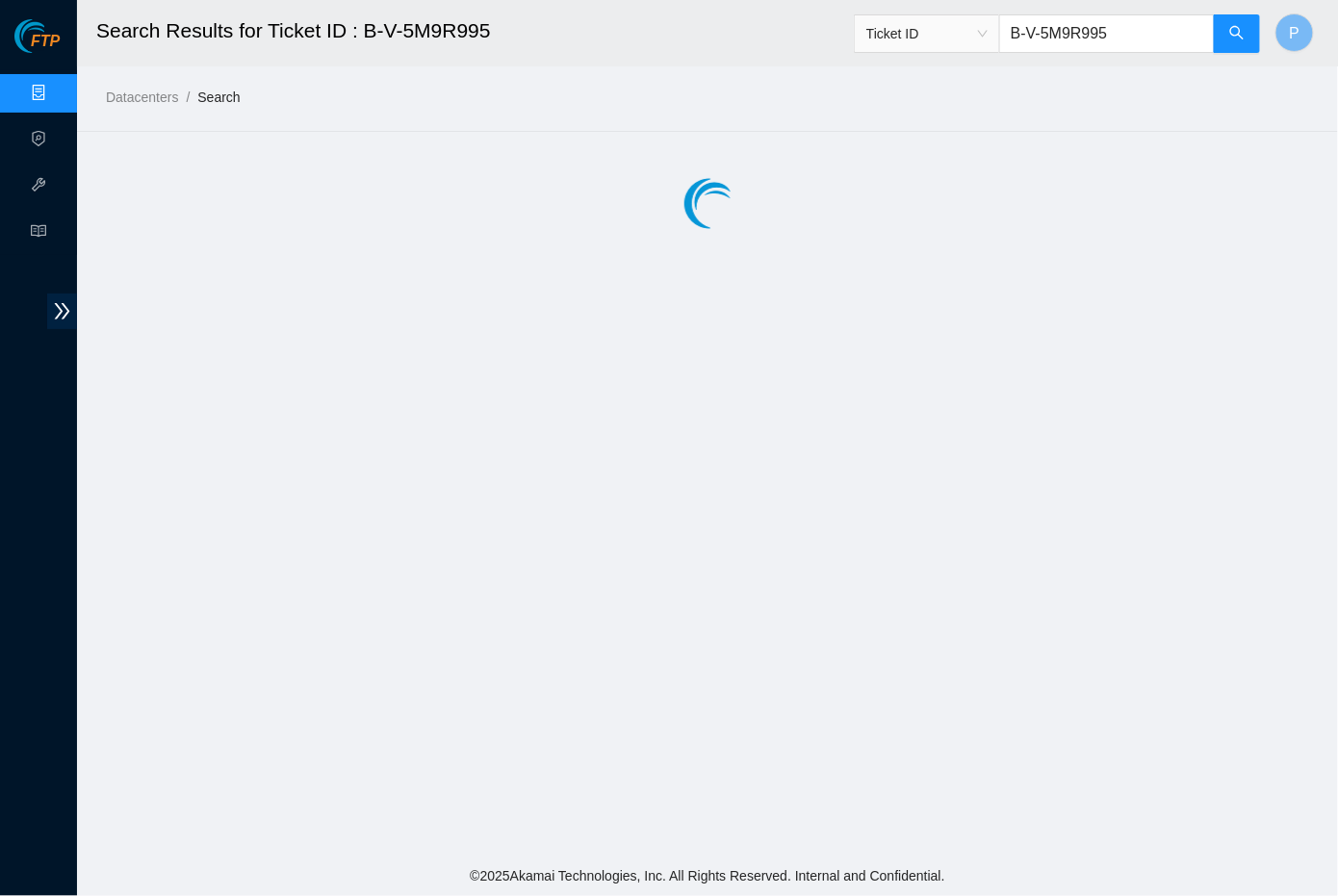 scroll, scrollTop: 0, scrollLeft: 0, axis: both 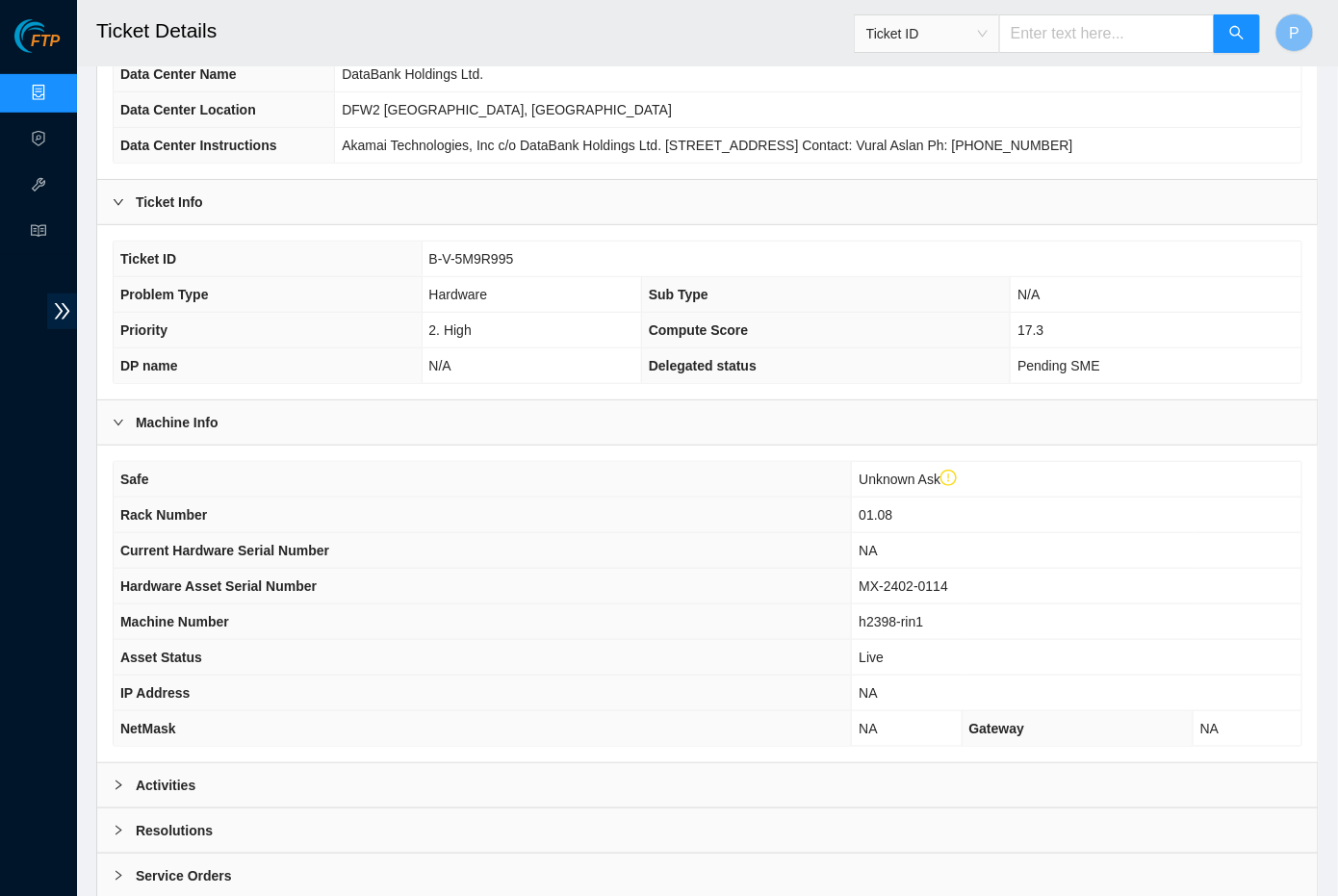 click on "Activities" at bounding box center [708, 785] 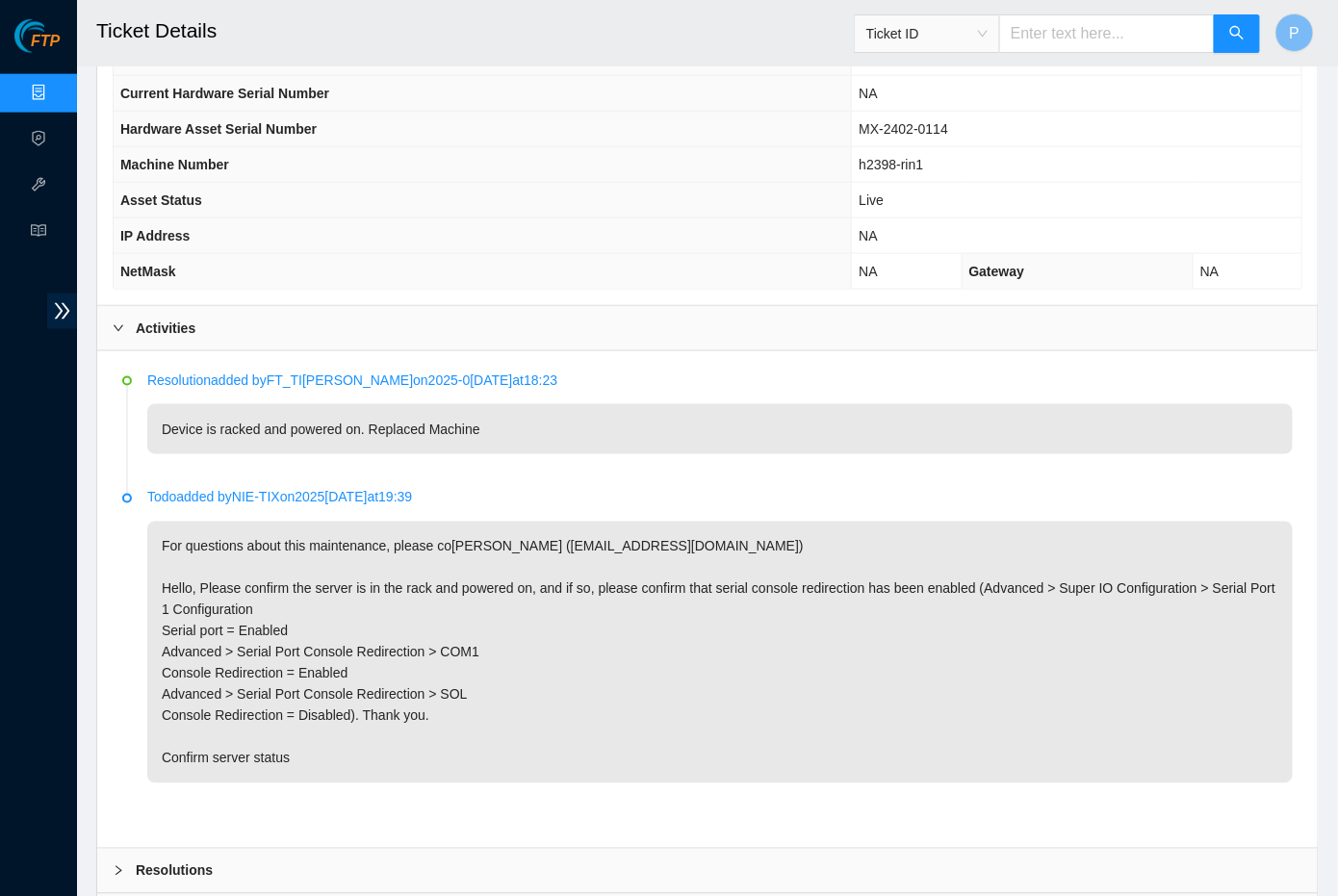 scroll, scrollTop: 719, scrollLeft: 0, axis: vertical 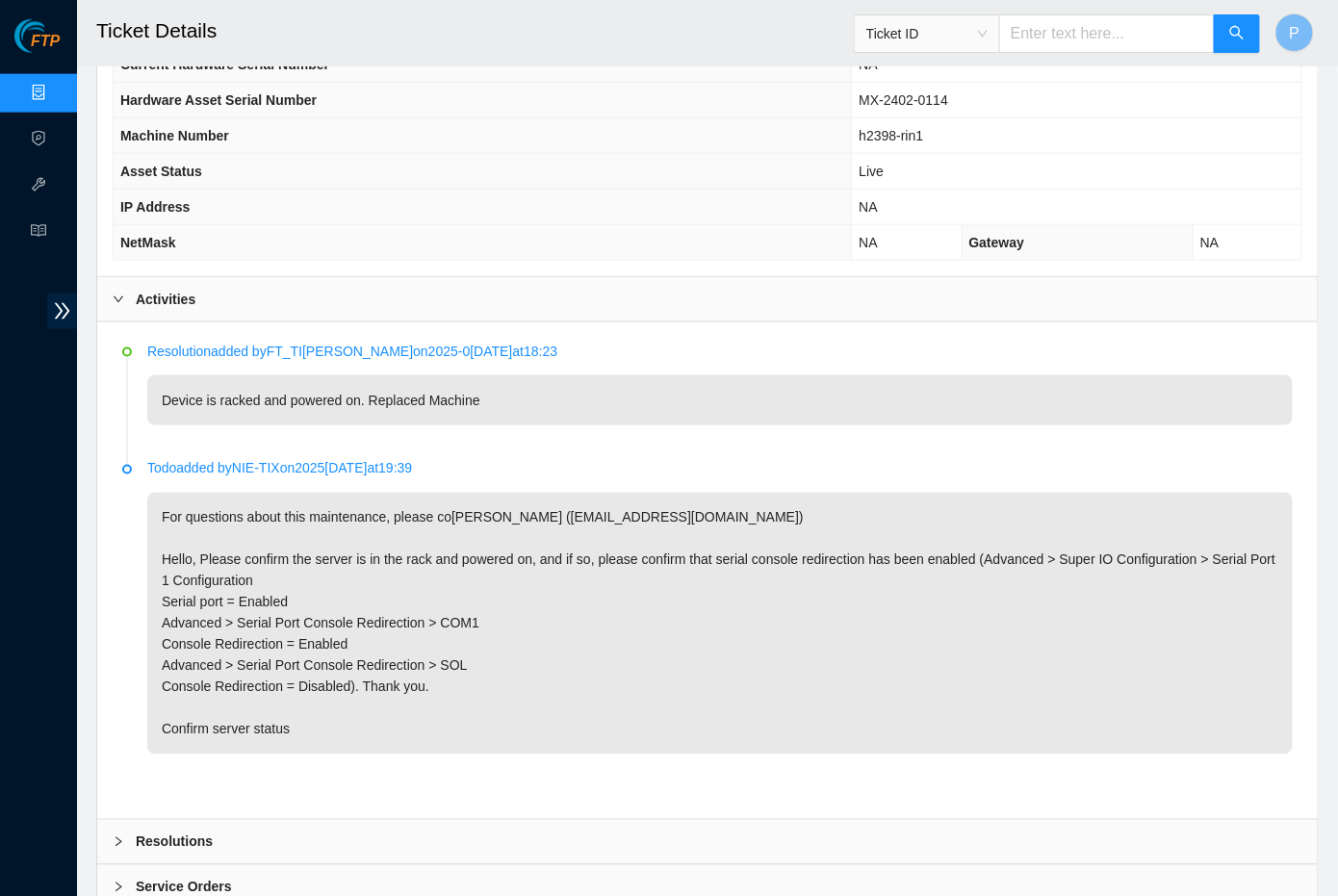 click at bounding box center [1107, 34] 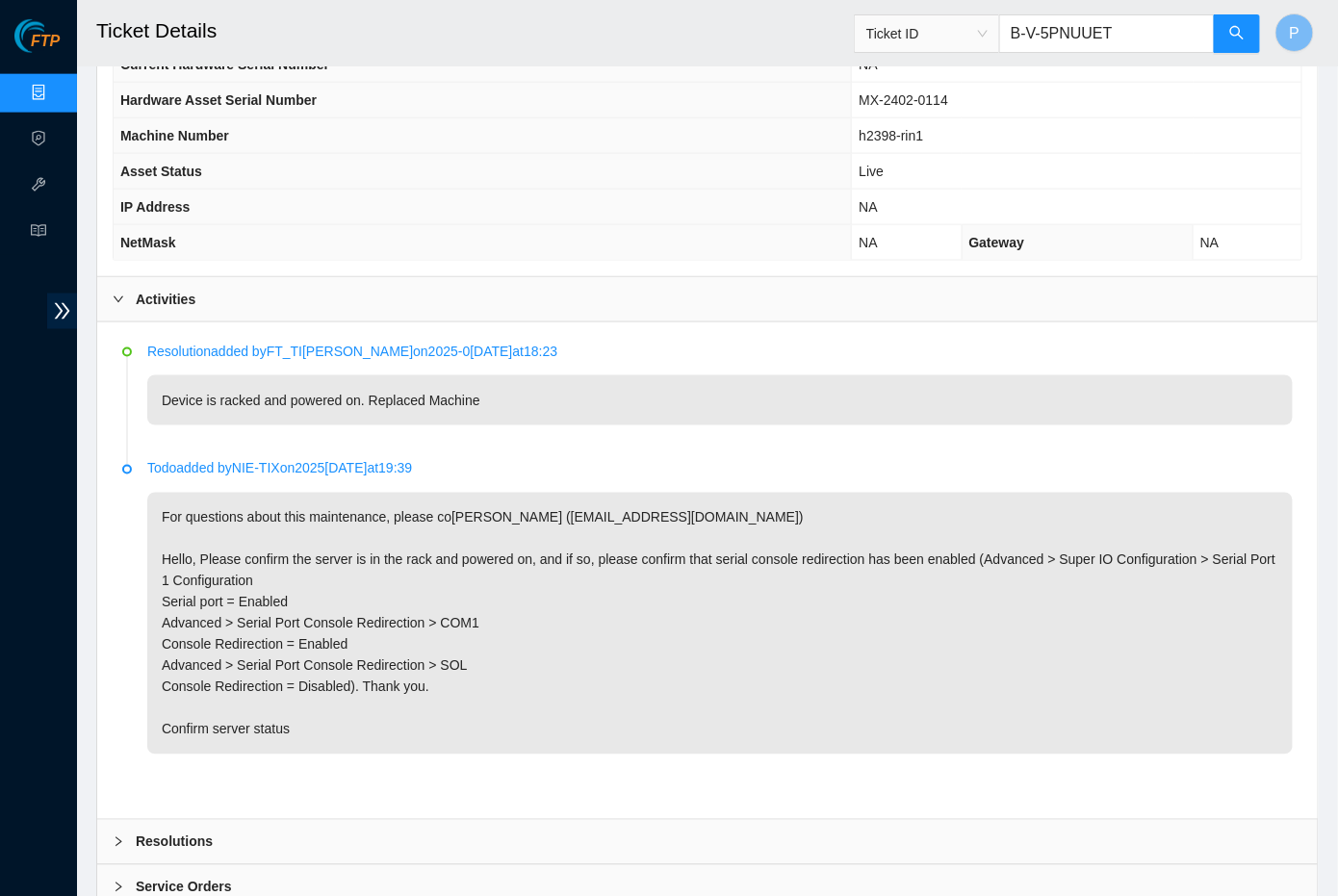 scroll, scrollTop: 0, scrollLeft: 0, axis: both 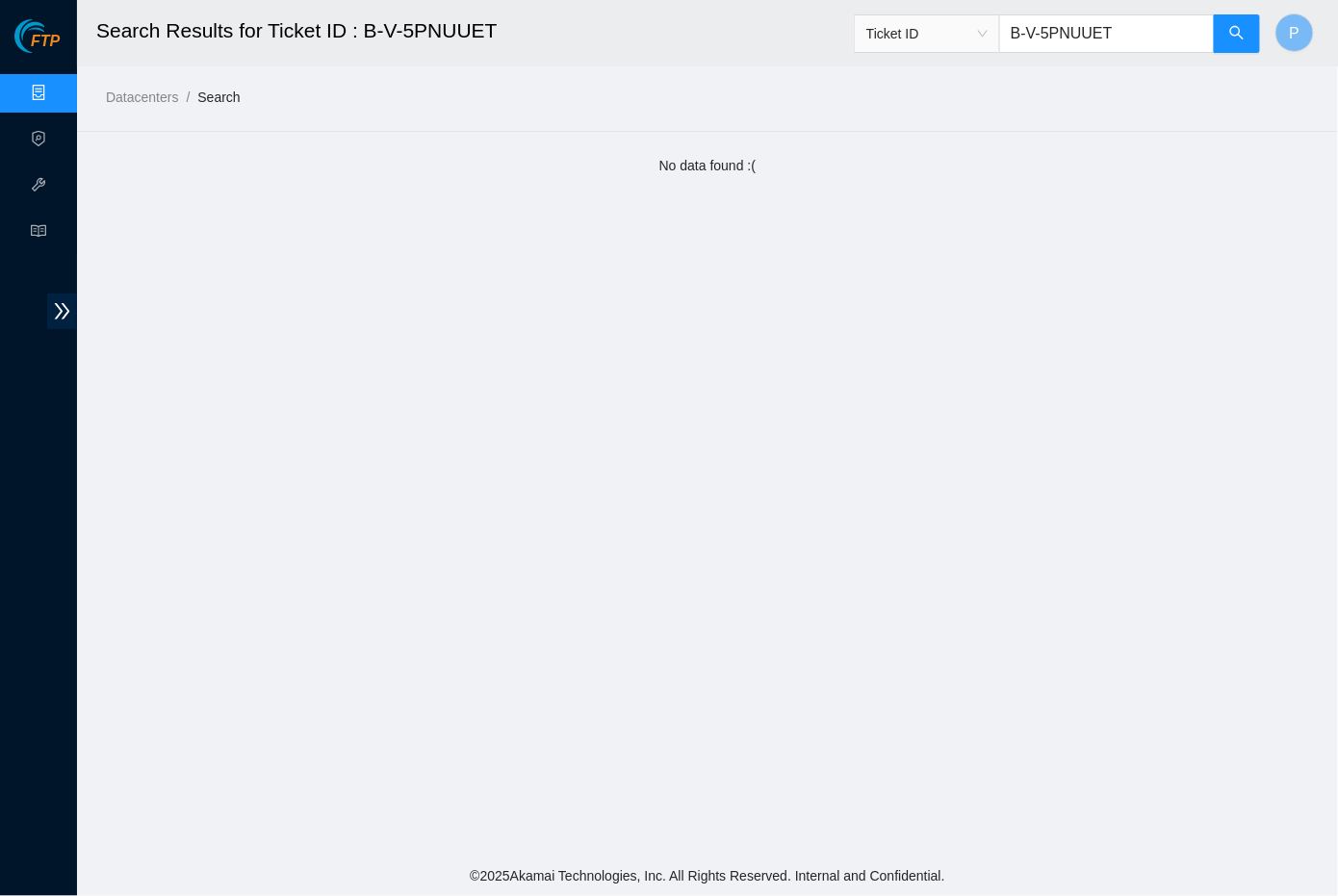 click on "B-V-5PNUUET" at bounding box center (1107, 34) 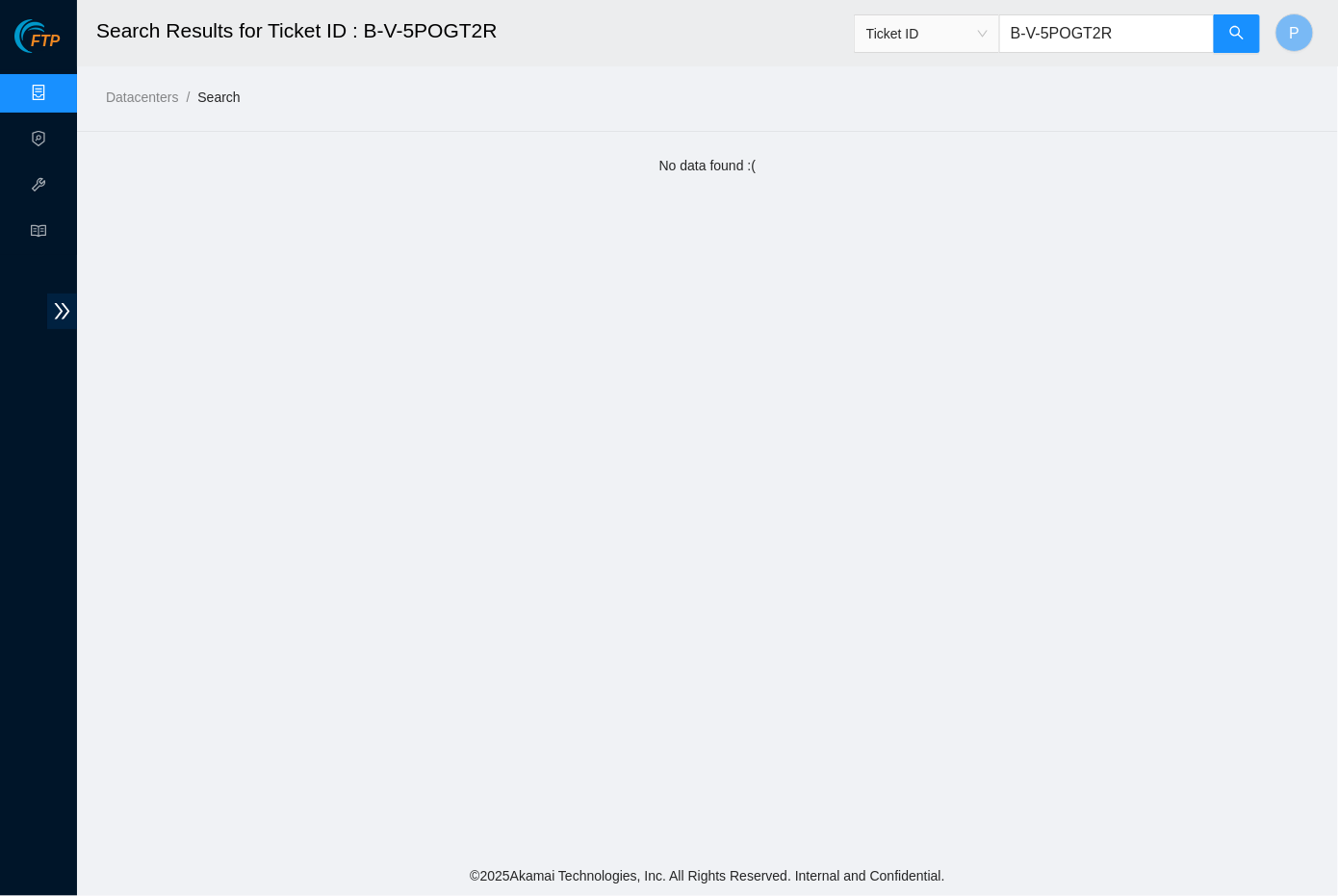 click on "B-V-5POGT2R" at bounding box center (1107, 34) 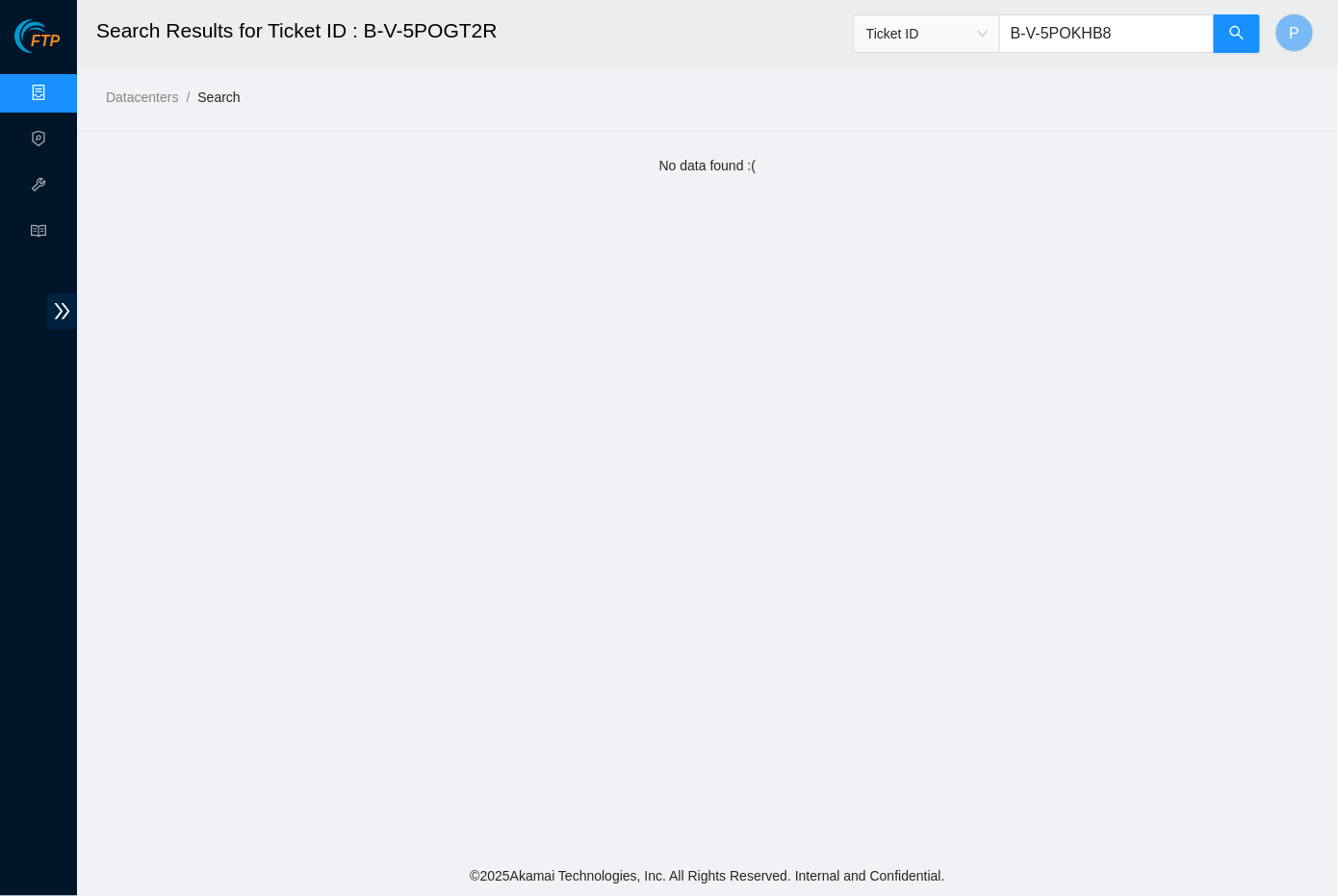 type on "B-V-5POKHB8" 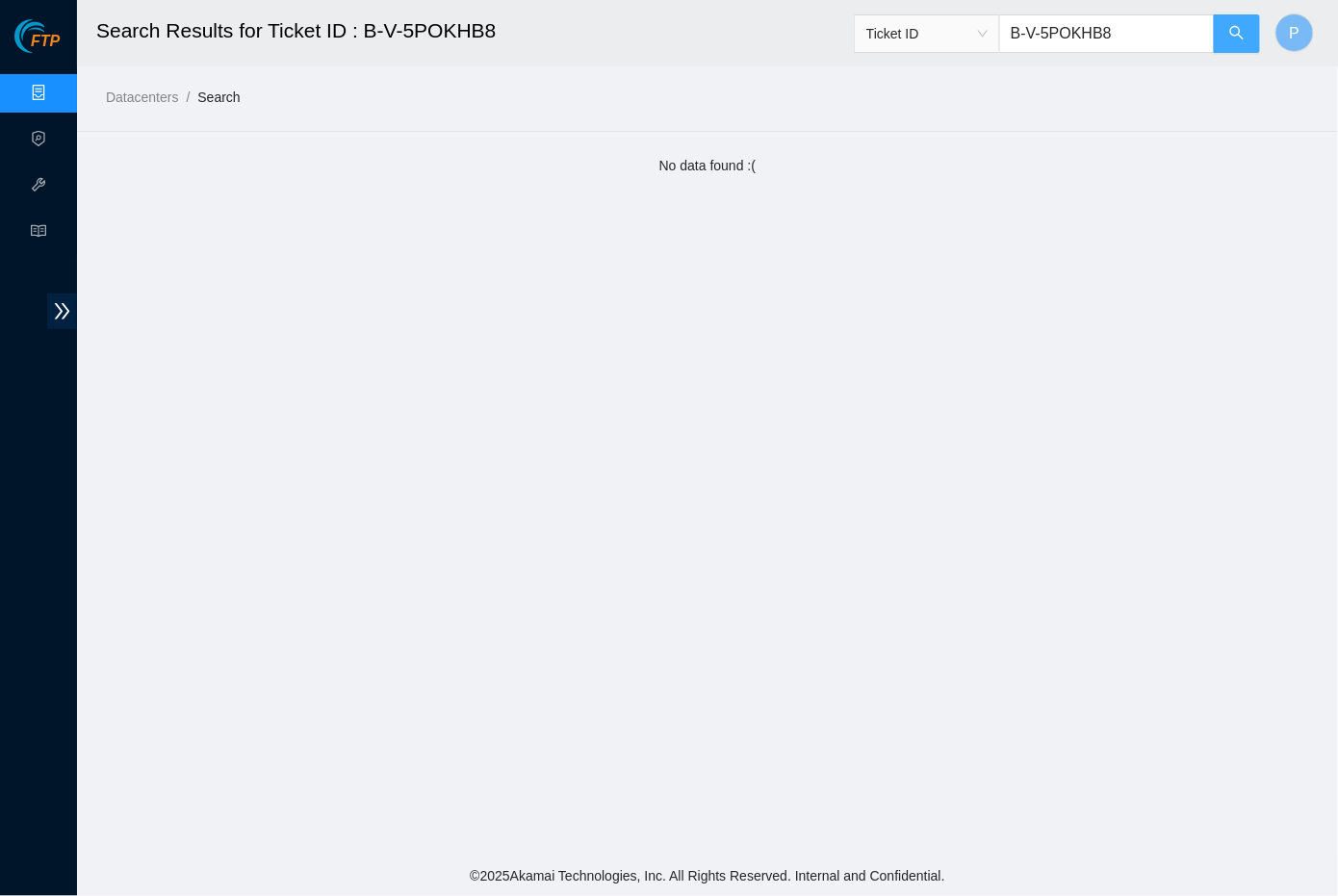 click 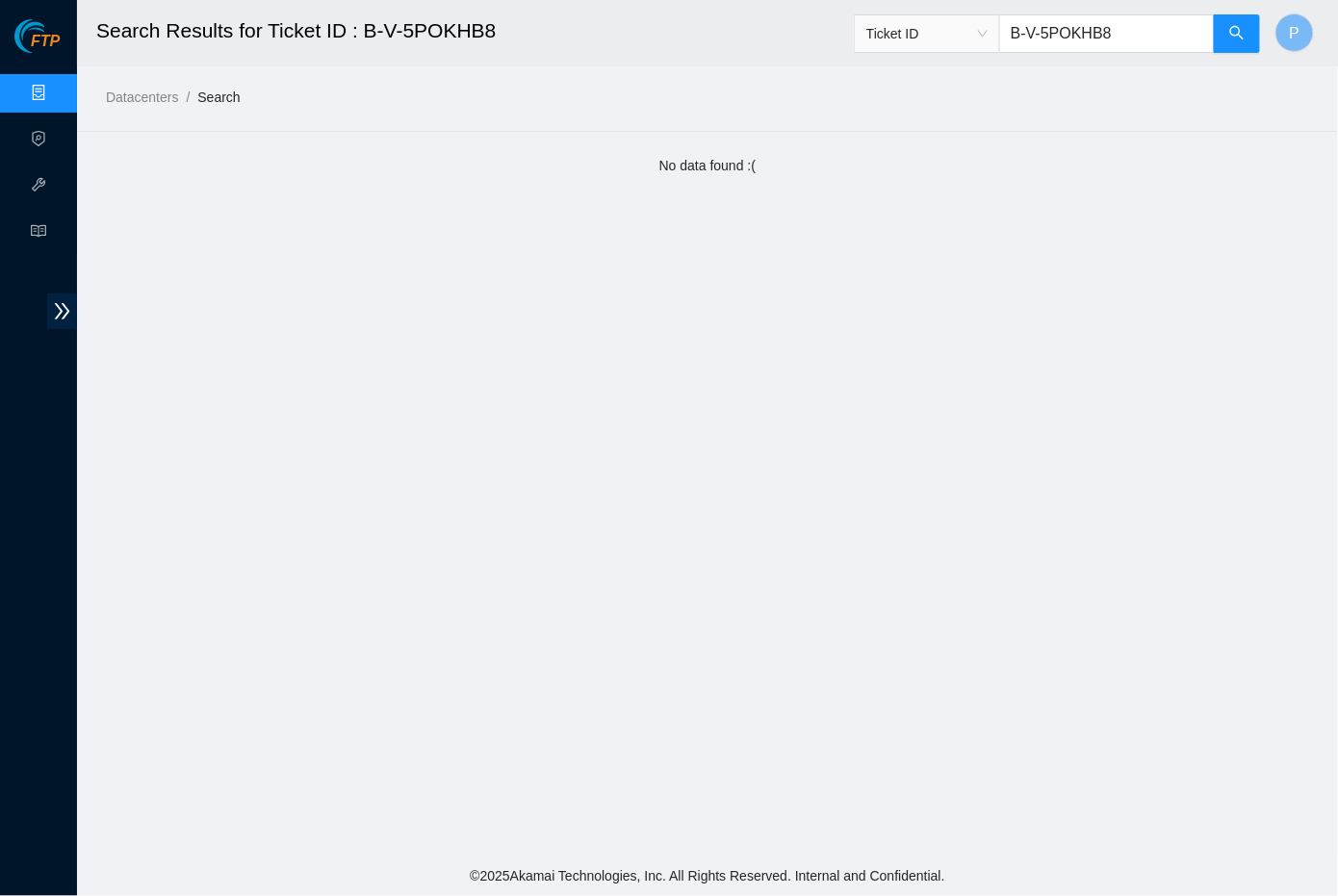 click on "Data Centers" at bounding box center (95, 93) 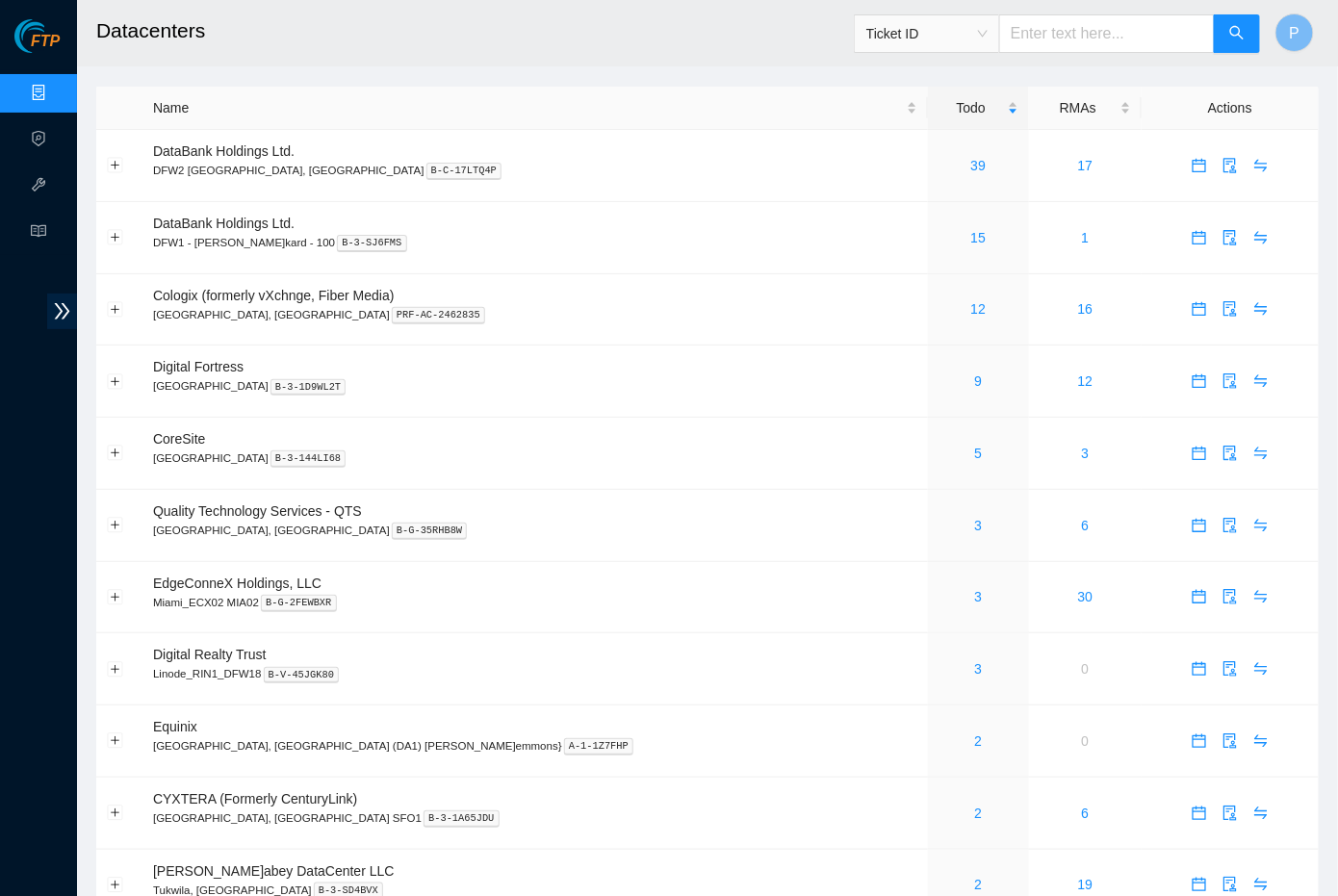 click at bounding box center [1107, 34] 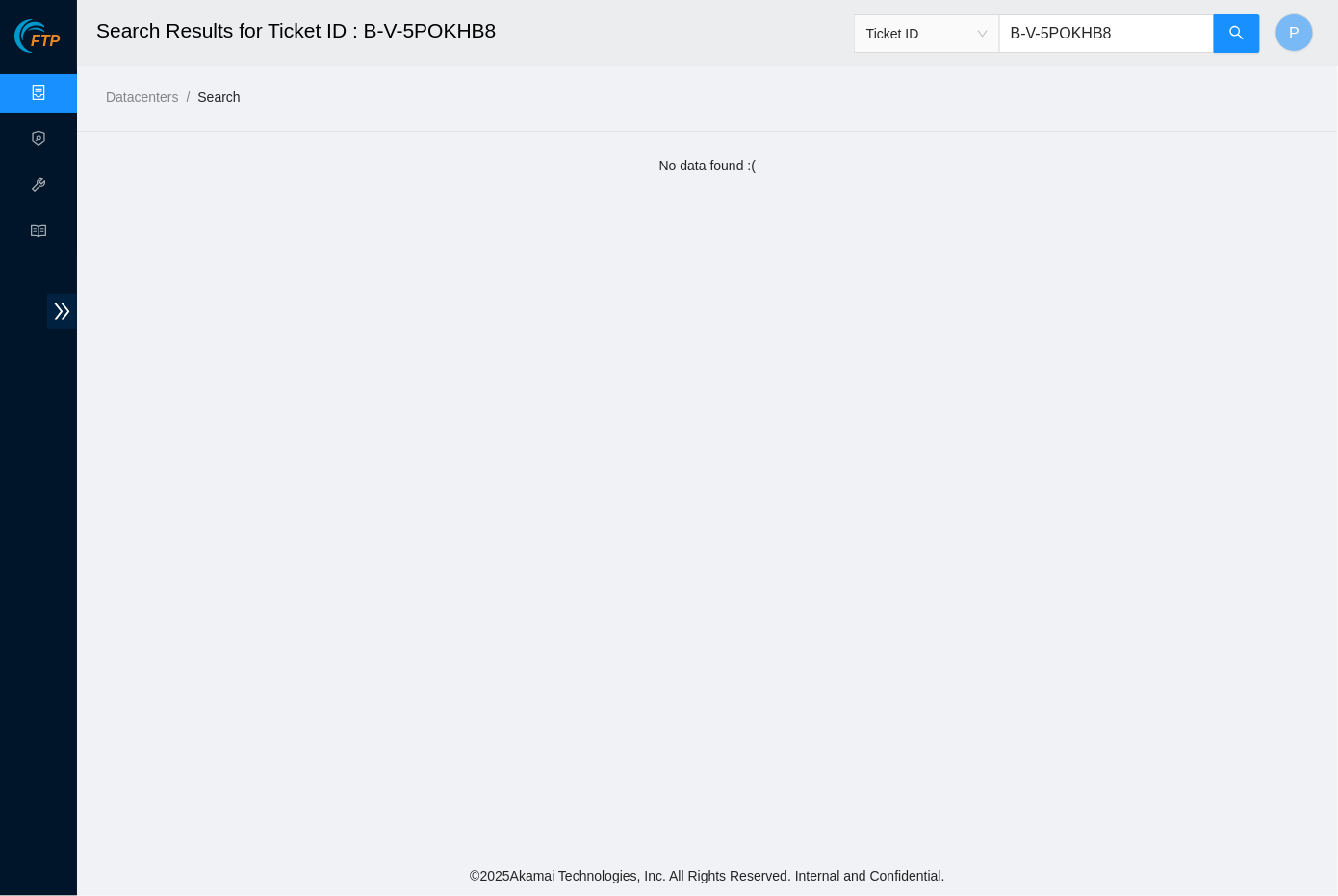 click on "B-V-5POKHB8" at bounding box center (1107, 34) 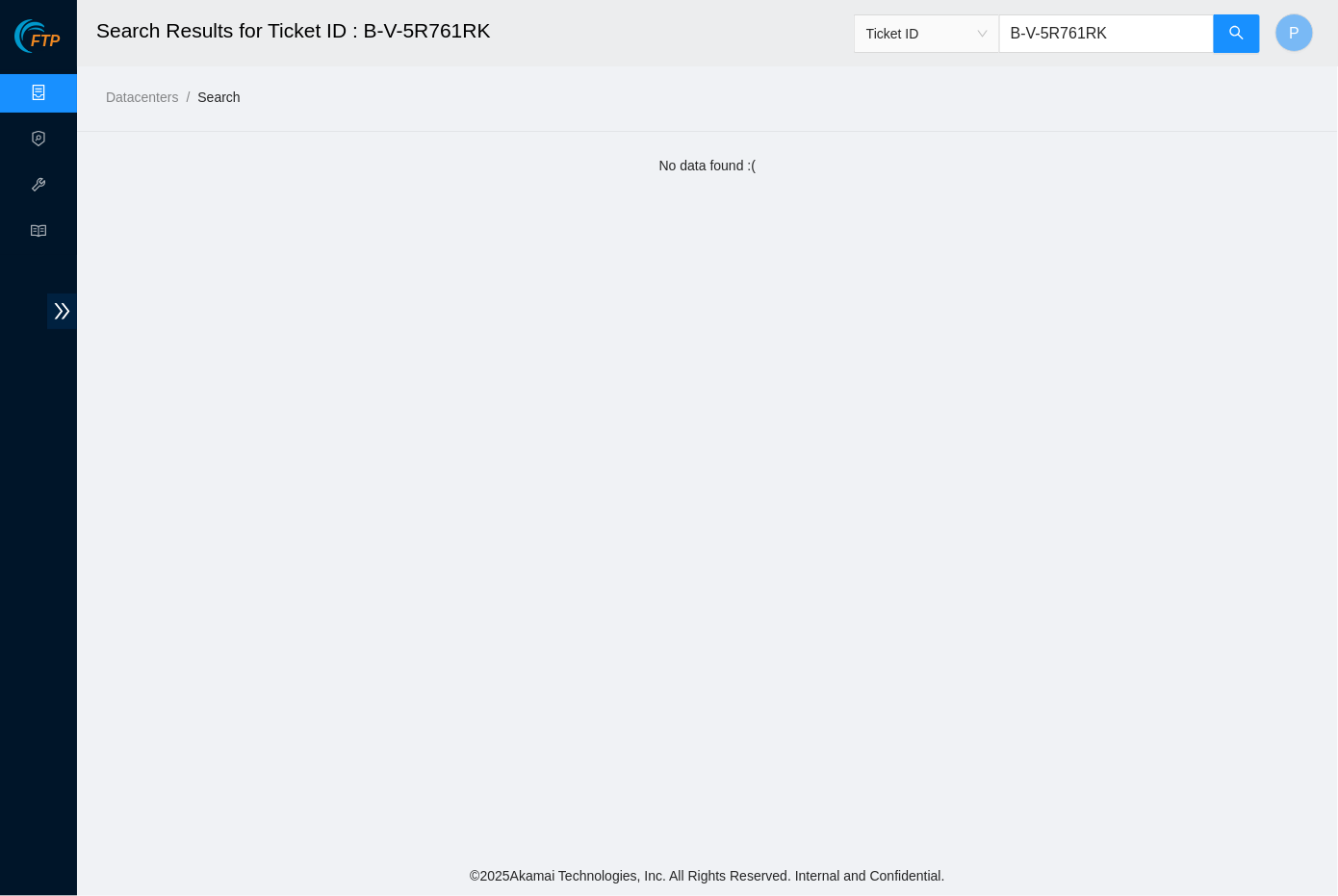 click on "B-V-5R761RK" at bounding box center (1107, 34) 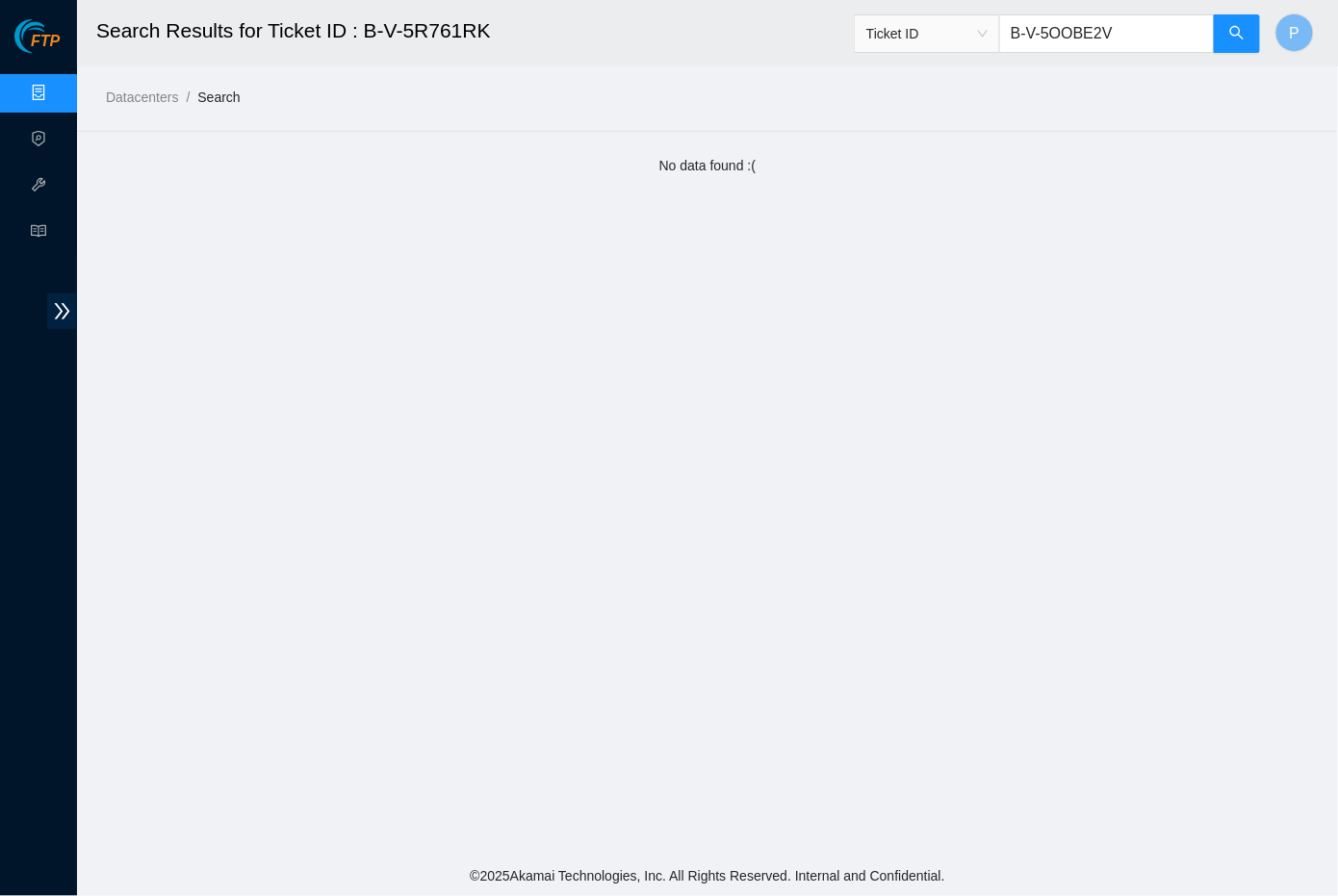 type on "B-V-5OOBE2V" 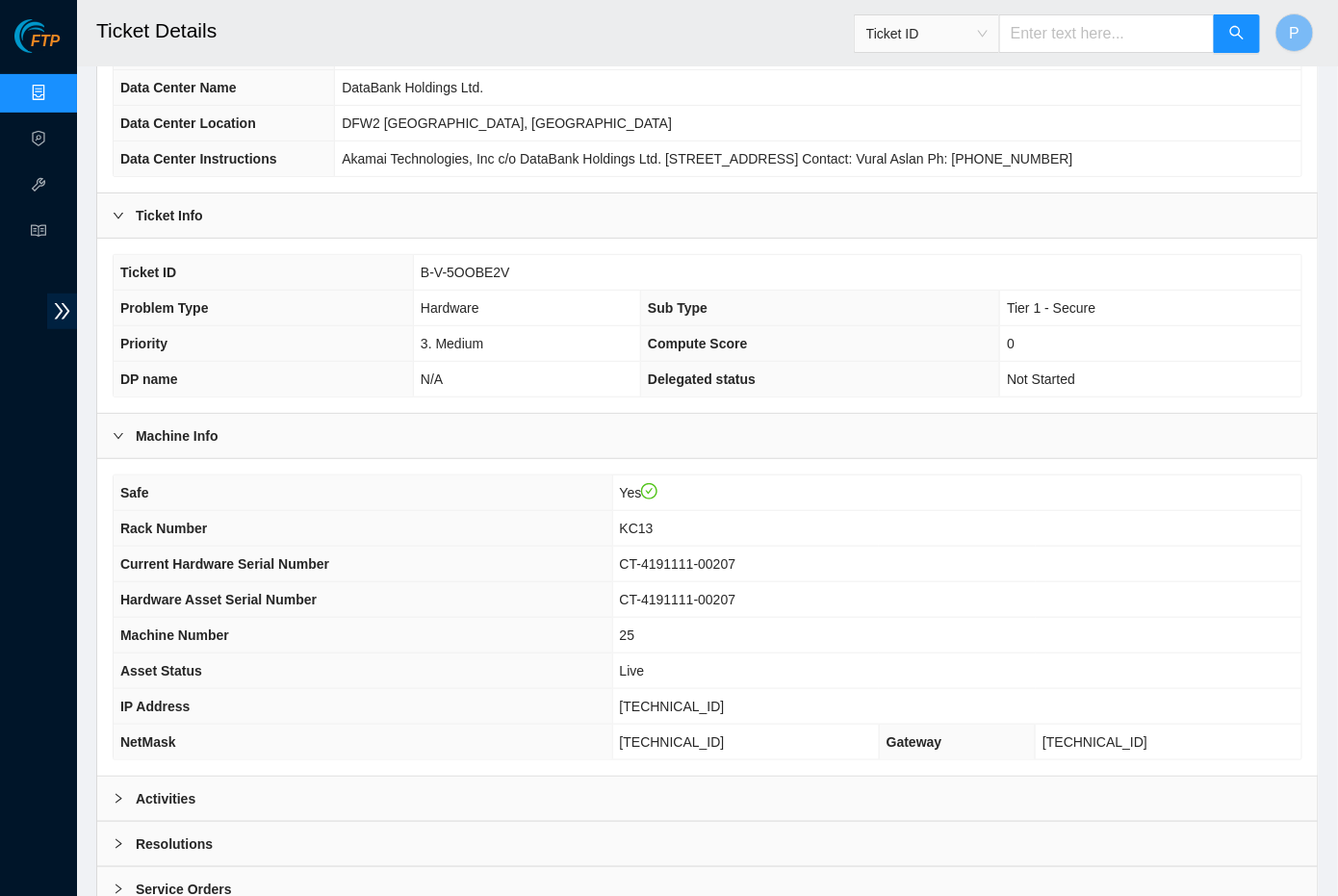 scroll, scrollTop: 189, scrollLeft: 0, axis: vertical 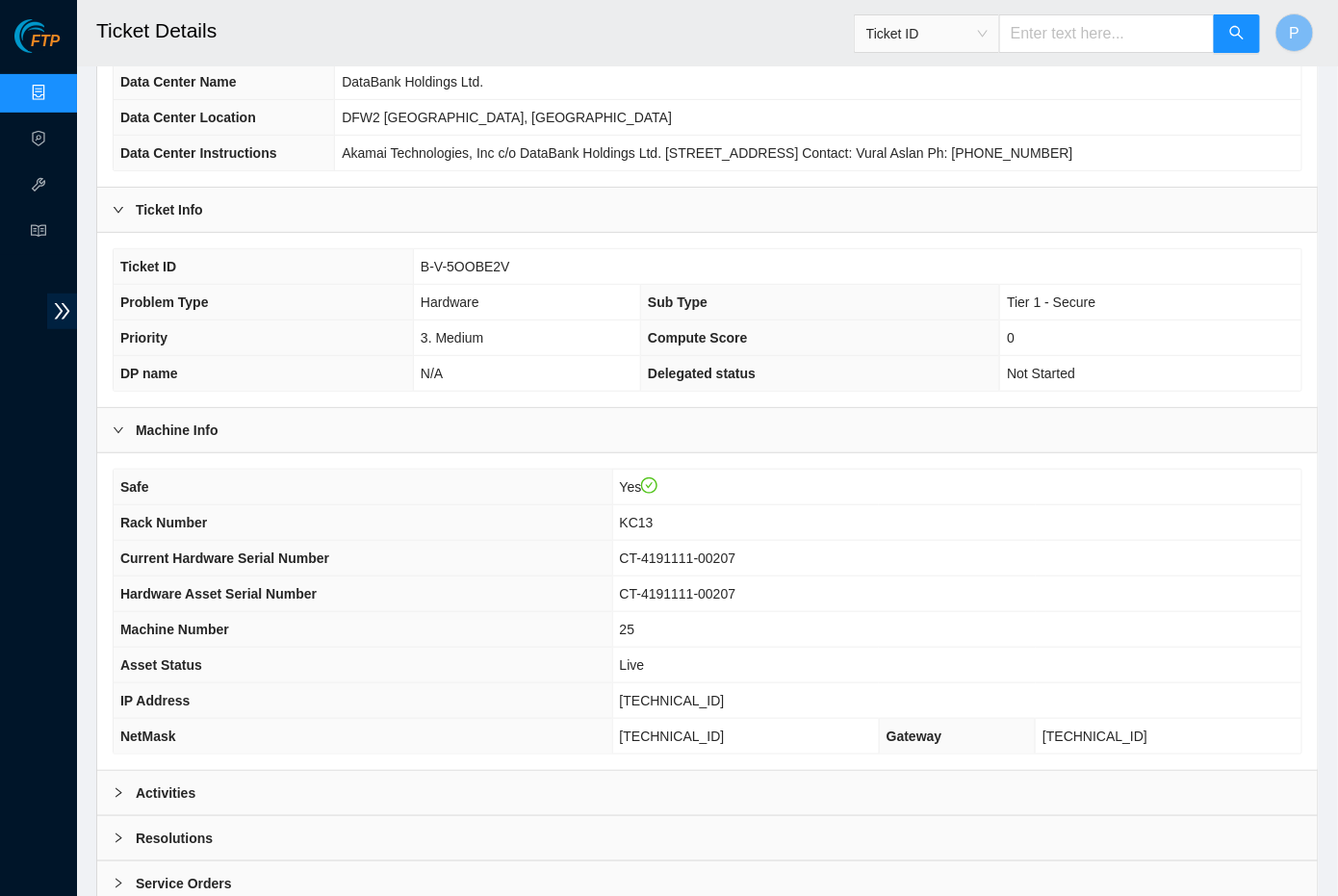 click on "Activities" at bounding box center [708, 793] 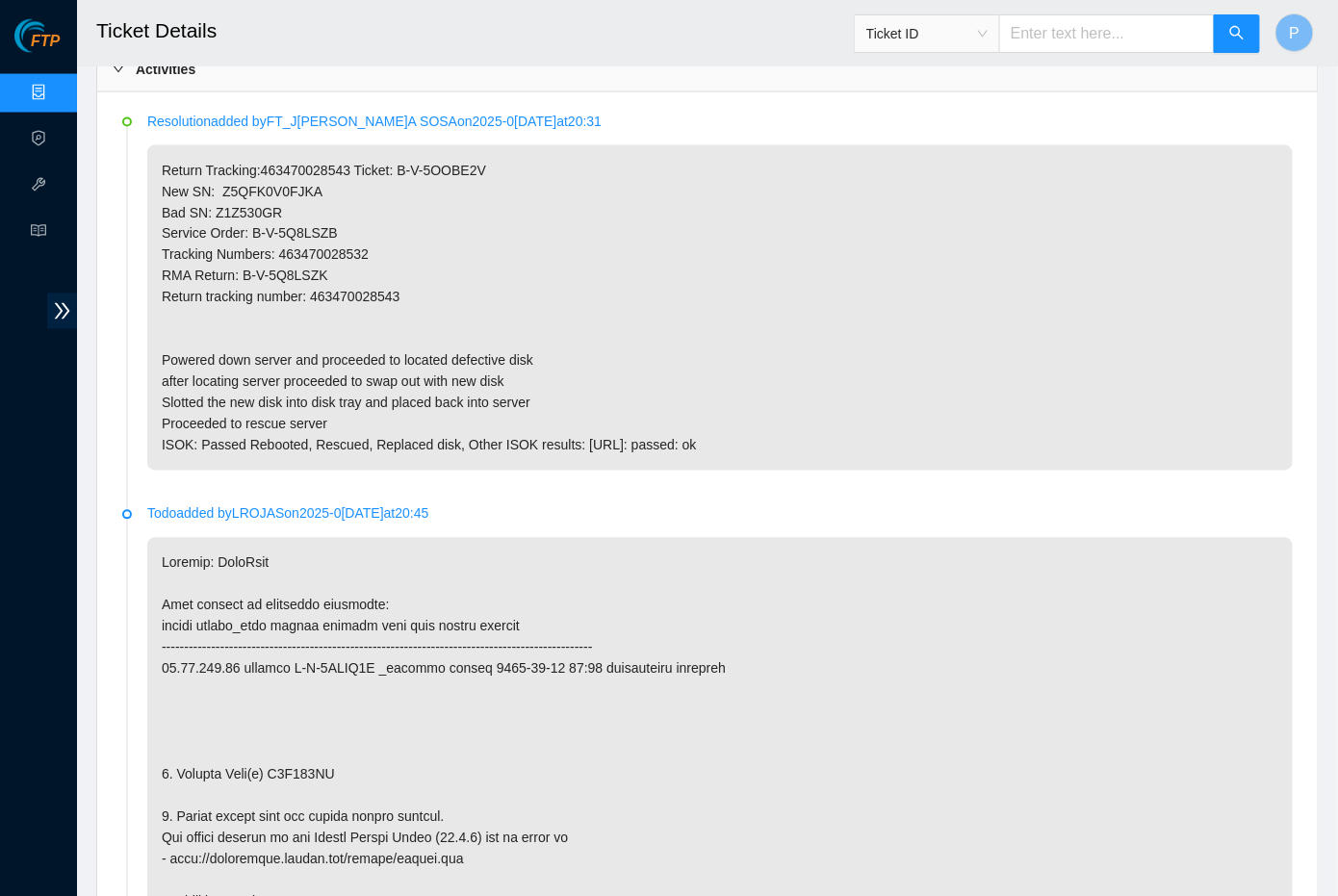 scroll, scrollTop: 871, scrollLeft: 0, axis: vertical 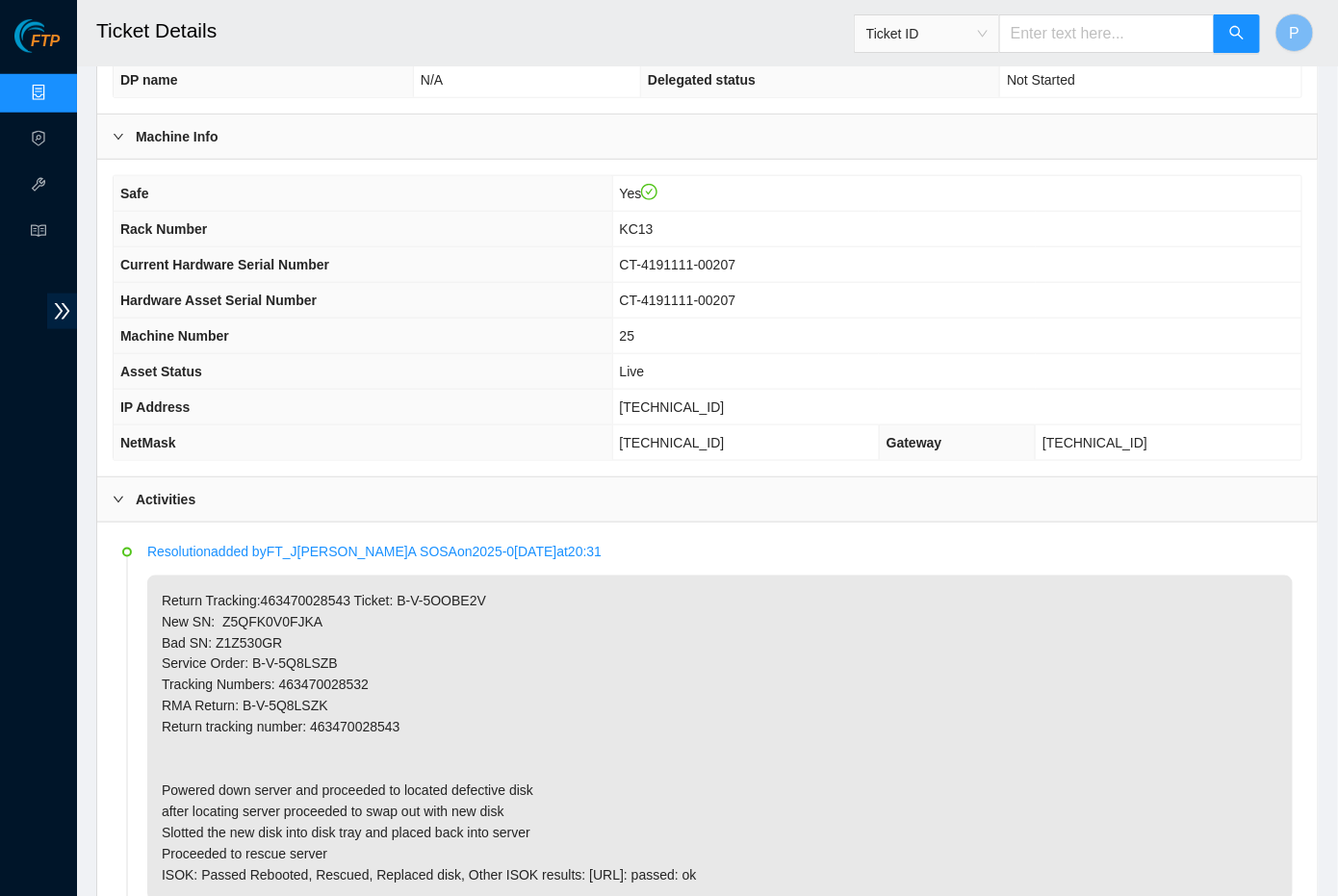 click at bounding box center [1107, 34] 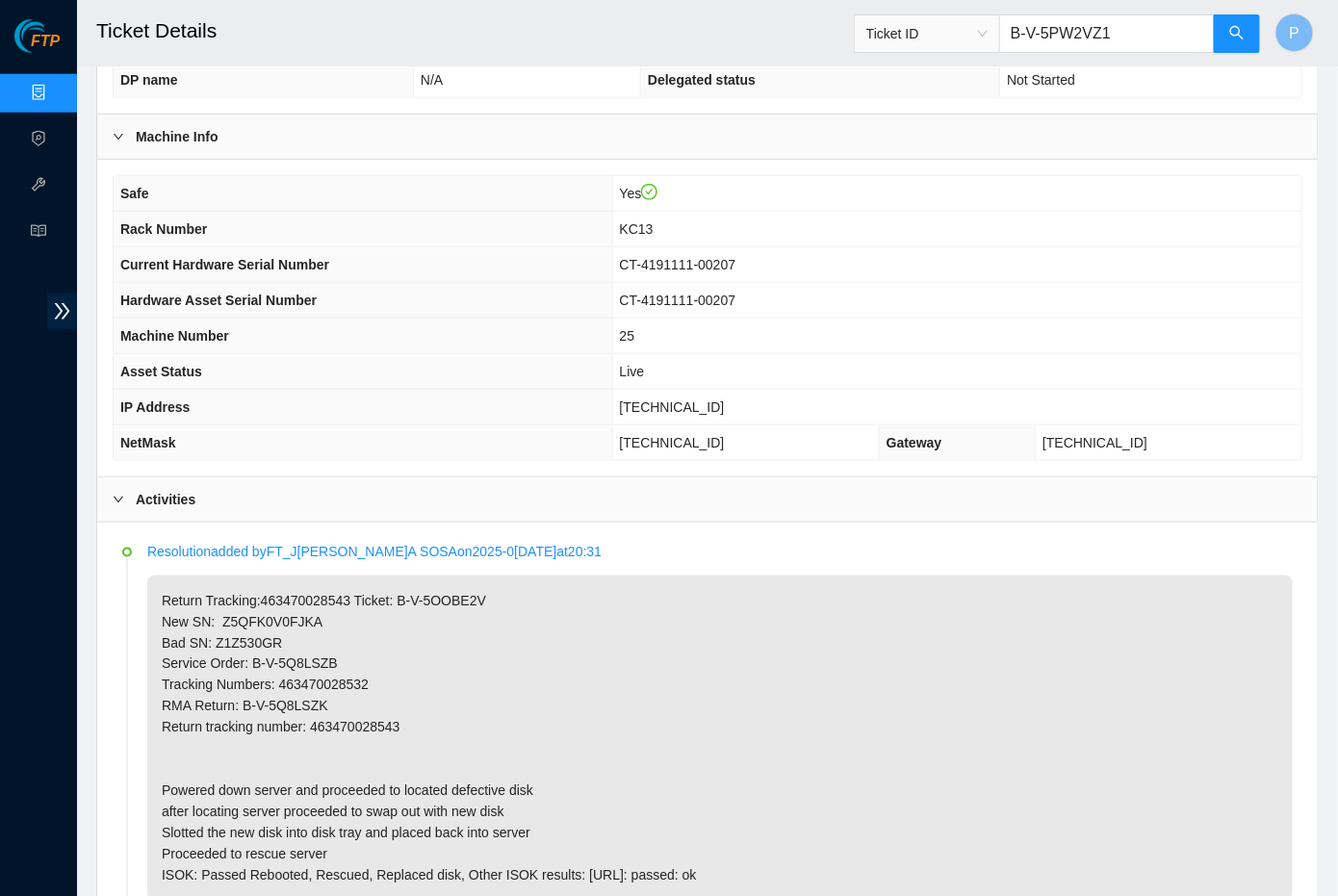 type on "B-V-5PW2VZ1" 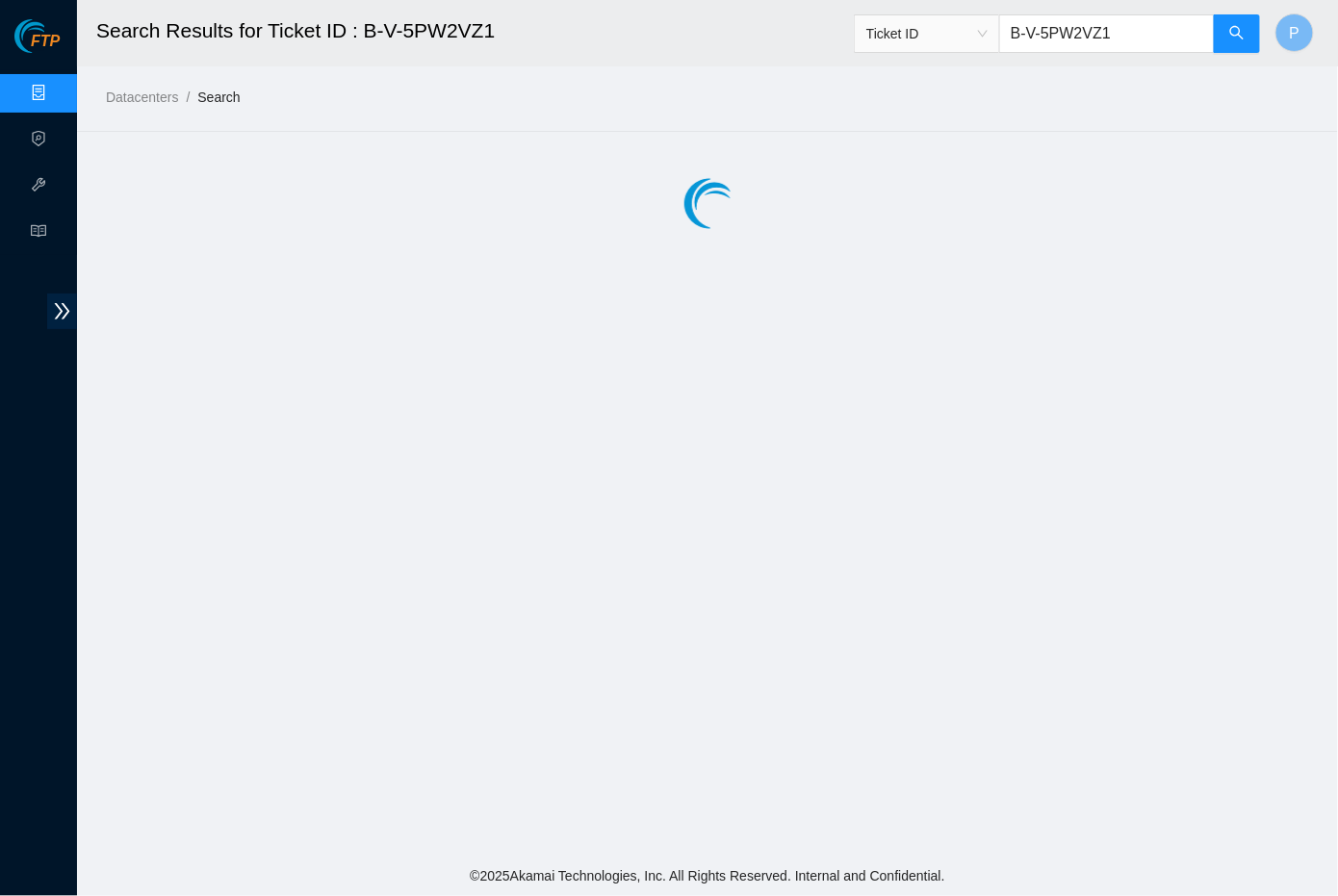 scroll, scrollTop: 0, scrollLeft: 0, axis: both 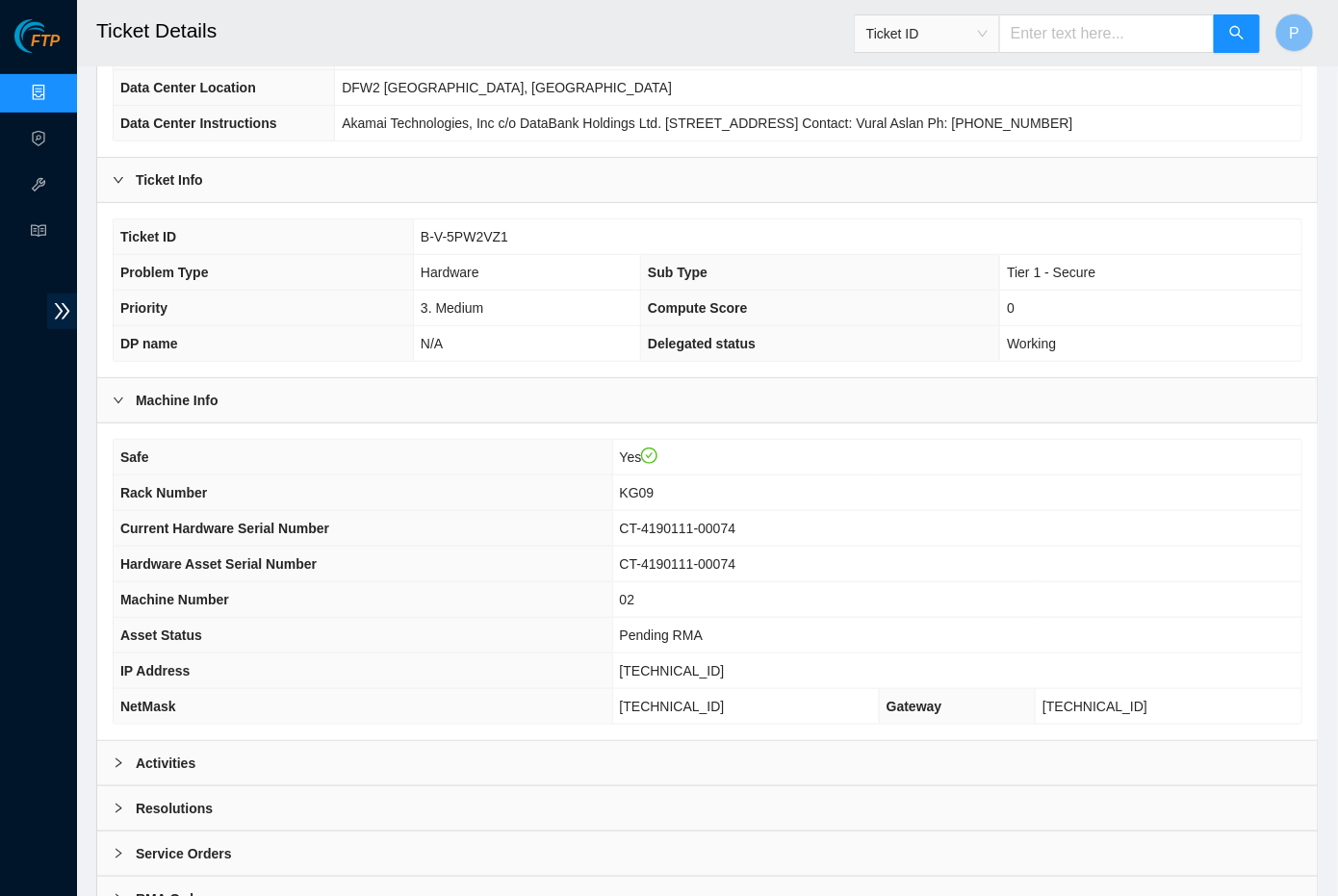 click on "Activities" at bounding box center [708, 763] 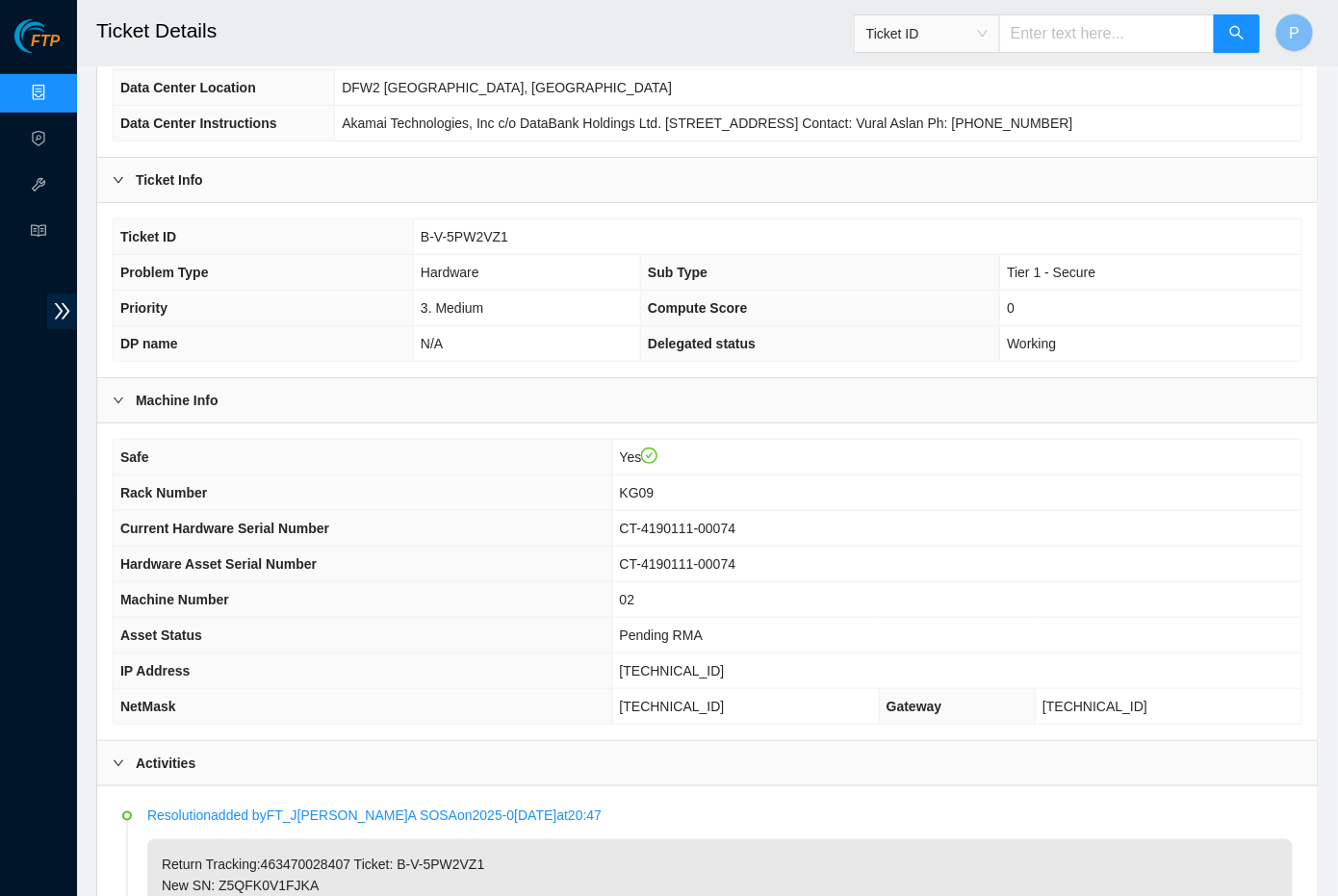scroll, scrollTop: 613, scrollLeft: 0, axis: vertical 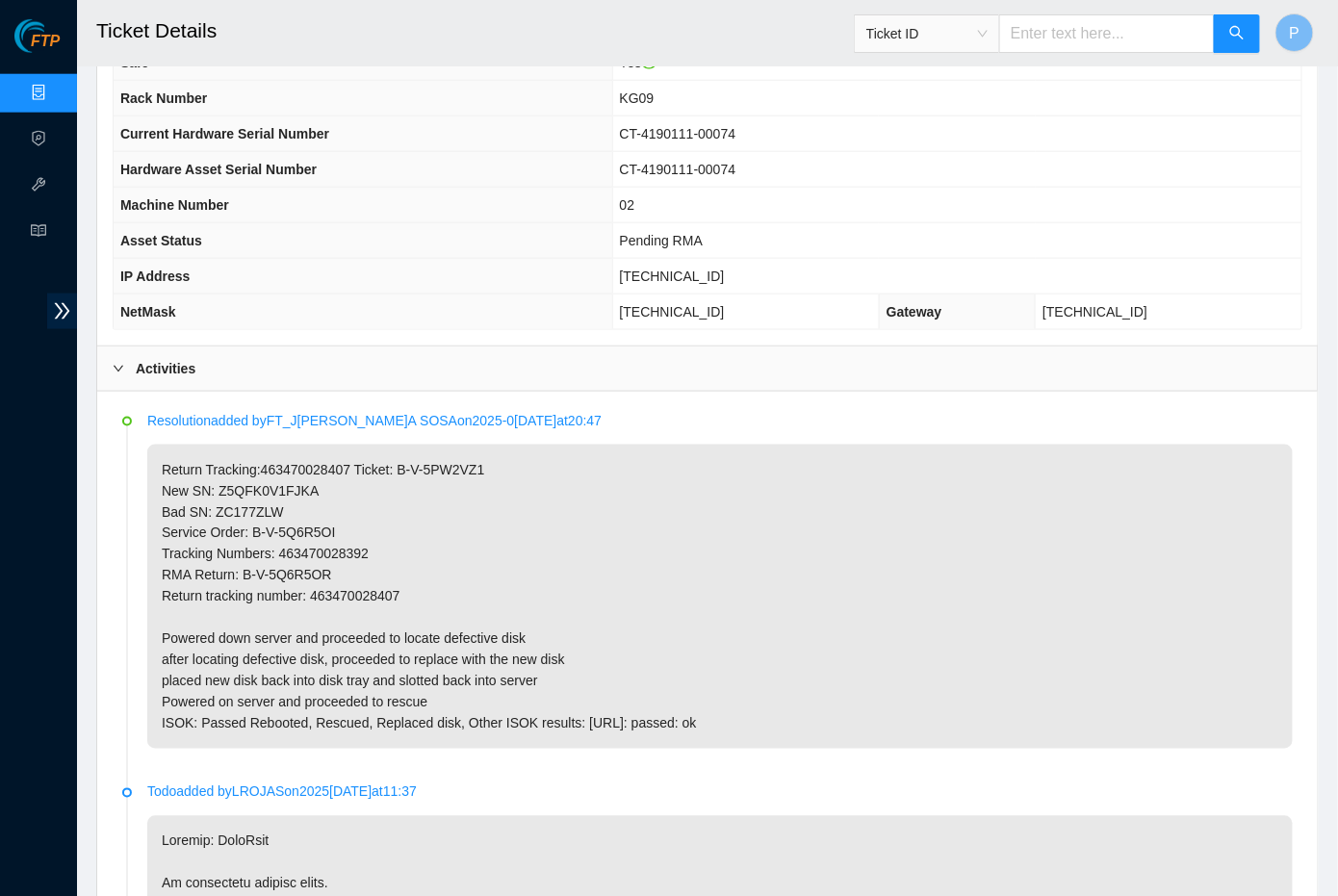 click at bounding box center [1107, 34] 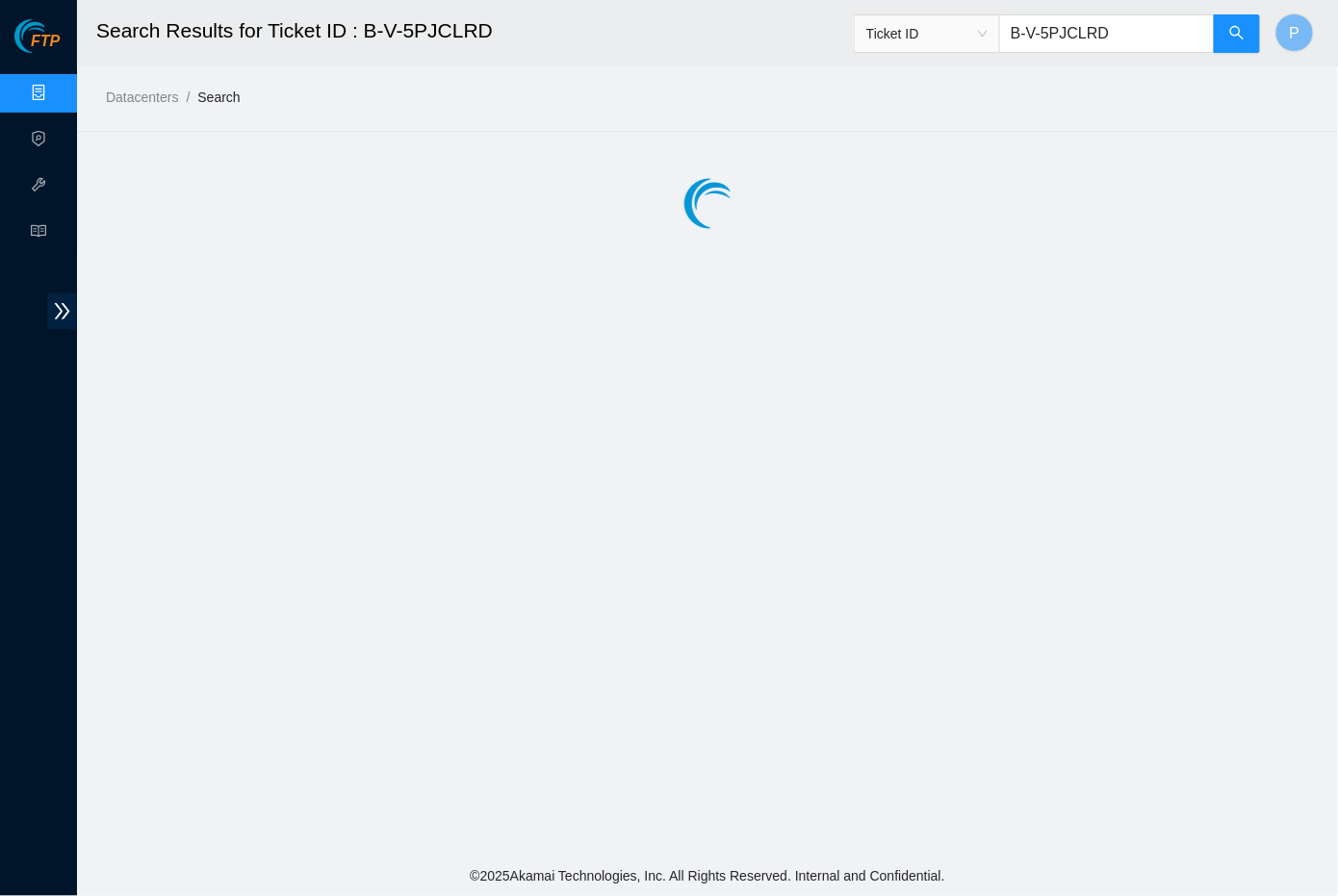scroll, scrollTop: 0, scrollLeft: 0, axis: both 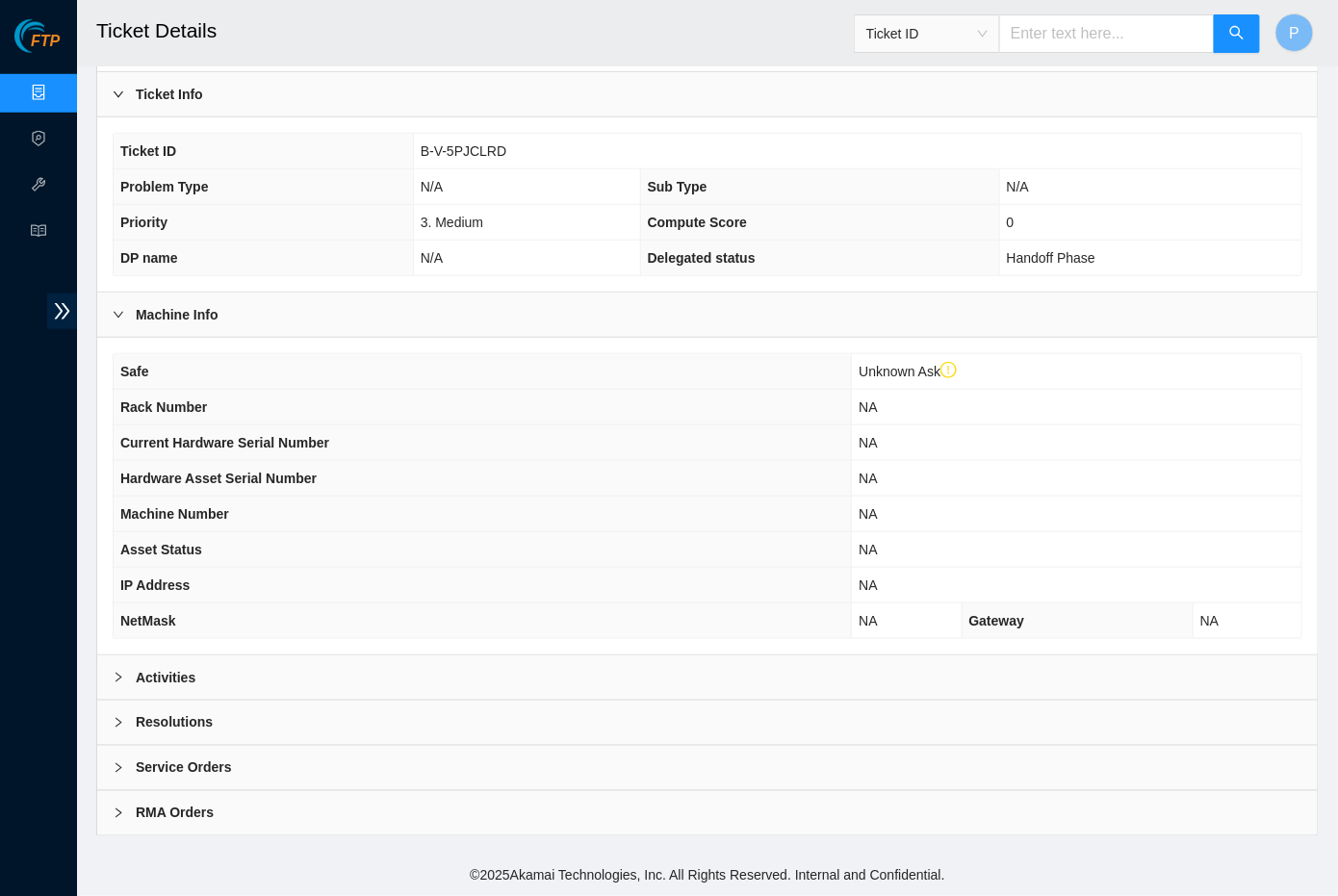 click on "Activities" at bounding box center (708, 678) 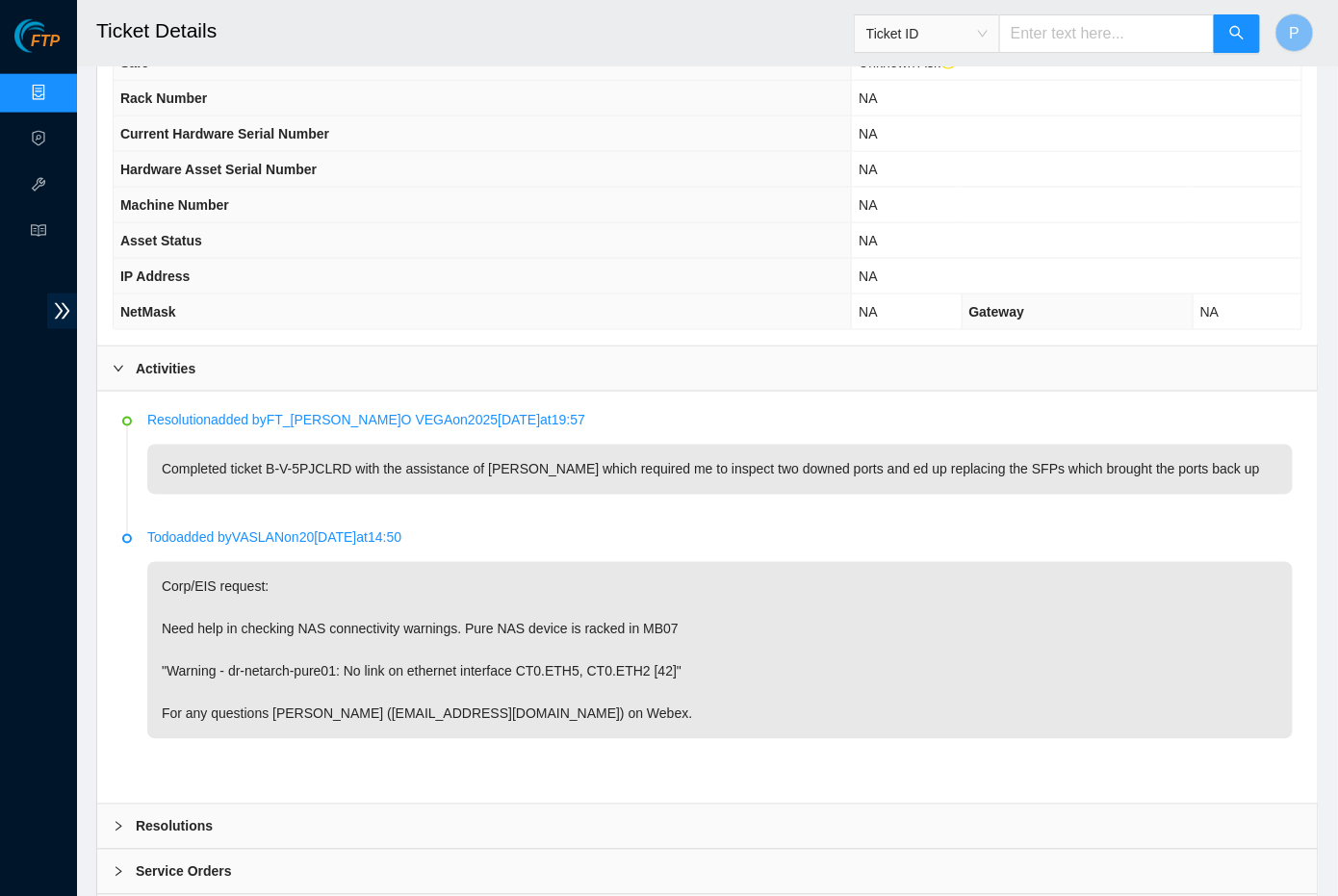 scroll, scrollTop: 786, scrollLeft: 0, axis: vertical 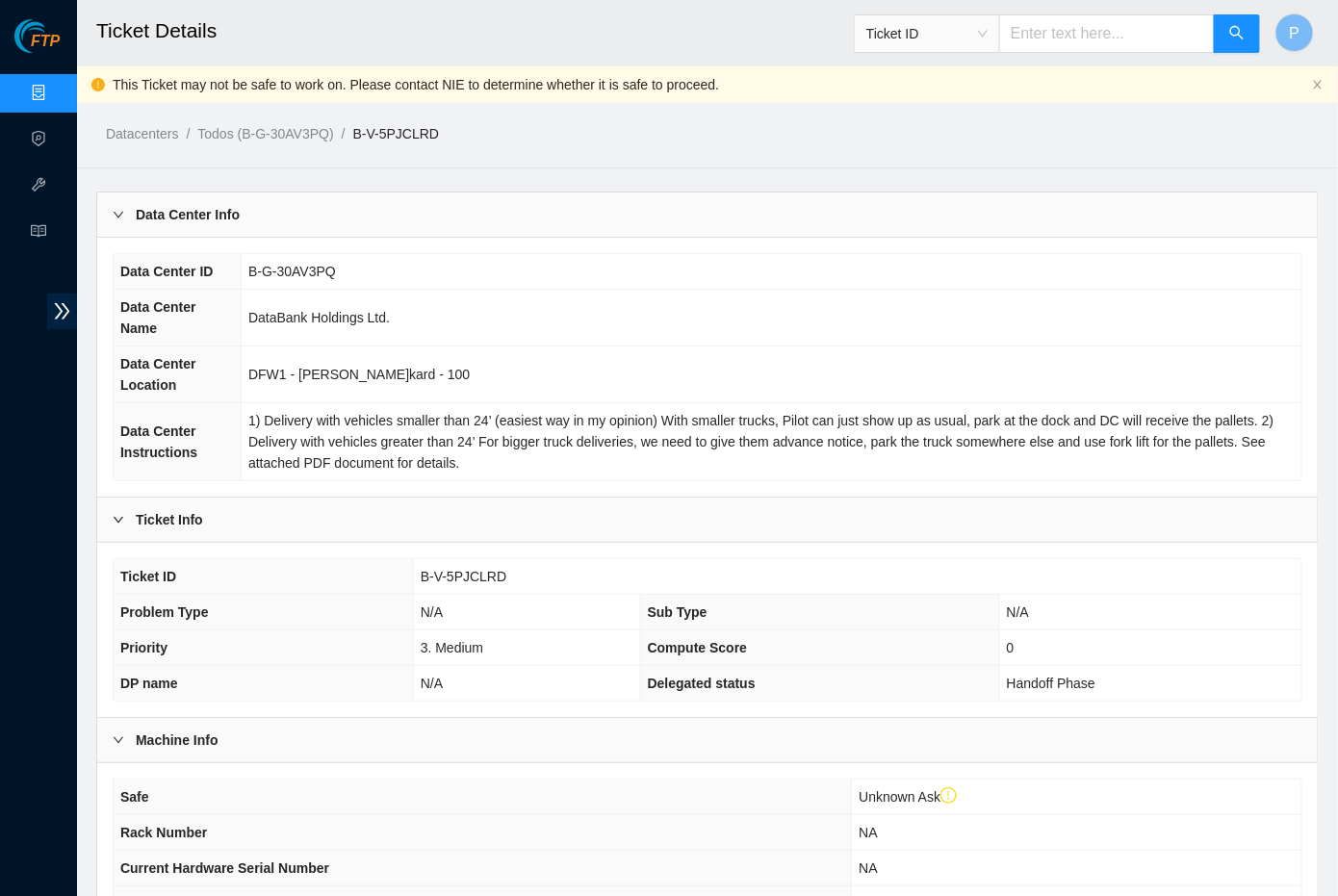 drag, startPoint x: 1332, startPoint y: 529, endPoint x: 1028, endPoint y: 53, distance: 564.7938 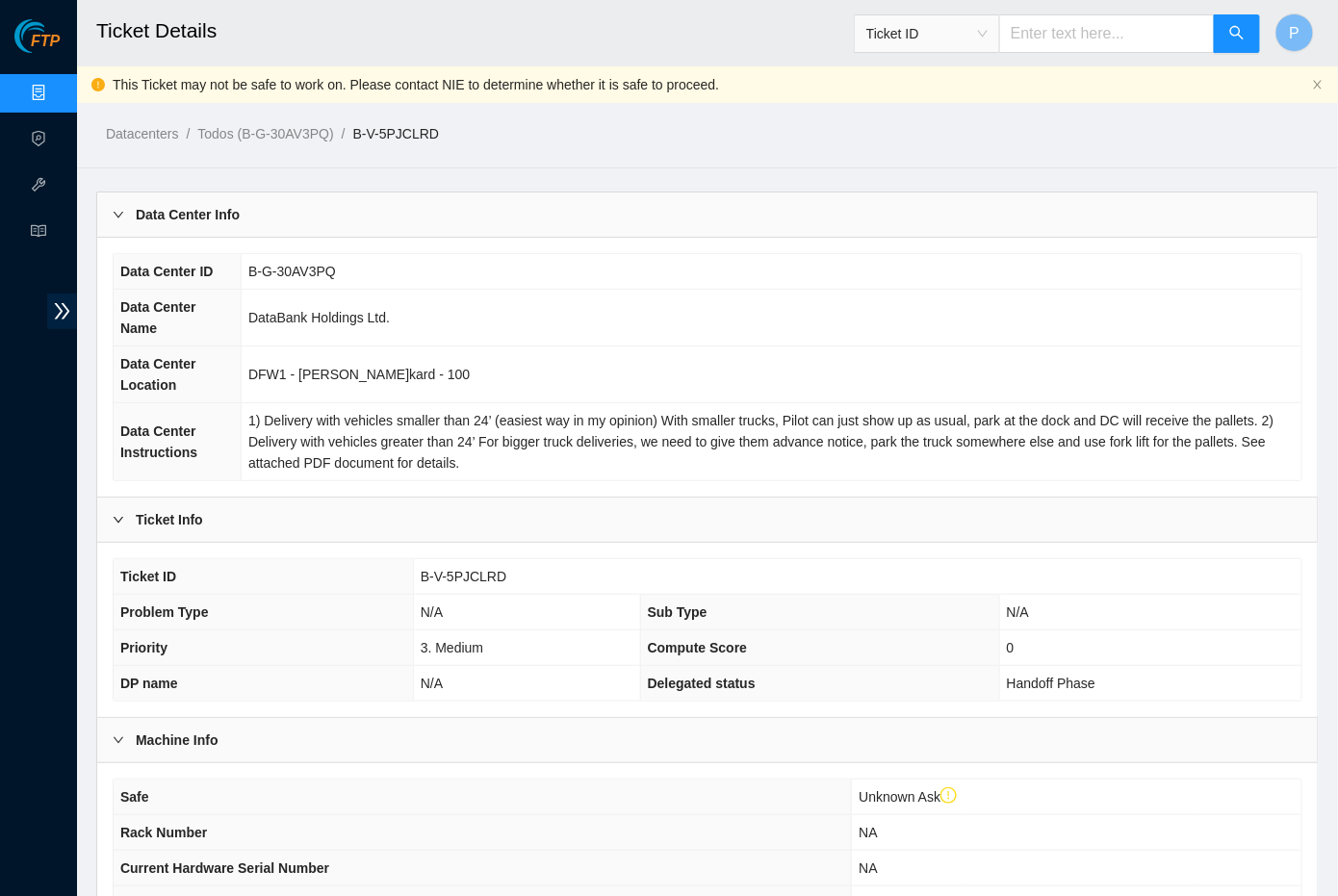 click at bounding box center (1107, 34) 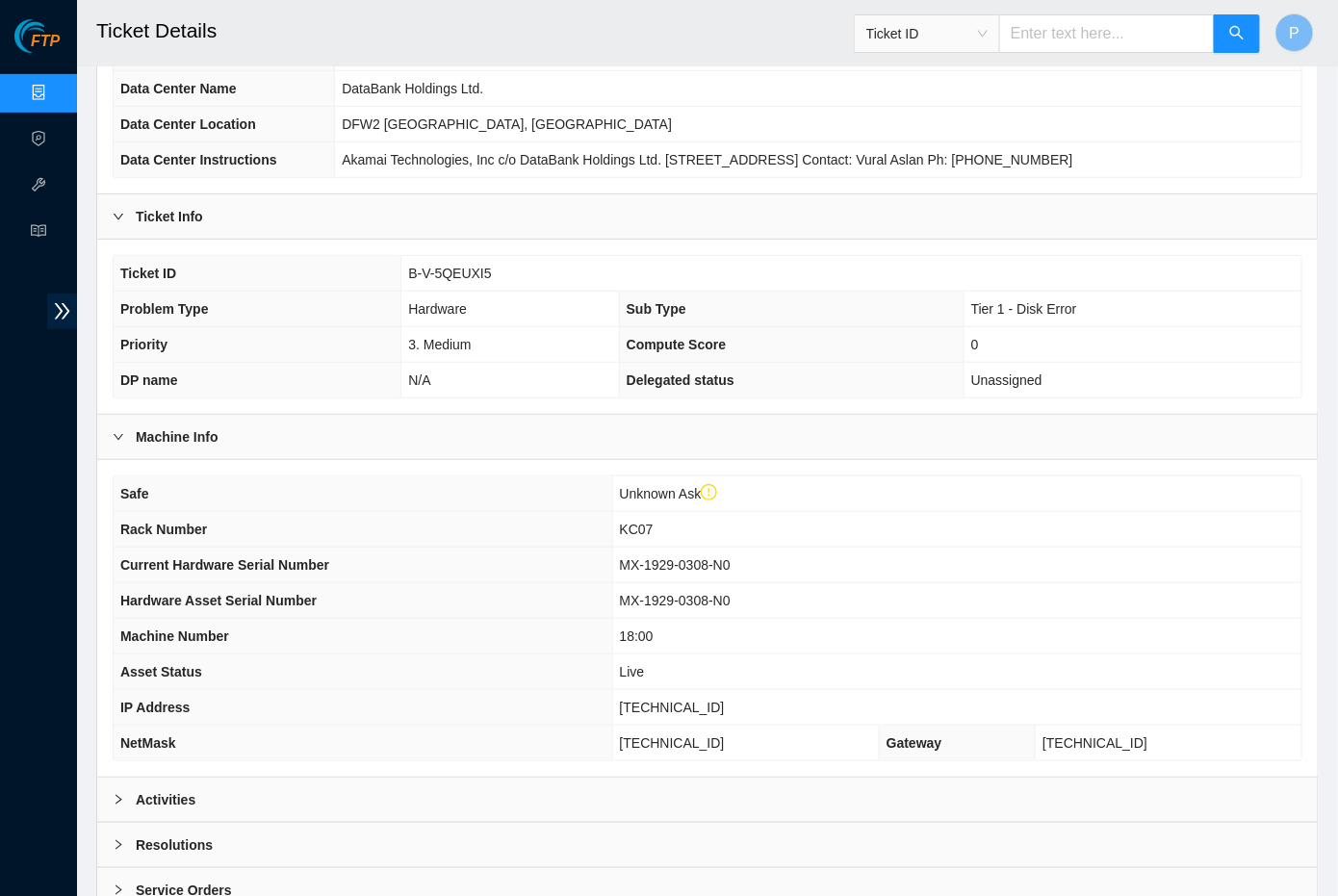 scroll, scrollTop: 229, scrollLeft: 0, axis: vertical 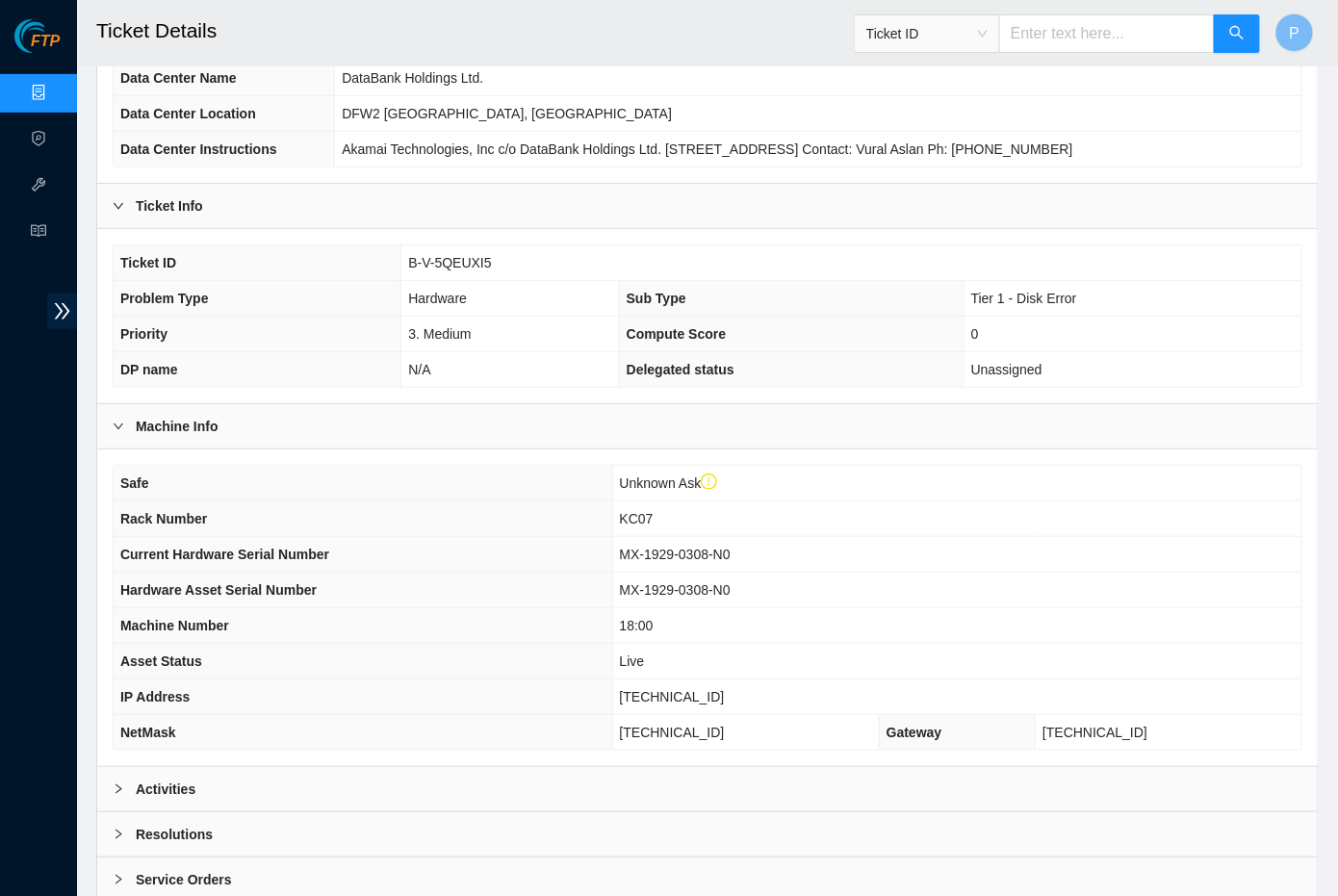 click on "Activities" at bounding box center (708, 789) 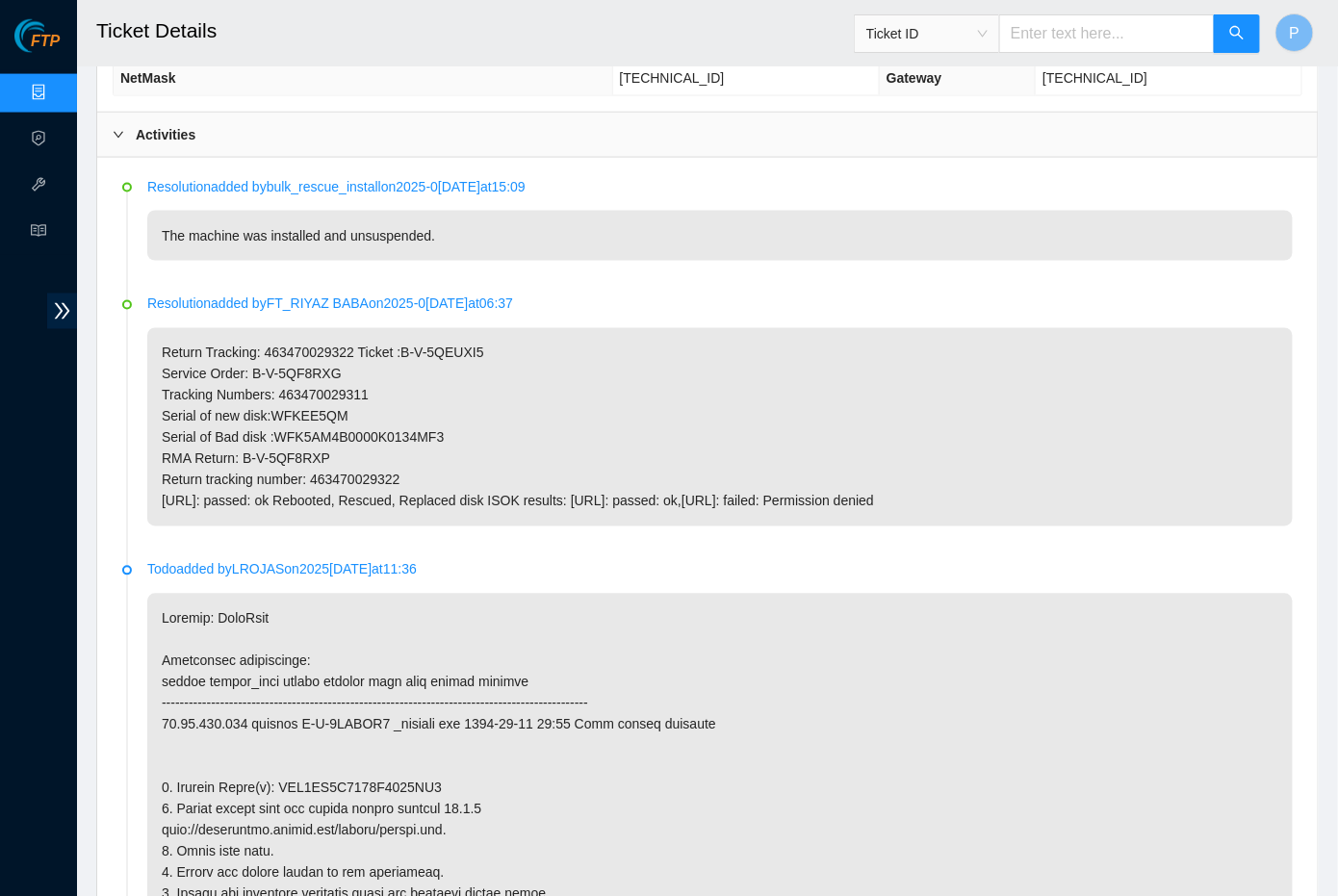 scroll, scrollTop: 877, scrollLeft: 0, axis: vertical 